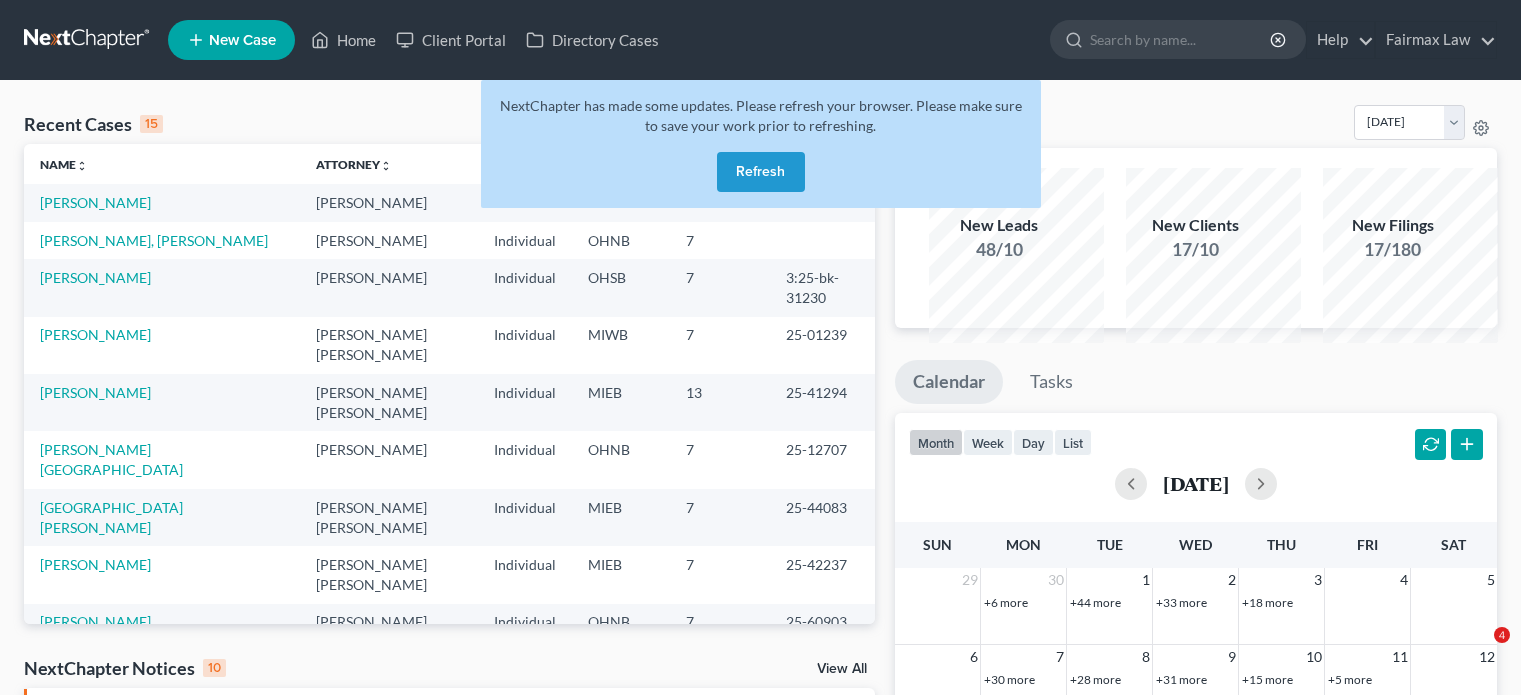 scroll, scrollTop: 0, scrollLeft: 0, axis: both 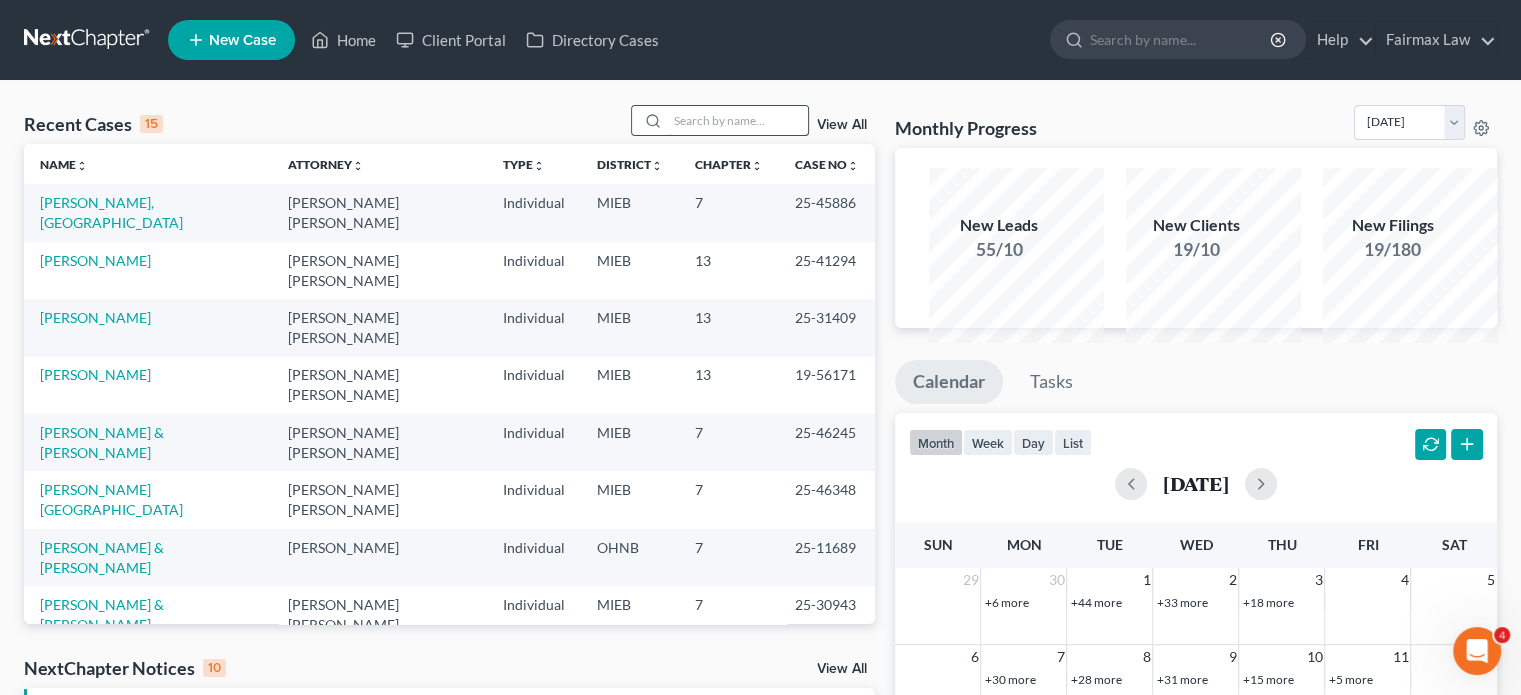 click at bounding box center [738, 120] 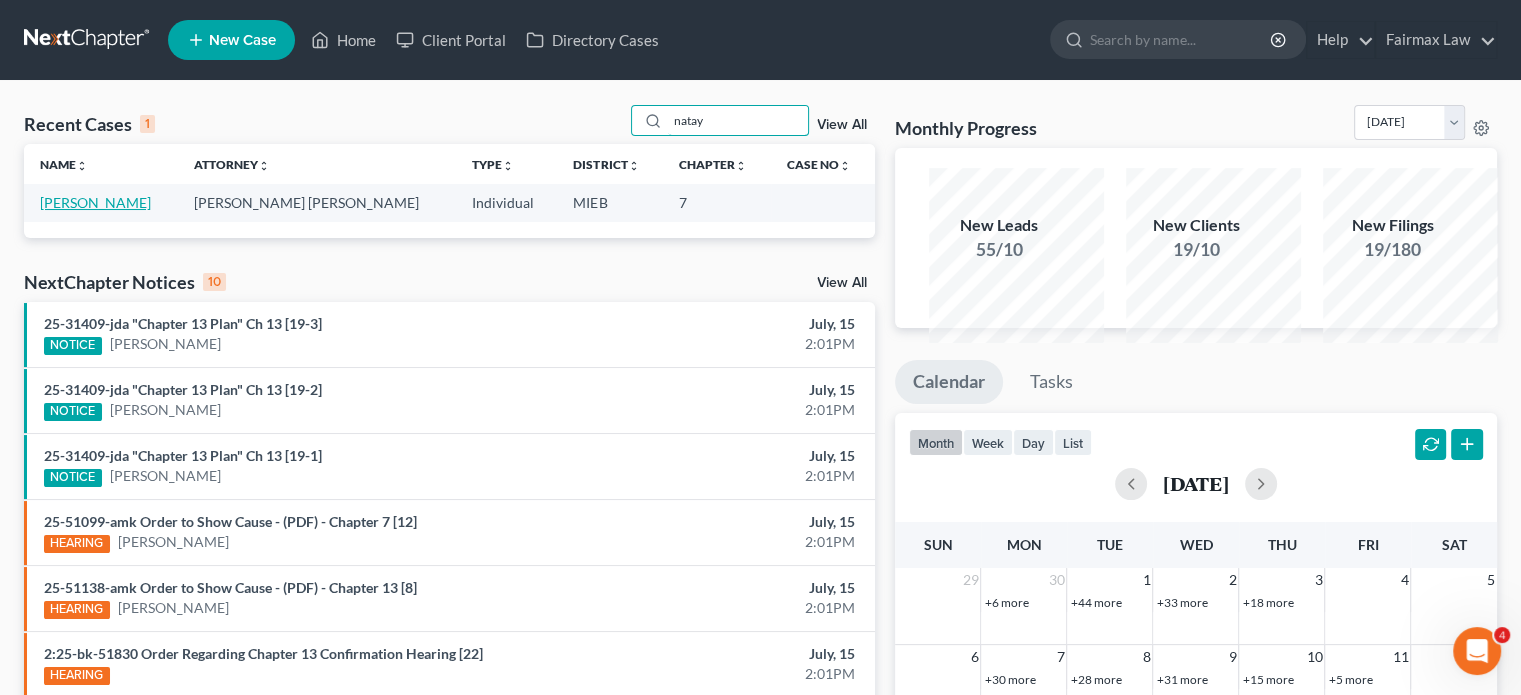 type on "natay" 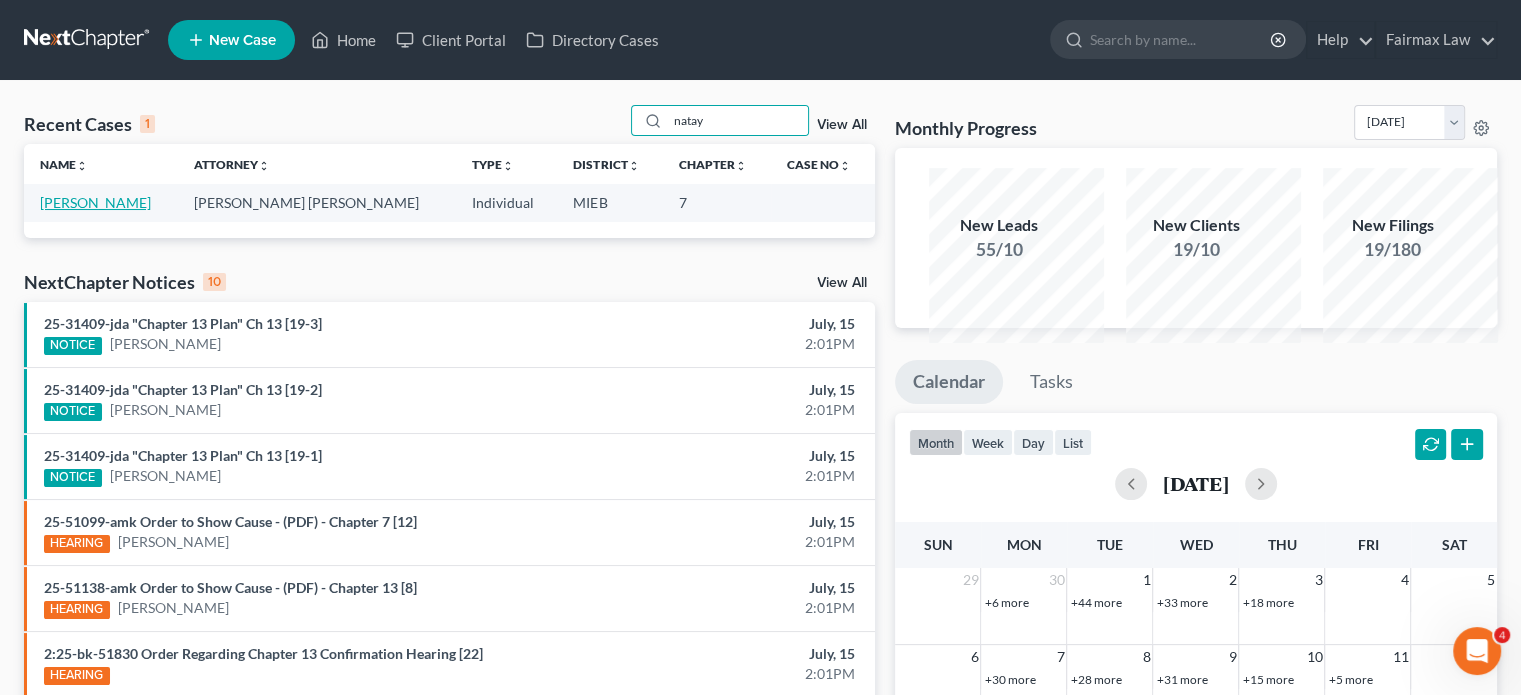 click on "[PERSON_NAME]" at bounding box center (95, 202) 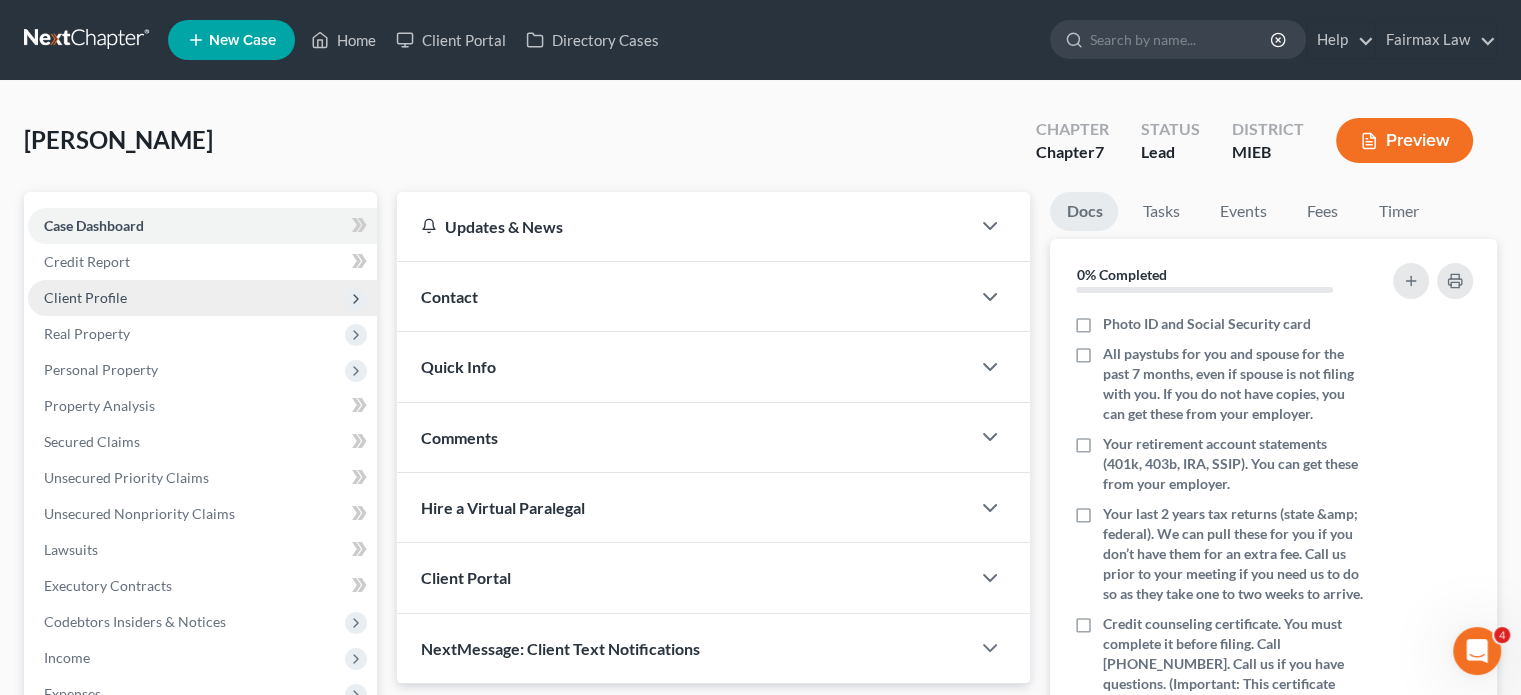 click on "Client Profile" at bounding box center [85, 297] 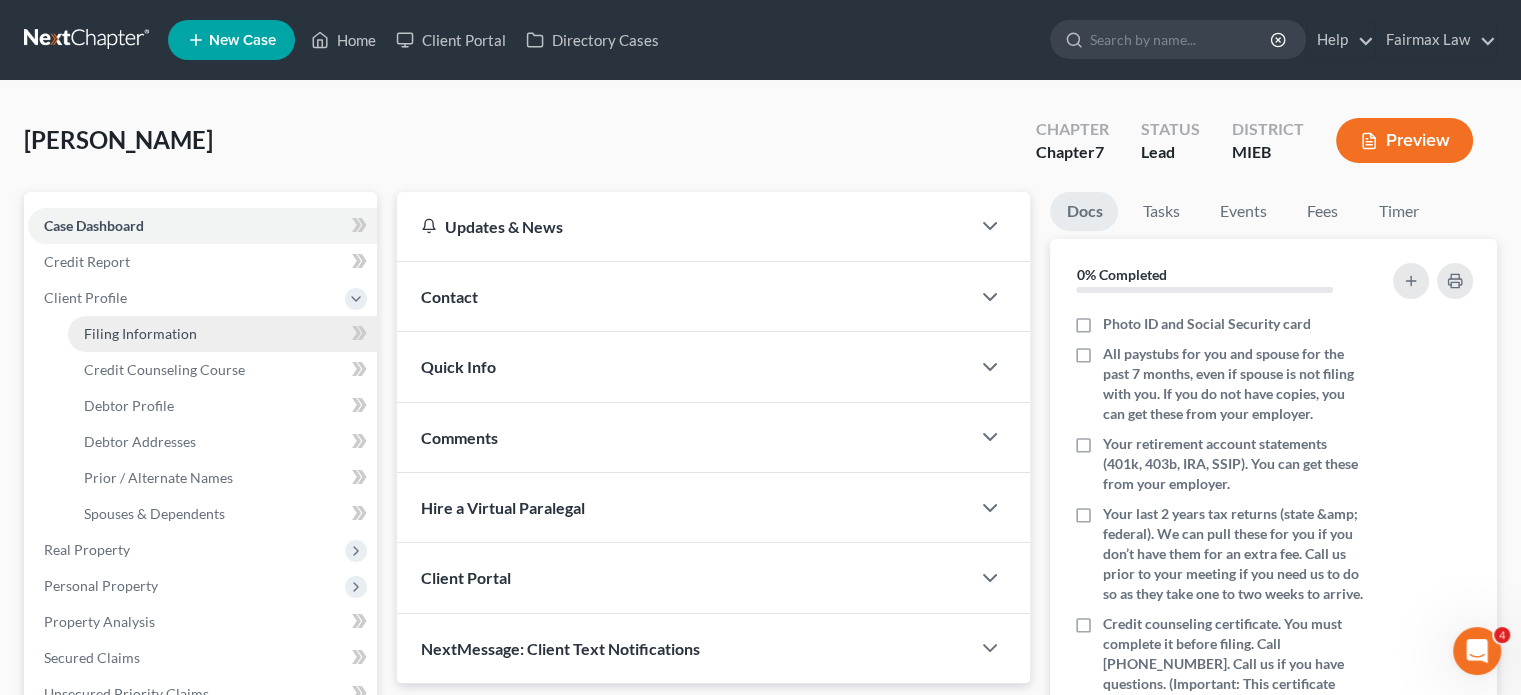 click on "Filing Information" at bounding box center [140, 333] 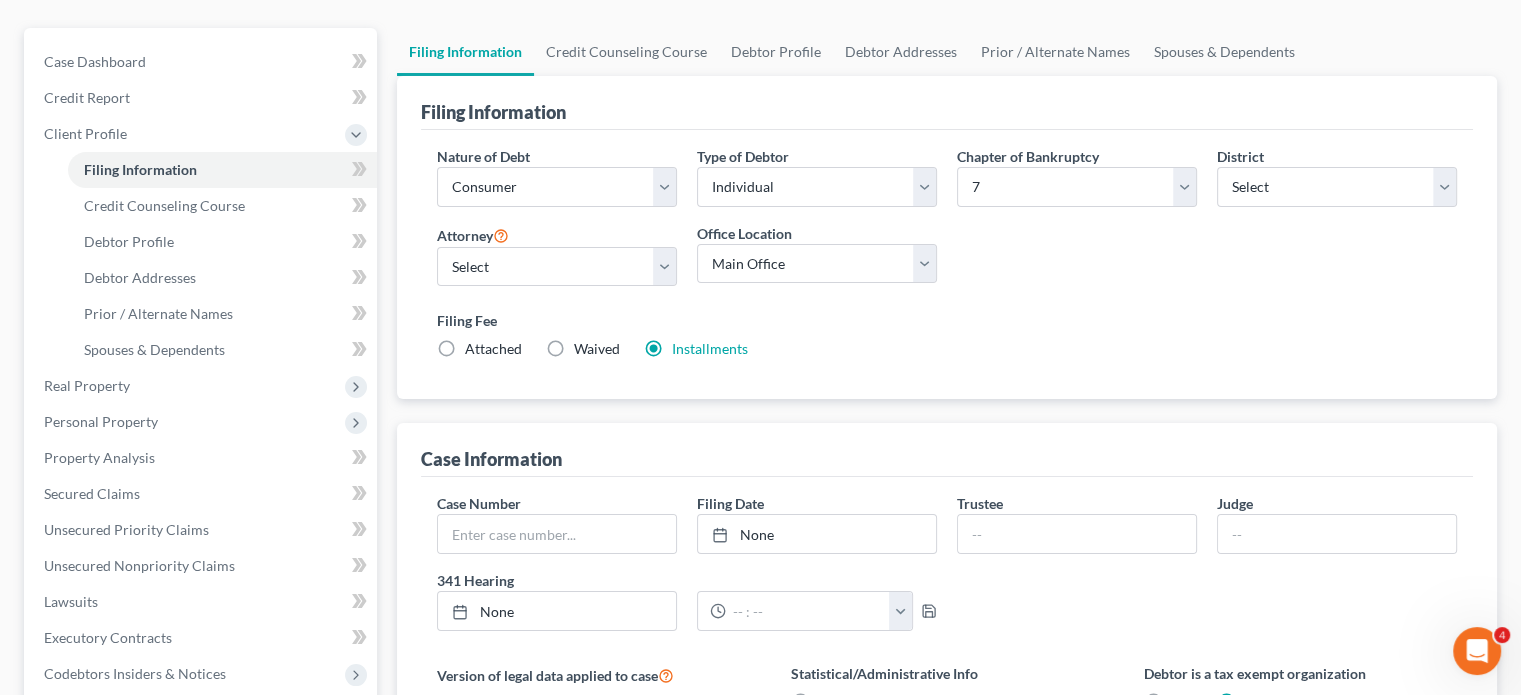 scroll, scrollTop: 214, scrollLeft: 0, axis: vertical 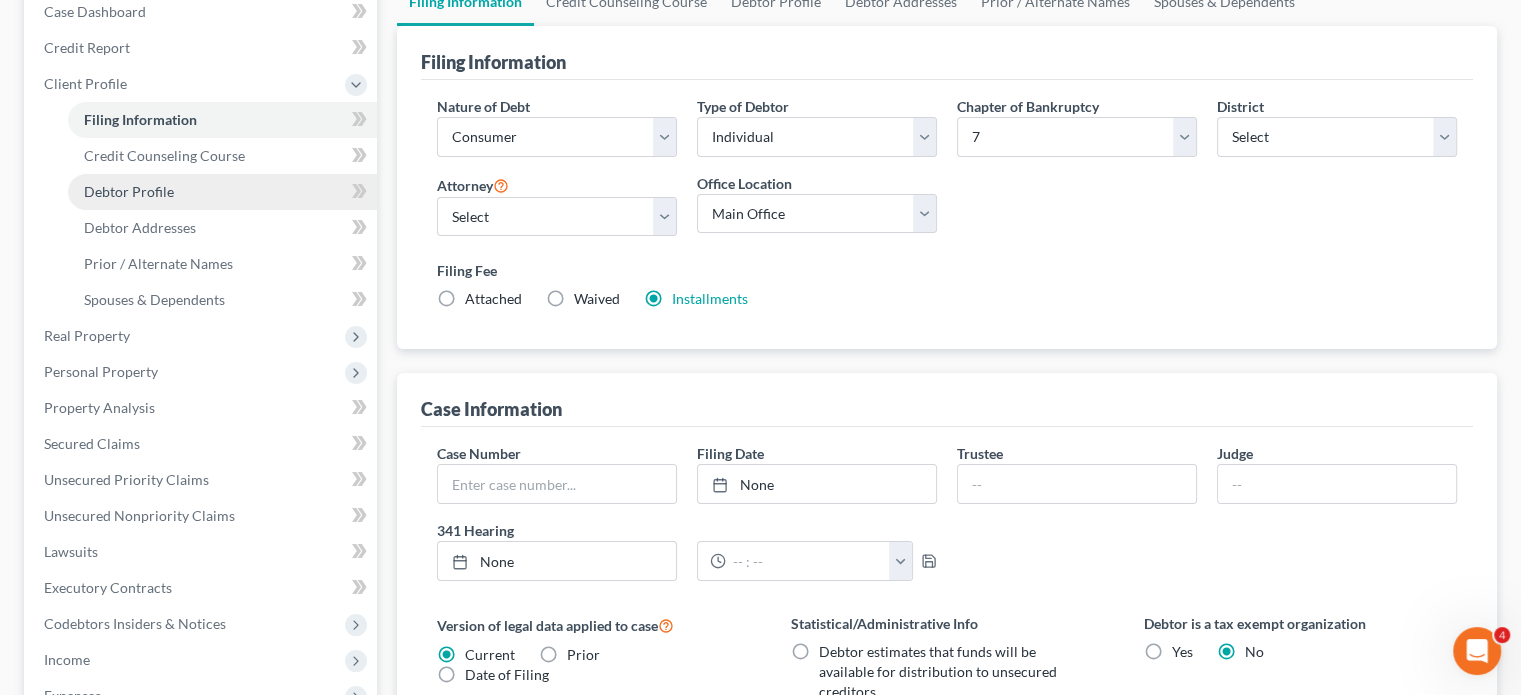 click on "Debtor Profile" at bounding box center [222, 192] 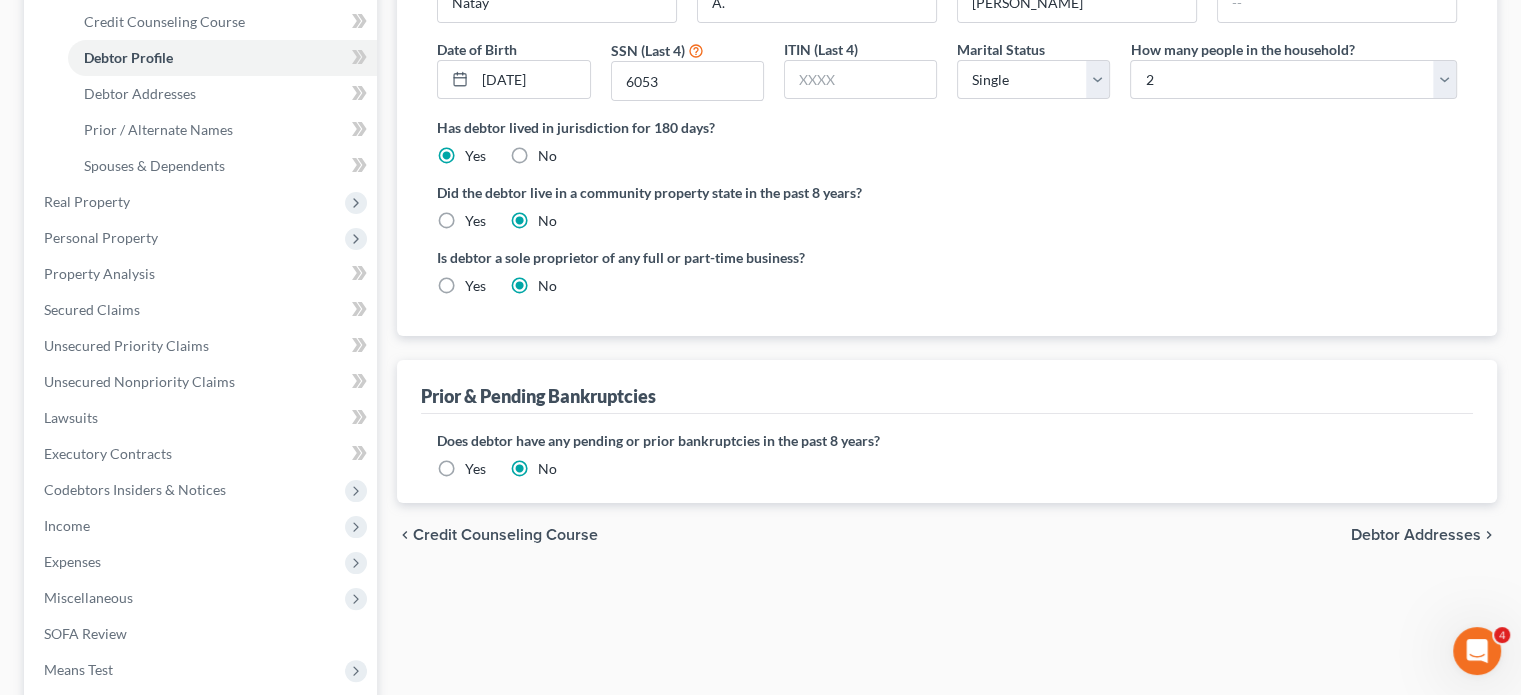 scroll, scrollTop: 352, scrollLeft: 0, axis: vertical 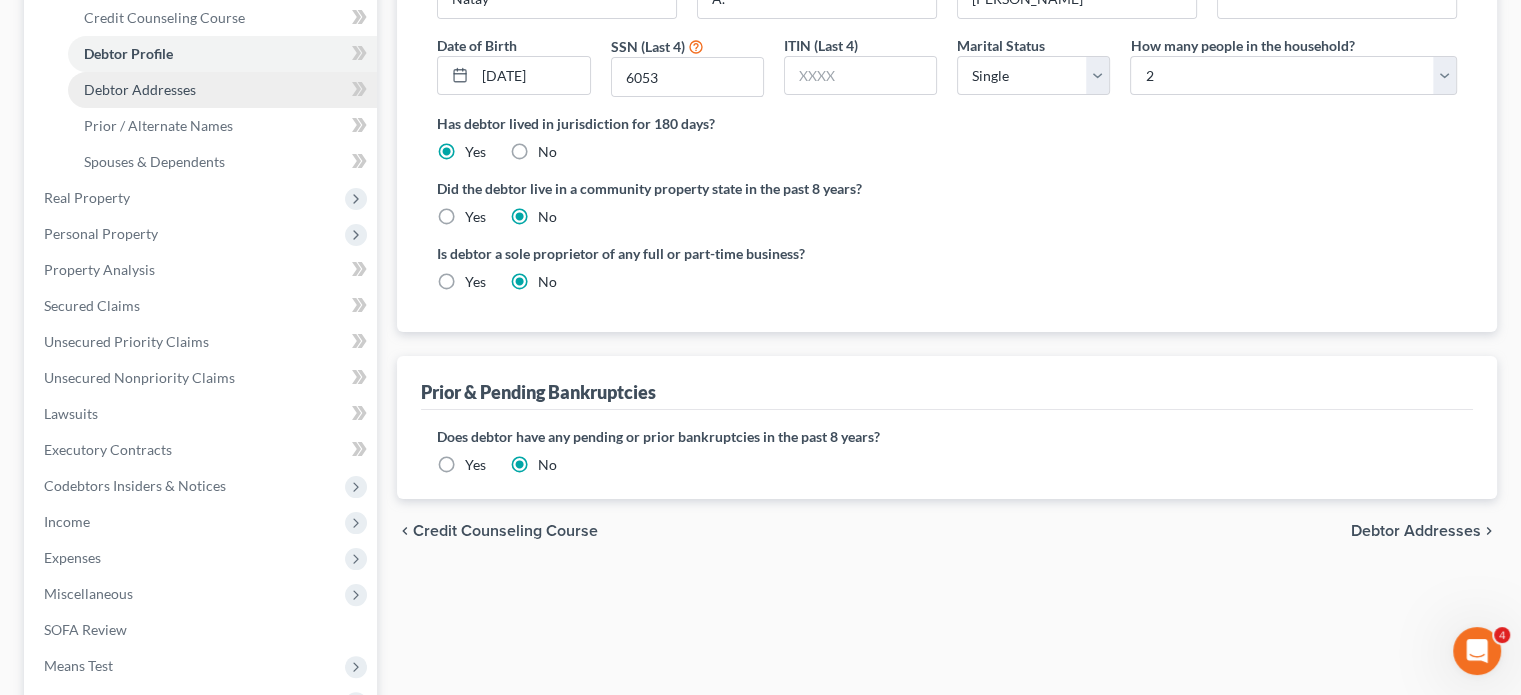 click on "Debtor Addresses" at bounding box center [140, 89] 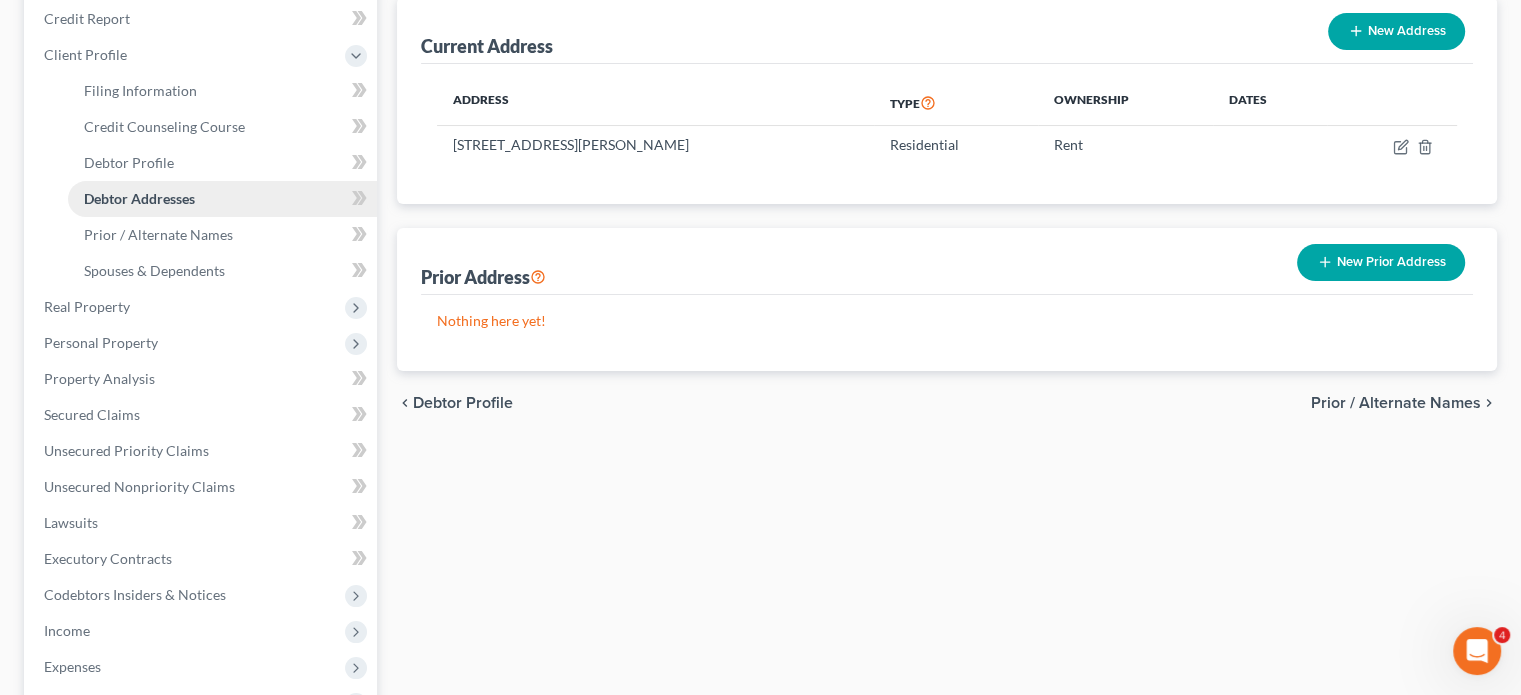 scroll, scrollTop: 248, scrollLeft: 0, axis: vertical 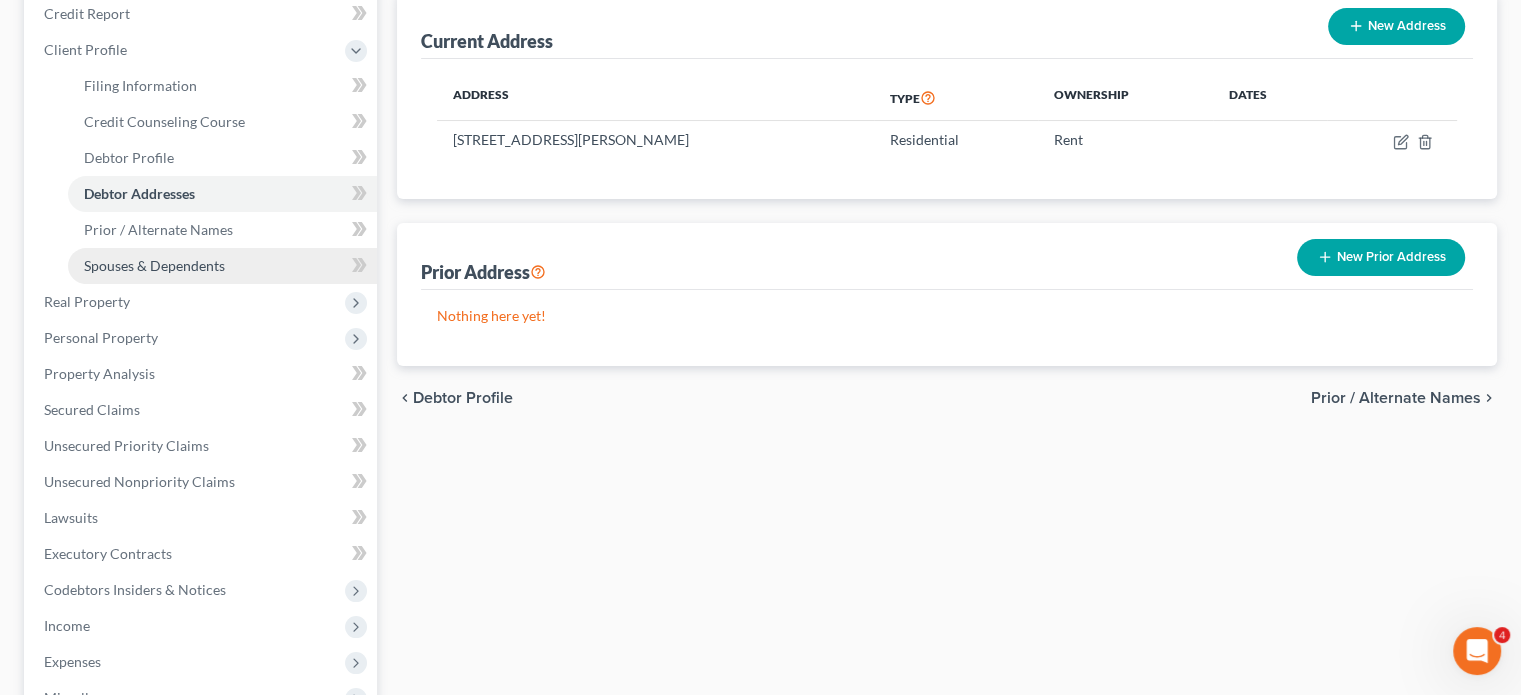 click on "Spouses & Dependents" at bounding box center [154, 265] 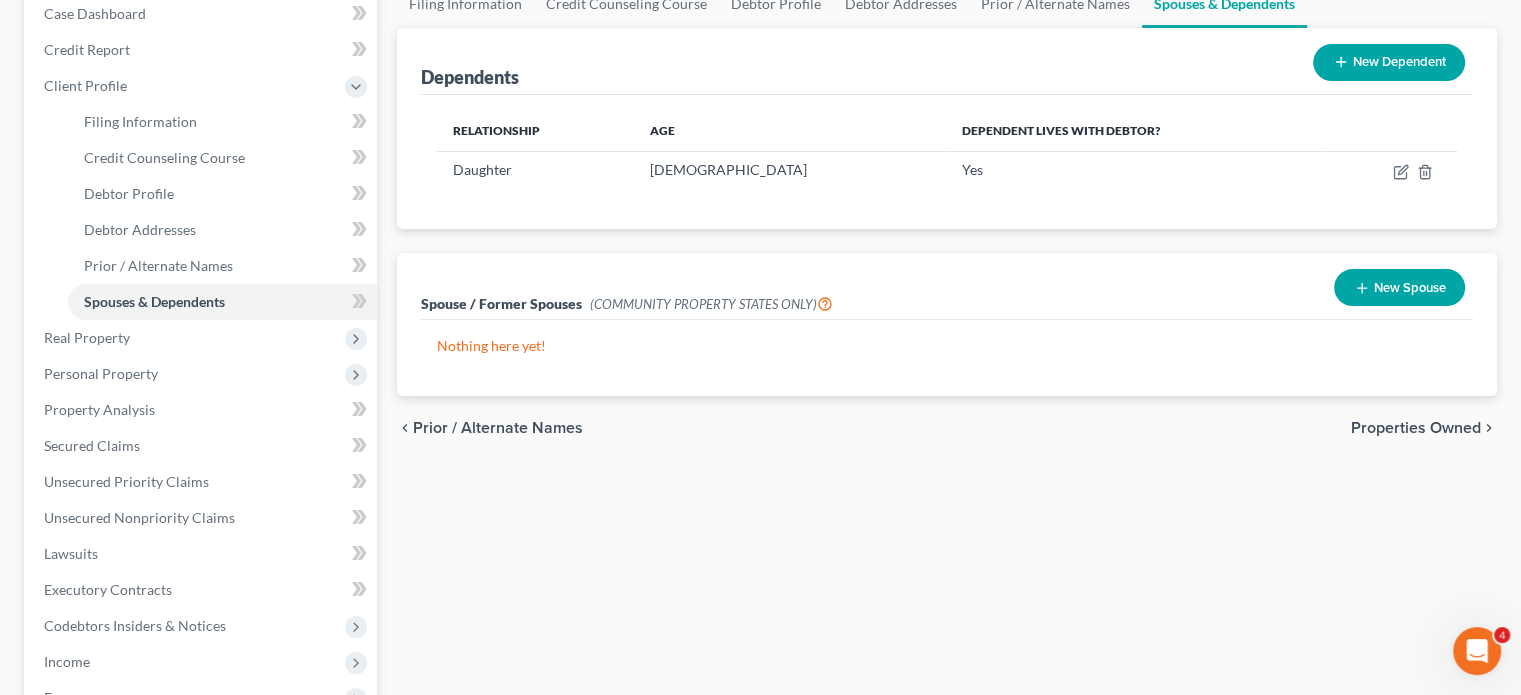 scroll, scrollTop: 220, scrollLeft: 0, axis: vertical 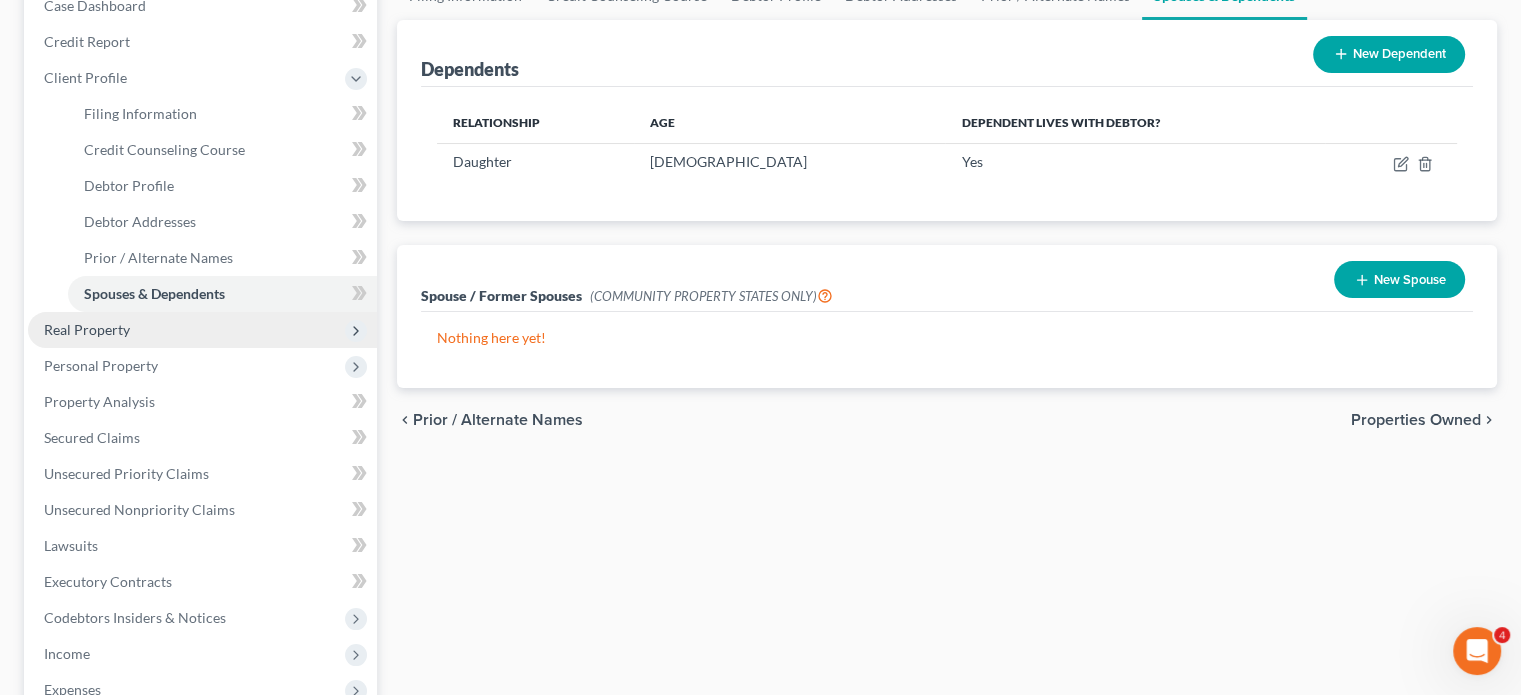 click on "Real Property" at bounding box center (87, 329) 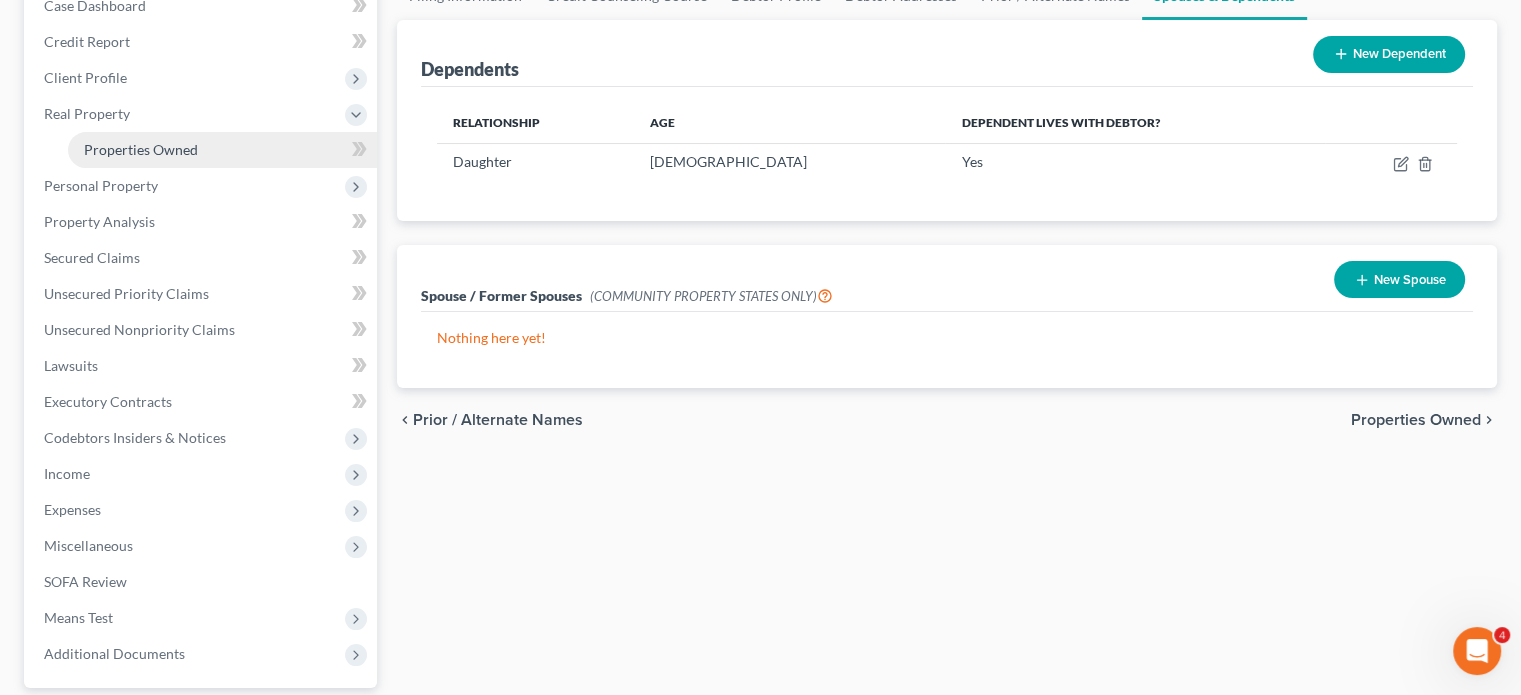 click on "Properties Owned" at bounding box center (141, 149) 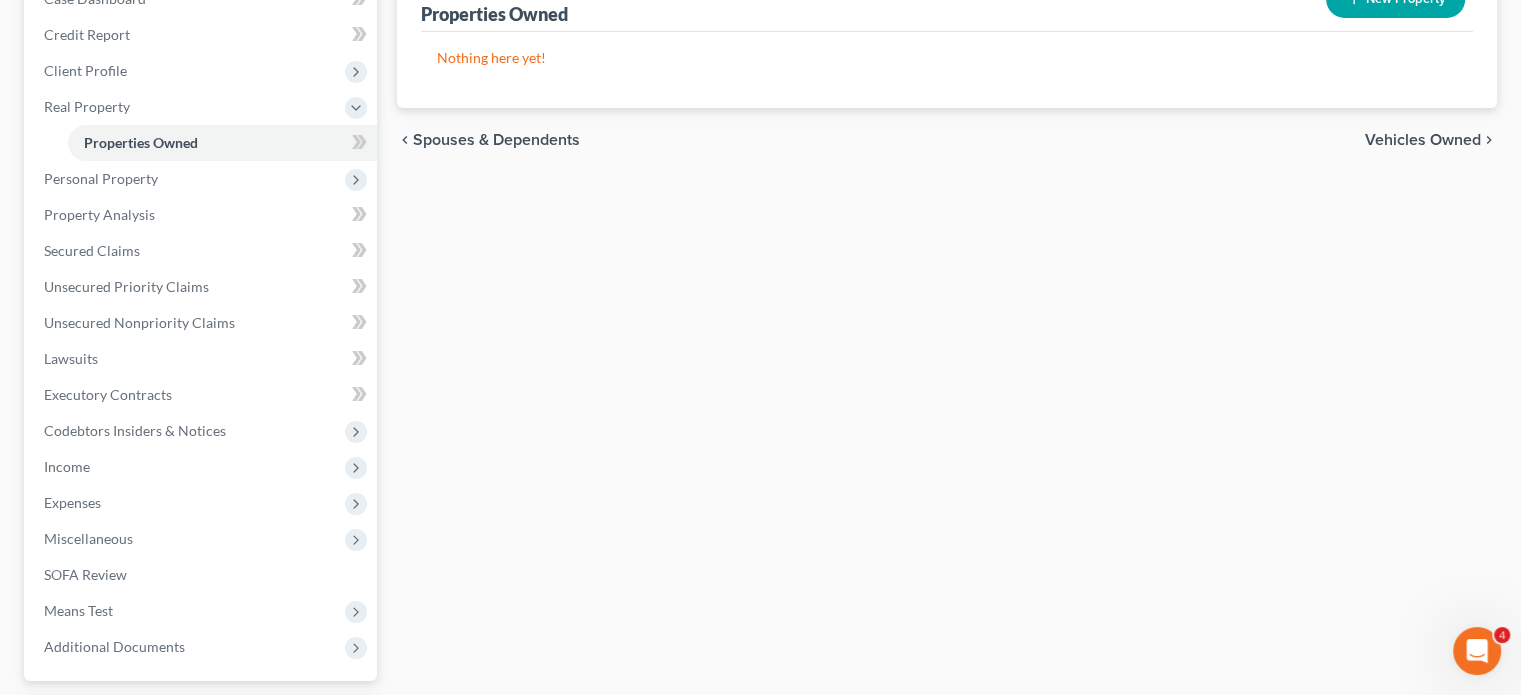 scroll, scrollTop: 230, scrollLeft: 0, axis: vertical 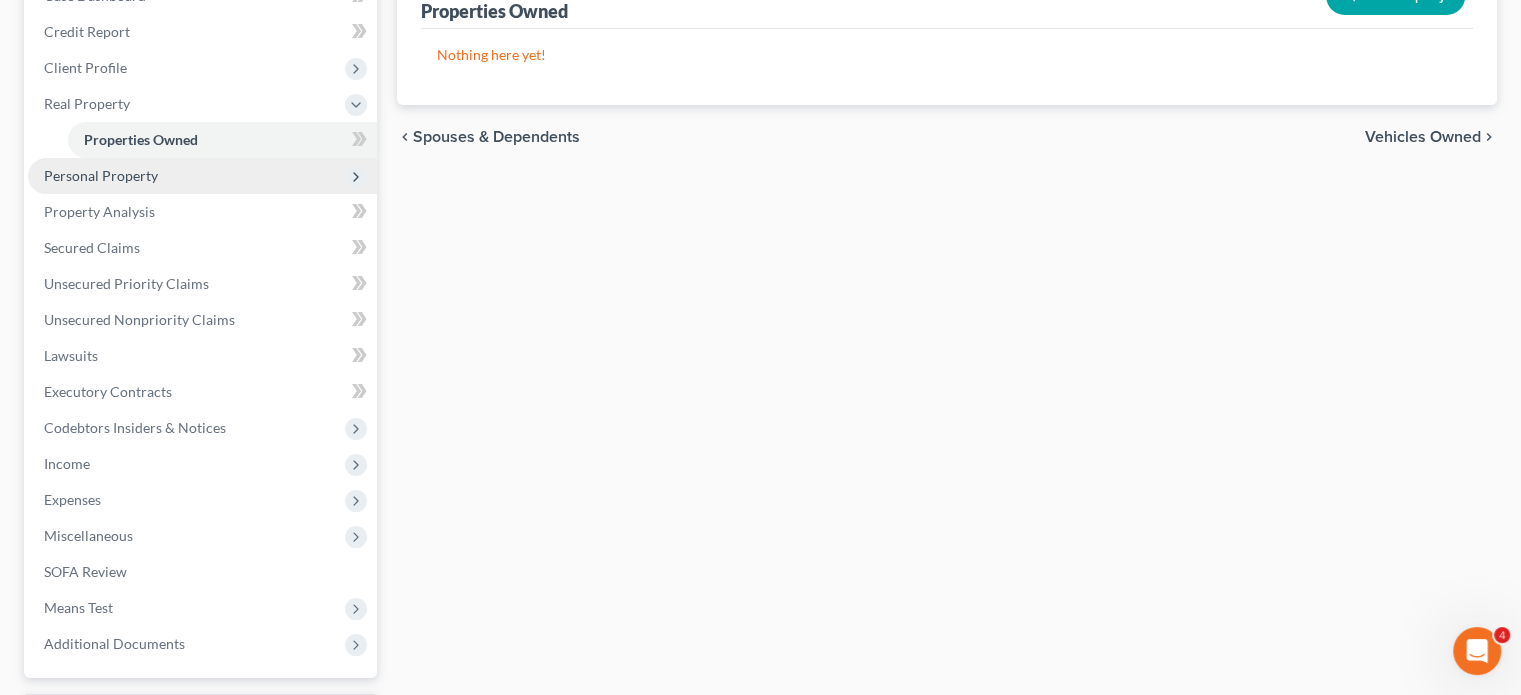 click on "Personal Property" at bounding box center (202, 176) 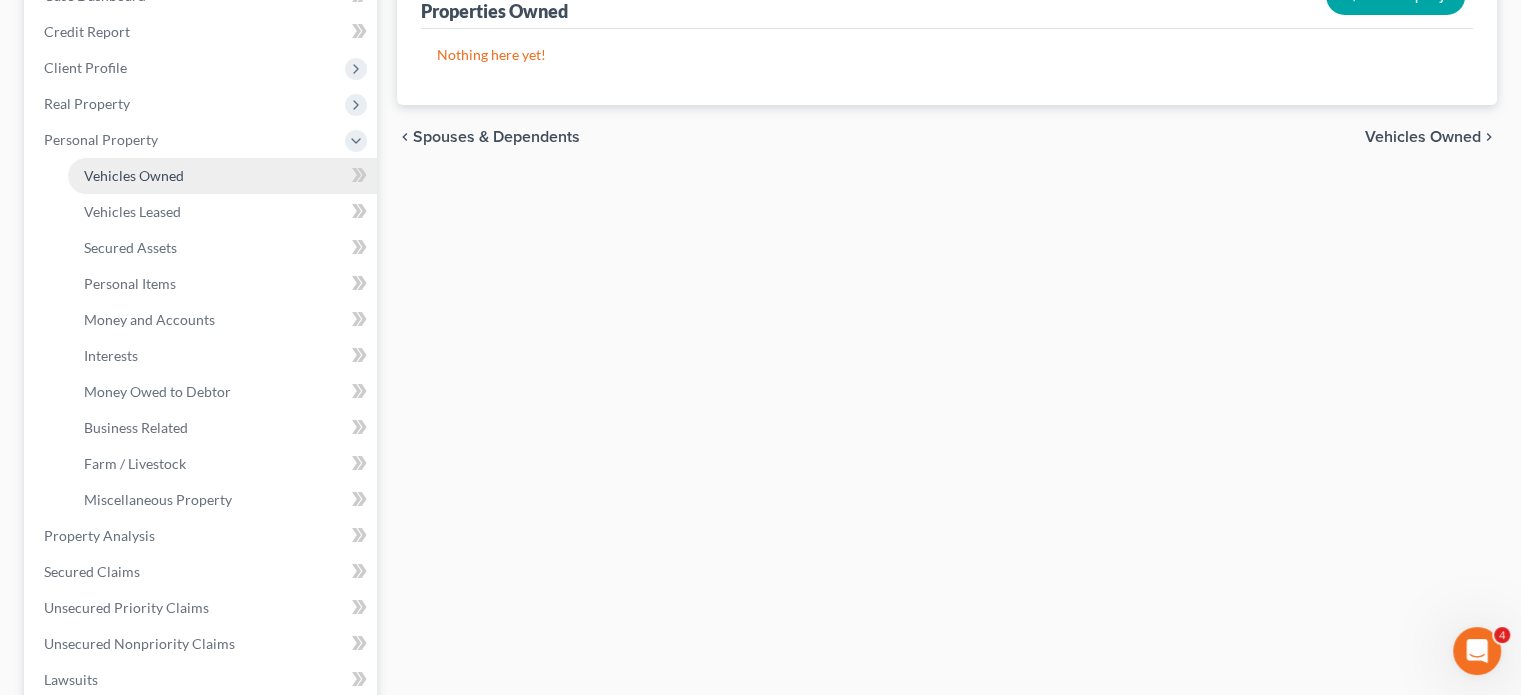 click on "Vehicles Owned" at bounding box center (134, 175) 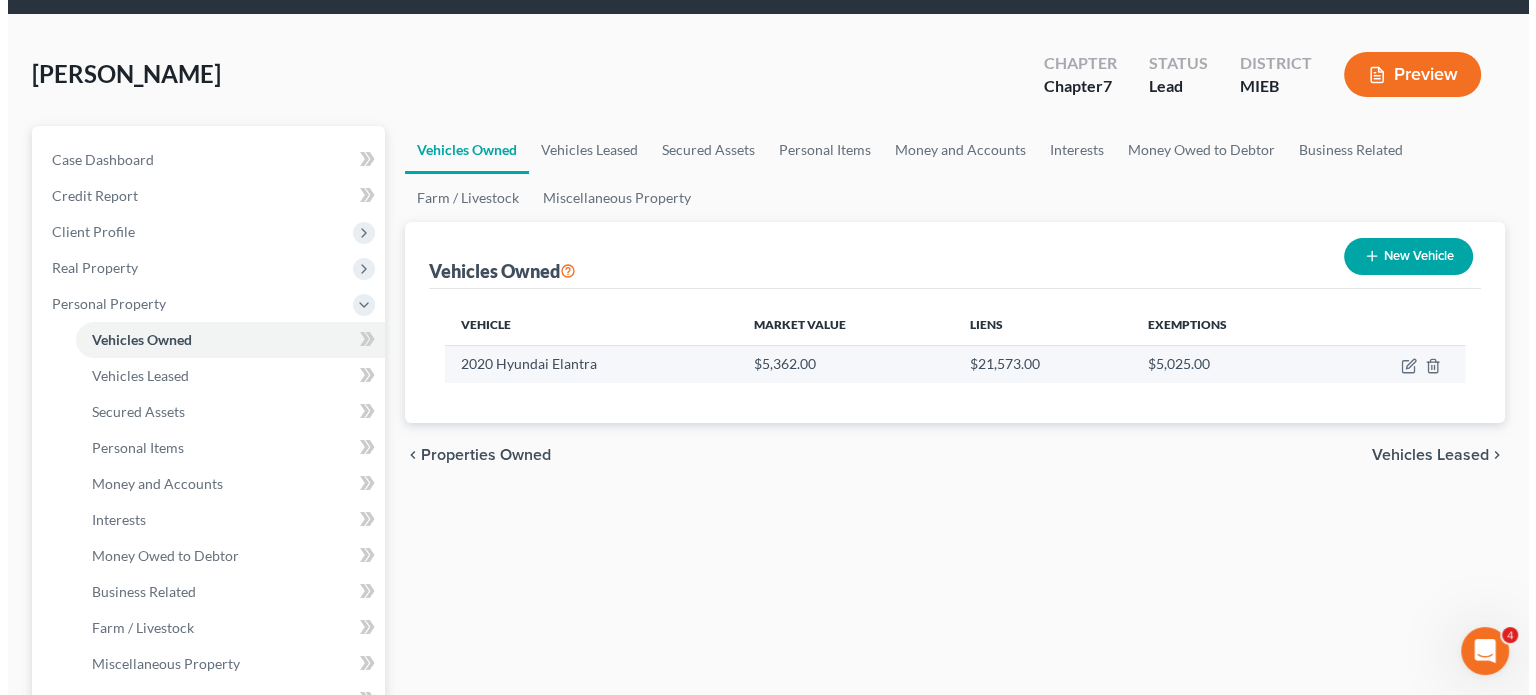 scroll, scrollTop: 96, scrollLeft: 0, axis: vertical 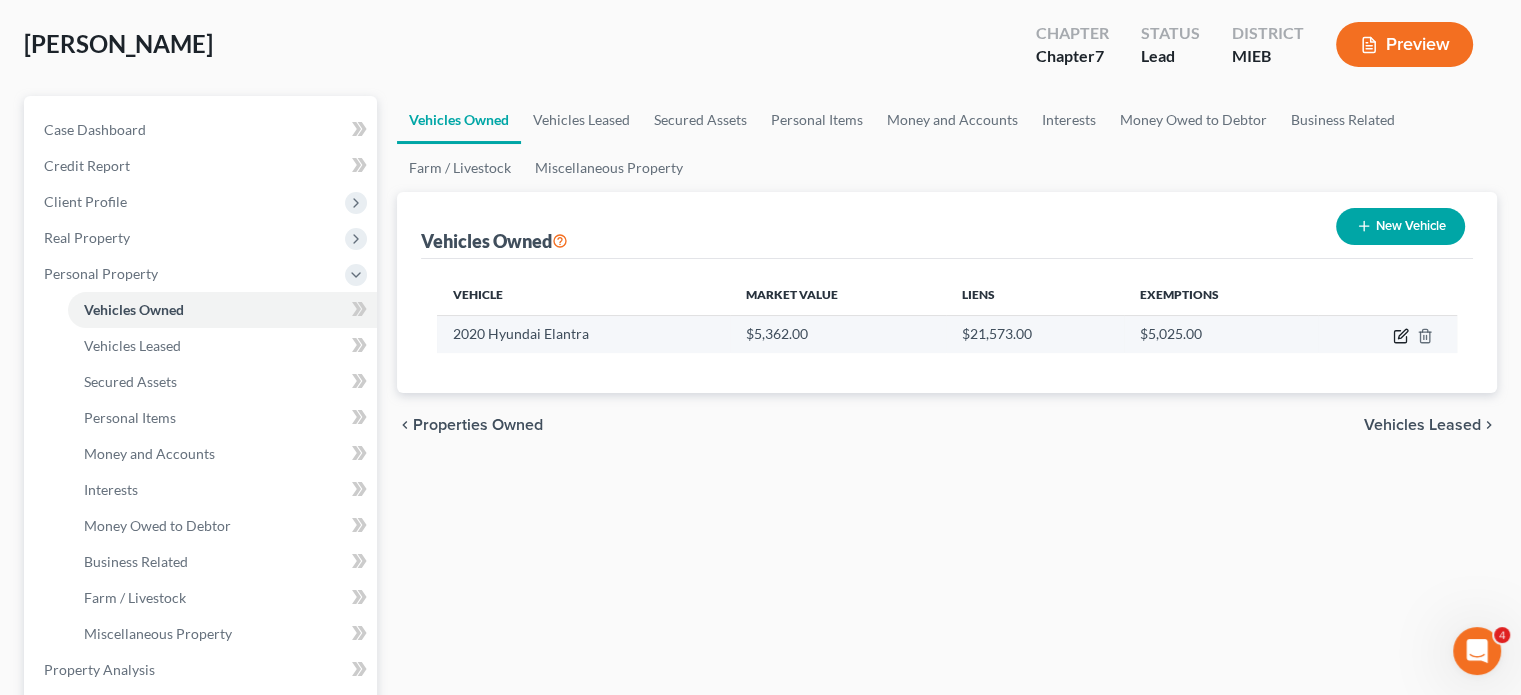 click 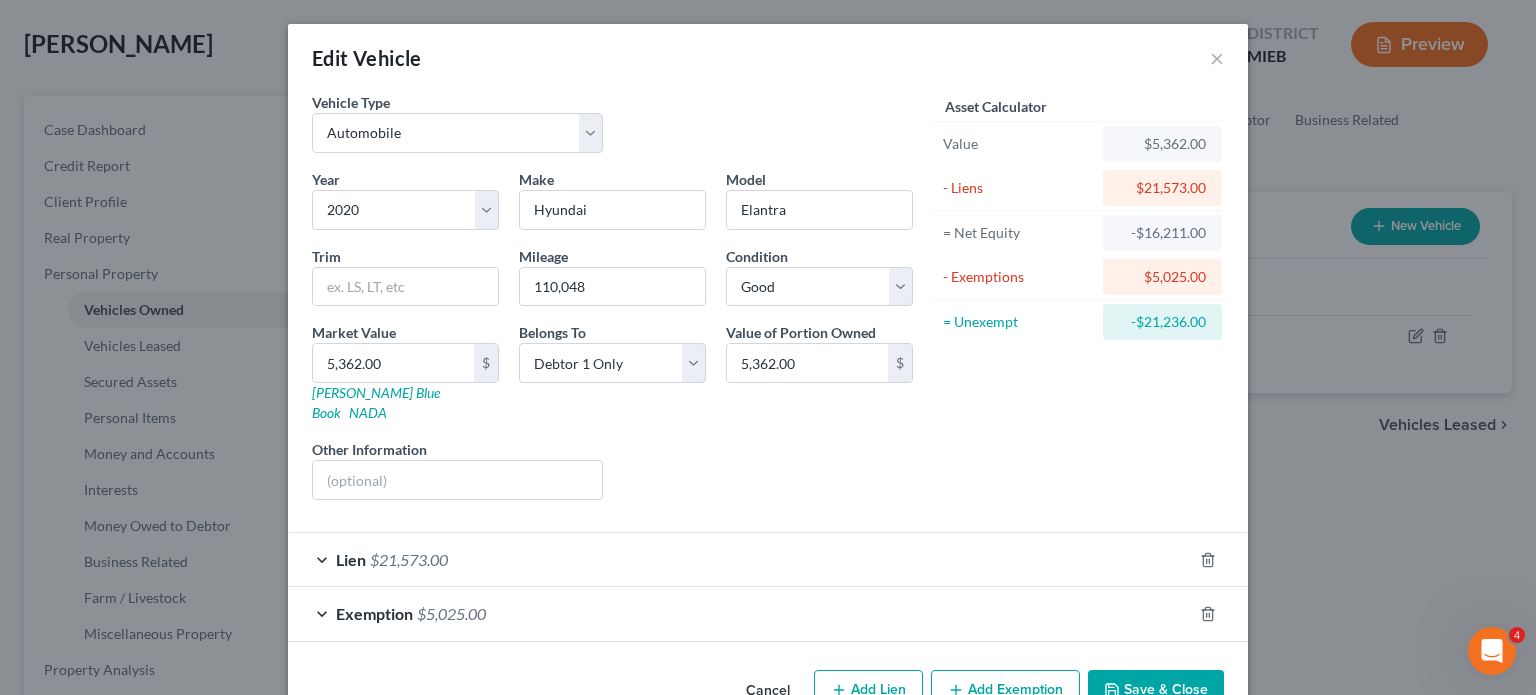 scroll, scrollTop: 211, scrollLeft: 0, axis: vertical 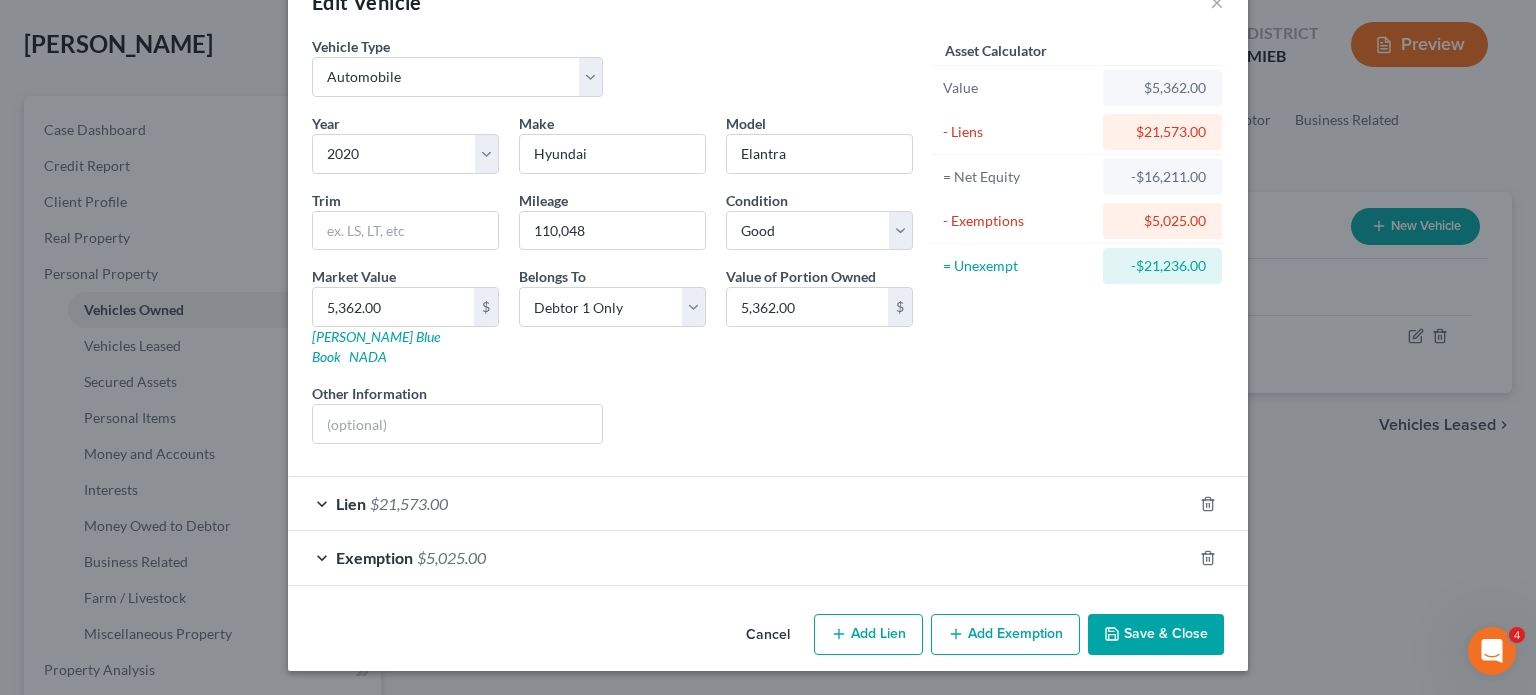 click on "Lien $21,573.00" at bounding box center [740, 503] 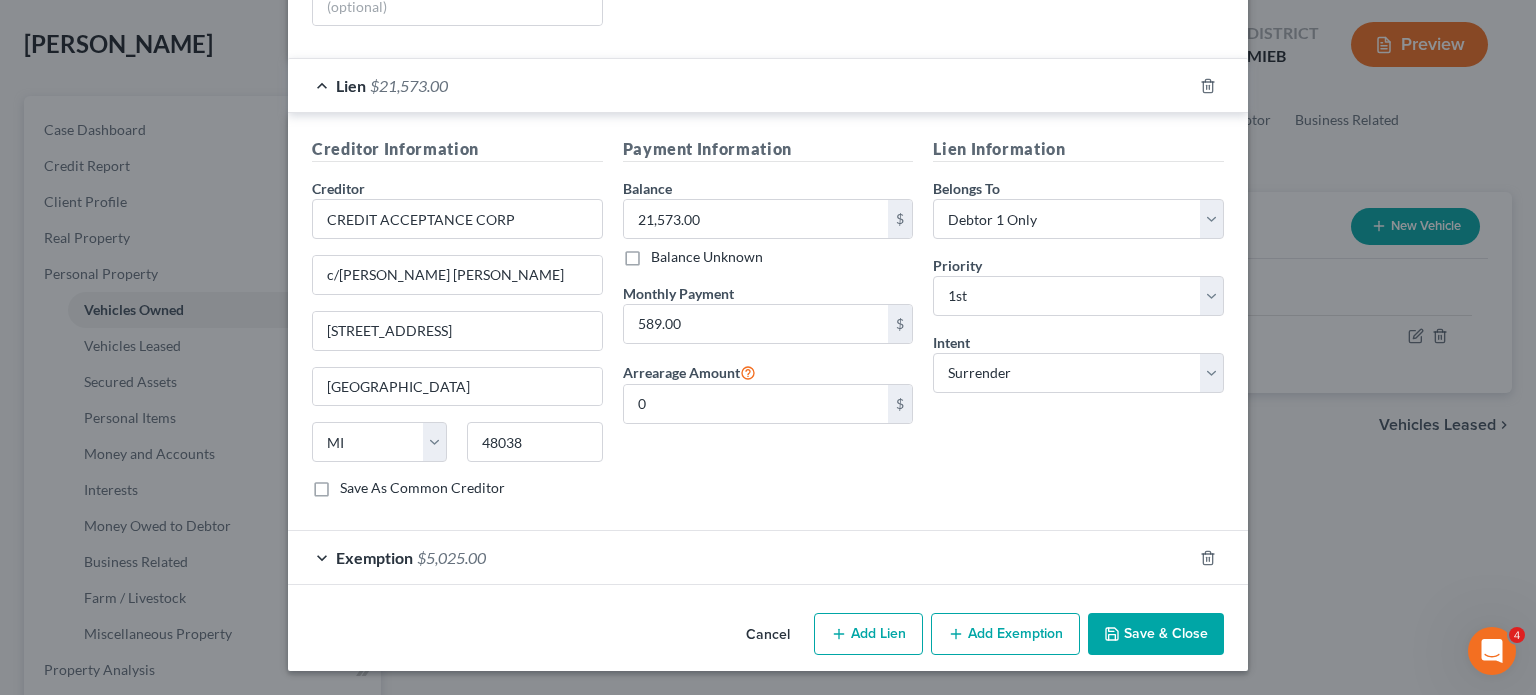 scroll, scrollTop: 728, scrollLeft: 0, axis: vertical 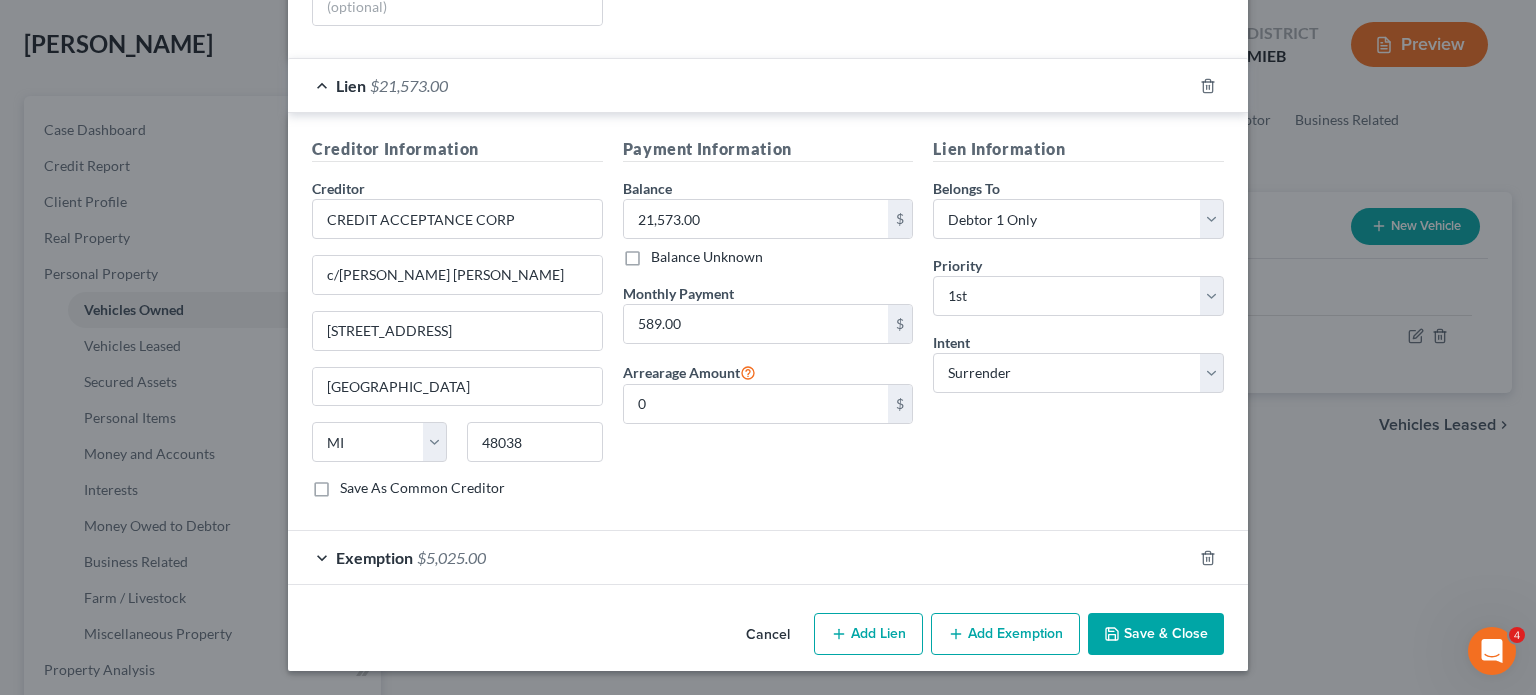 click on "Exemption $5,025.00" at bounding box center [740, 557] 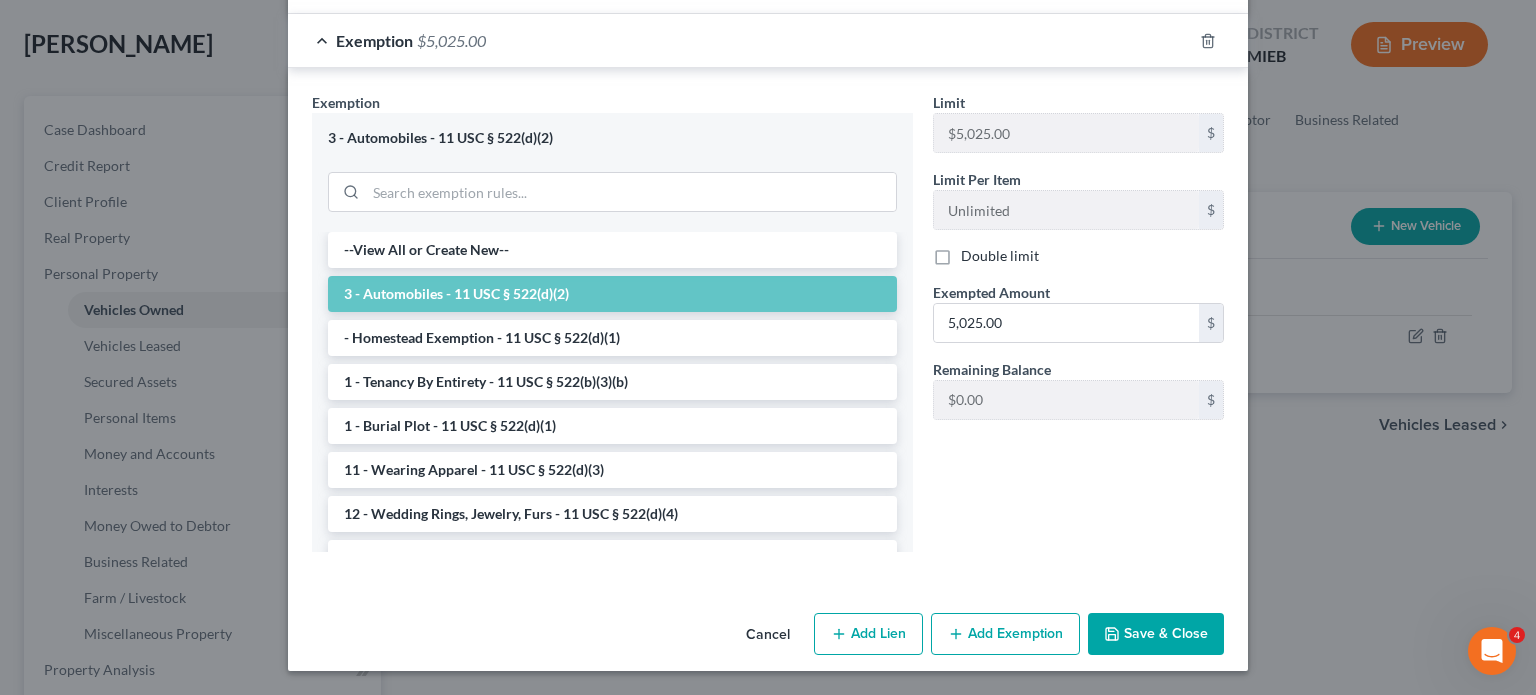 scroll, scrollTop: 1042, scrollLeft: 0, axis: vertical 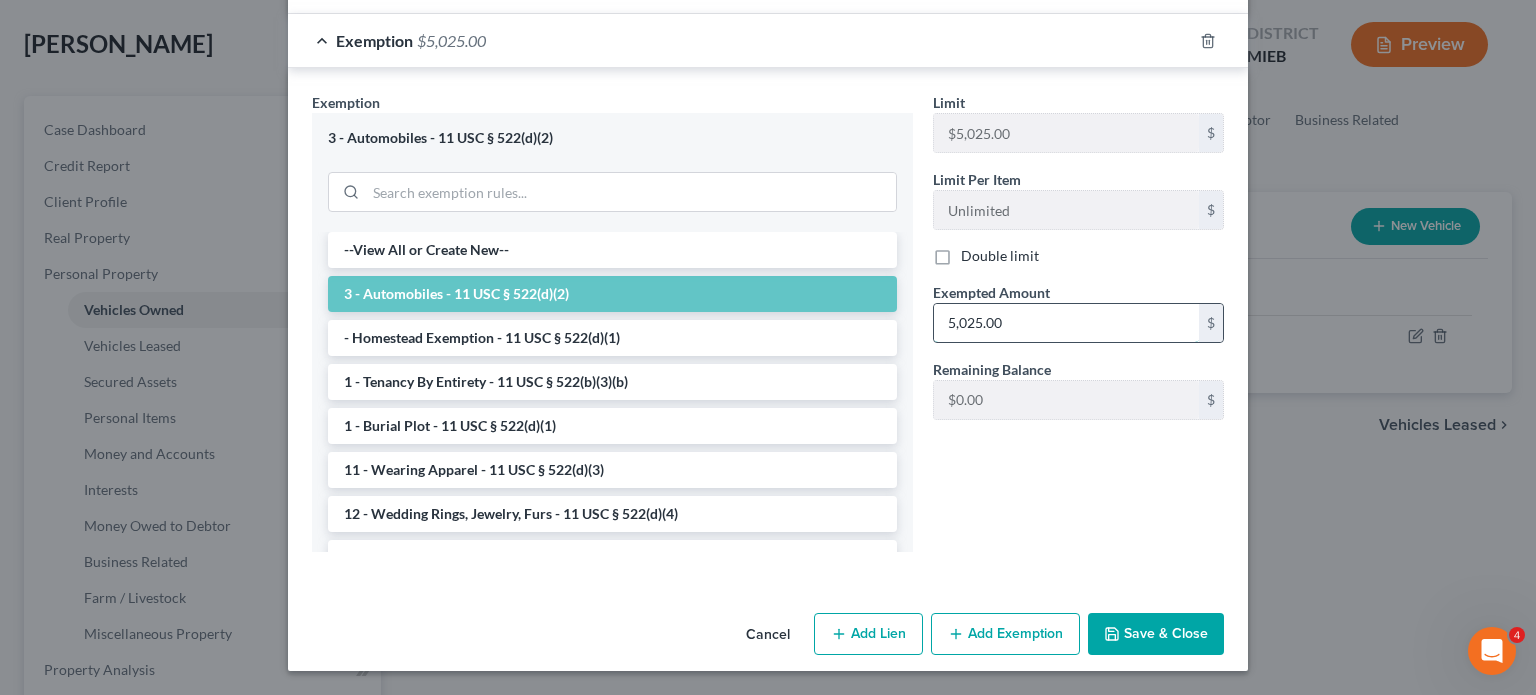 click on "5,025.00" at bounding box center (1066, 323) 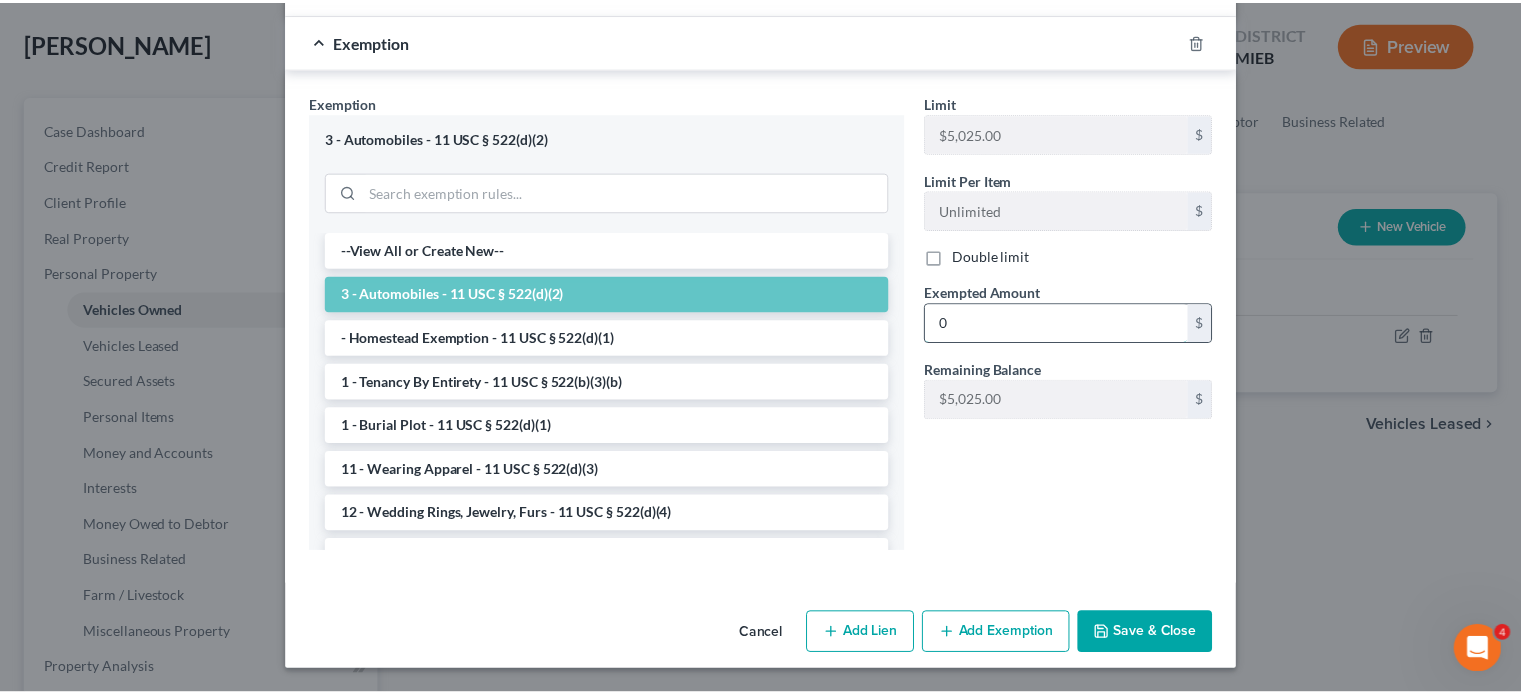 scroll, scrollTop: 1372, scrollLeft: 0, axis: vertical 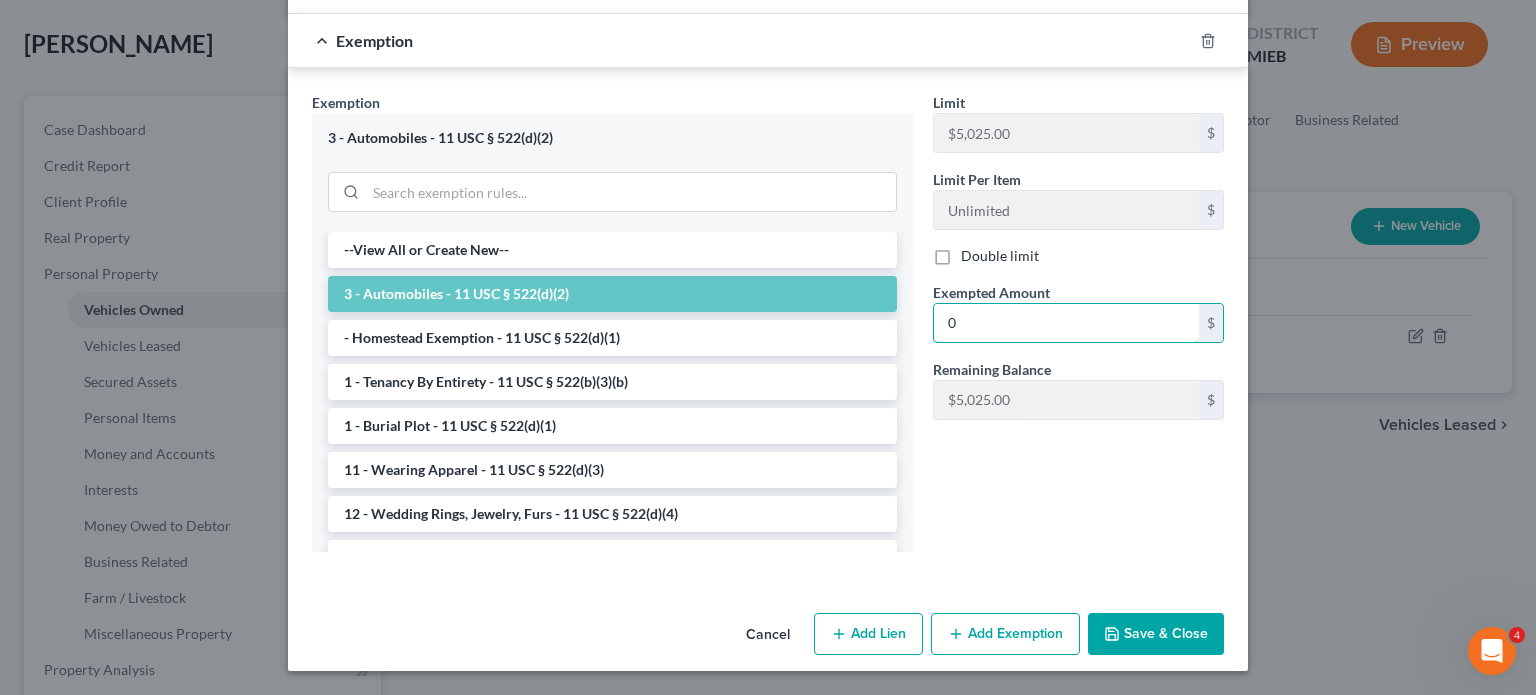 type on "0" 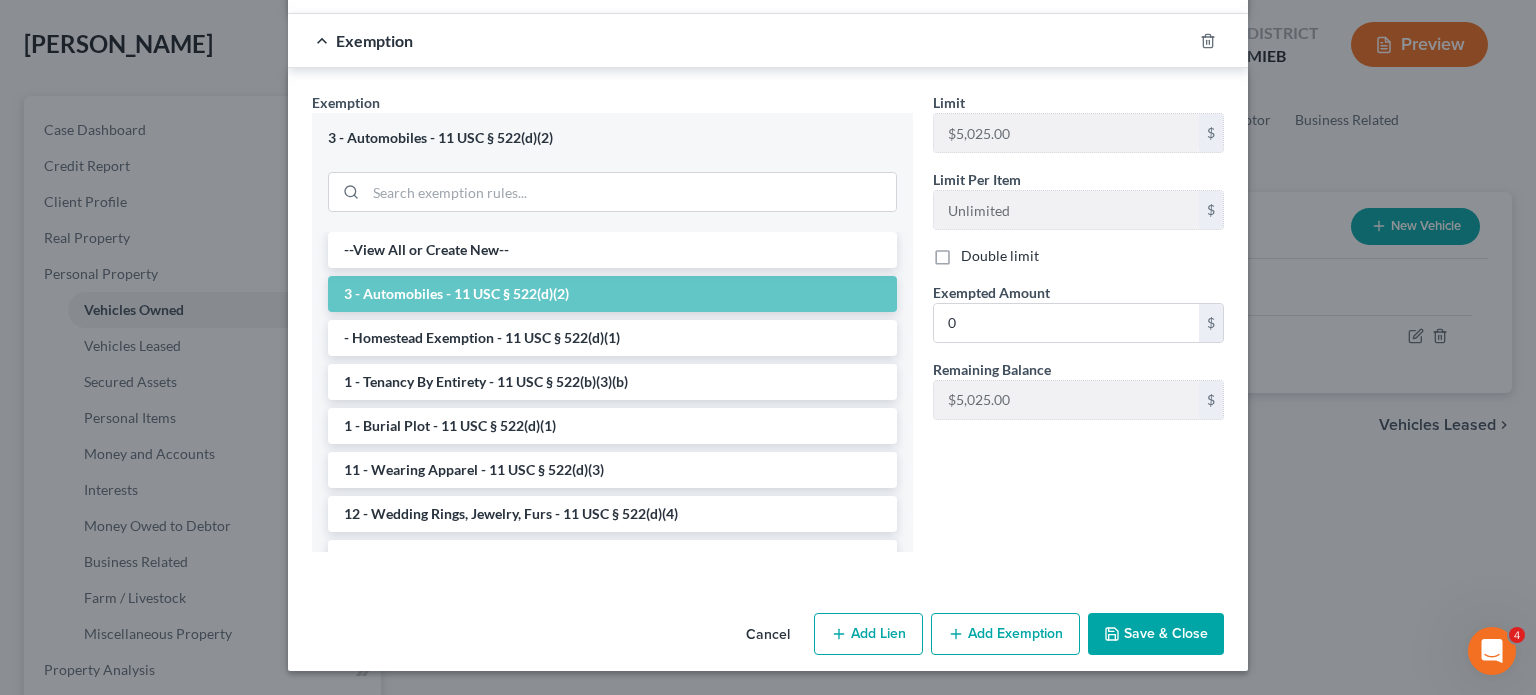 click on "Save & Close" at bounding box center [1156, 634] 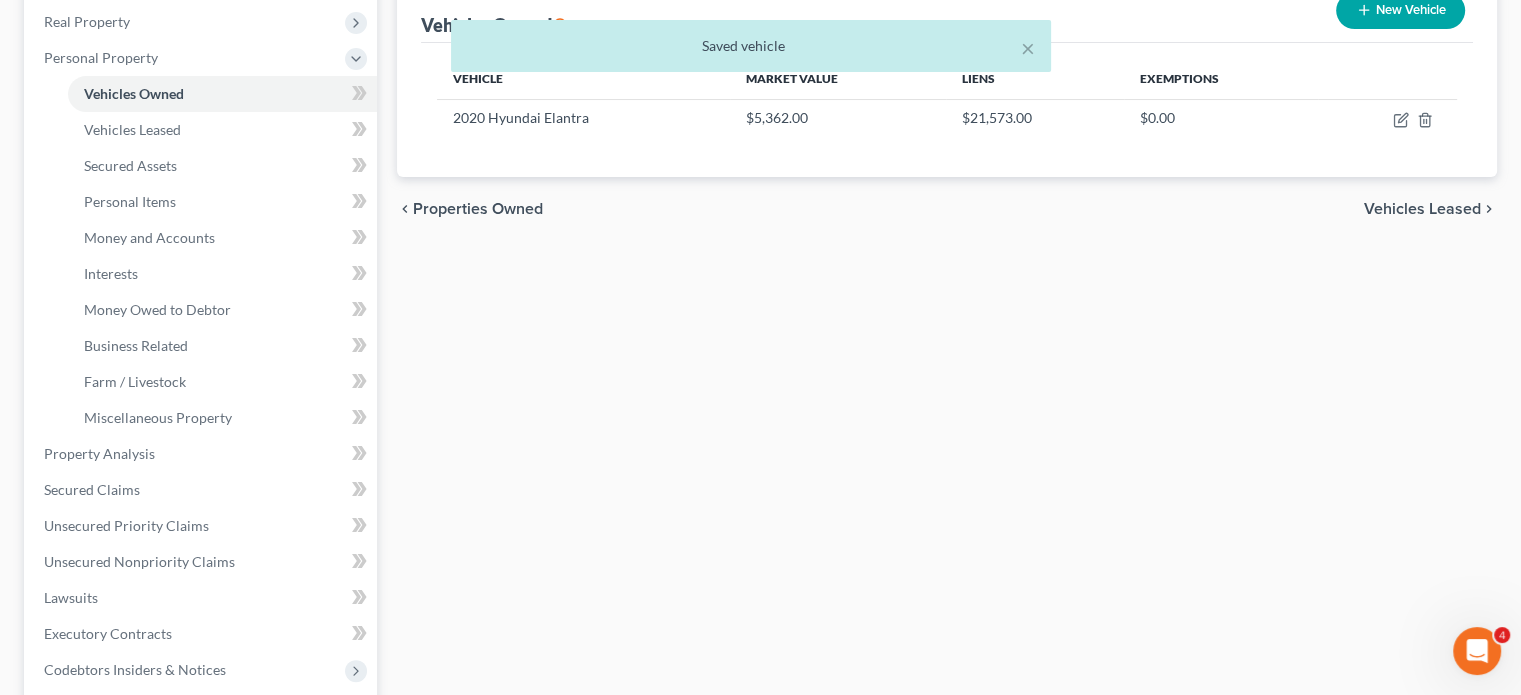 scroll, scrollTop: 312, scrollLeft: 0, axis: vertical 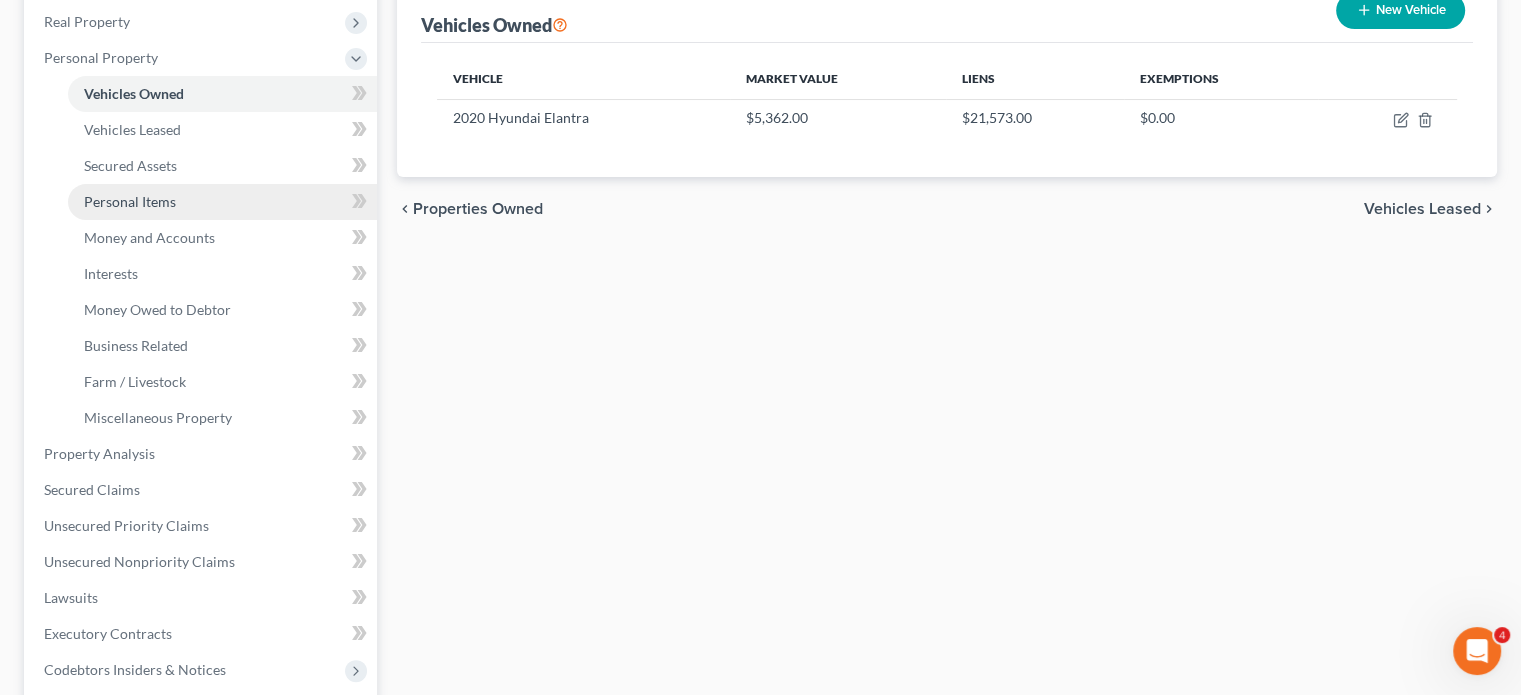 click on "Personal Items" at bounding box center [130, 201] 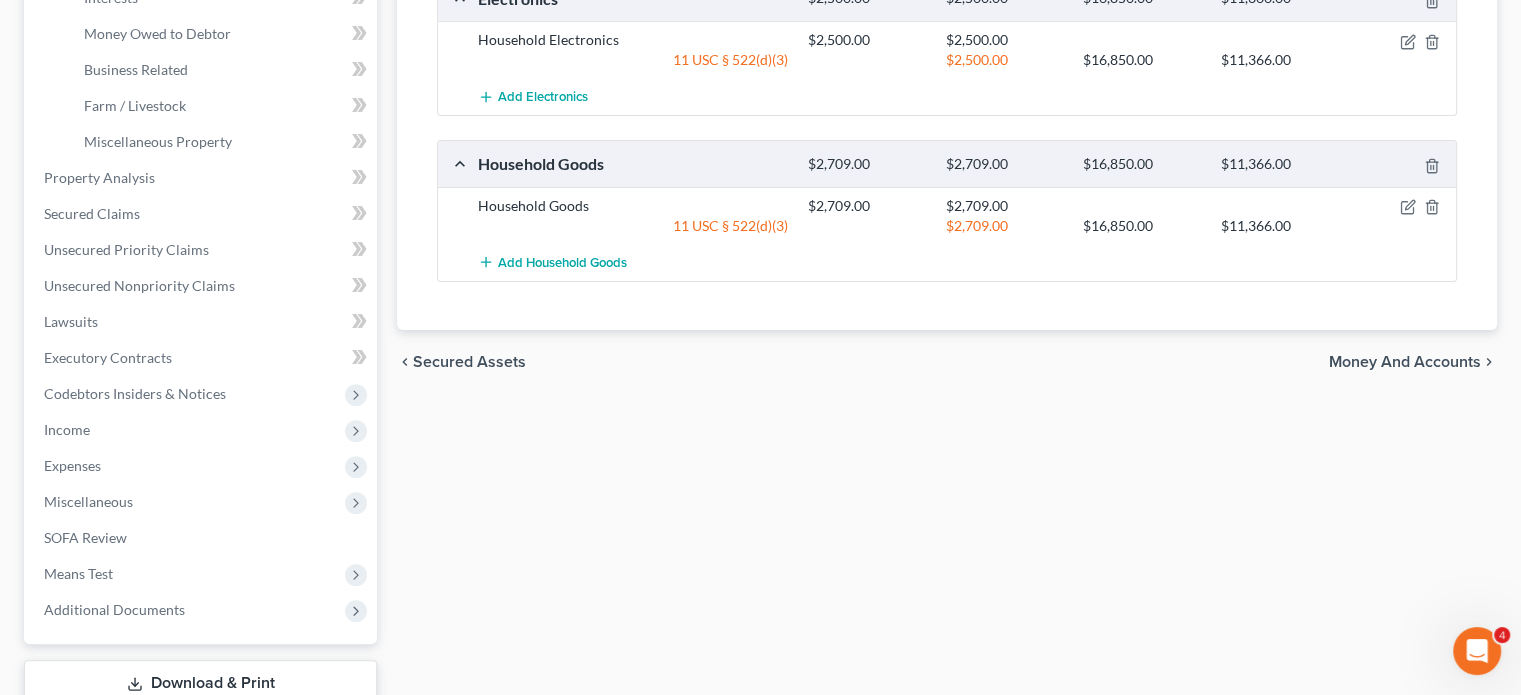 scroll, scrollTop: 592, scrollLeft: 0, axis: vertical 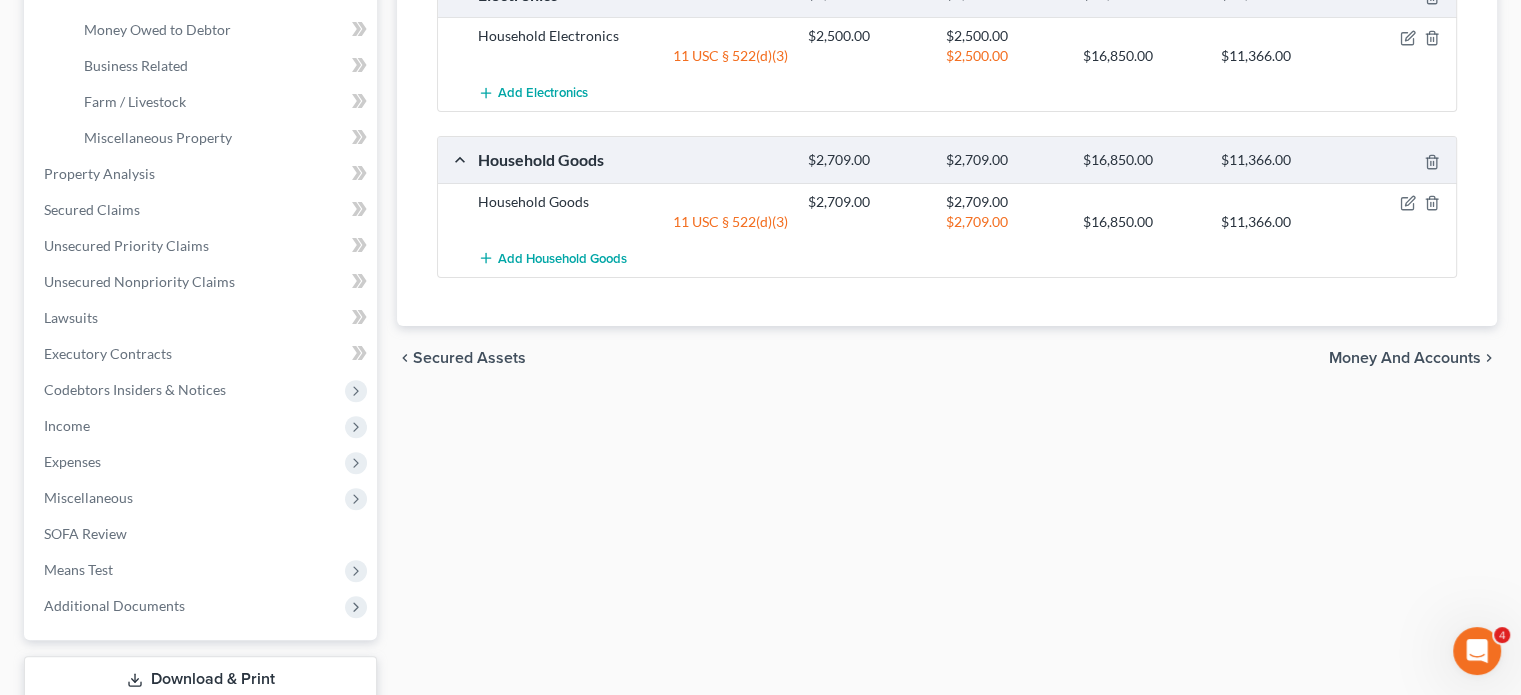 click on "Money and Accounts" at bounding box center (149, -43) 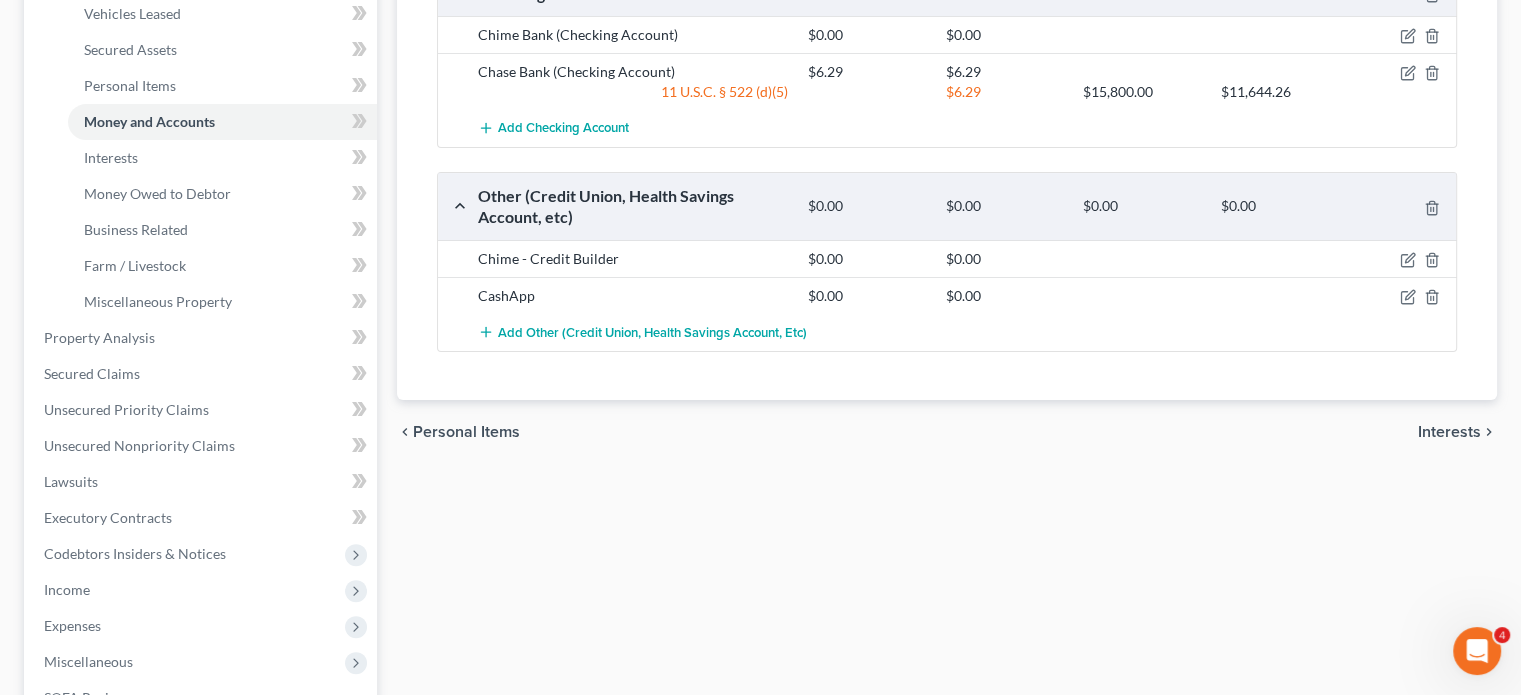 scroll, scrollTop: 432, scrollLeft: 0, axis: vertical 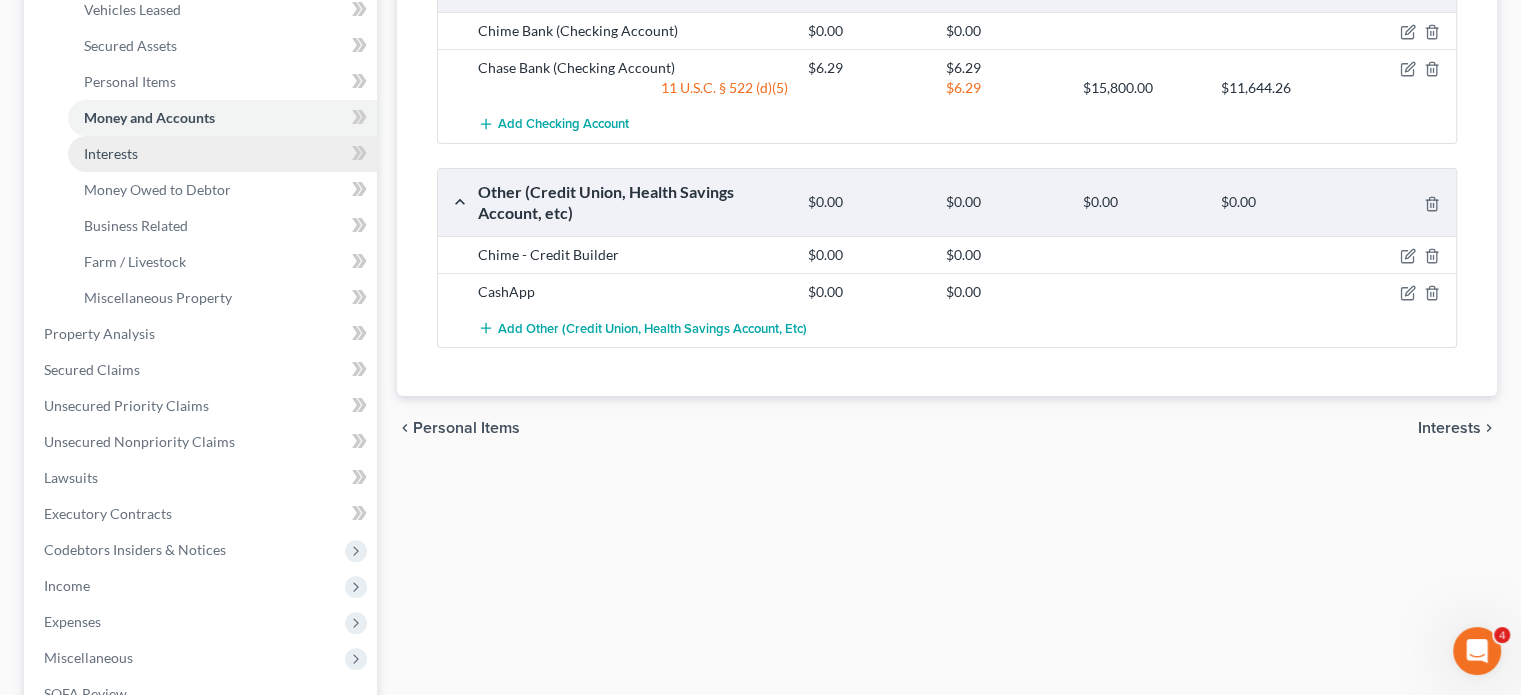 click on "Interests" at bounding box center (222, 154) 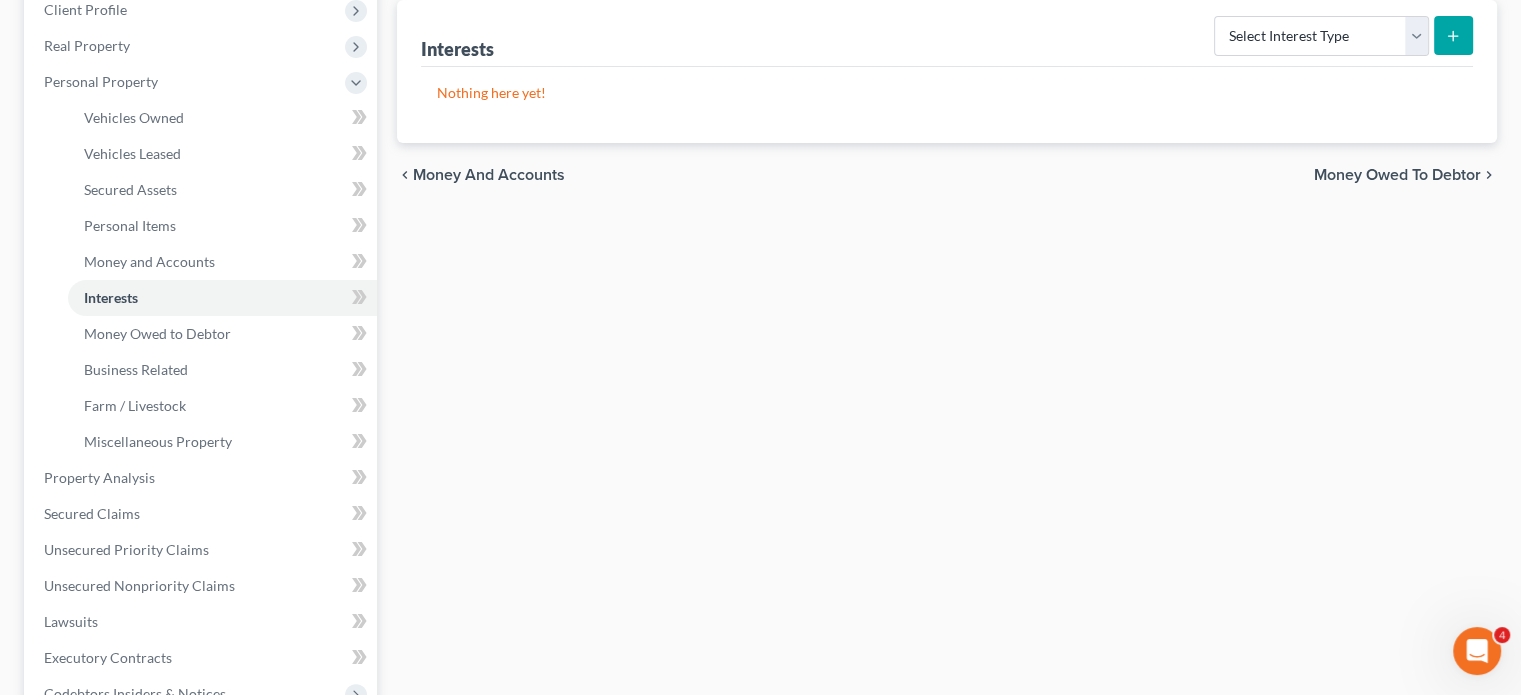 scroll, scrollTop: 292, scrollLeft: 0, axis: vertical 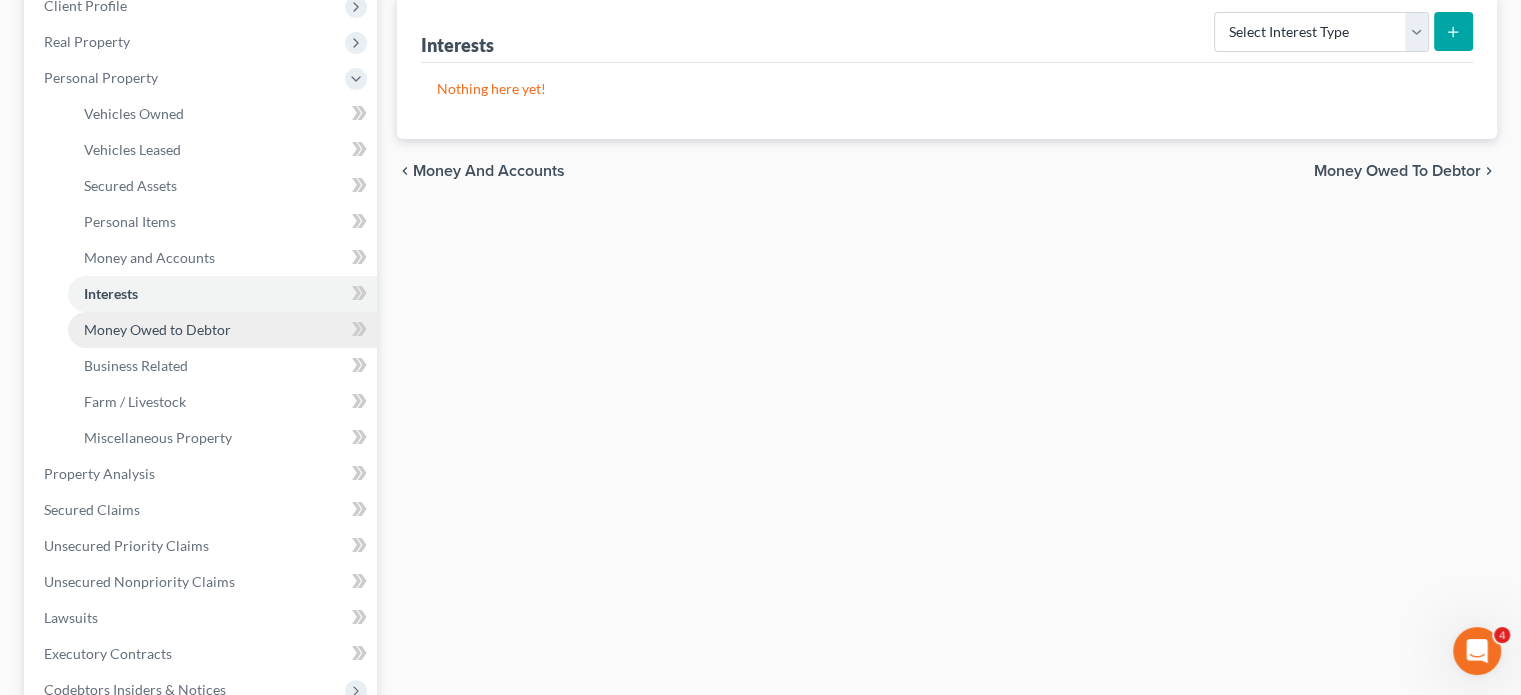 click on "Money Owed to Debtor" at bounding box center [157, 329] 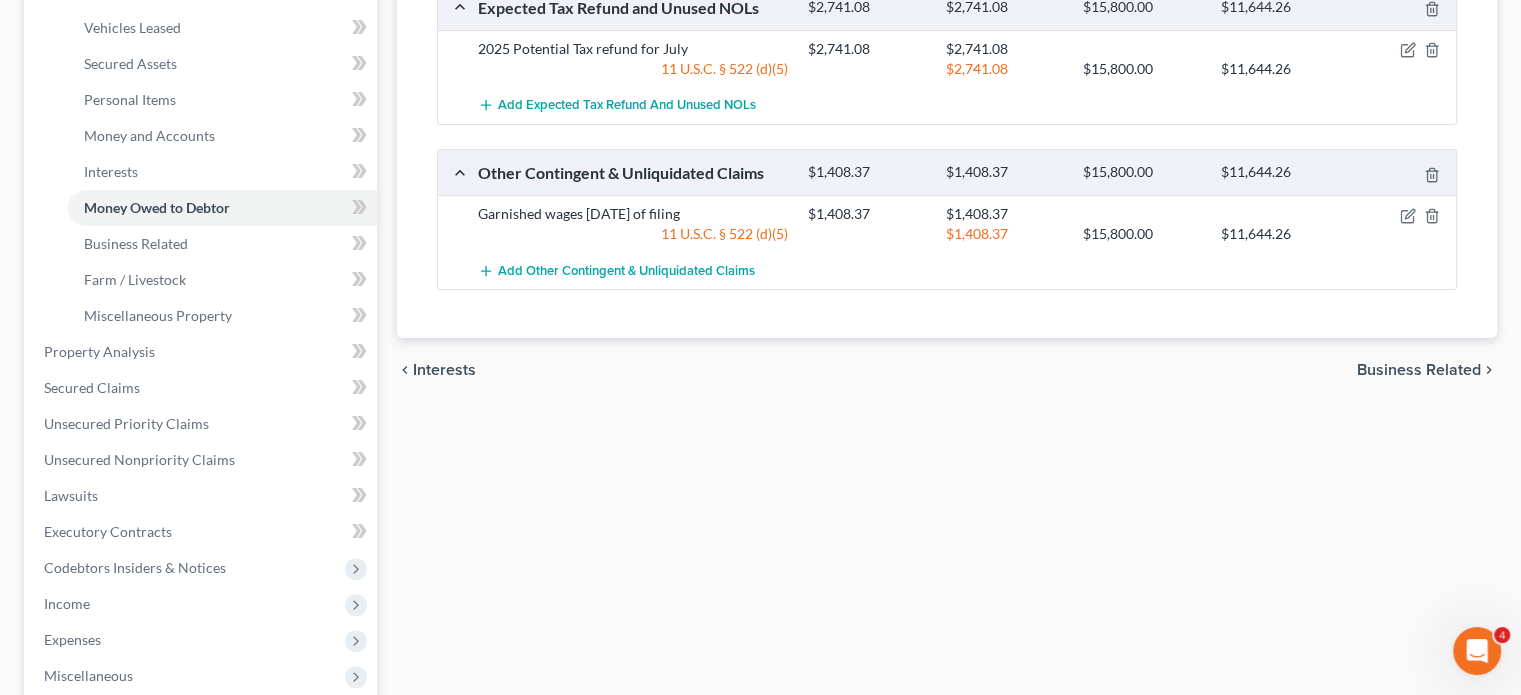 scroll, scrollTop: 415, scrollLeft: 0, axis: vertical 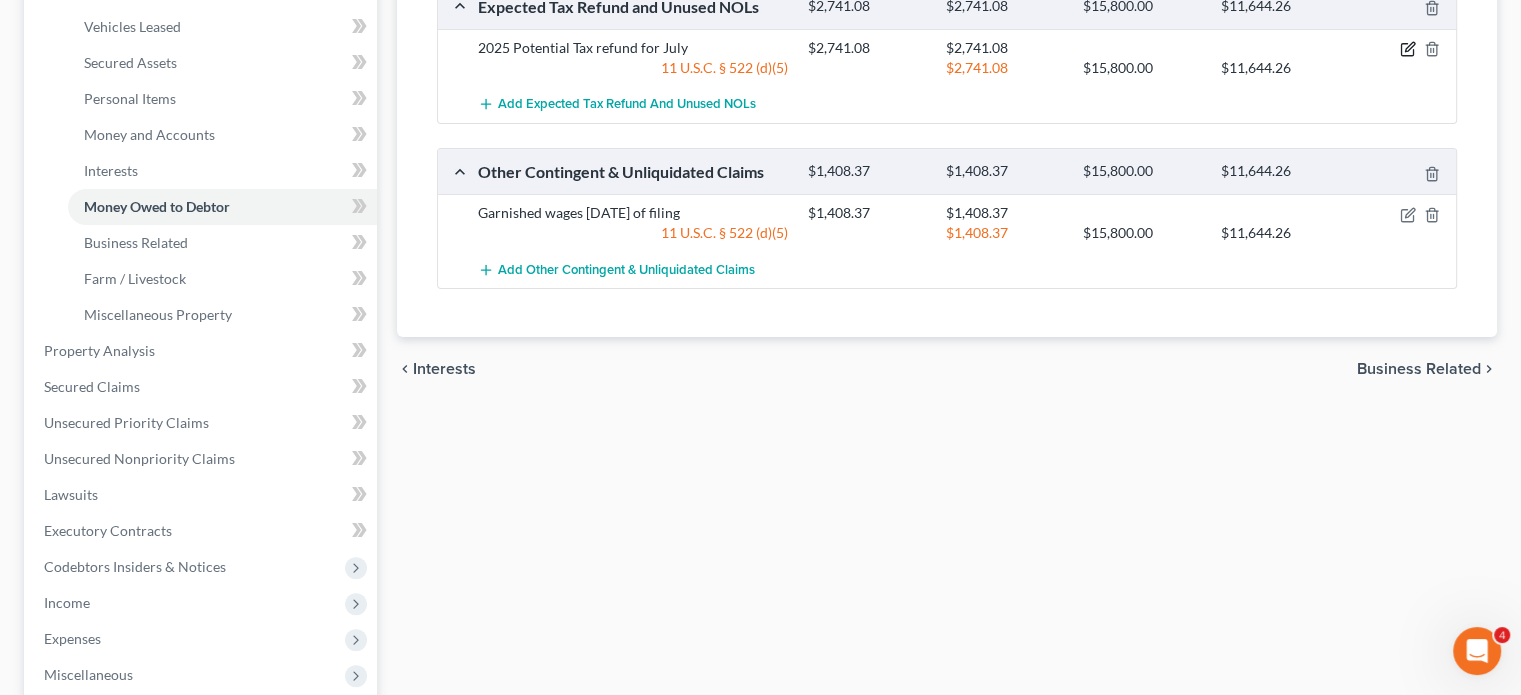 click 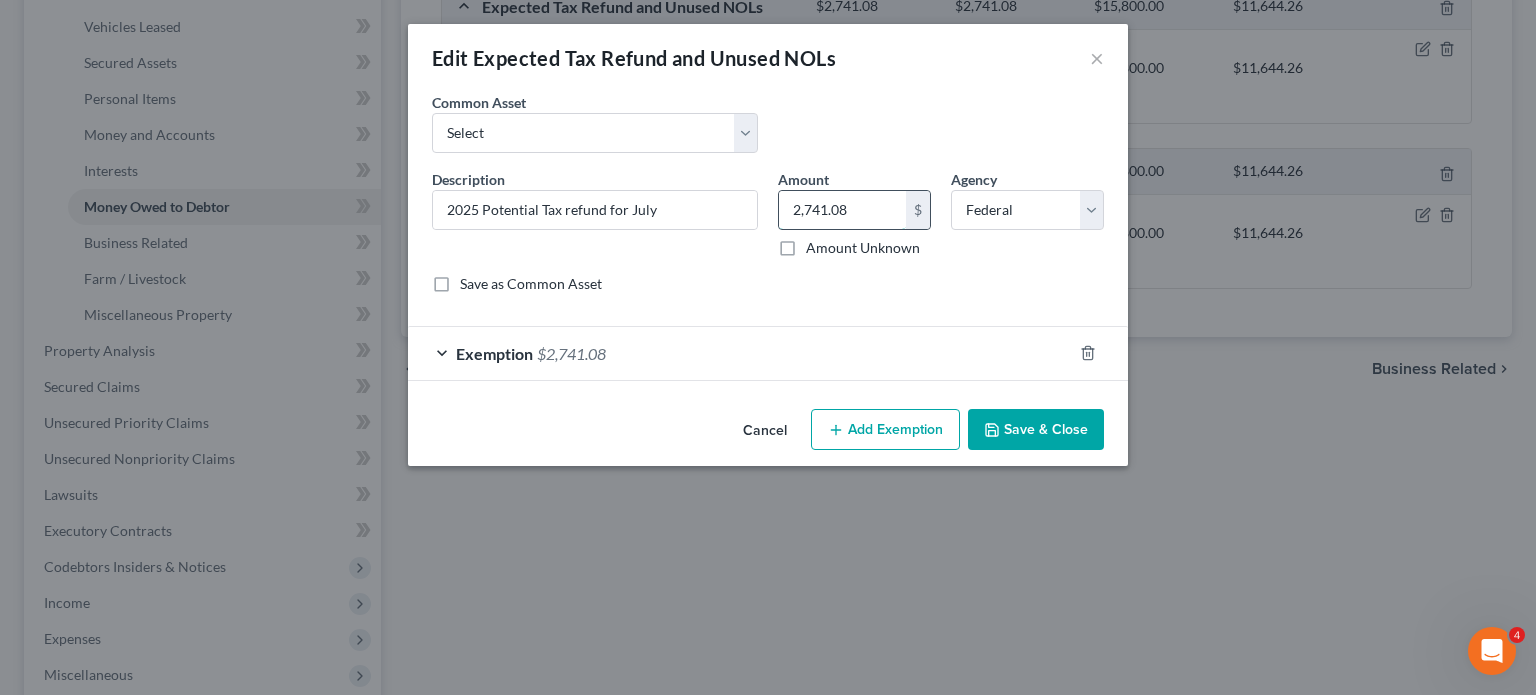click on "2,741.08" at bounding box center (842, 210) 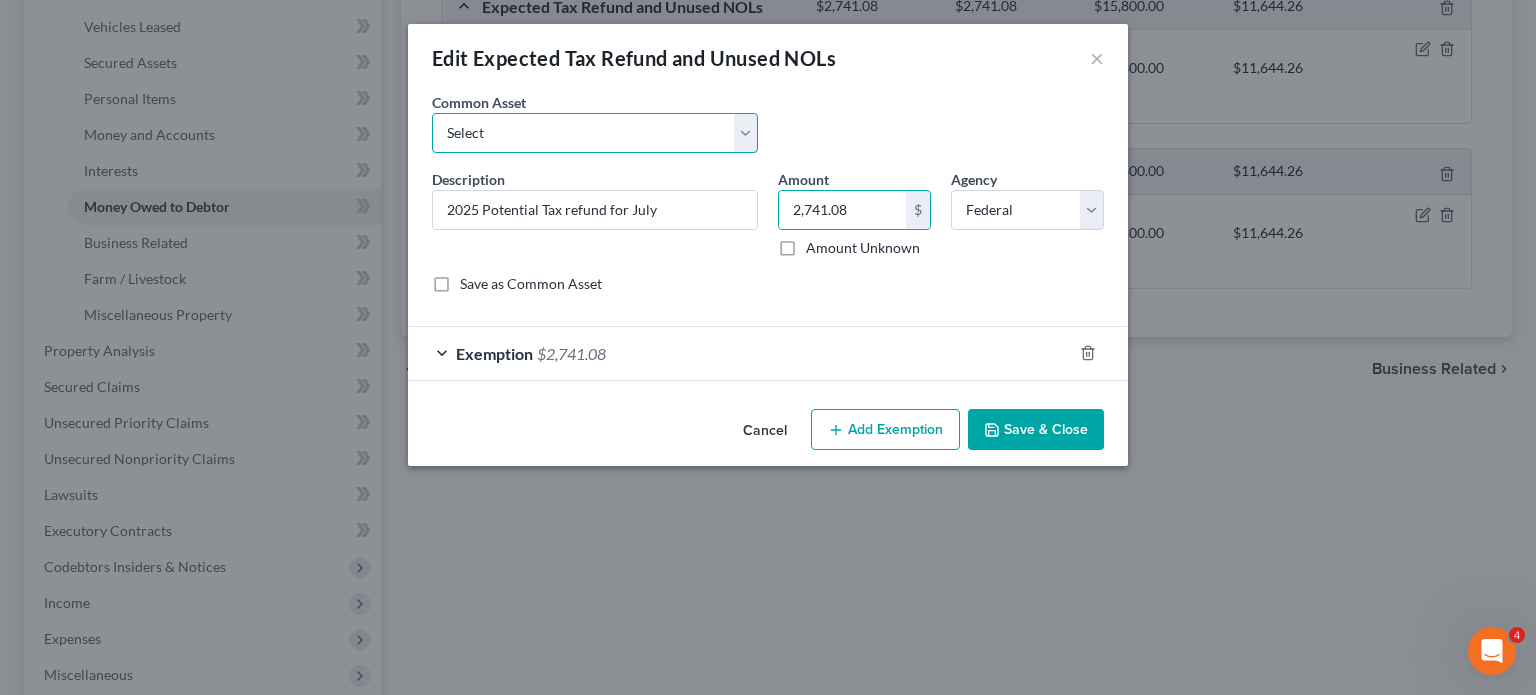 click on "Select Potential 2019 tax refunds - estimated and prorated Potential 2019 tax refunds - estimated and prorated for [DATE] Federal tax return Potential 2019 tax refunds - estimated and prorated for July Potential 2019 tax refunds - estimated and prorated for August Potential 2019 tax refunds - estimated and prorated for September Potential 2019 tax refunds - estimated and prorated for October Potential 2019 tax refunds - estimated and prorated for November Potential 2019 tax refunds - estimated and prorated for [DATE] Federal Tax Return 2019 Federal Refund 2019 State Tax Return Potential State 2020 tax refunds - estimated and prorated for March Potential 2022 tax refunds - estimated and prorated for April Potential 2022 tax refunds - estimated and prorated for [DATE] Potential Tax refund Pro rated for [DATE] Potential Prorated and Estimated 2020 Tax Refund for April Expected 2022 Tax Refund-Pro Rated Potential 2022 tax refunds - estimated and prorated for [DATE] Federal Refund" at bounding box center (595, 133) 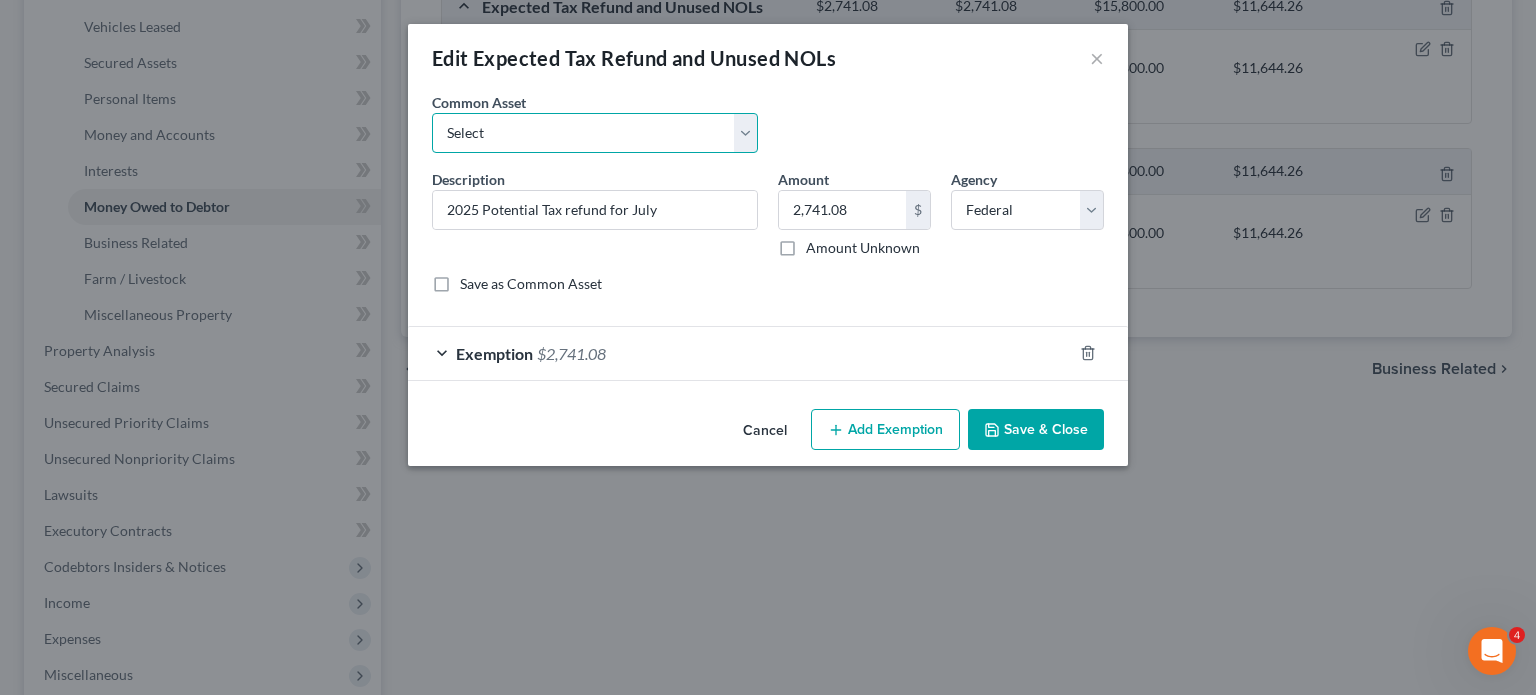 click on "Select Potential 2019 tax refunds - estimated and prorated Potential 2019 tax refunds - estimated and prorated for [DATE] Federal tax return Potential 2019 tax refunds - estimated and prorated for July Potential 2019 tax refunds - estimated and prorated for August Potential 2019 tax refunds - estimated and prorated for September Potential 2019 tax refunds - estimated and prorated for October Potential 2019 tax refunds - estimated and prorated for November Potential 2019 tax refunds - estimated and prorated for [DATE] Federal Tax Return 2019 Federal Refund 2019 State Tax Return Potential State 2020 tax refunds - estimated and prorated for March Potential 2022 tax refunds - estimated and prorated for April Potential 2022 tax refunds - estimated and prorated for [DATE] Potential Tax refund Pro rated for [DATE] Potential Prorated and Estimated 2020 Tax Refund for April Expected 2022 Tax Refund-Pro Rated Potential 2022 tax refunds - estimated and prorated for [DATE] Federal Refund" at bounding box center [595, 133] 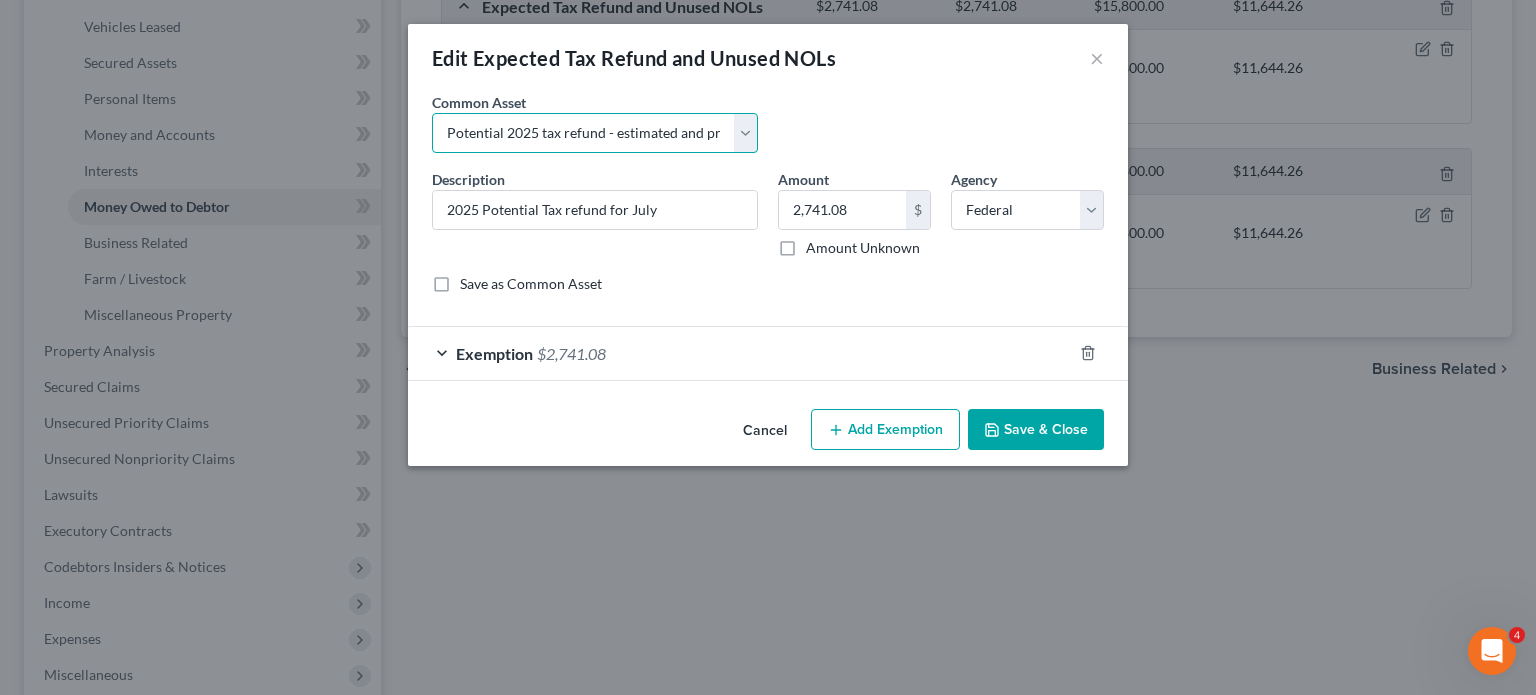 click on "Select Potential 2019 tax refunds - estimated and prorated Potential 2019 tax refunds - estimated and prorated for [DATE] Federal tax return Potential 2019 tax refunds - estimated and prorated for July Potential 2019 tax refunds - estimated and prorated for August Potential 2019 tax refunds - estimated and prorated for September Potential 2019 tax refunds - estimated and prorated for October Potential 2019 tax refunds - estimated and prorated for November Potential 2019 tax refunds - estimated and prorated for [DATE] Federal Tax Return 2019 Federal Refund 2019 State Tax Return Potential State 2020 tax refunds - estimated and prorated for March Potential 2022 tax refunds - estimated and prorated for April Potential 2022 tax refunds - estimated and prorated for [DATE] Potential Tax refund Pro rated for [DATE] Potential Prorated and Estimated 2020 Tax Refund for April Expected 2022 Tax Refund-Pro Rated Potential 2022 tax refunds - estimated and prorated for [DATE] Federal Refund" at bounding box center (595, 133) 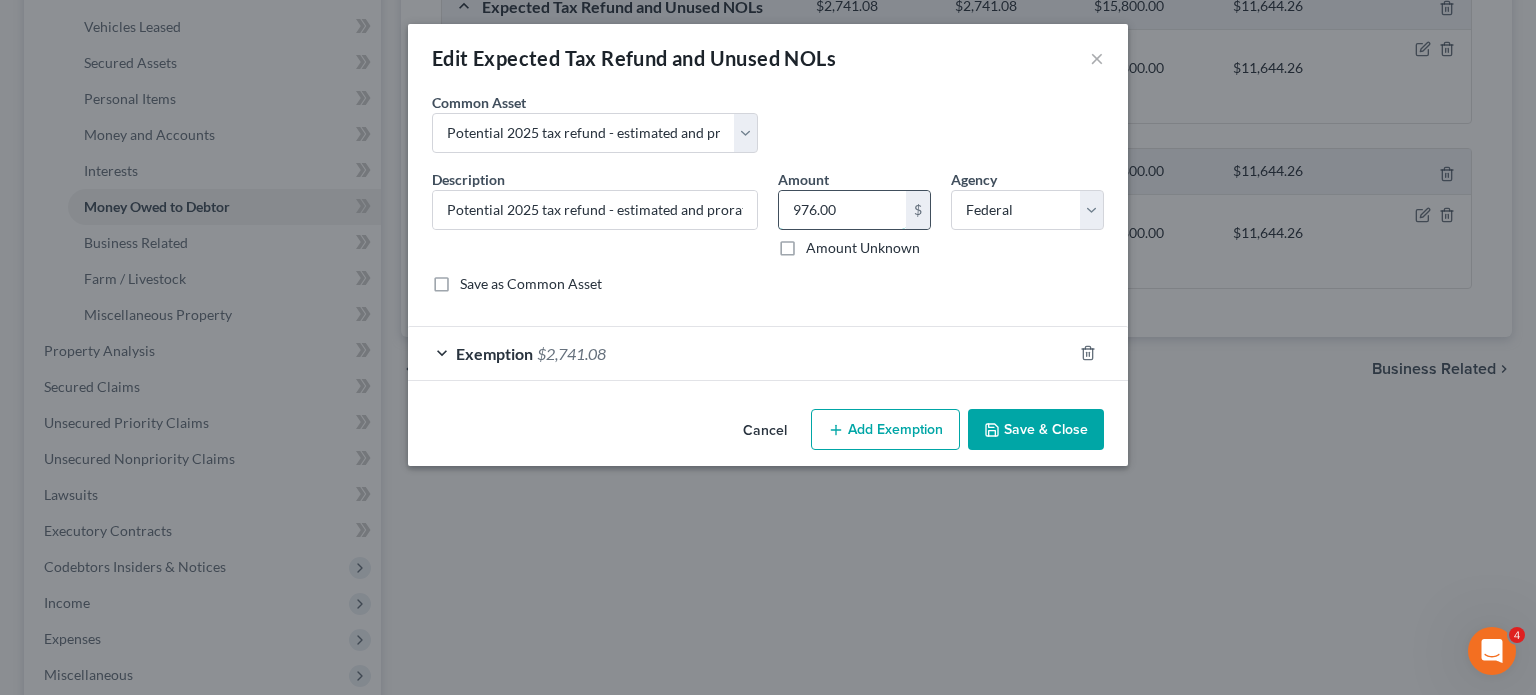 click on "976.00" at bounding box center [842, 210] 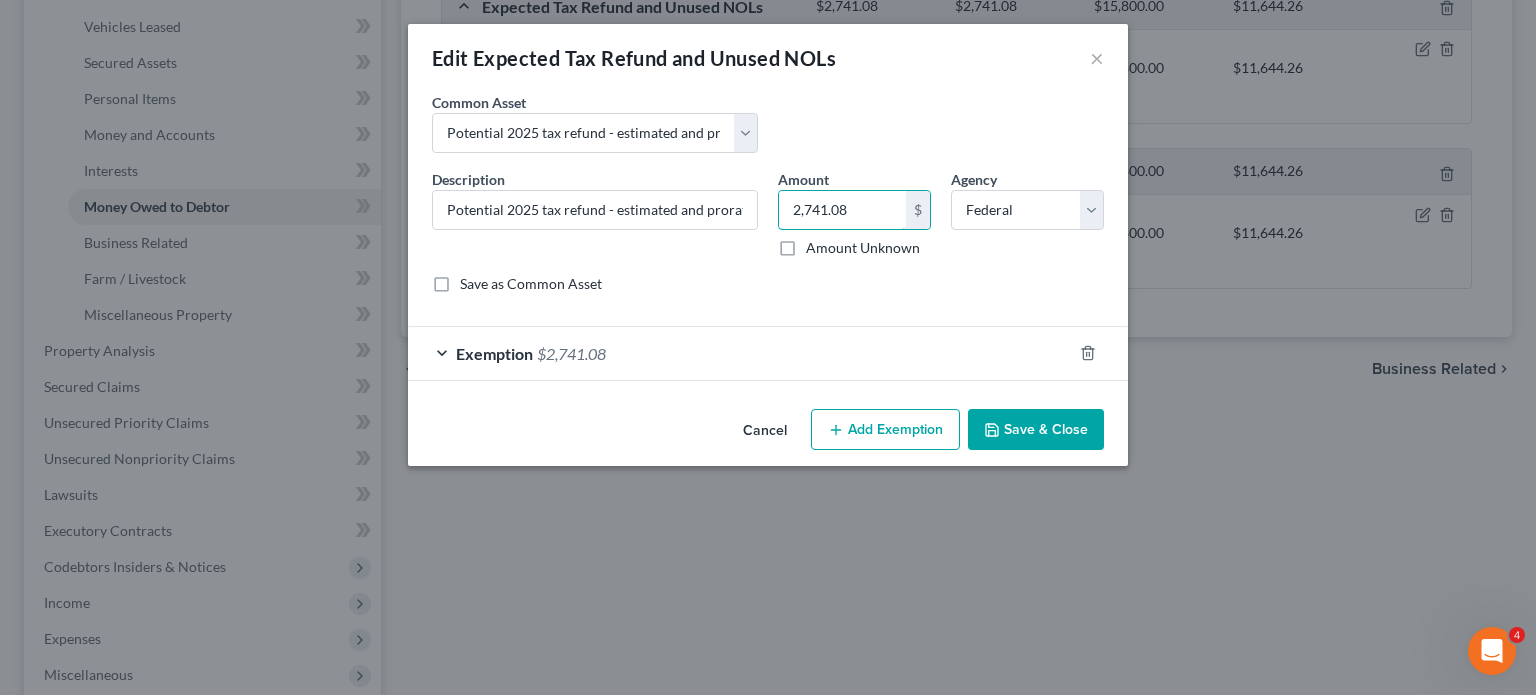 type on "2,741.08" 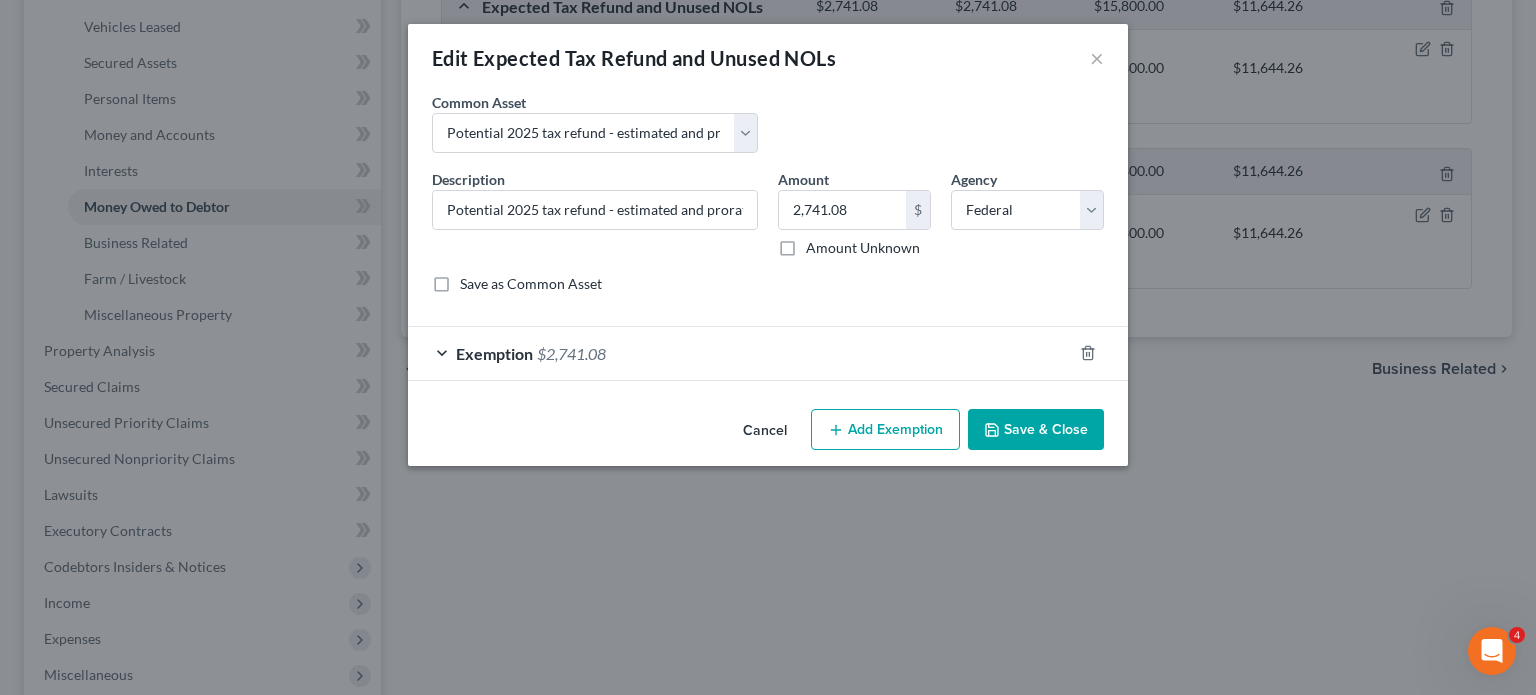 click on "Save & Close" at bounding box center (1036, 430) 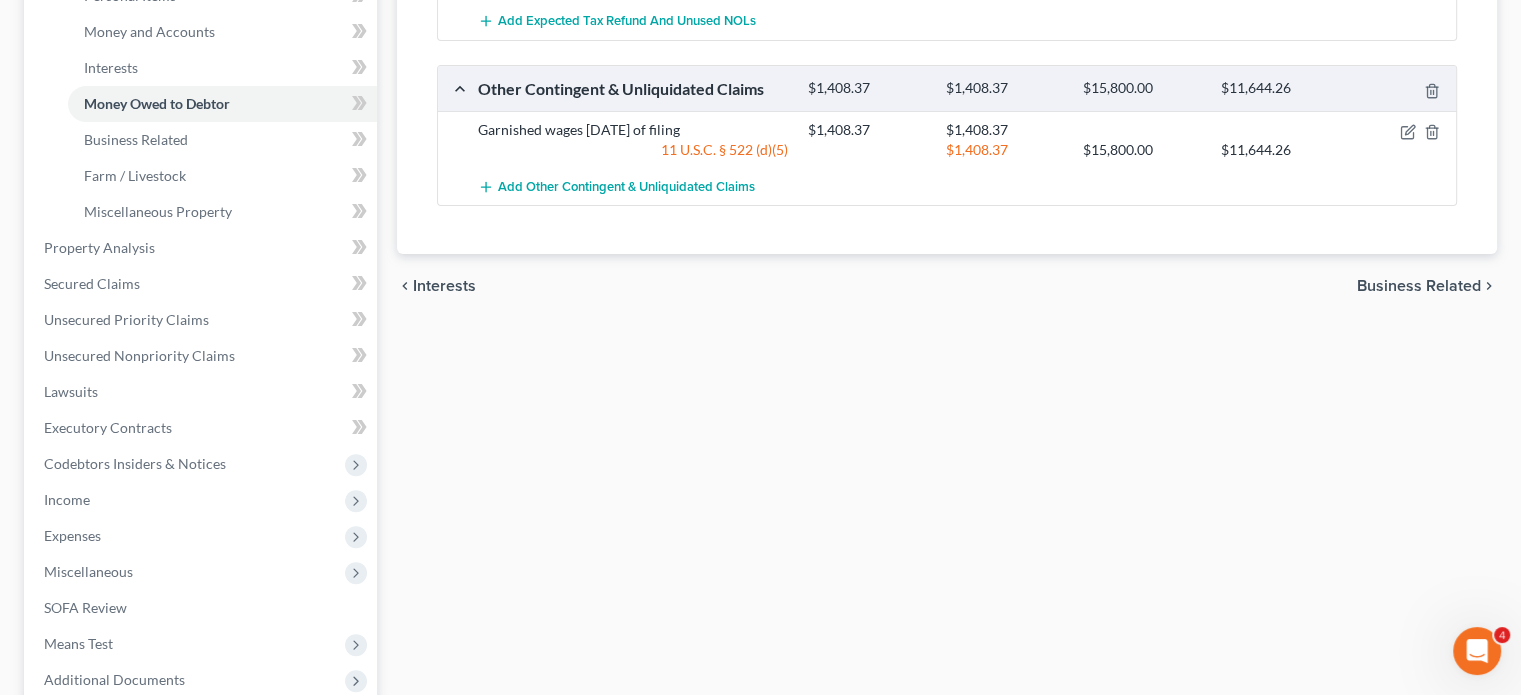 scroll, scrollTop: 544, scrollLeft: 0, axis: vertical 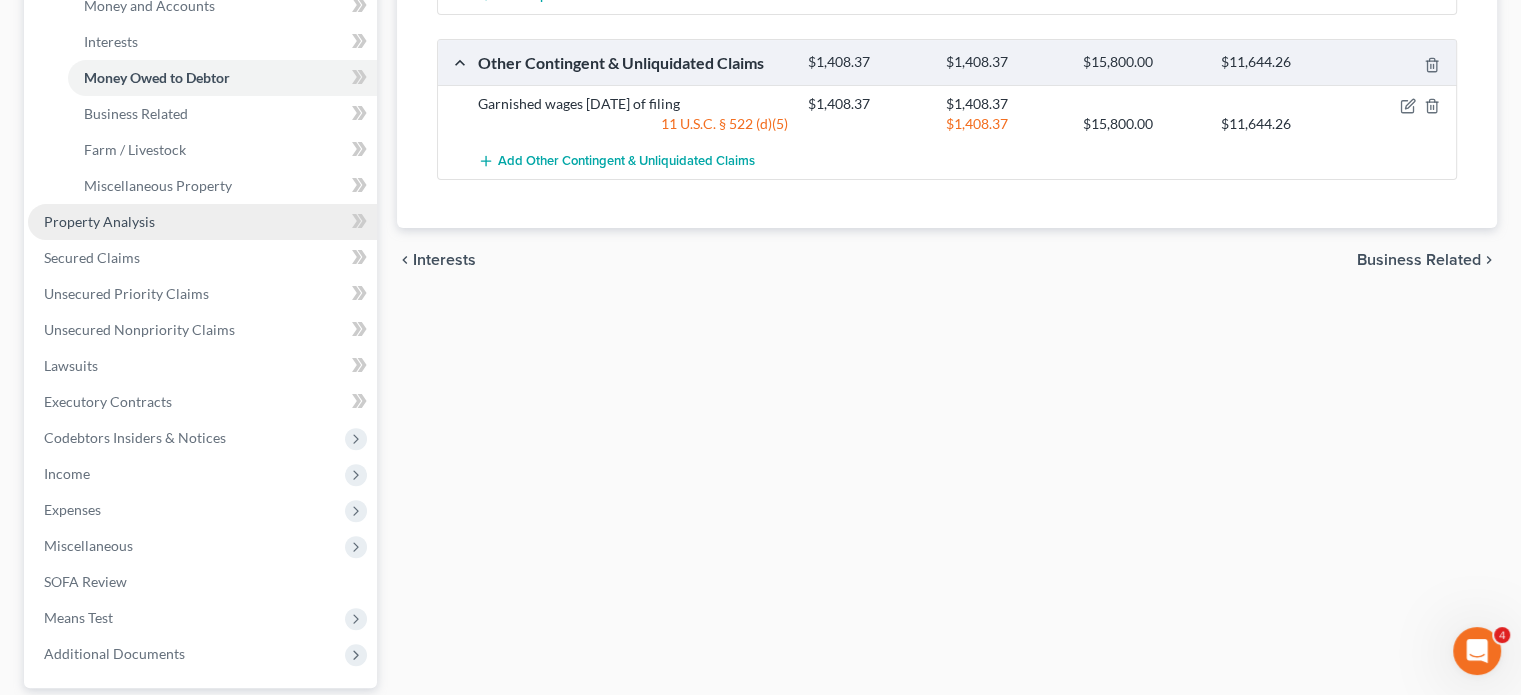 click on "Property Analysis" at bounding box center [202, 222] 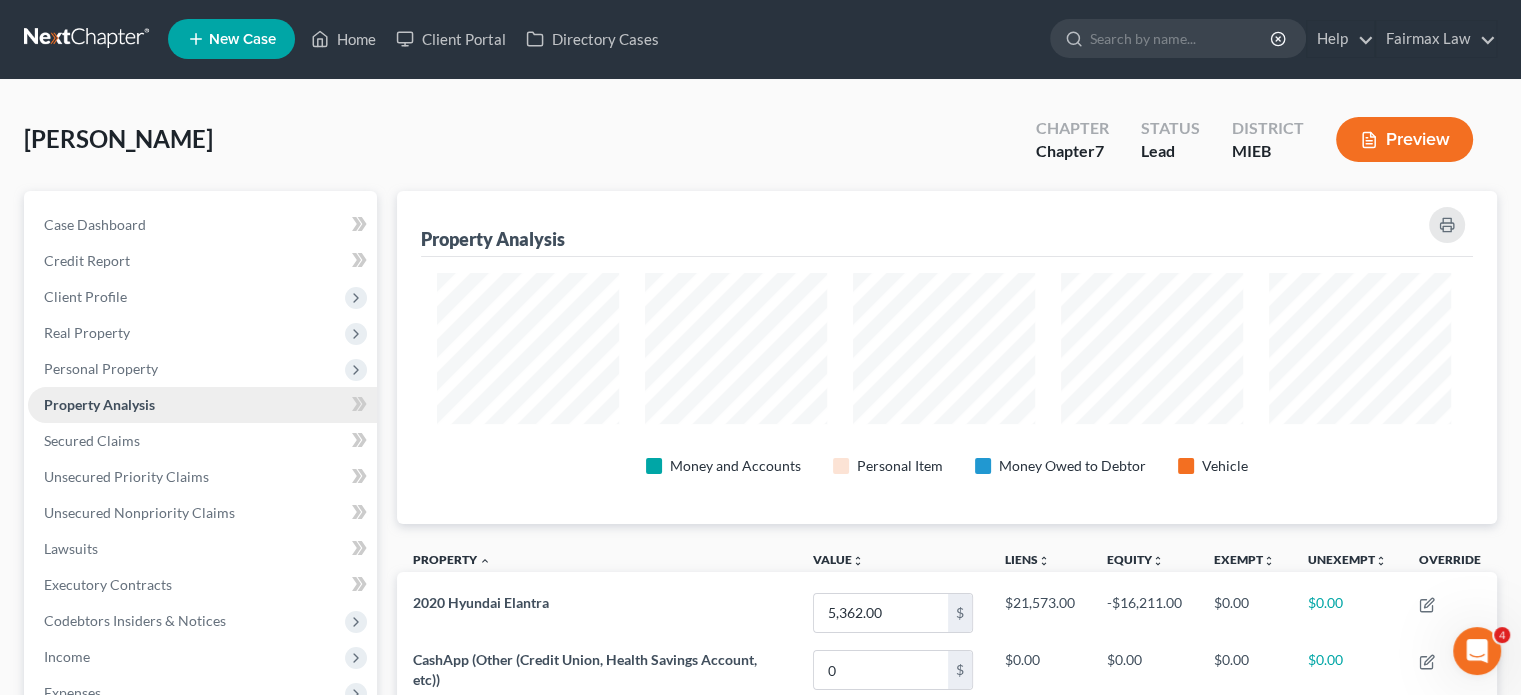scroll, scrollTop: 0, scrollLeft: 0, axis: both 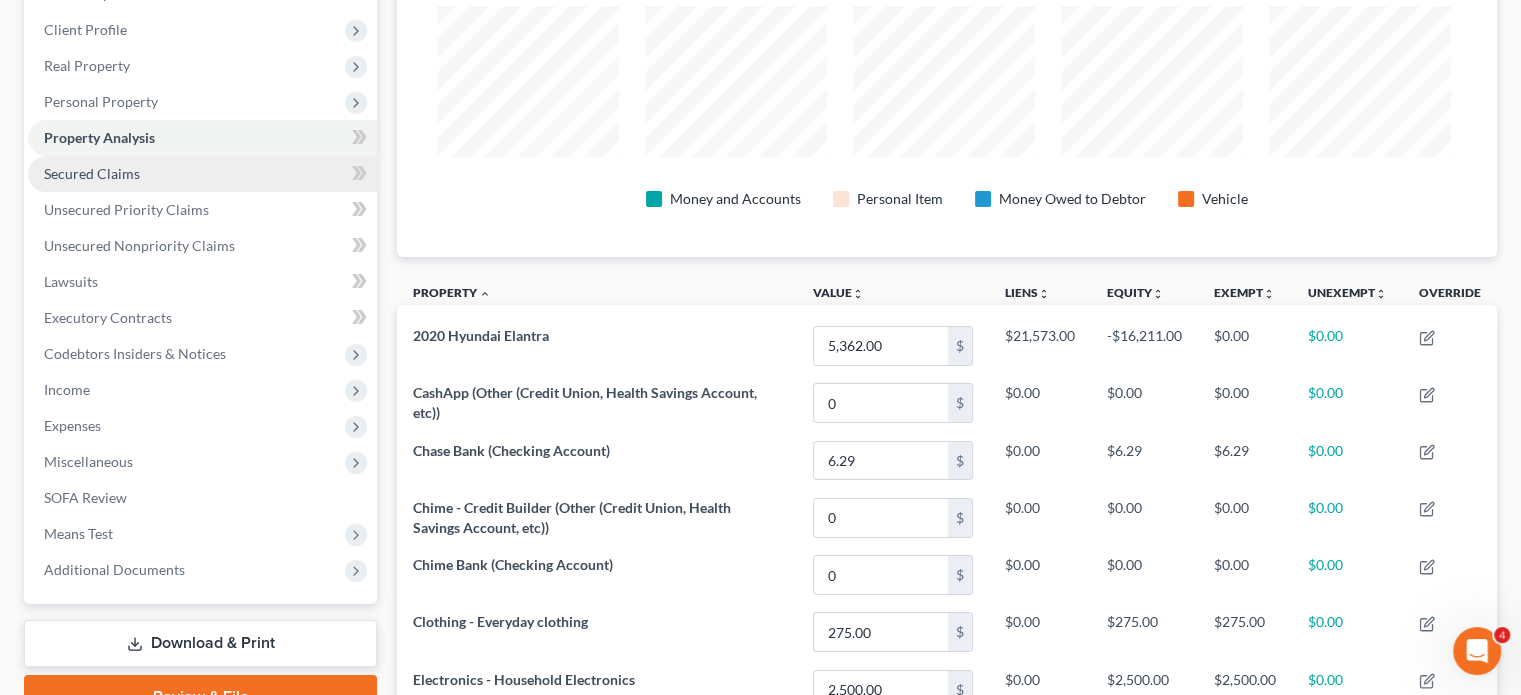 click on "Secured Claims" at bounding box center [202, 174] 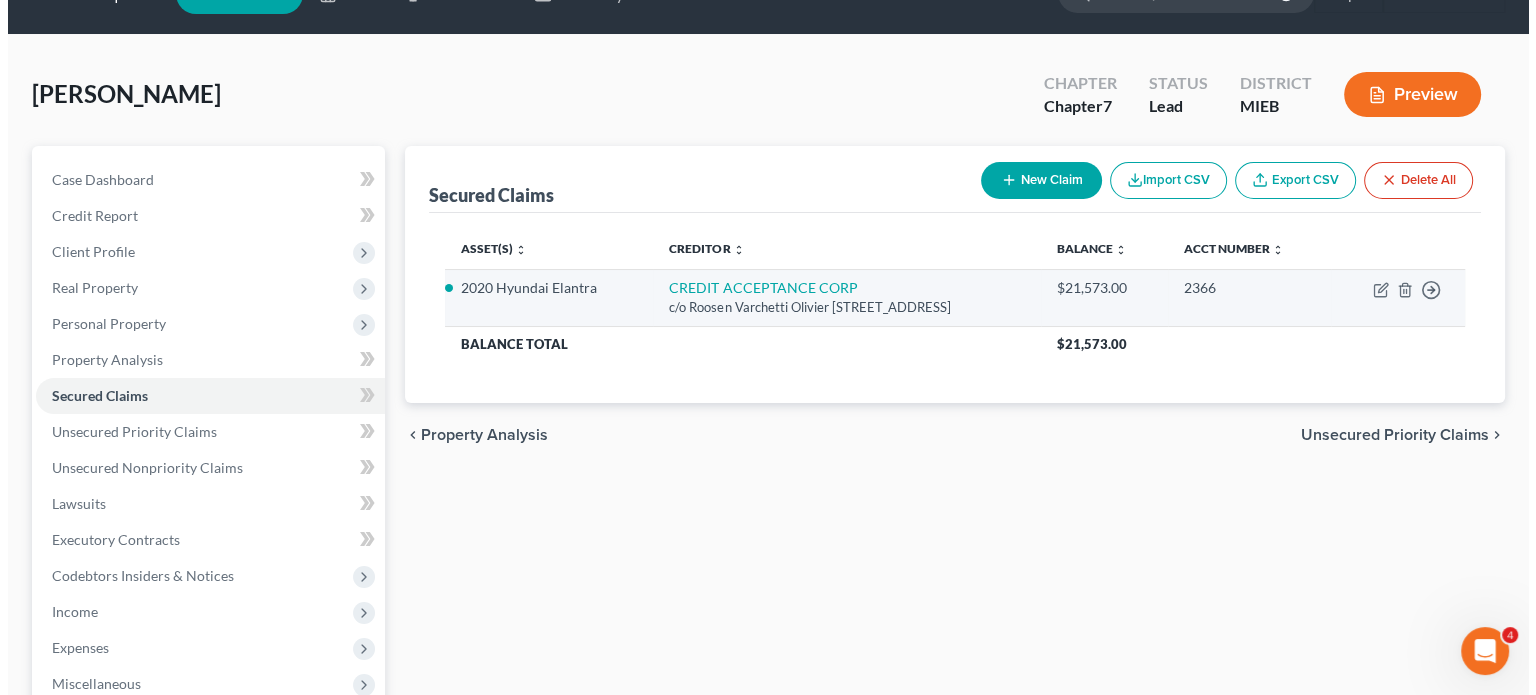 scroll, scrollTop: 0, scrollLeft: 0, axis: both 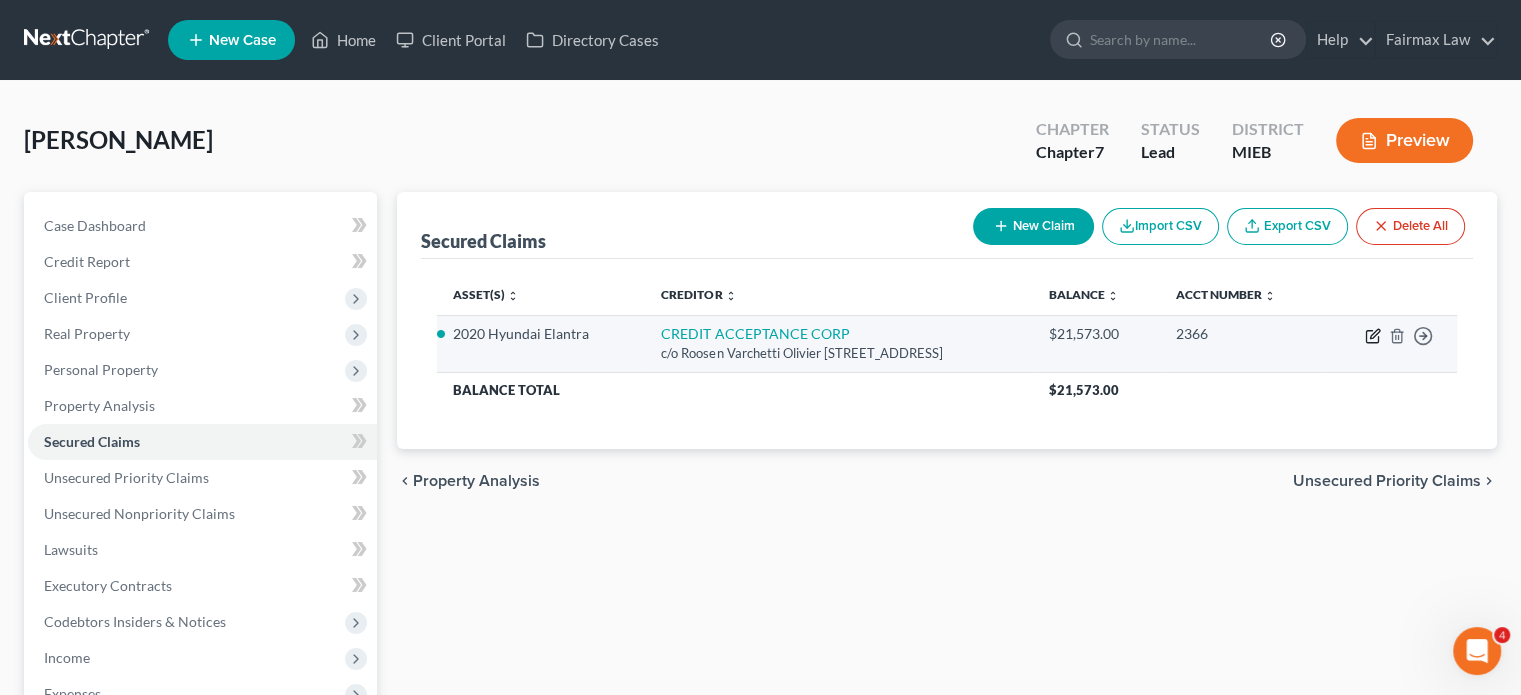 click 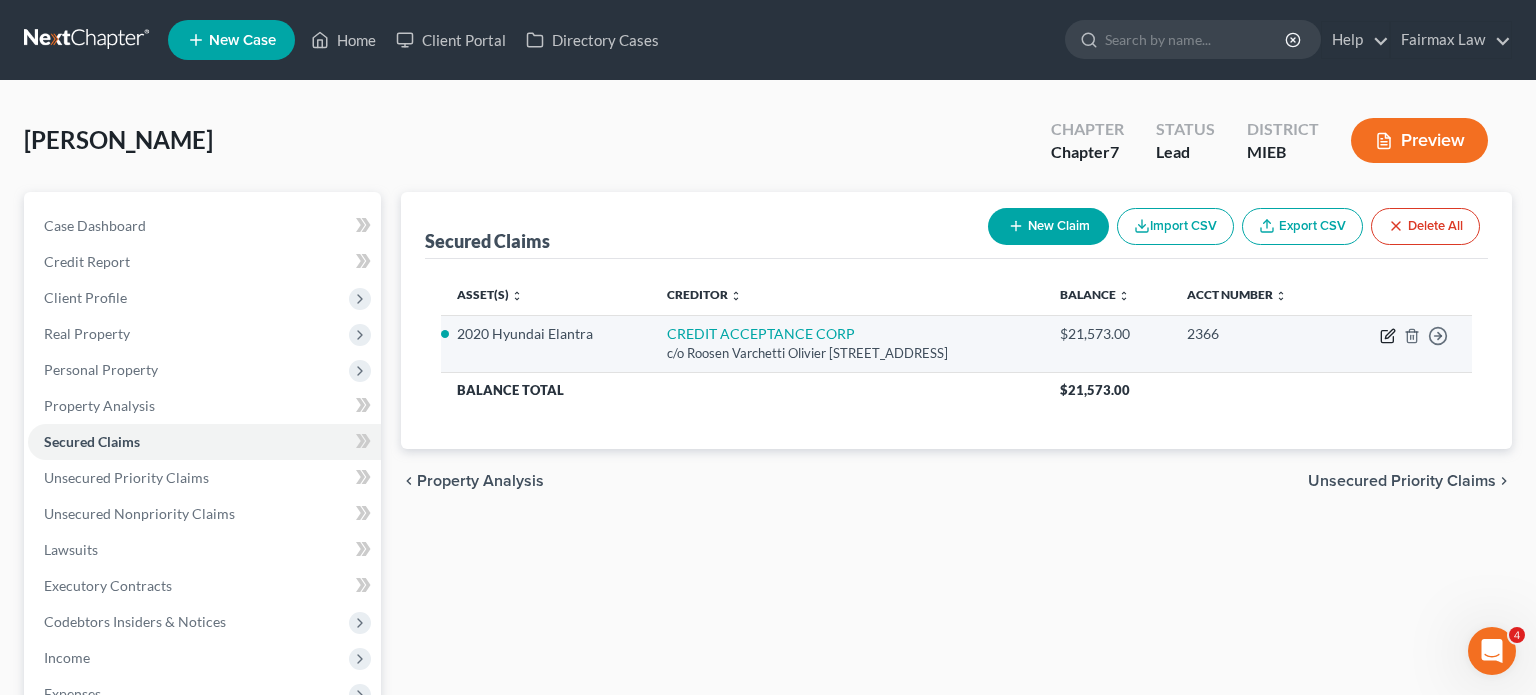 select on "23" 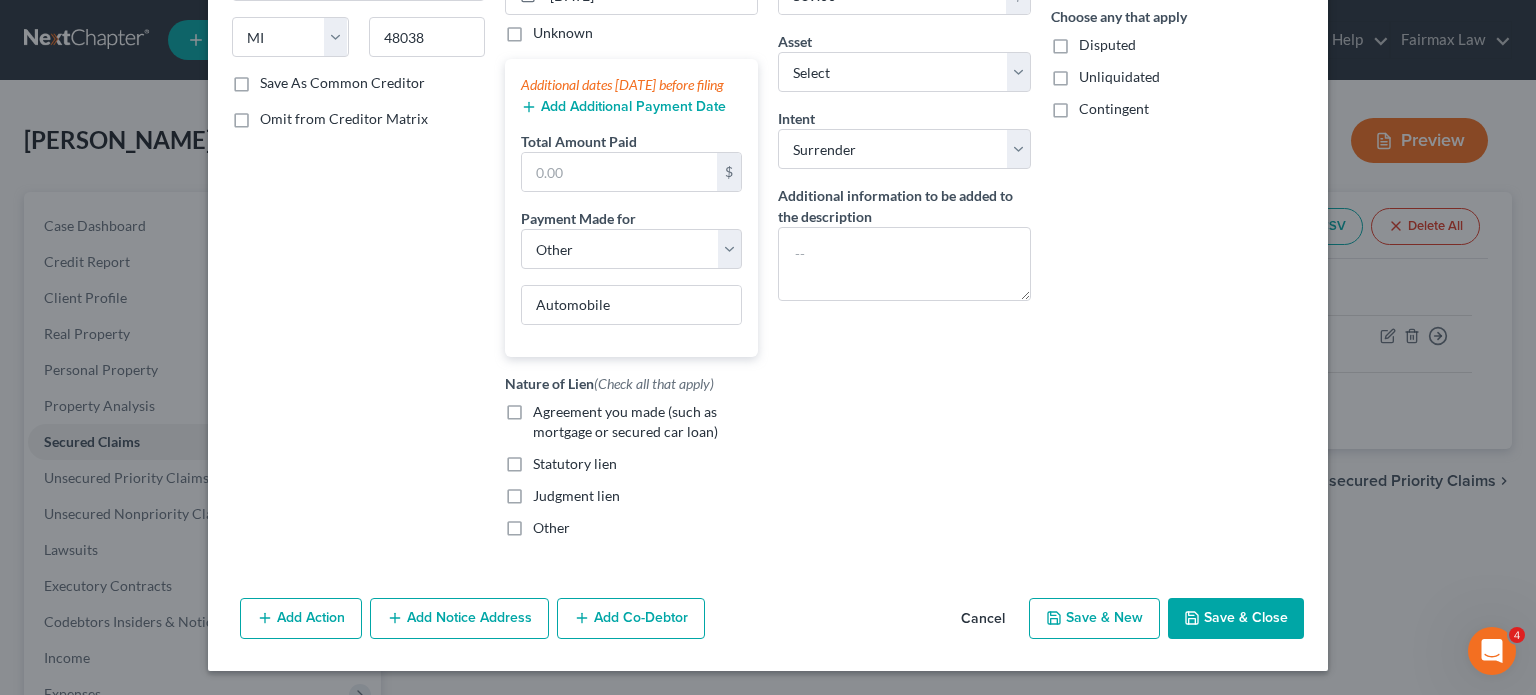 scroll, scrollTop: 474, scrollLeft: 0, axis: vertical 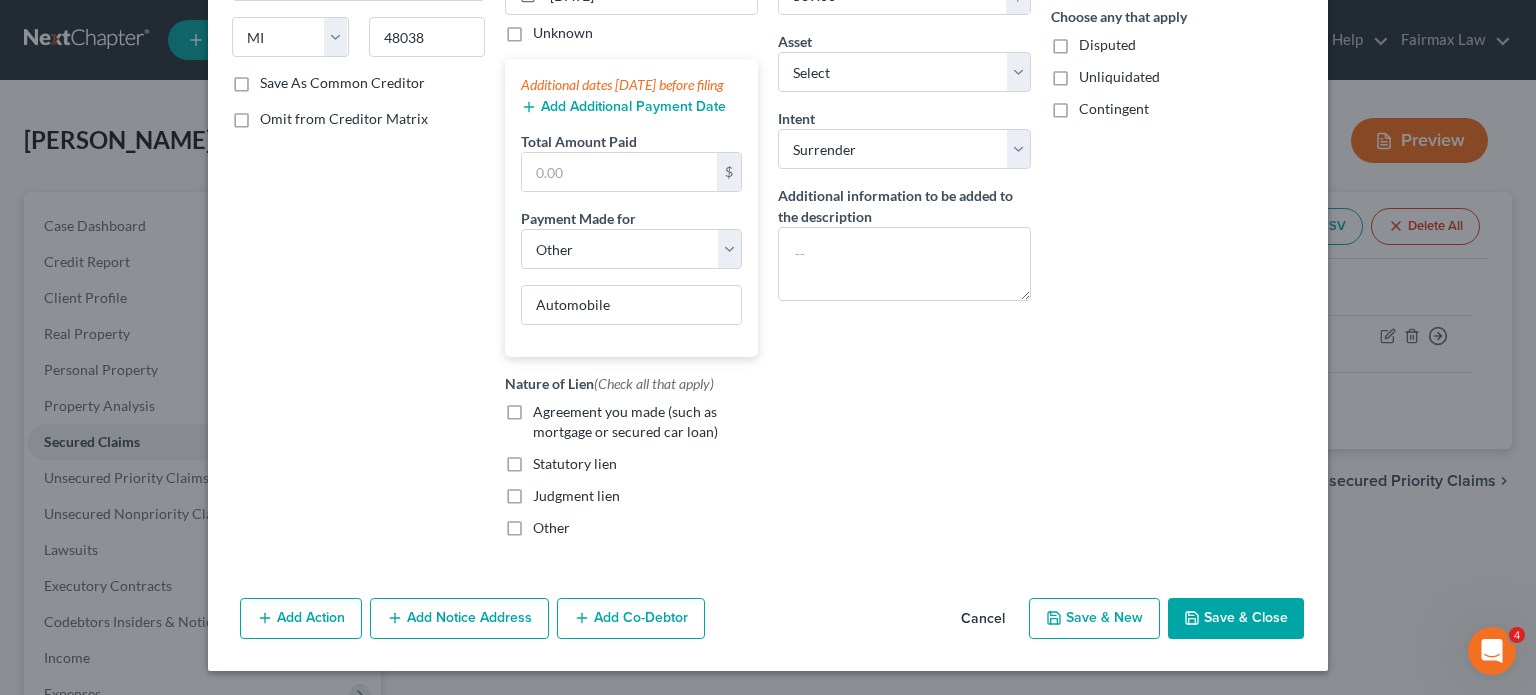click on "Agreement you made (such as mortgage or secured car loan)" at bounding box center (645, 422) 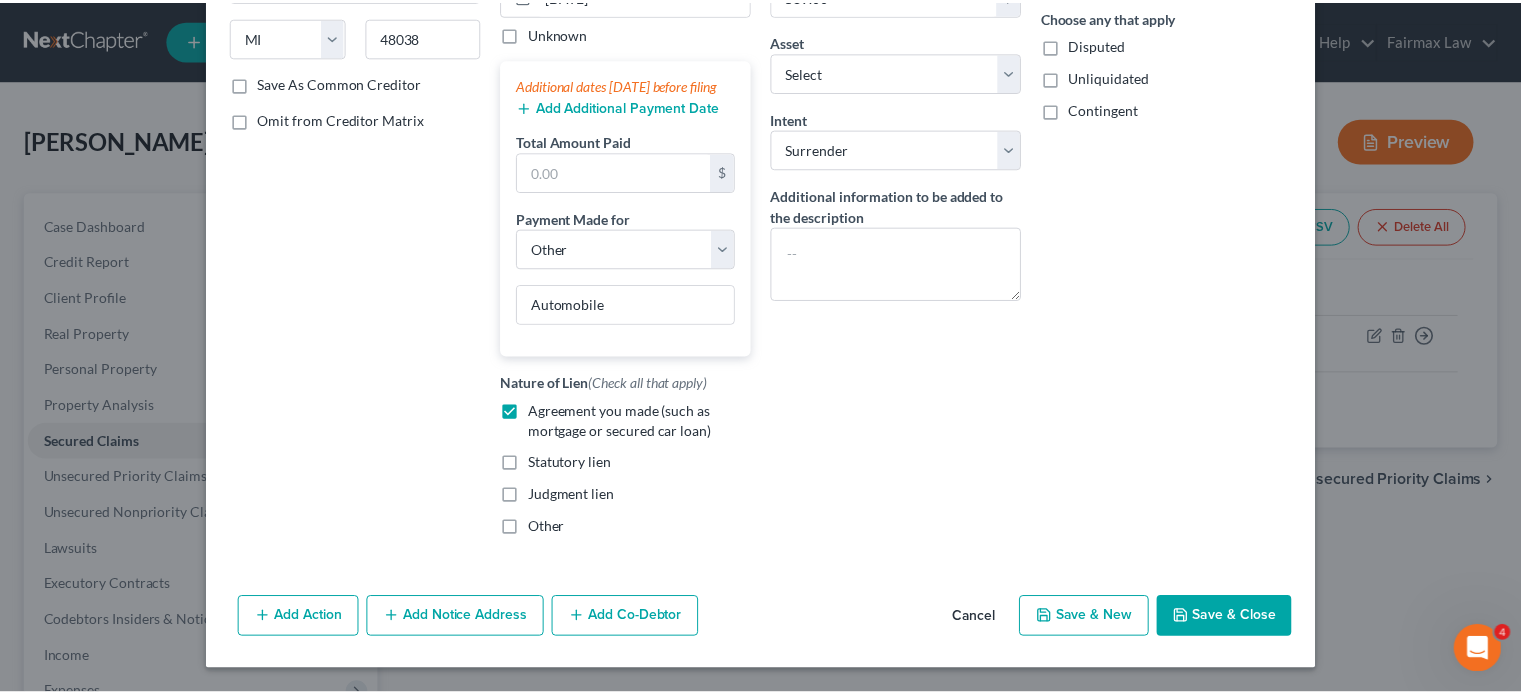 scroll, scrollTop: 590, scrollLeft: 0, axis: vertical 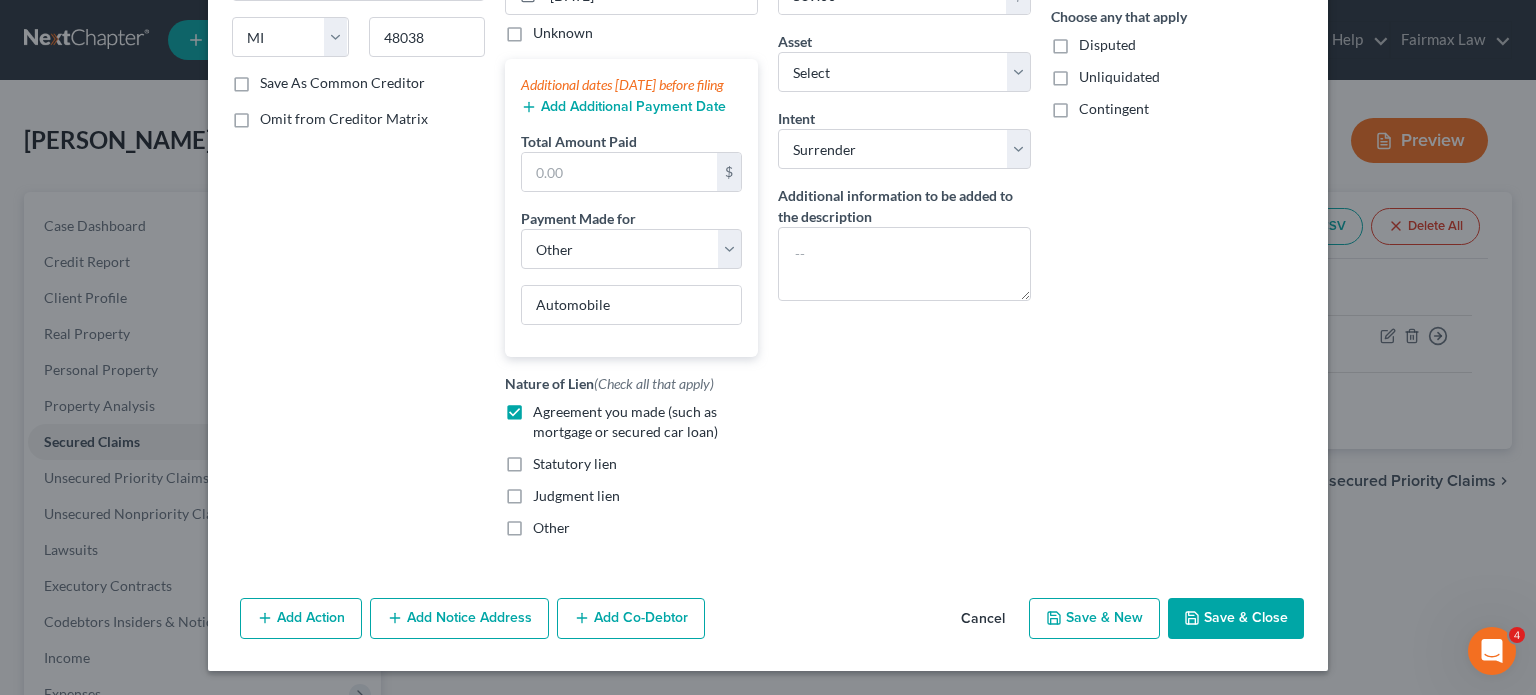 click on "Save & Close" at bounding box center (1236, 619) 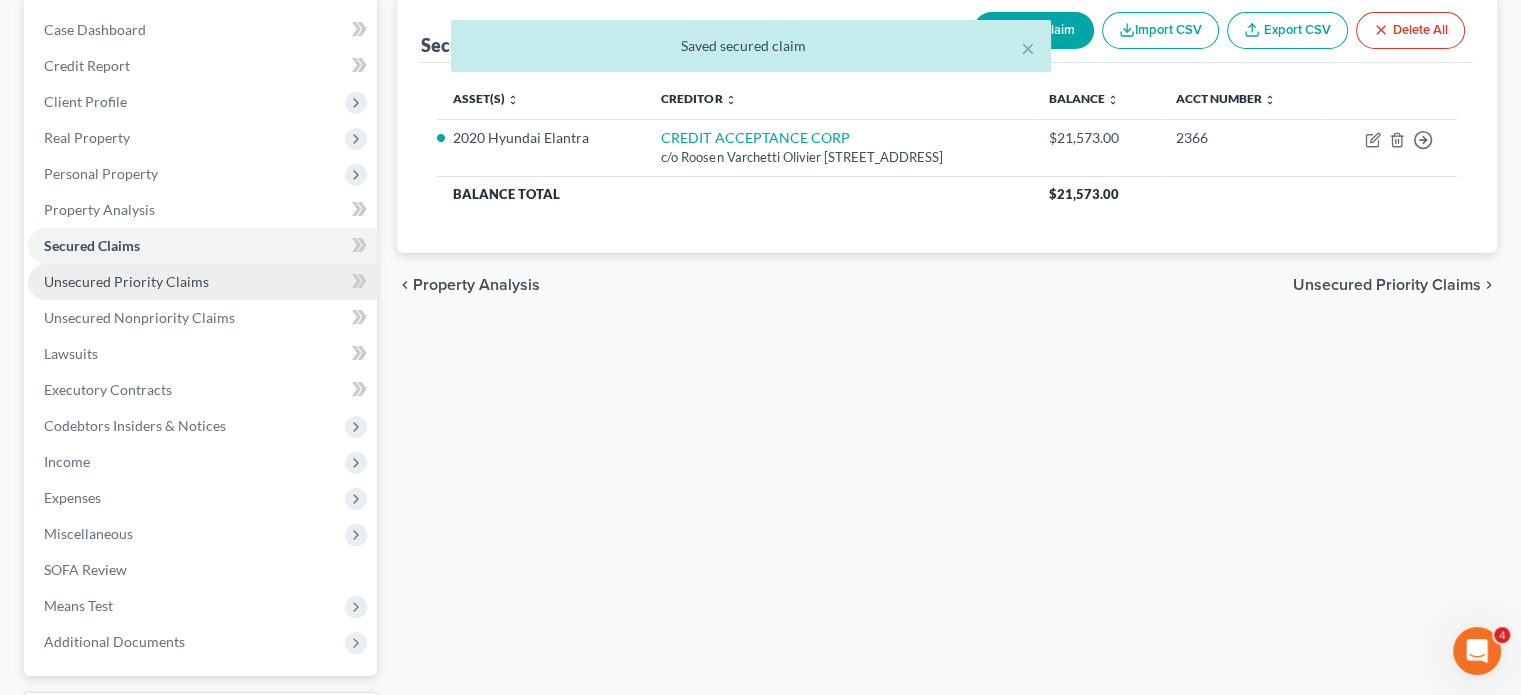 click on "Unsecured Priority Claims" at bounding box center [126, 281] 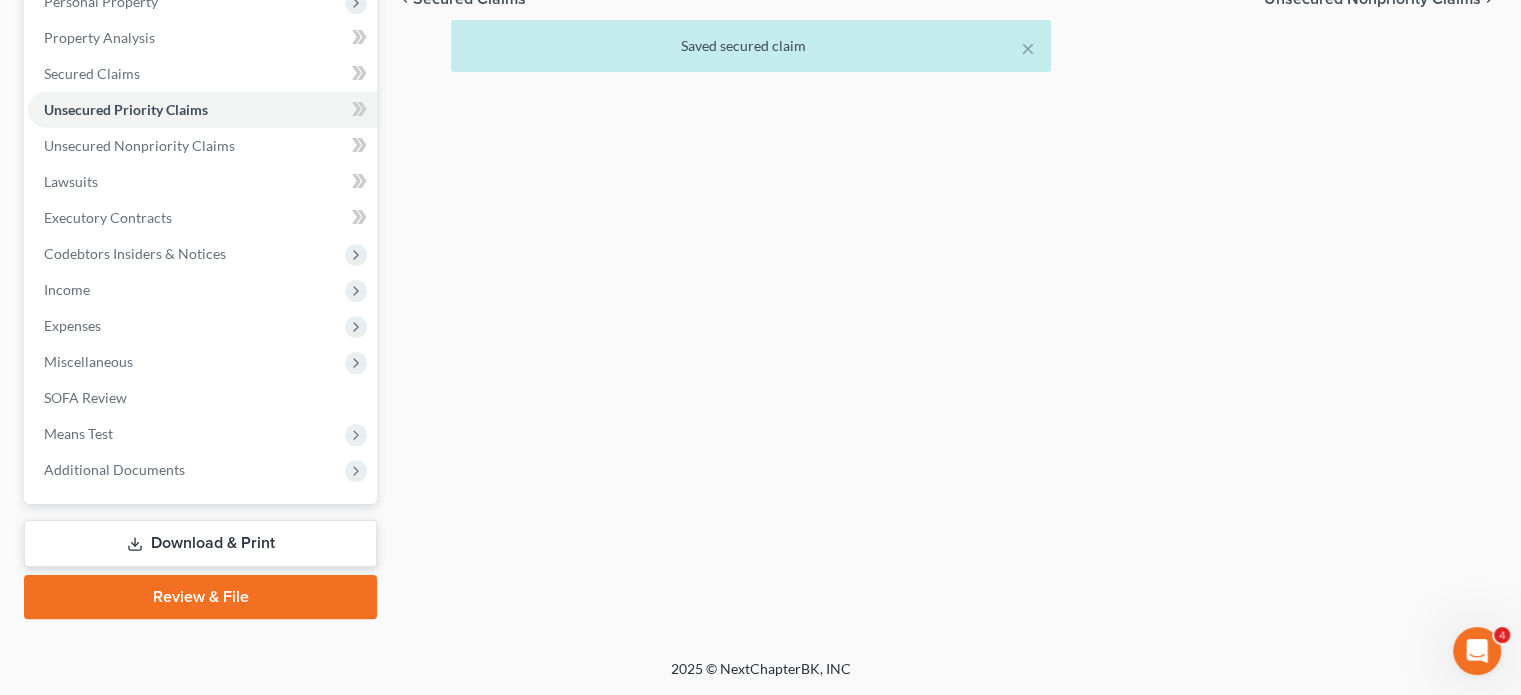 scroll, scrollTop: 391, scrollLeft: 0, axis: vertical 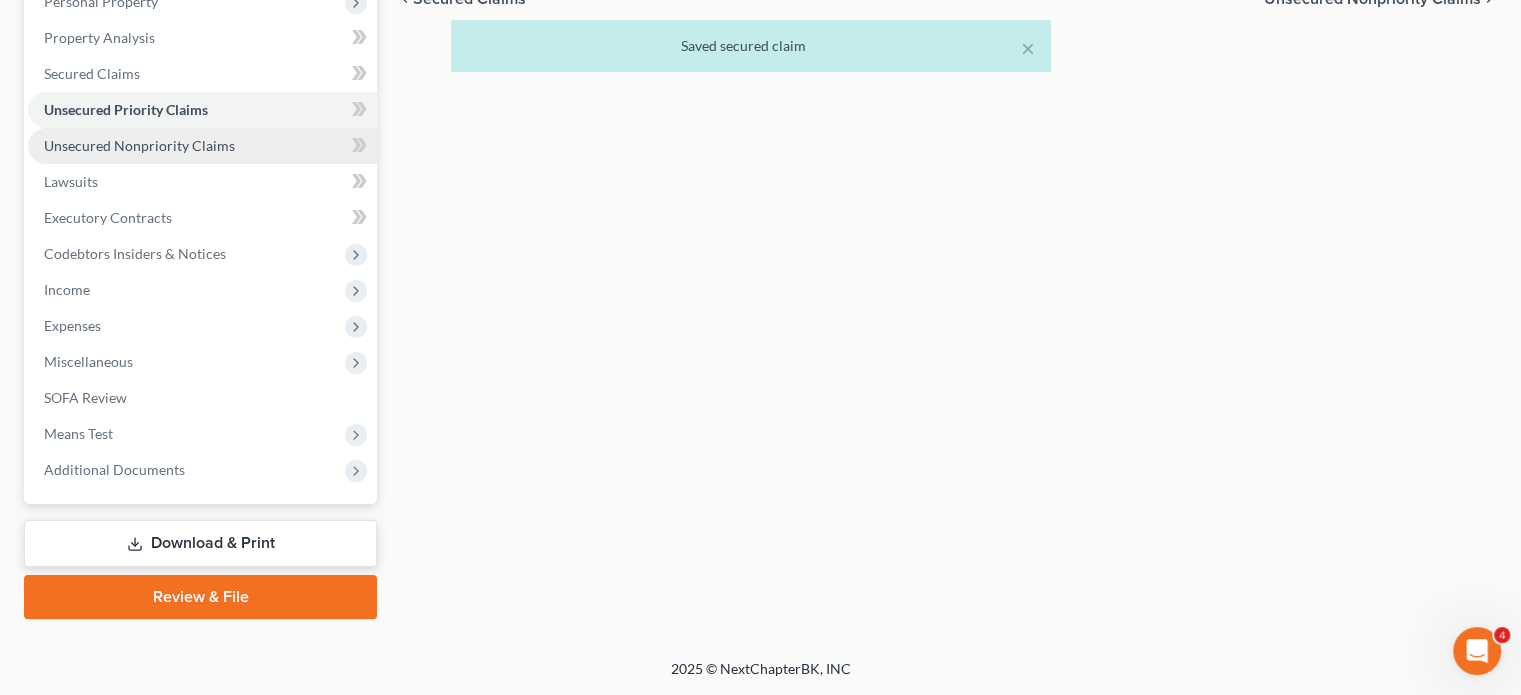 click on "Unsecured Nonpriority Claims" at bounding box center (139, 145) 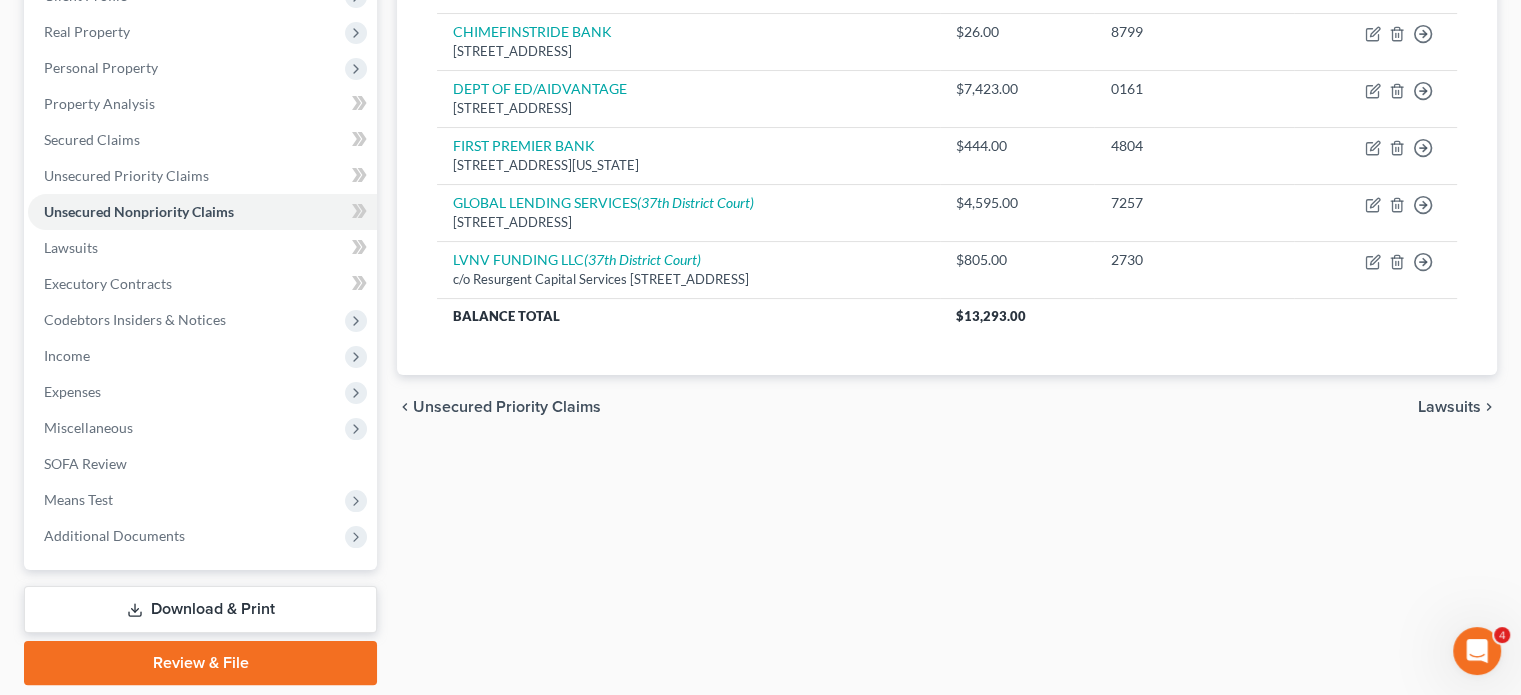 scroll, scrollTop: 306, scrollLeft: 0, axis: vertical 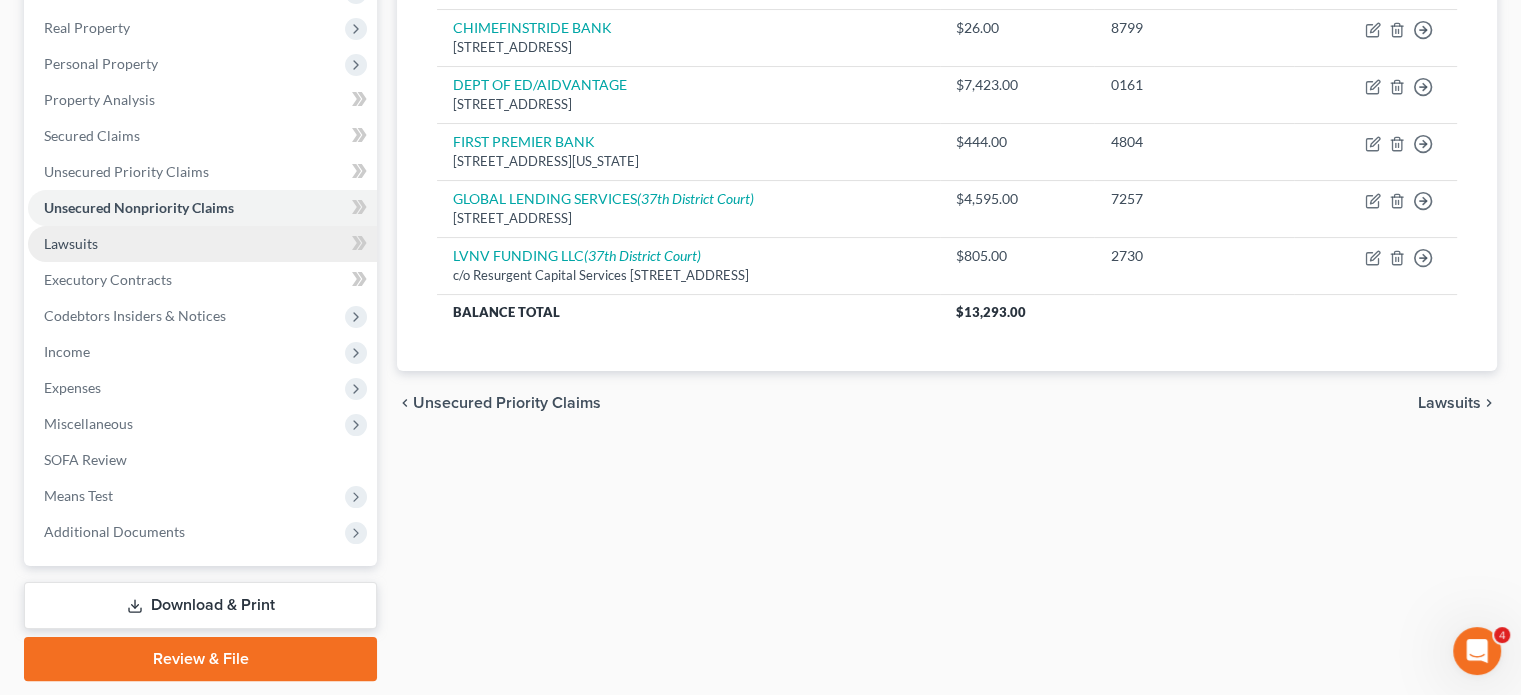 click on "Lawsuits" at bounding box center (202, 244) 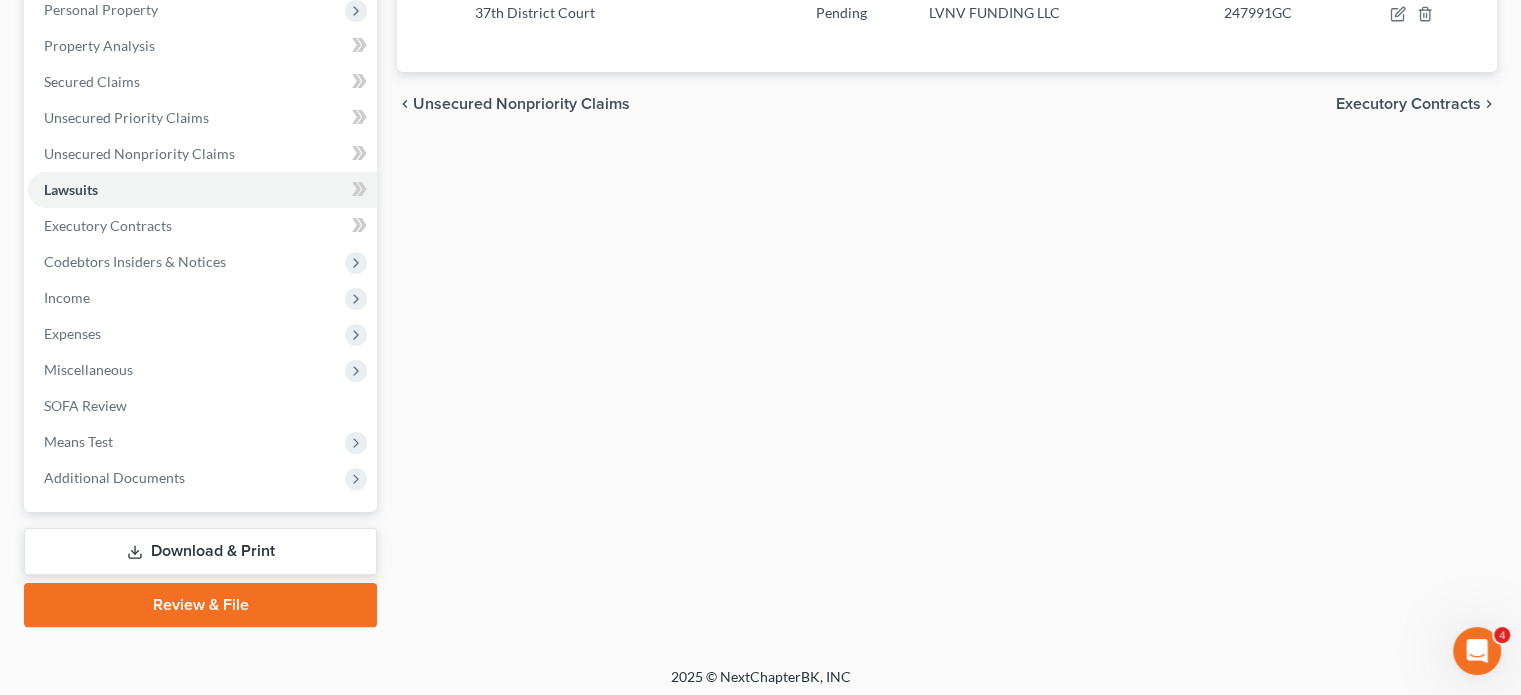 scroll, scrollTop: 370, scrollLeft: 0, axis: vertical 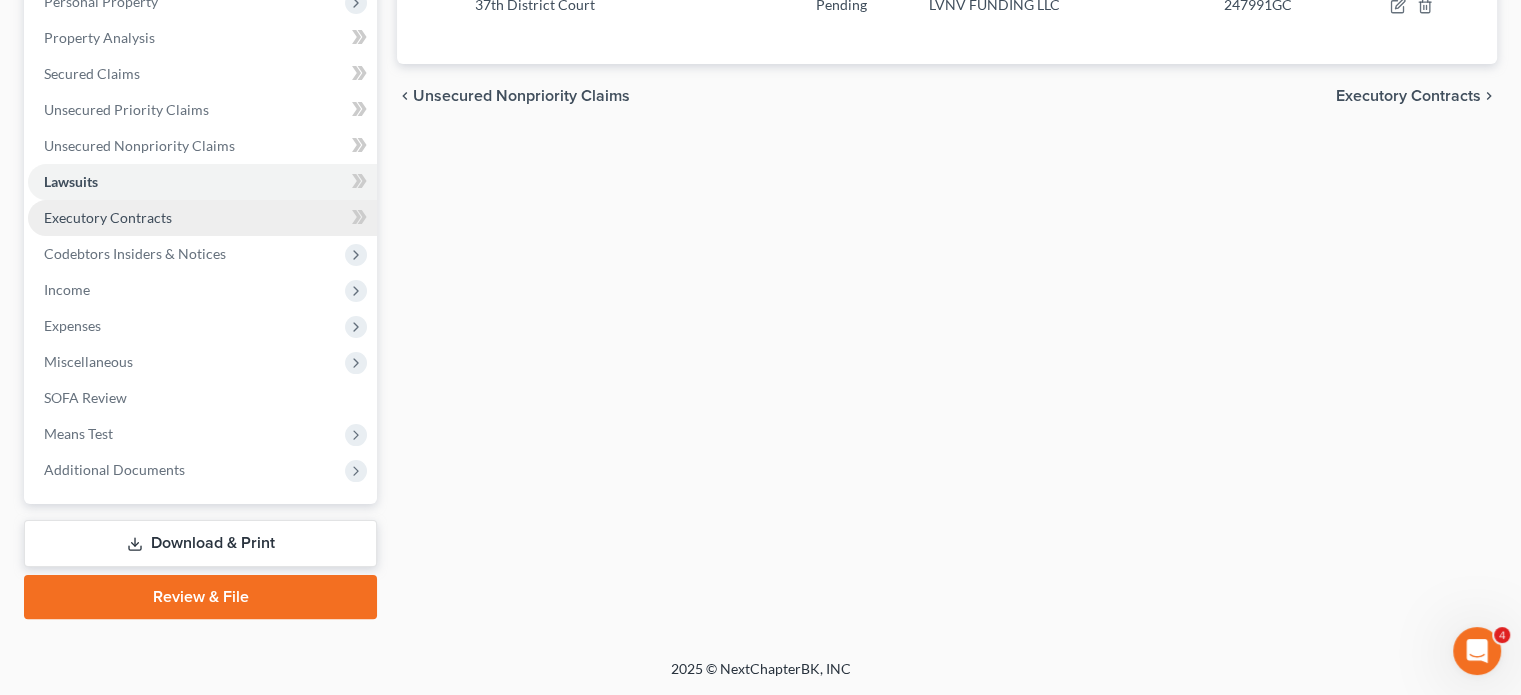 click on "Executory Contracts" at bounding box center [108, 217] 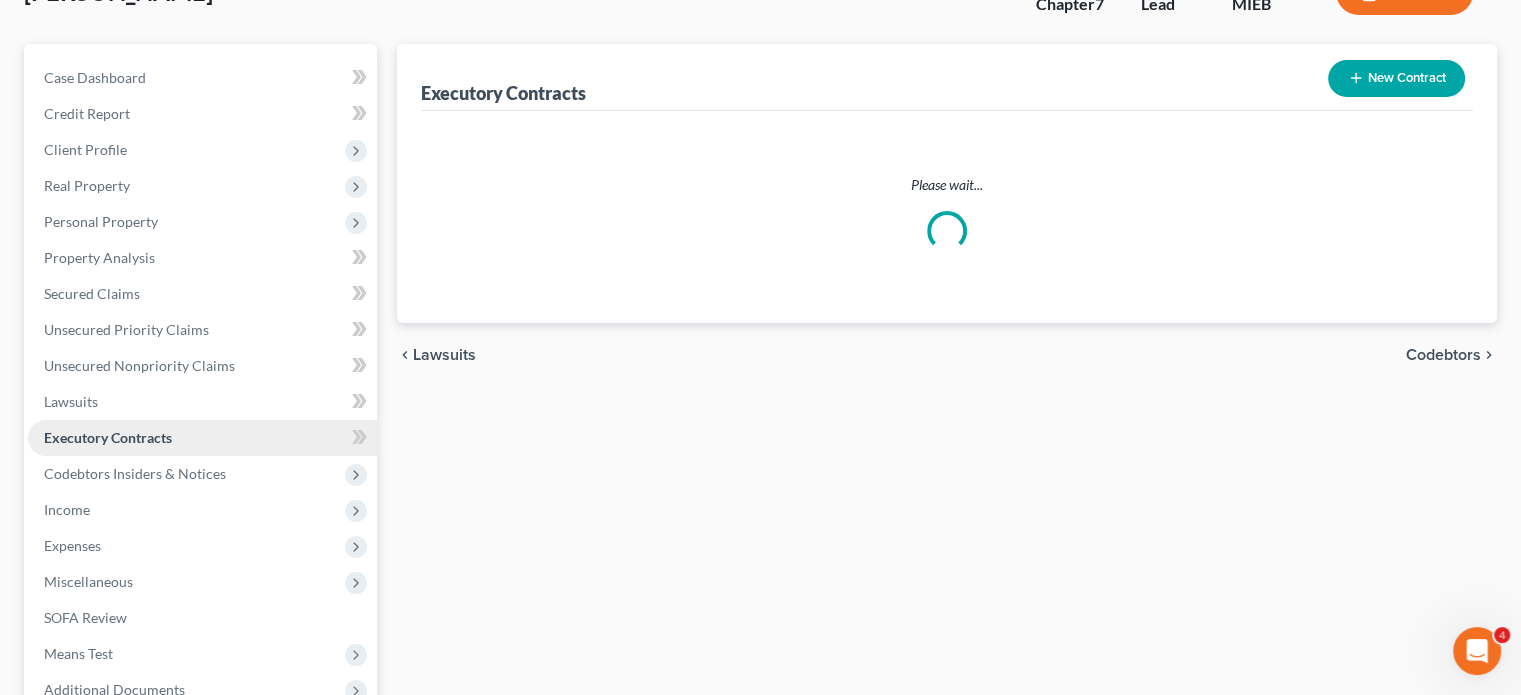 scroll, scrollTop: 10, scrollLeft: 0, axis: vertical 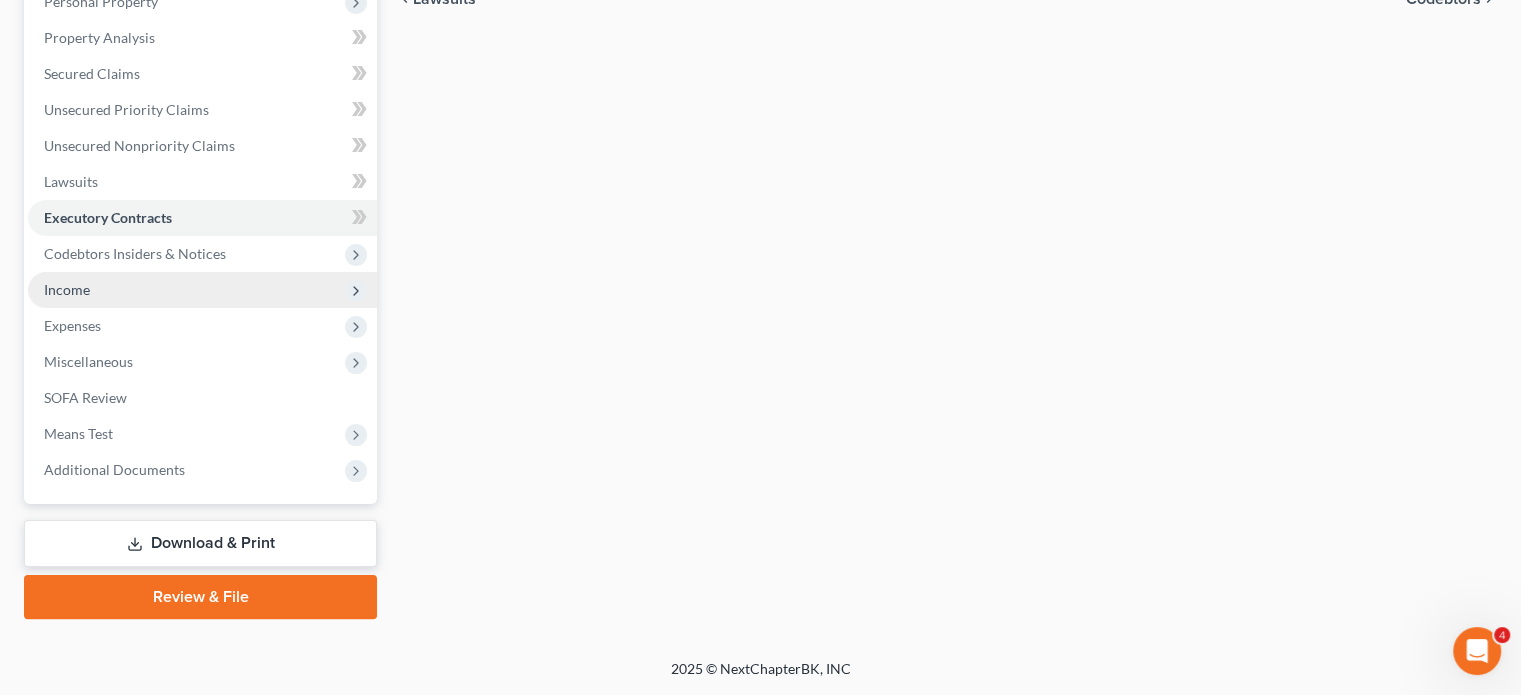 click on "Income" at bounding box center (202, 290) 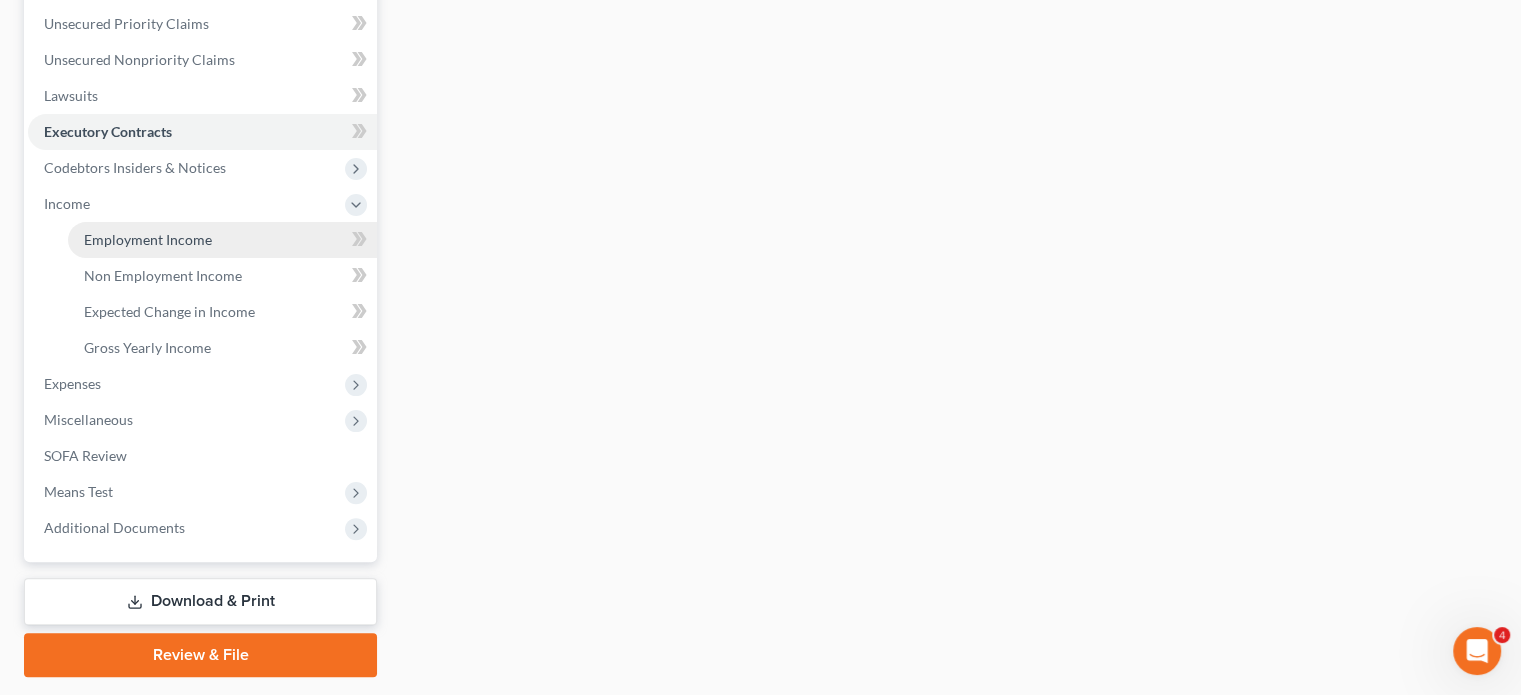 click on "Employment Income" at bounding box center [148, 239] 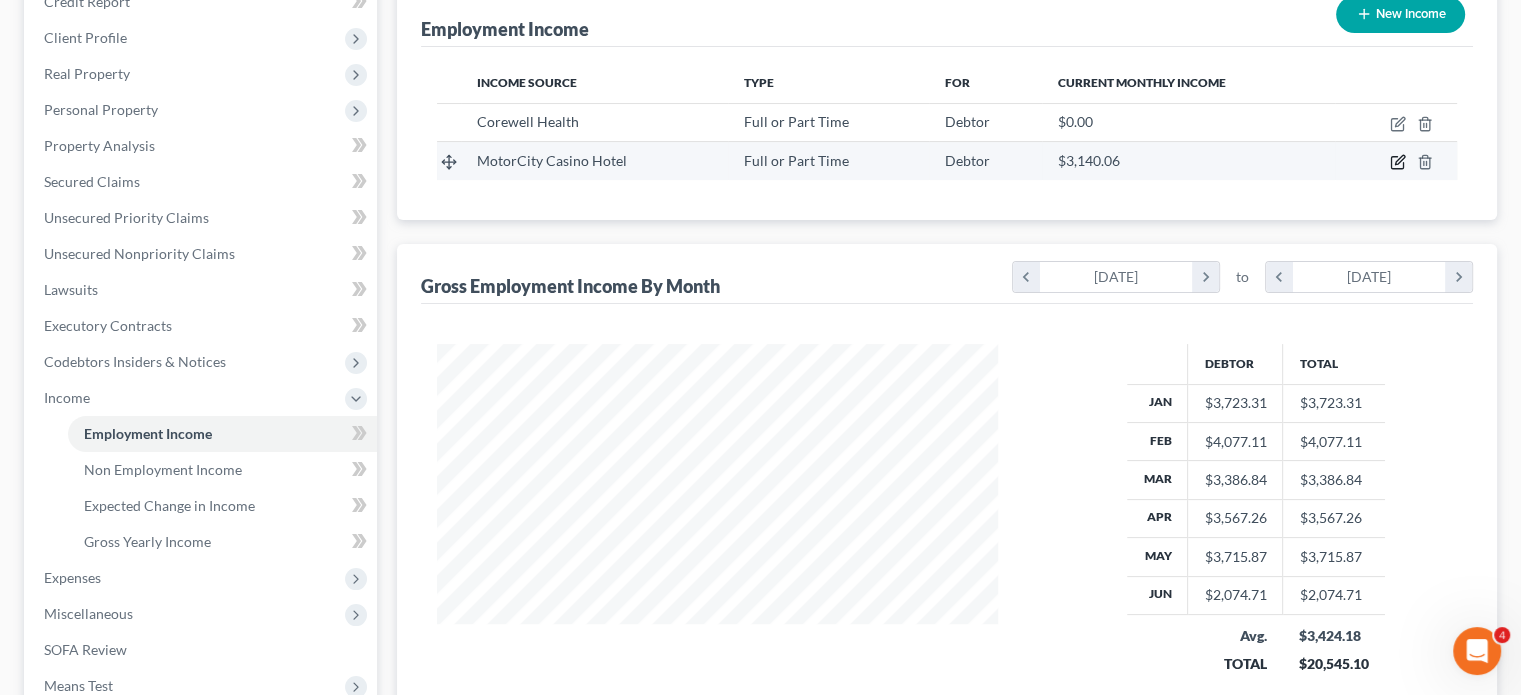 click 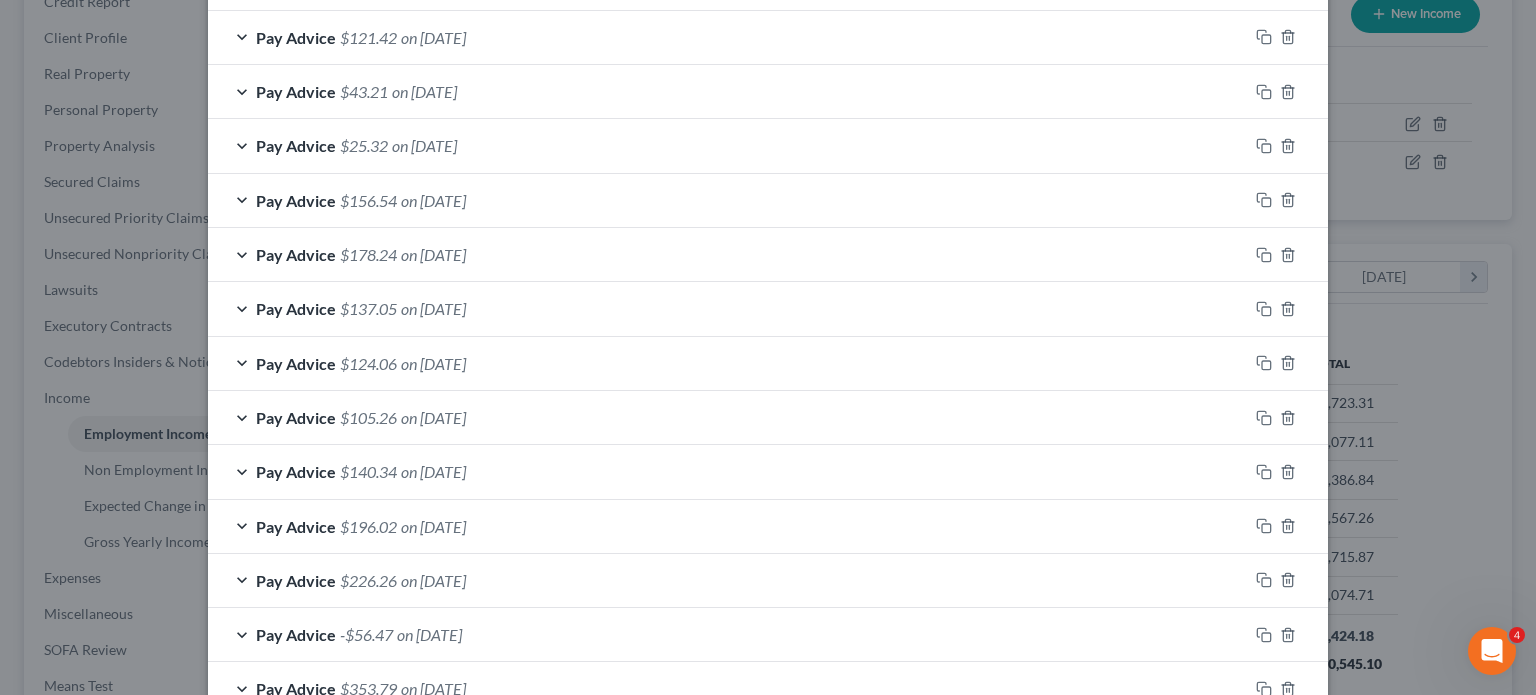 scroll, scrollTop: 464, scrollLeft: 0, axis: vertical 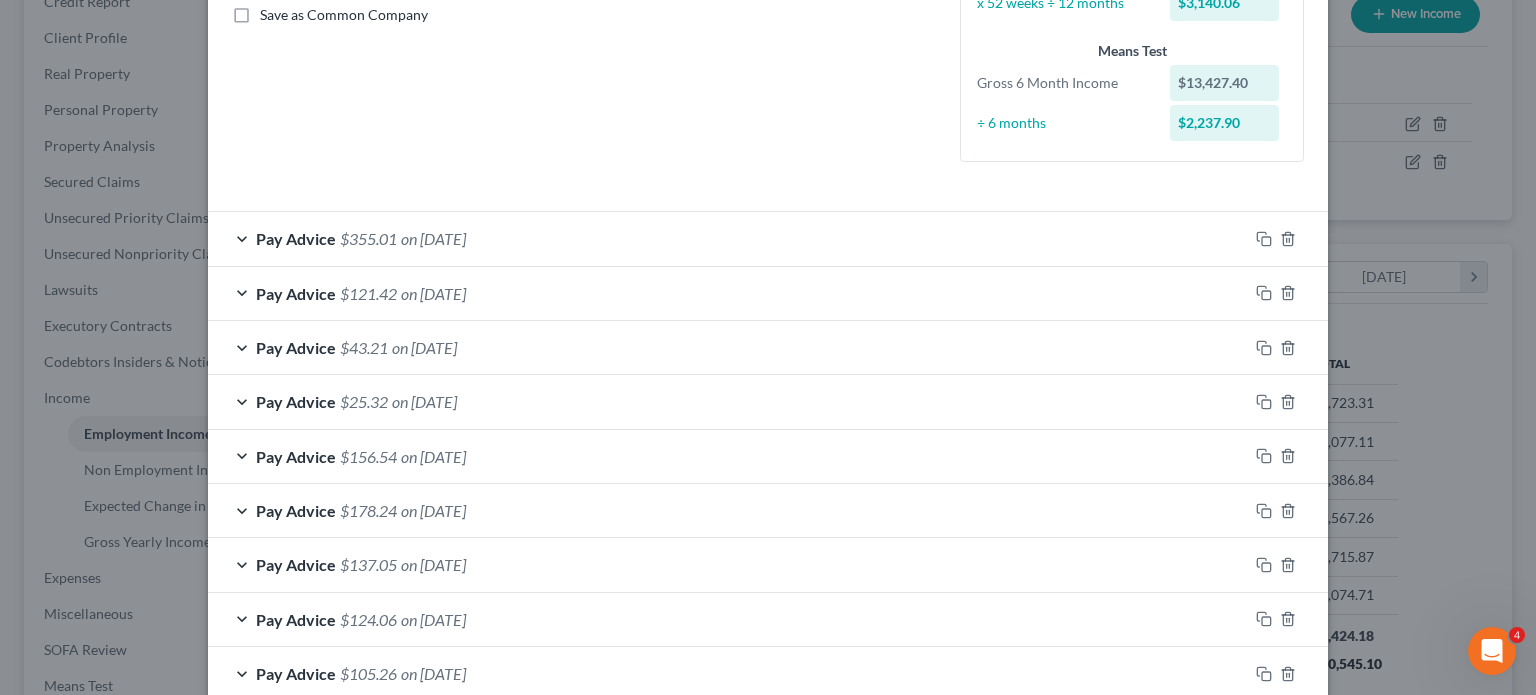 click on "Pay Advice $355.01 on [DATE]" at bounding box center [728, 238] 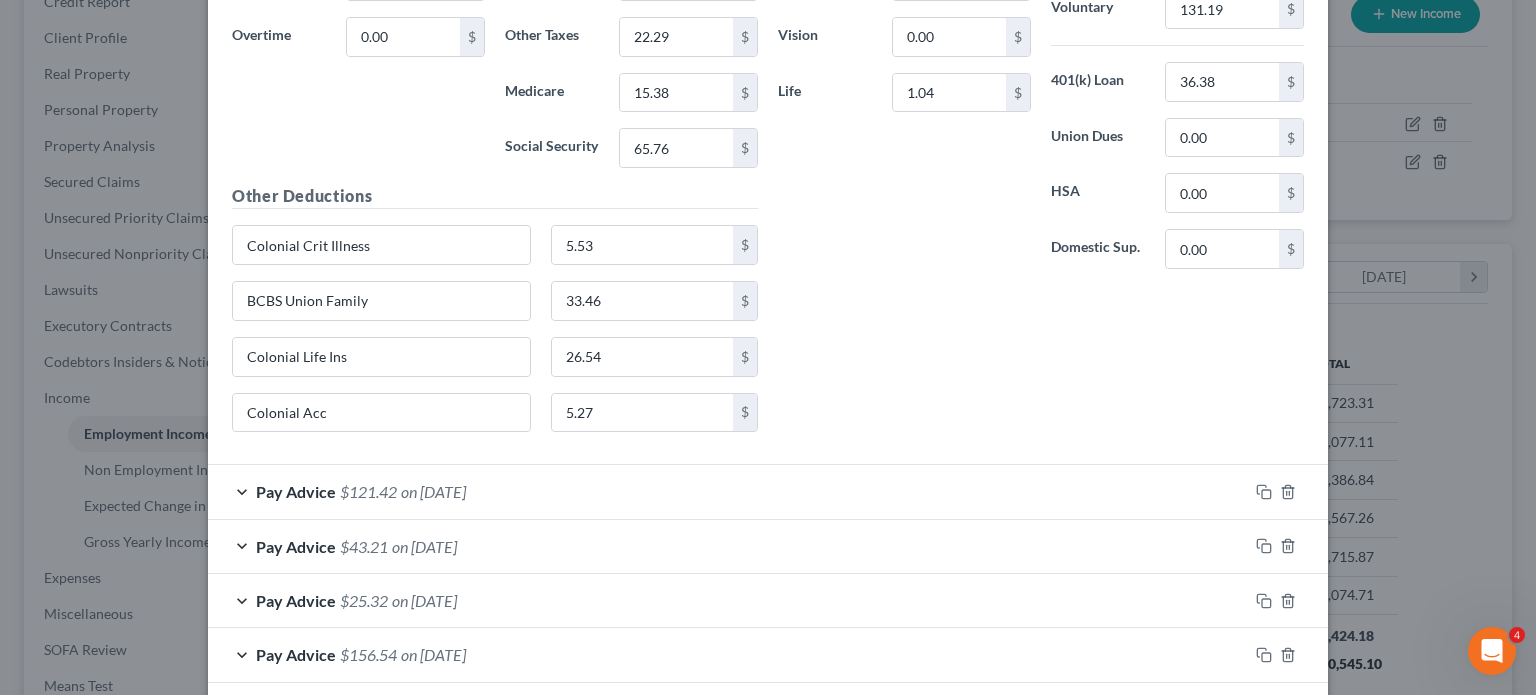 scroll, scrollTop: 1326, scrollLeft: 0, axis: vertical 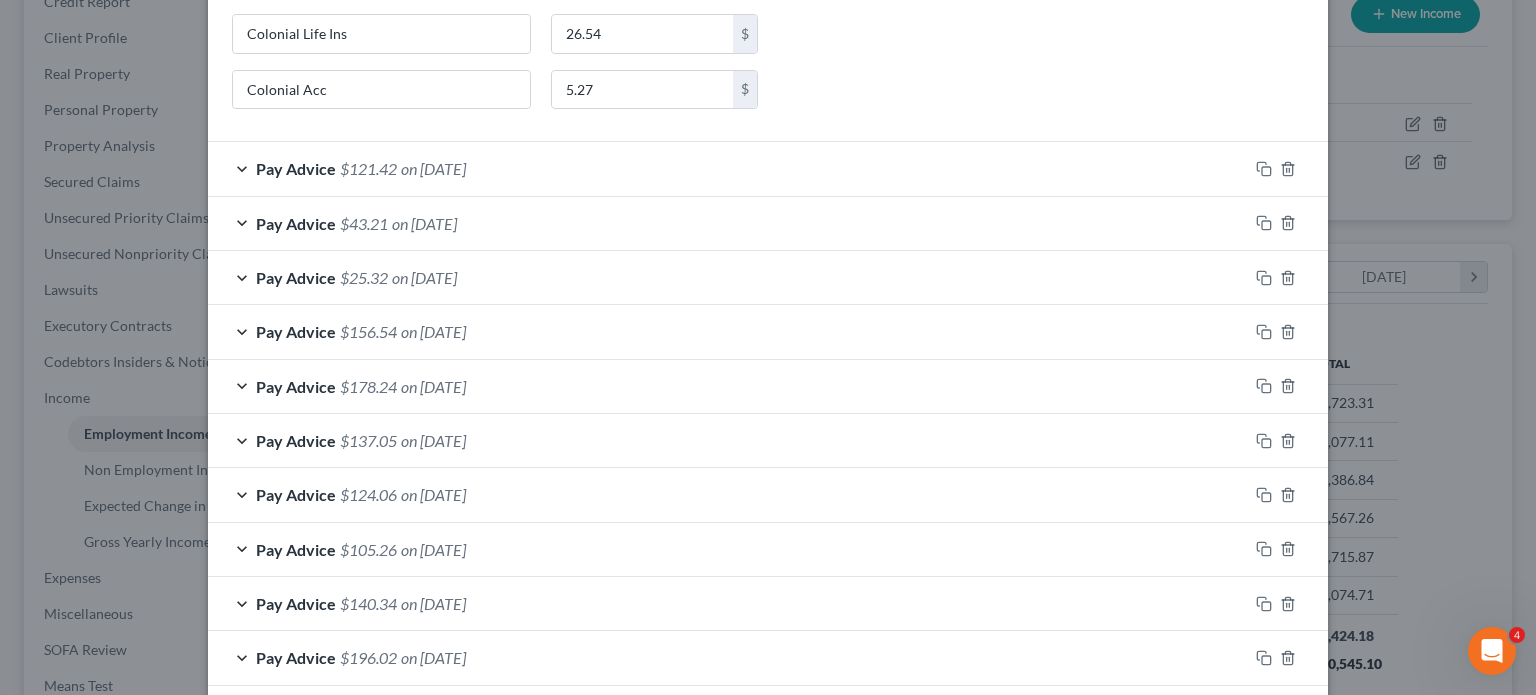 click on "Pay Advice $121.42 on [DATE]" at bounding box center [728, 168] 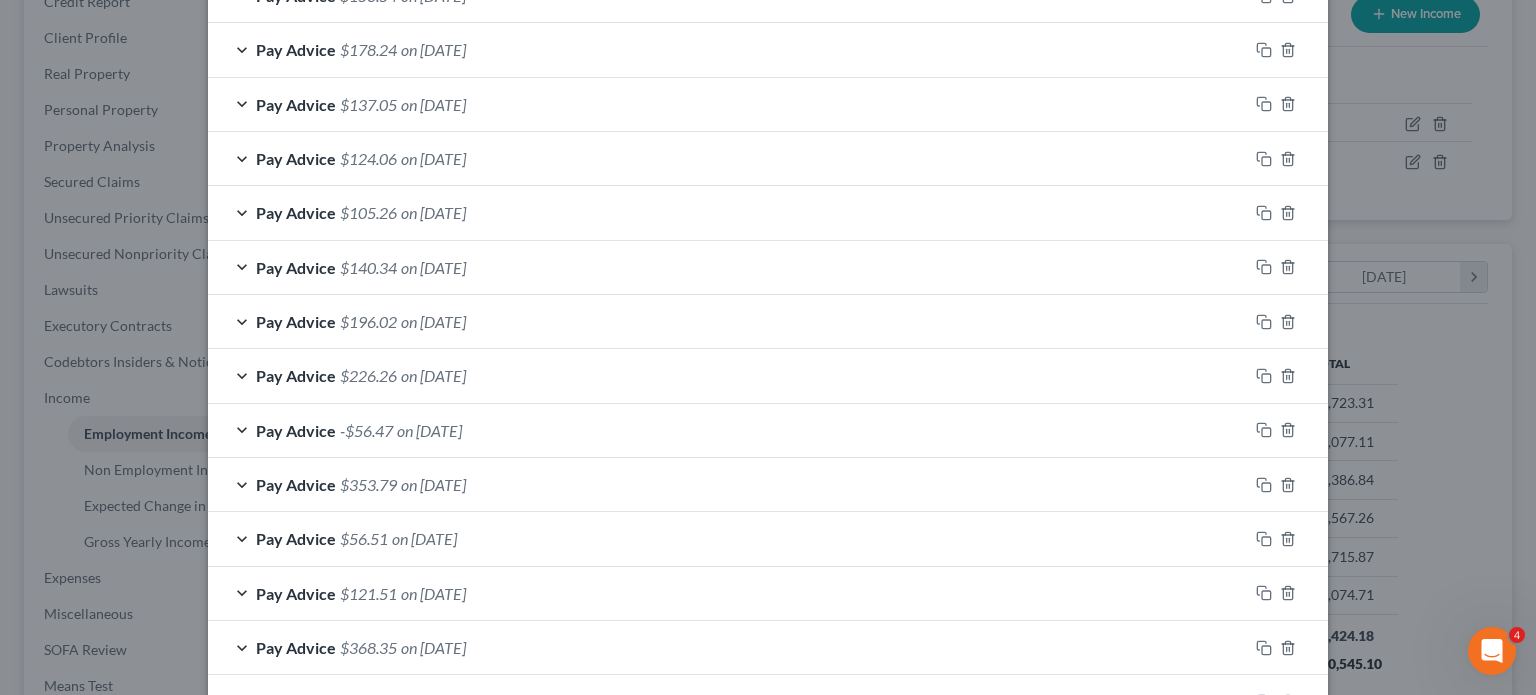 scroll, scrollTop: 2402, scrollLeft: 0, axis: vertical 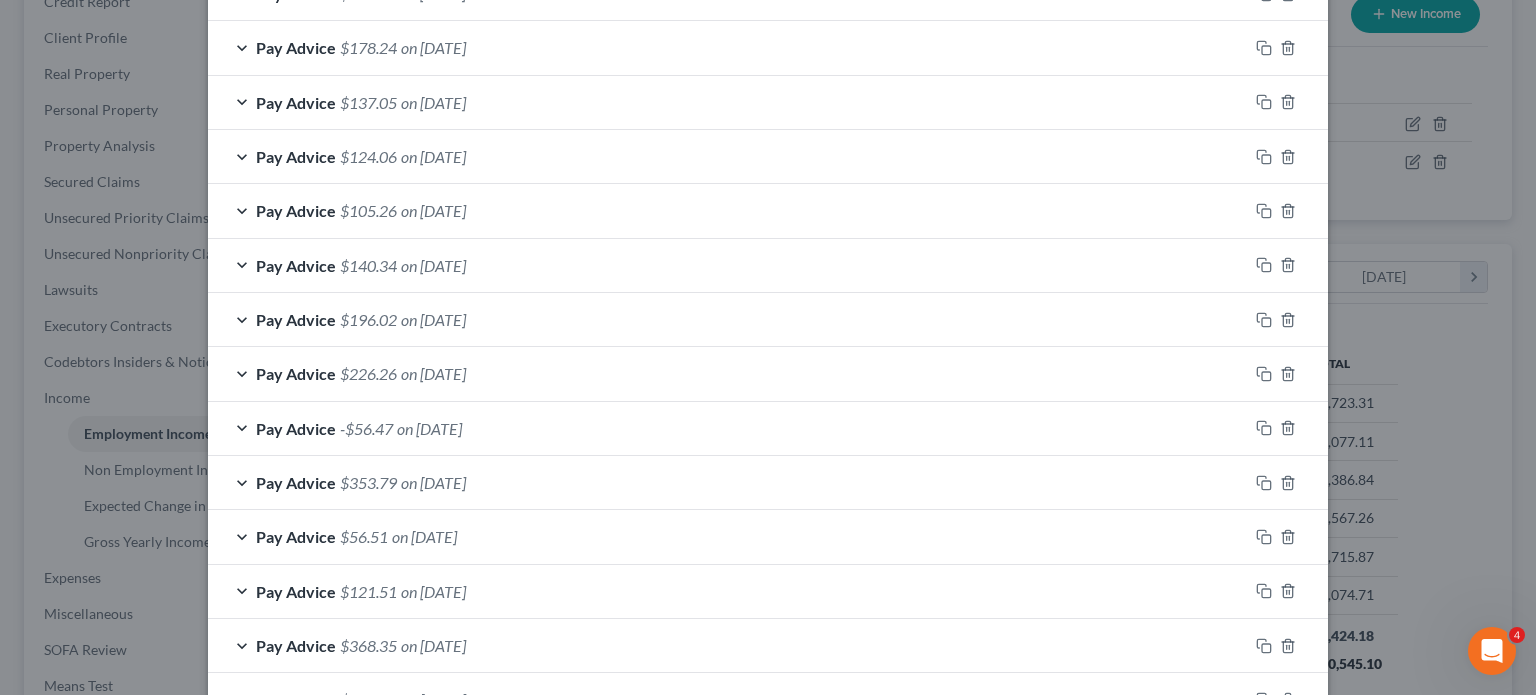click on "Pay Advice $43.21 on [DATE]" at bounding box center [728, -115] 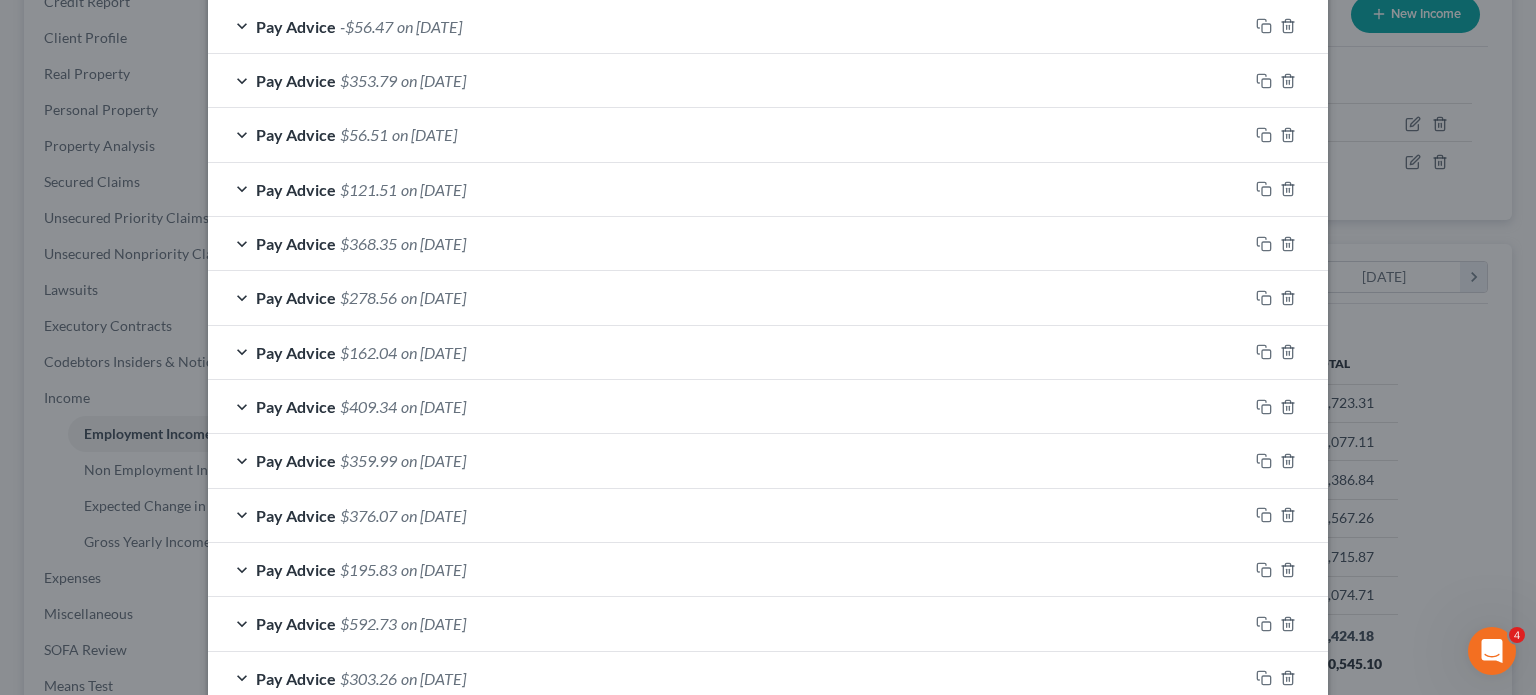 scroll, scrollTop: 3555, scrollLeft: 0, axis: vertical 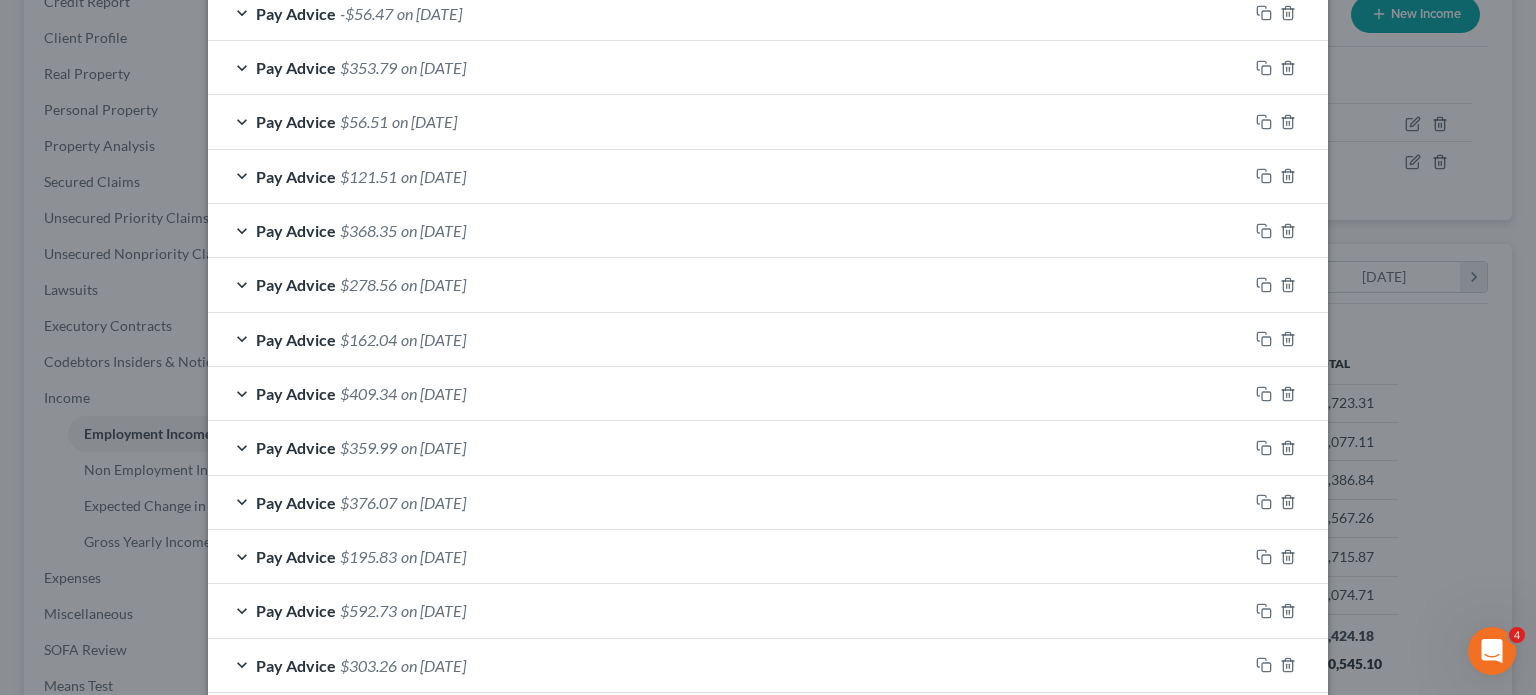 click on "Pay Advice $25.32 on [DATE]" at bounding box center (728, -476) 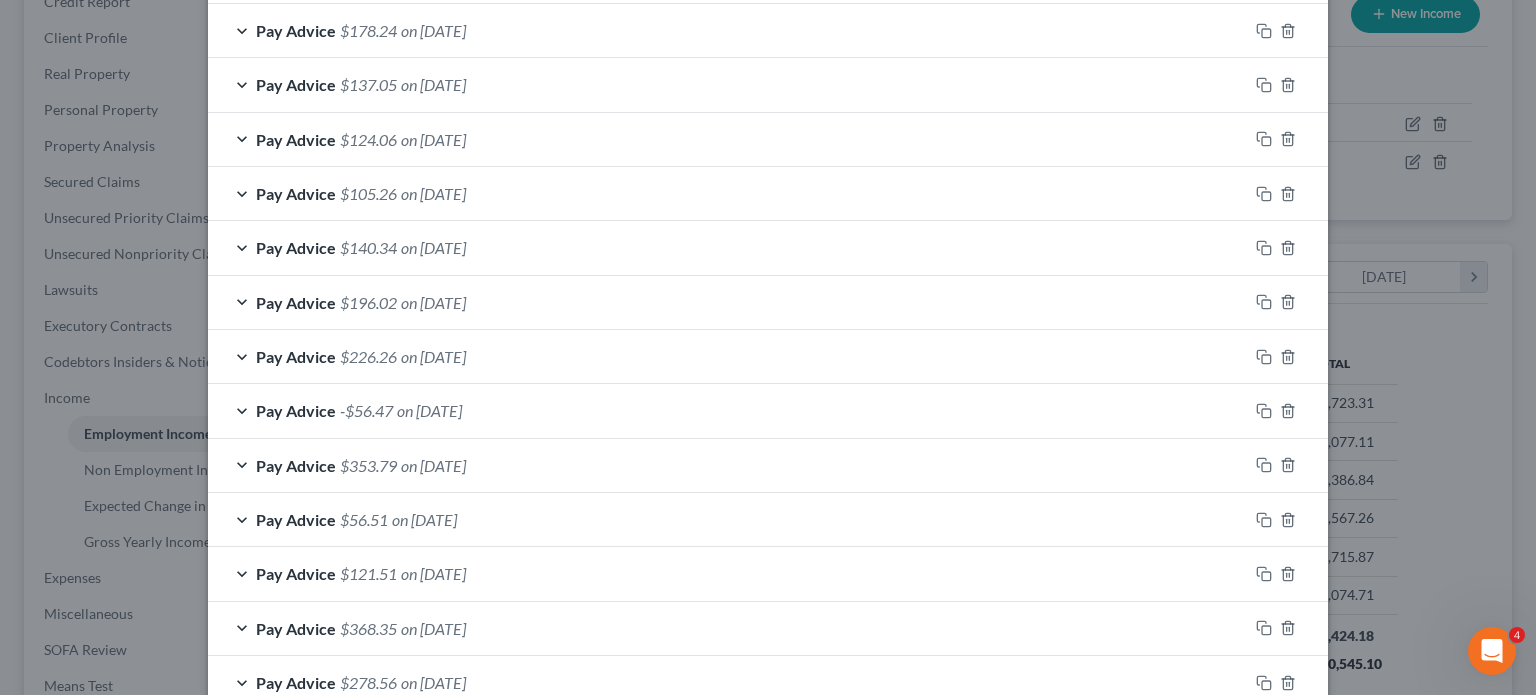scroll, scrollTop: 3896, scrollLeft: 0, axis: vertical 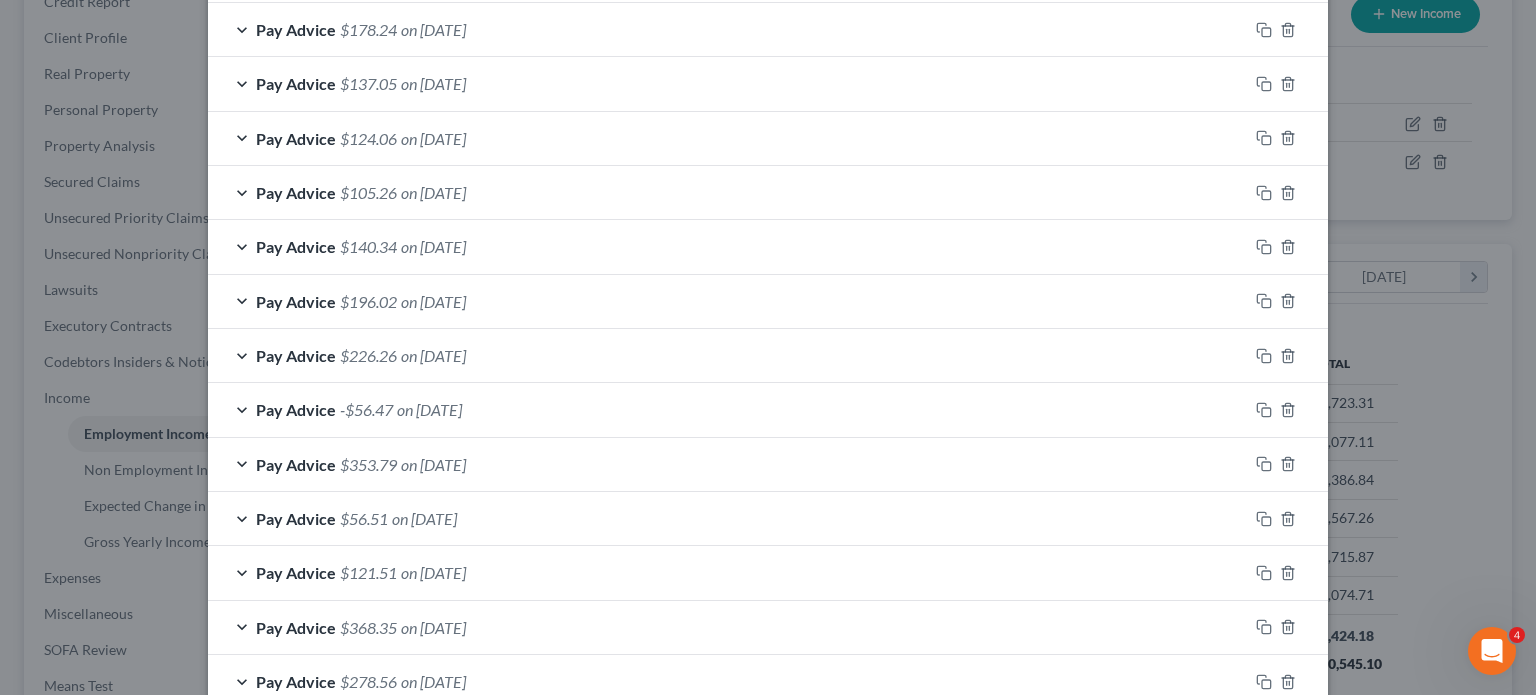 click on "Use on Schedule I
Received On
*
[DATE]" at bounding box center (768, -709) 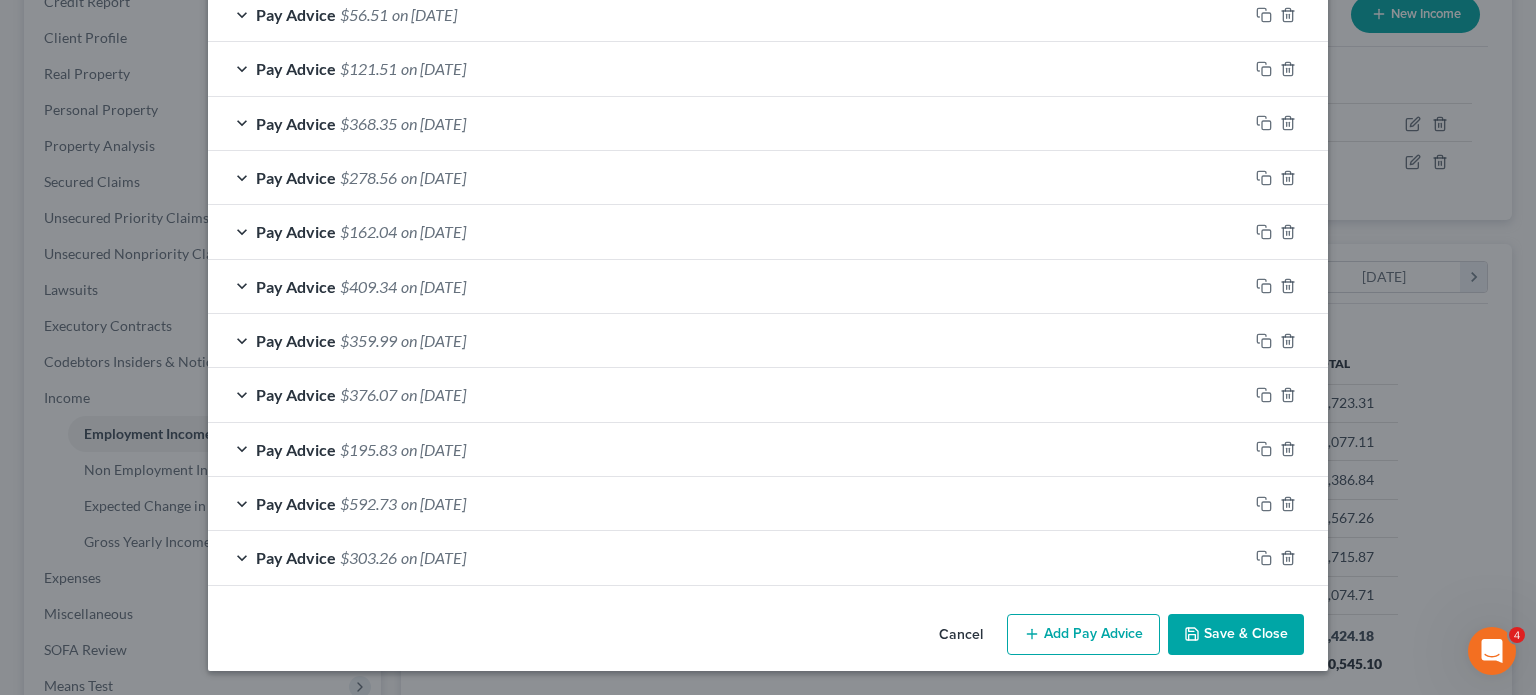 scroll, scrollTop: 4988, scrollLeft: 0, axis: vertical 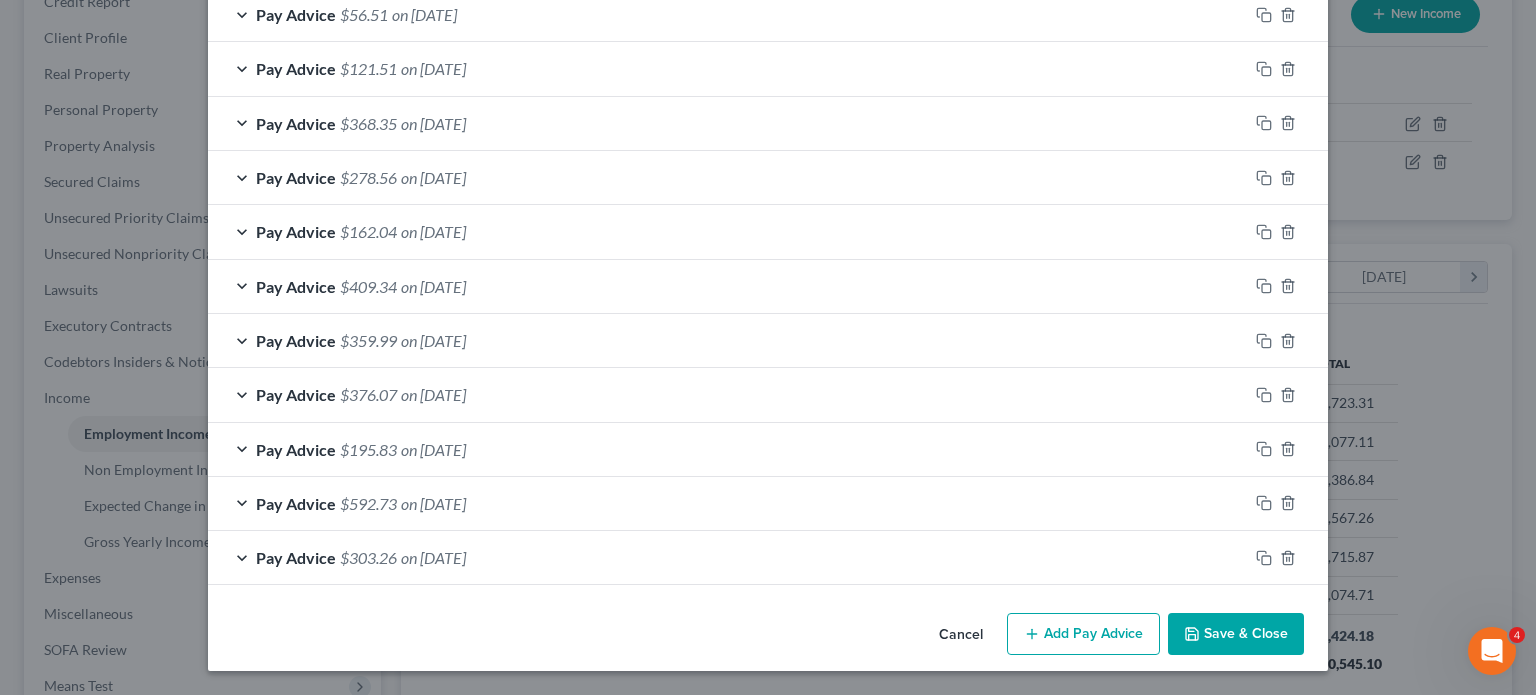 click on "Save & Close" at bounding box center [1236, 634] 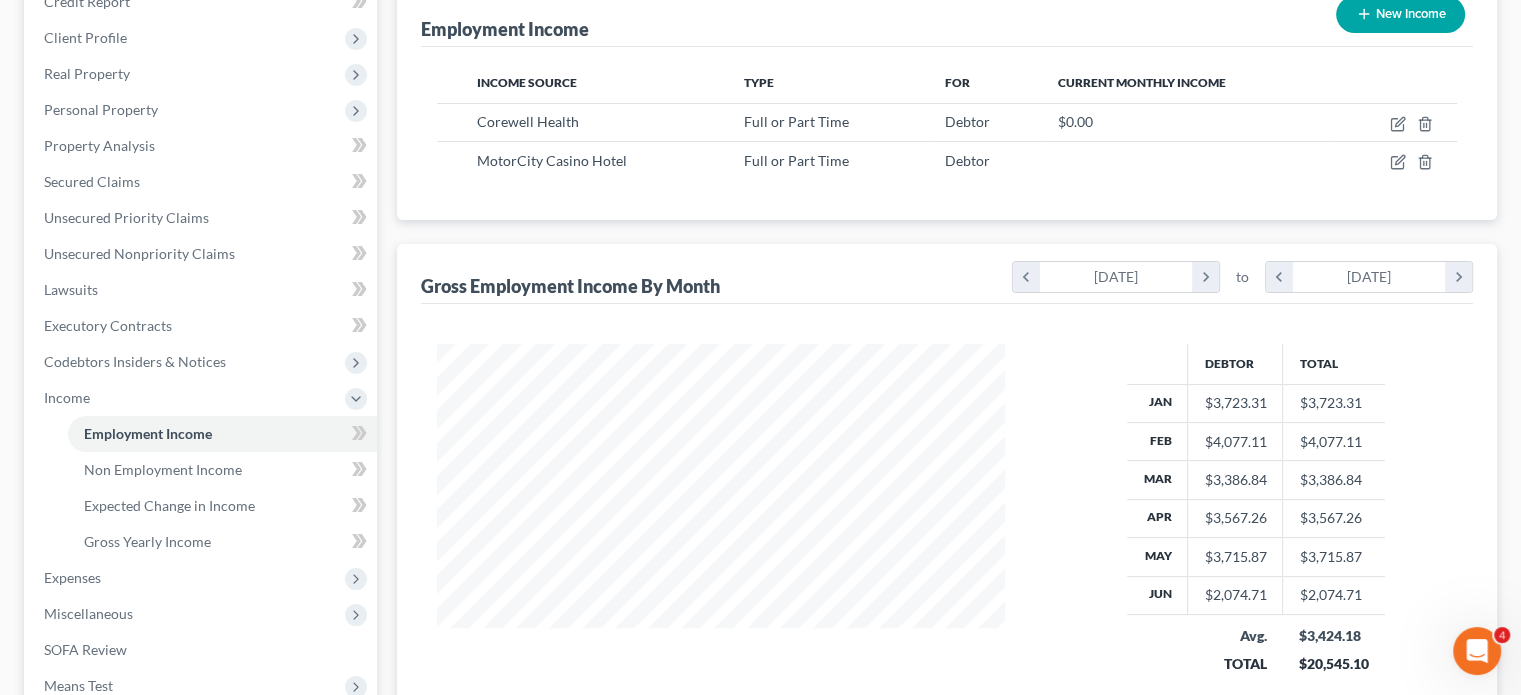scroll, scrollTop: 444, scrollLeft: 601, axis: both 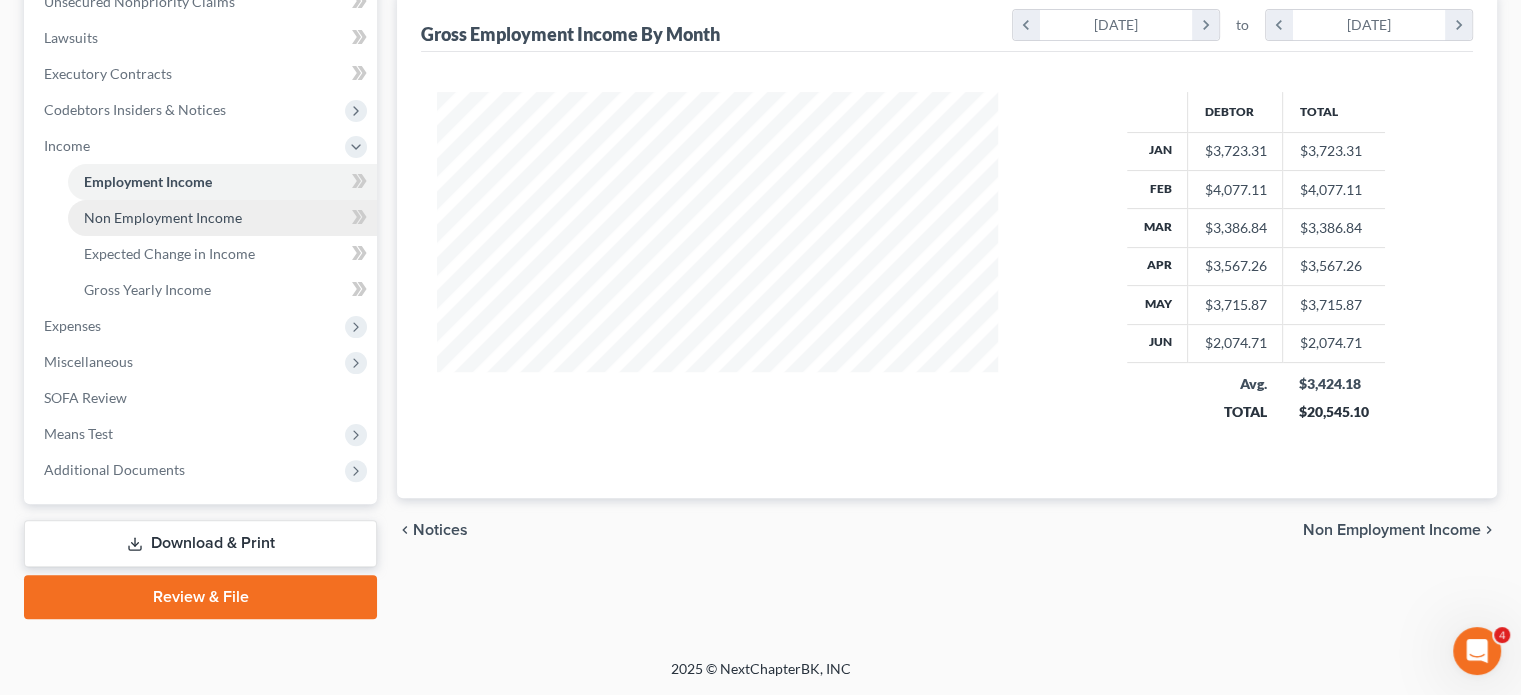 click on "Non Employment Income" at bounding box center (163, 217) 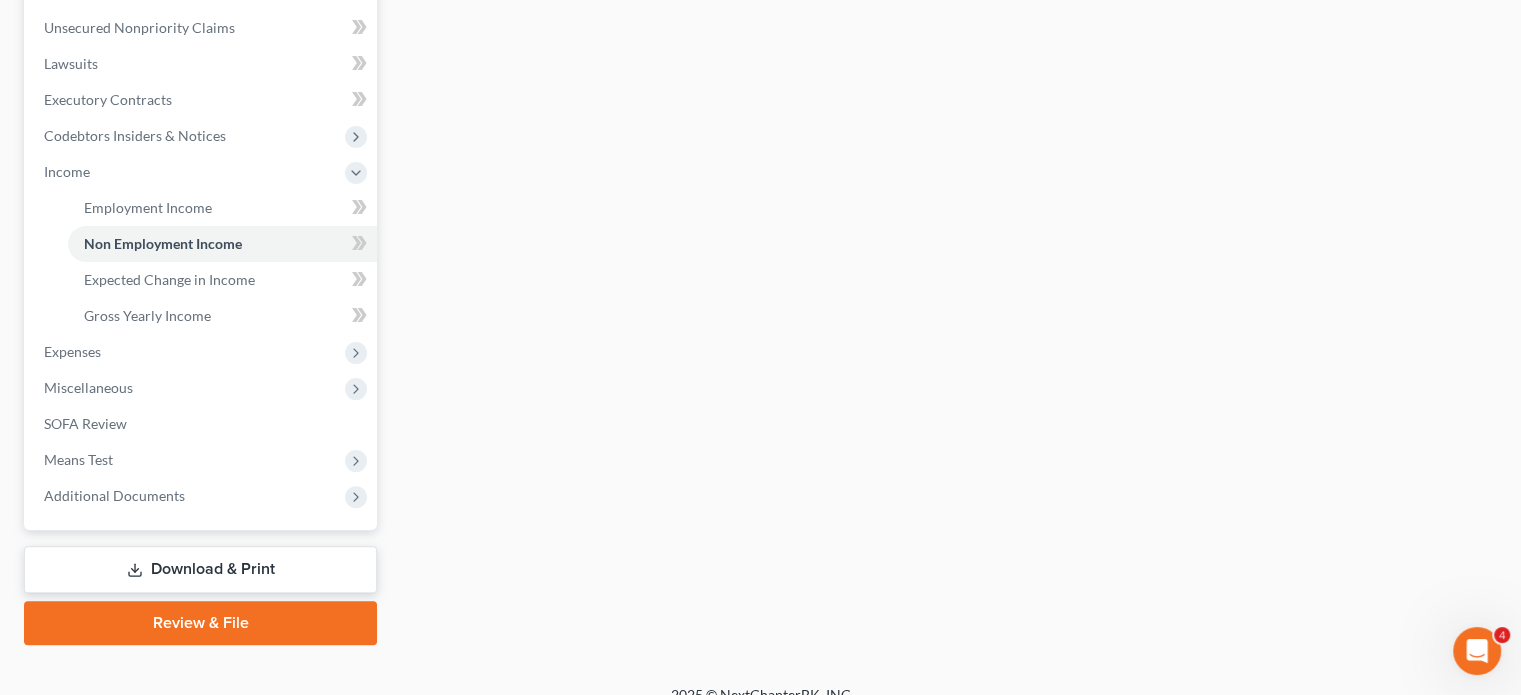 scroll, scrollTop: 579, scrollLeft: 0, axis: vertical 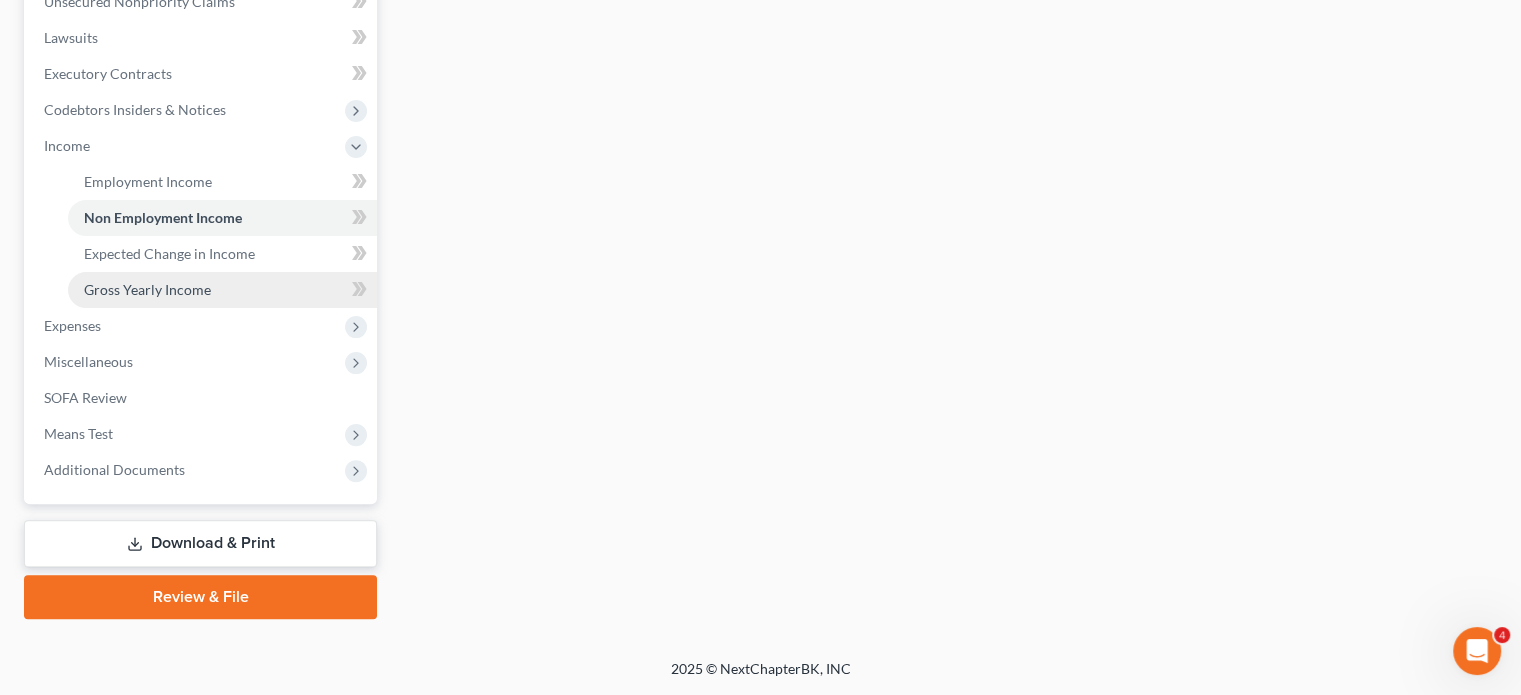 click on "Gross Yearly Income" at bounding box center [147, 289] 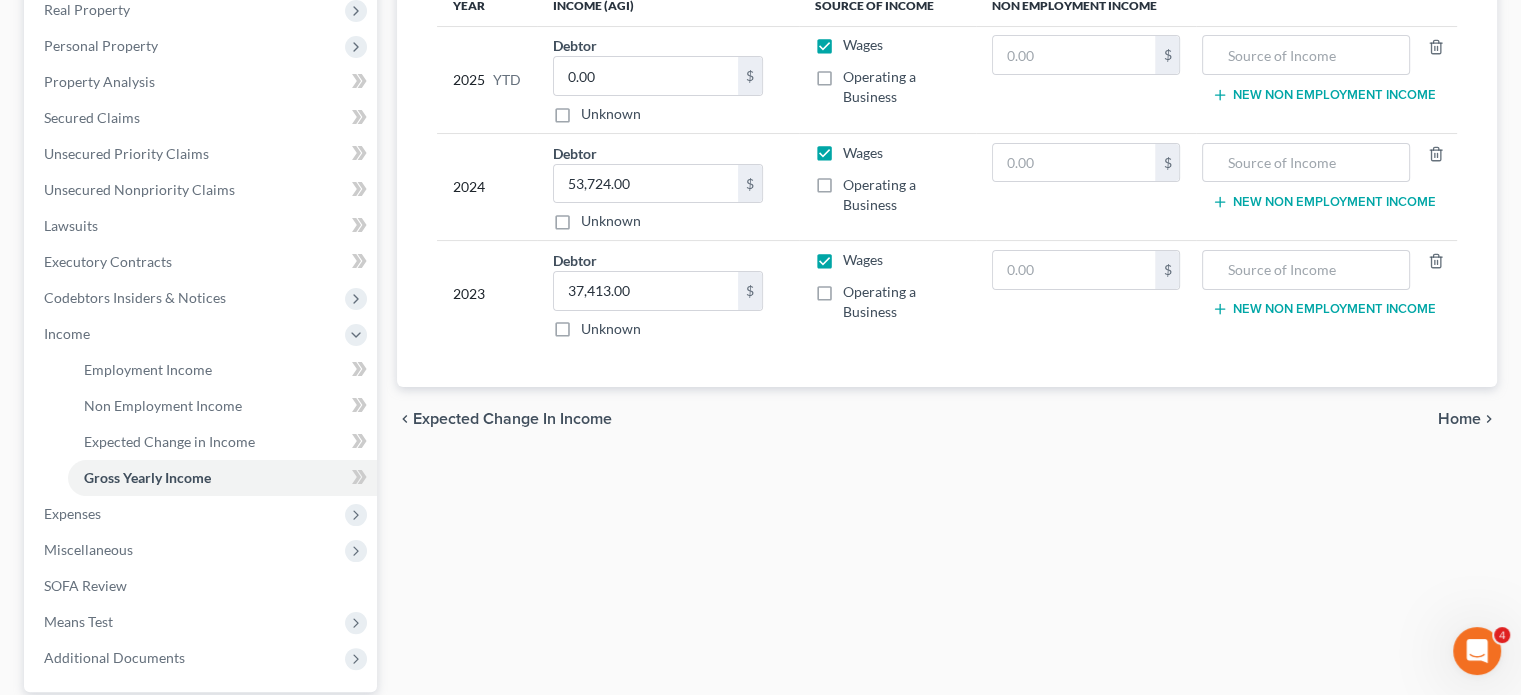 scroll, scrollTop: 326, scrollLeft: 0, axis: vertical 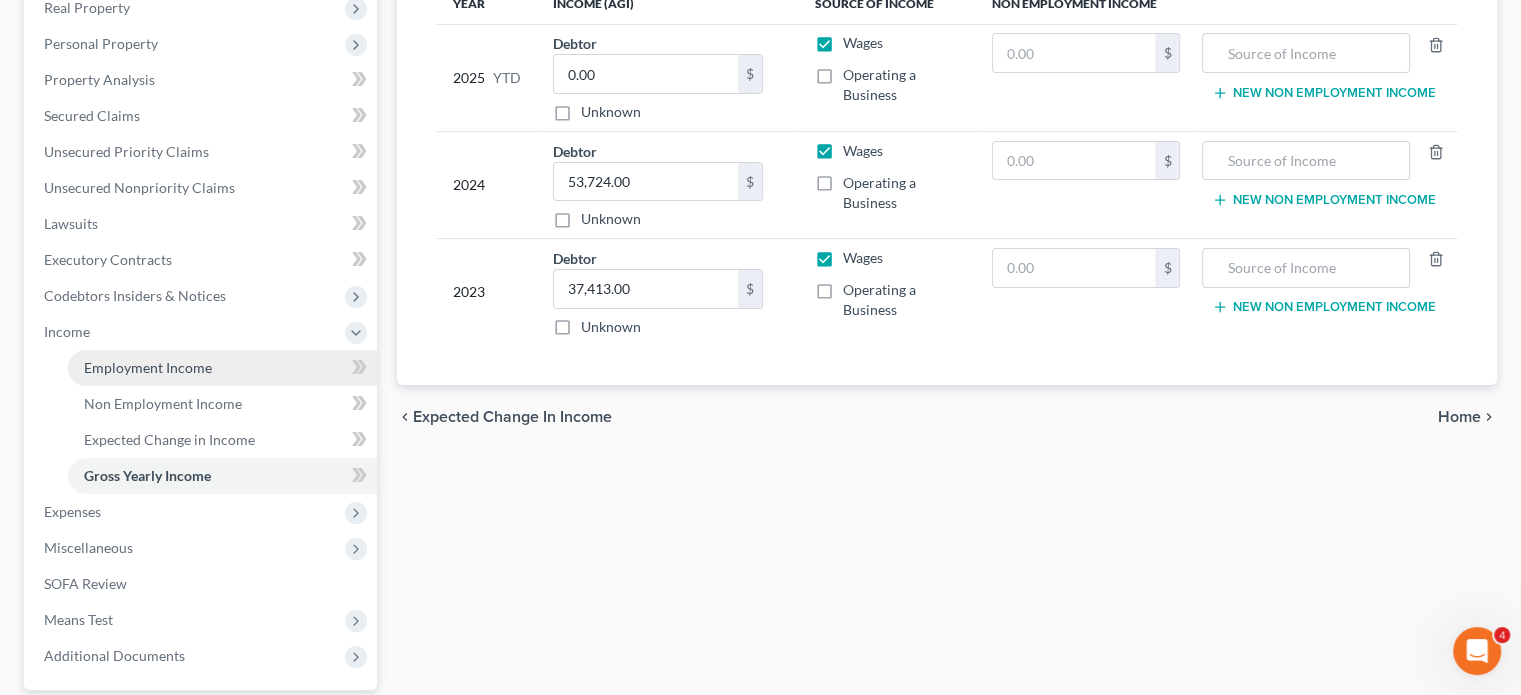 click on "Employment Income" at bounding box center [222, 368] 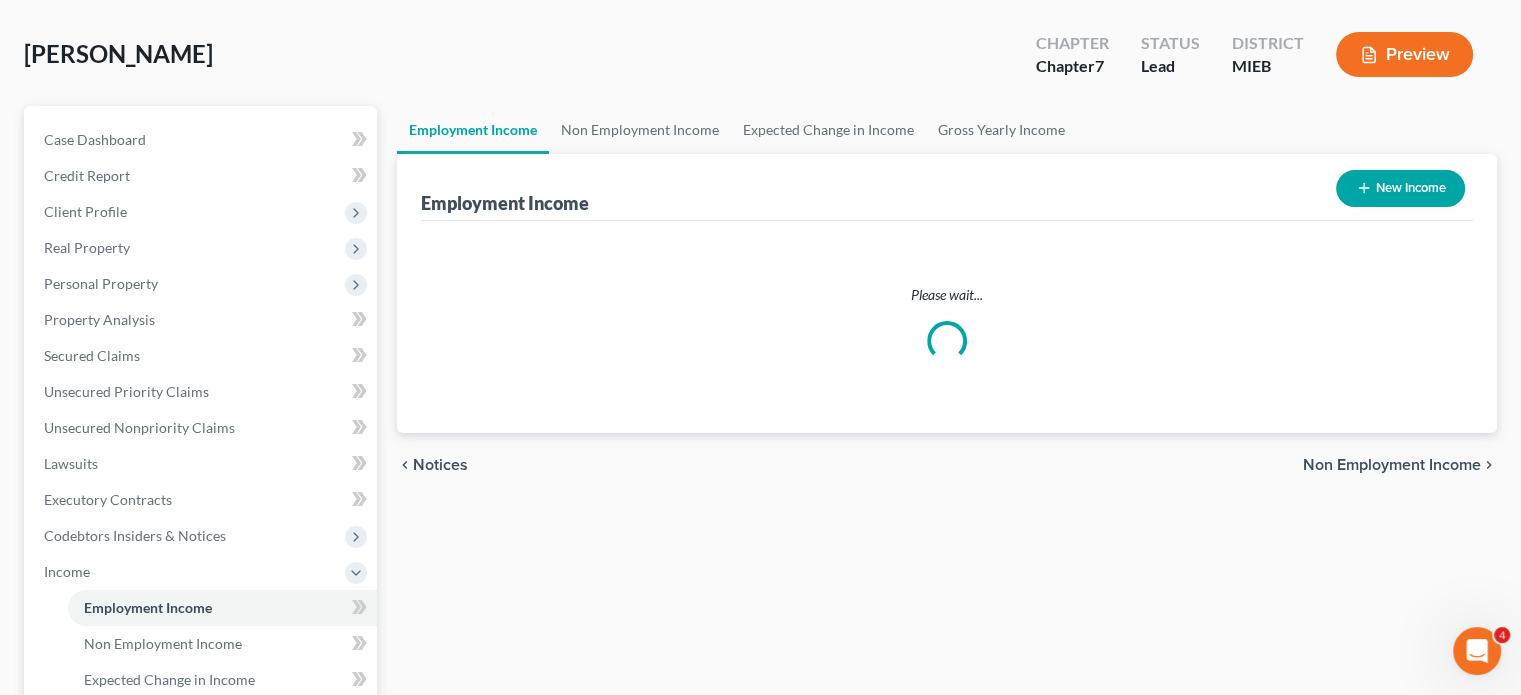 scroll, scrollTop: 0, scrollLeft: 0, axis: both 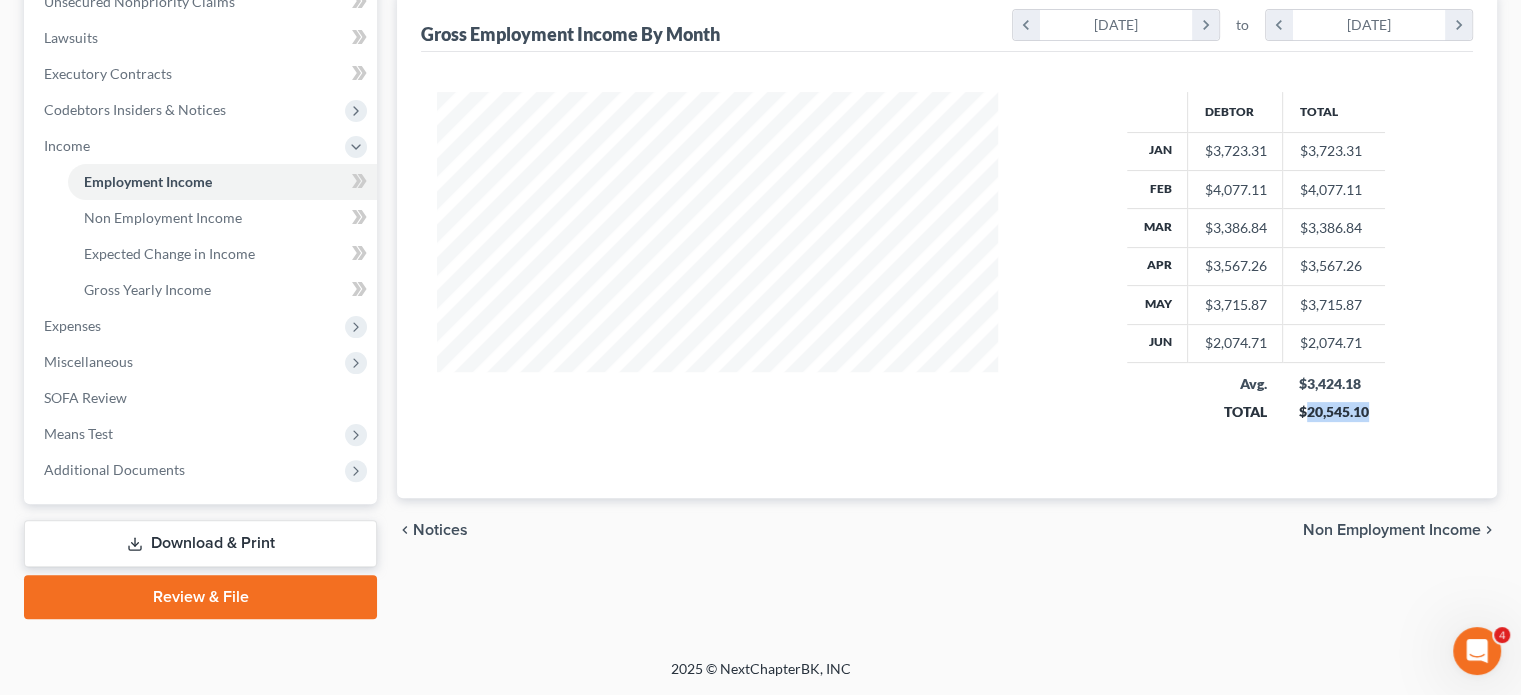 drag, startPoint x: 1392, startPoint y: 516, endPoint x: 1308, endPoint y: 515, distance: 84.00595 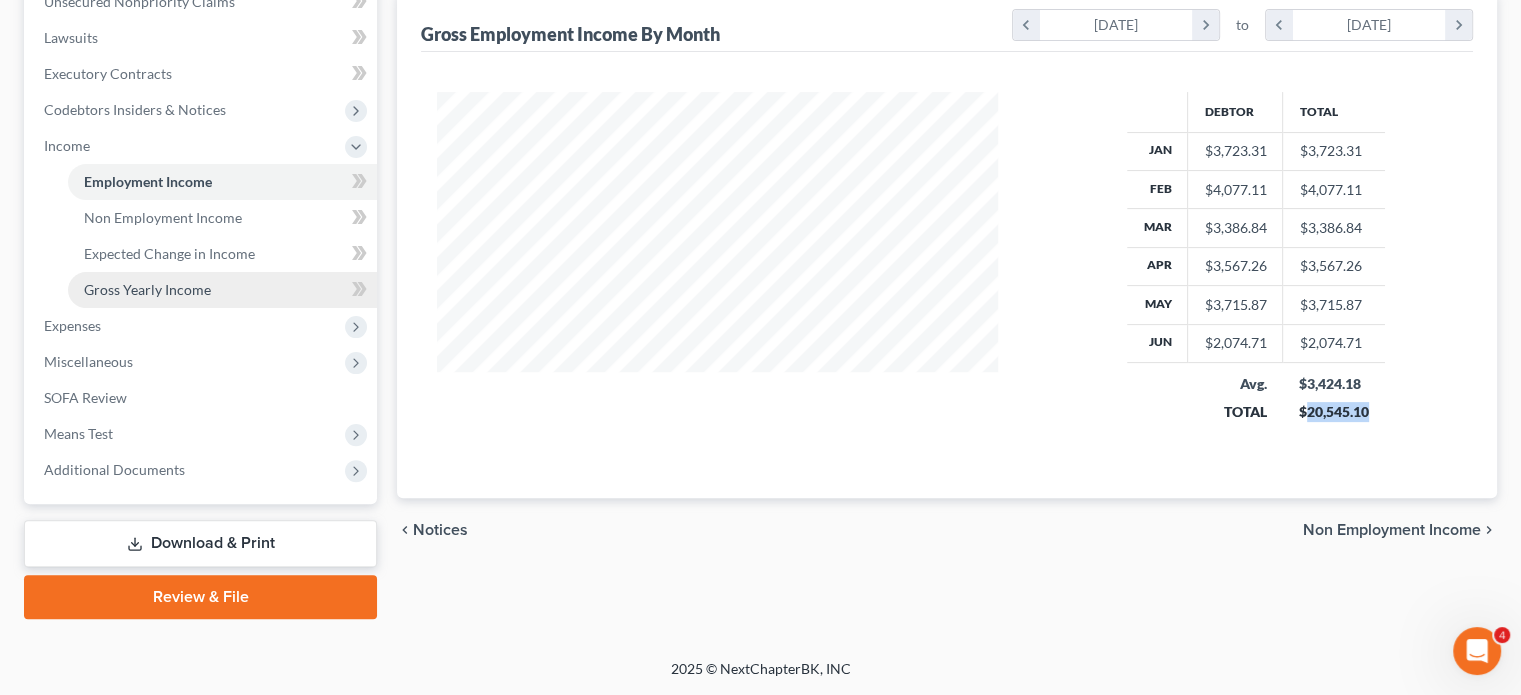 click on "Gross Yearly Income" at bounding box center [222, 290] 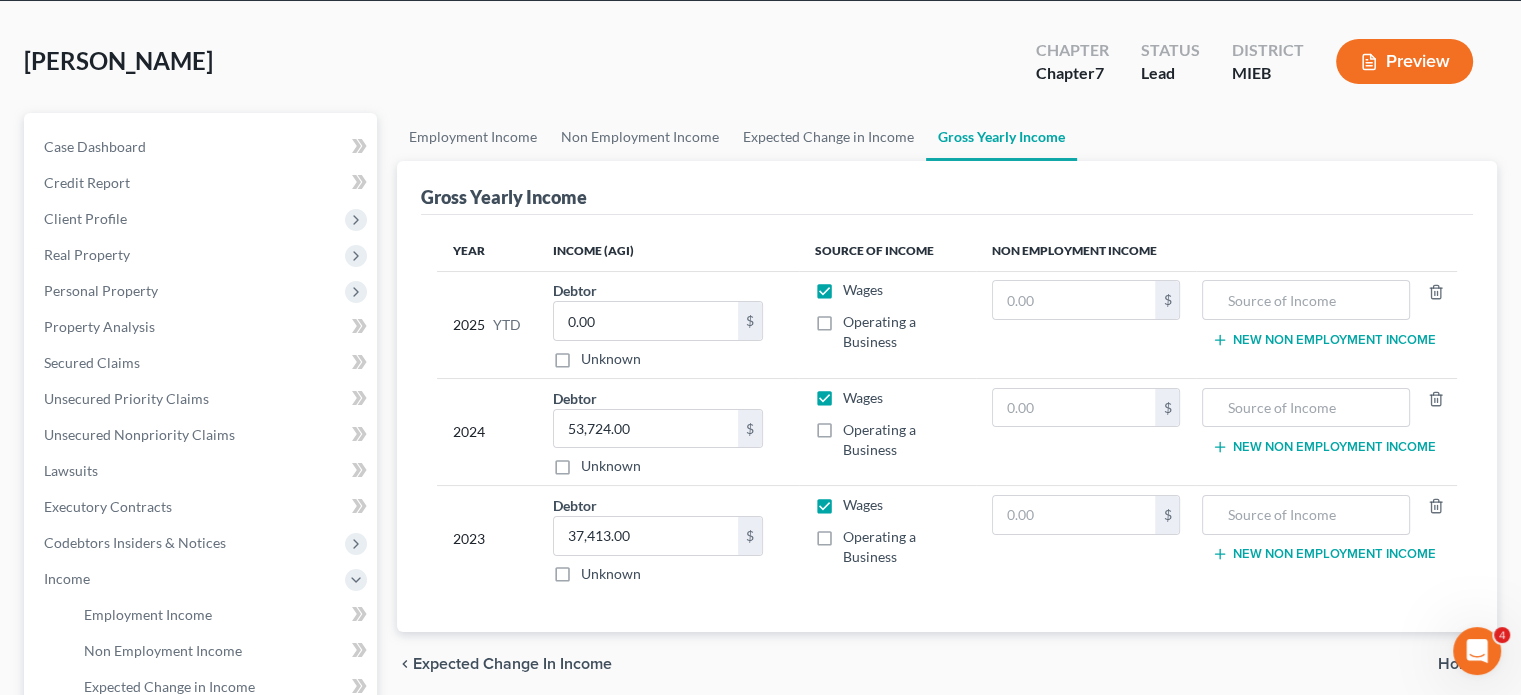 scroll, scrollTop: 0, scrollLeft: 0, axis: both 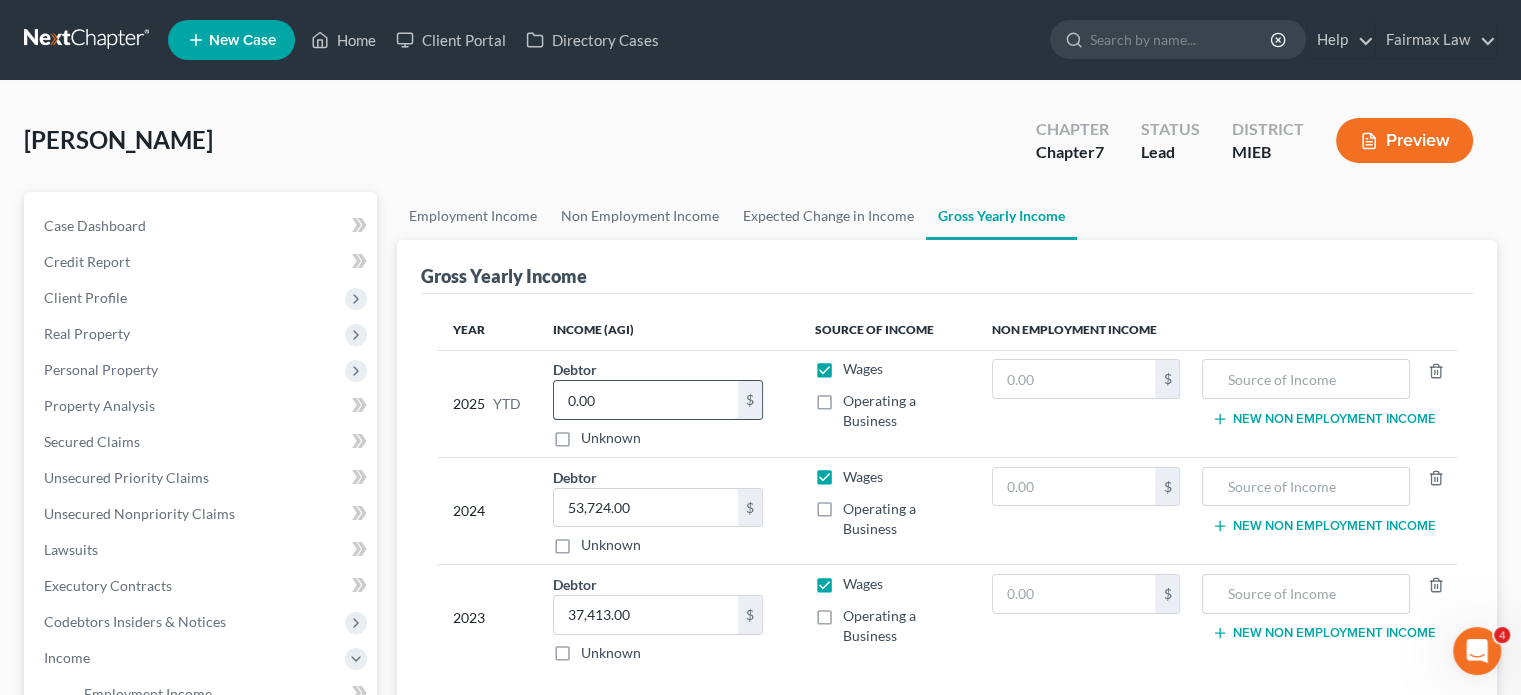 click on "0.00" at bounding box center [646, 400] 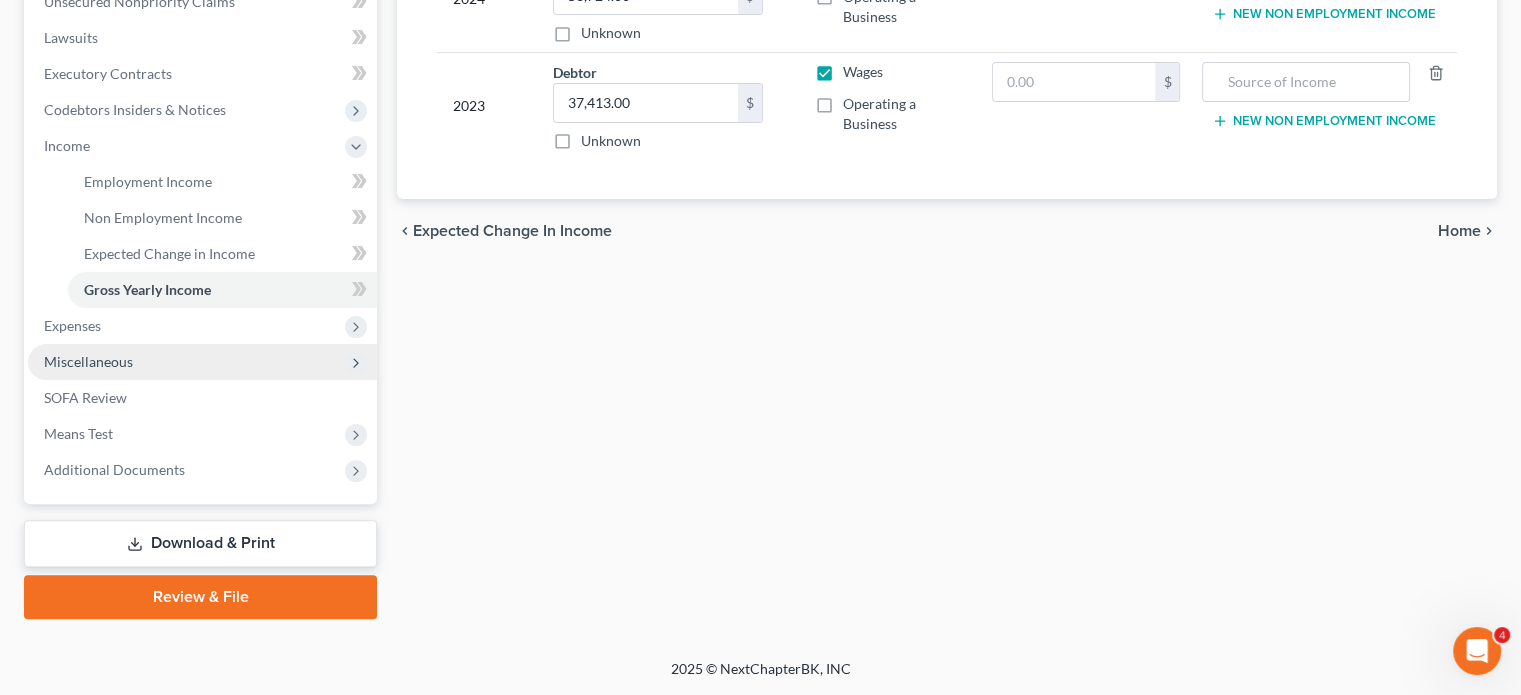 scroll, scrollTop: 787, scrollLeft: 0, axis: vertical 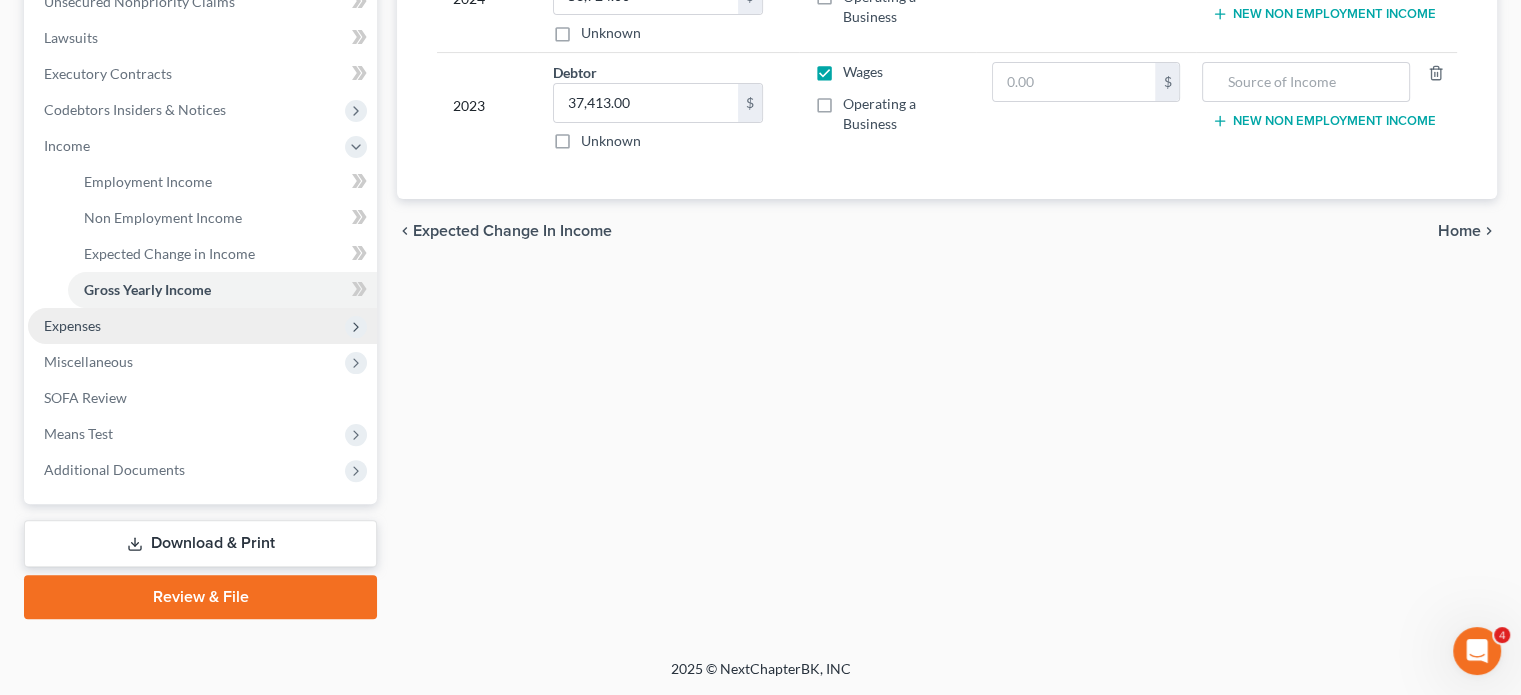 type on "20,545.10" 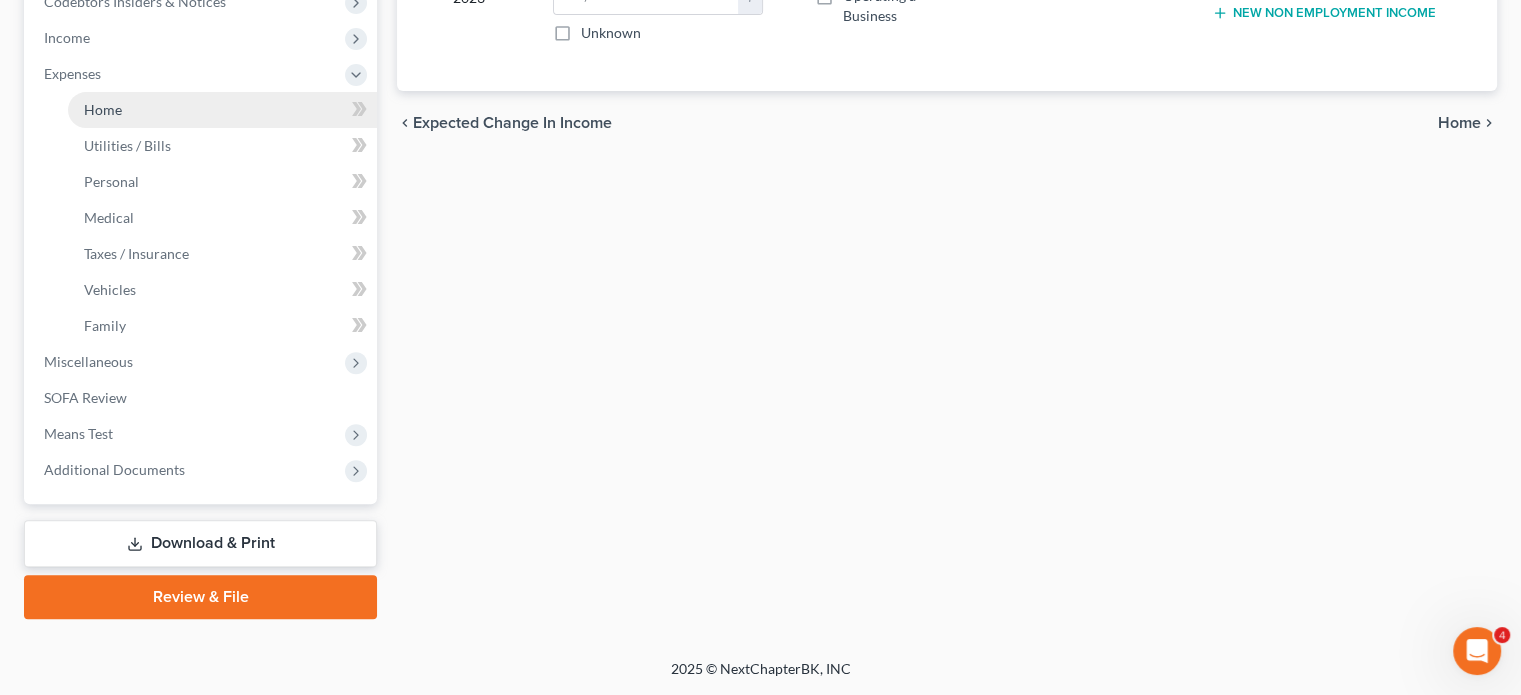 click on "Home" at bounding box center (222, 110) 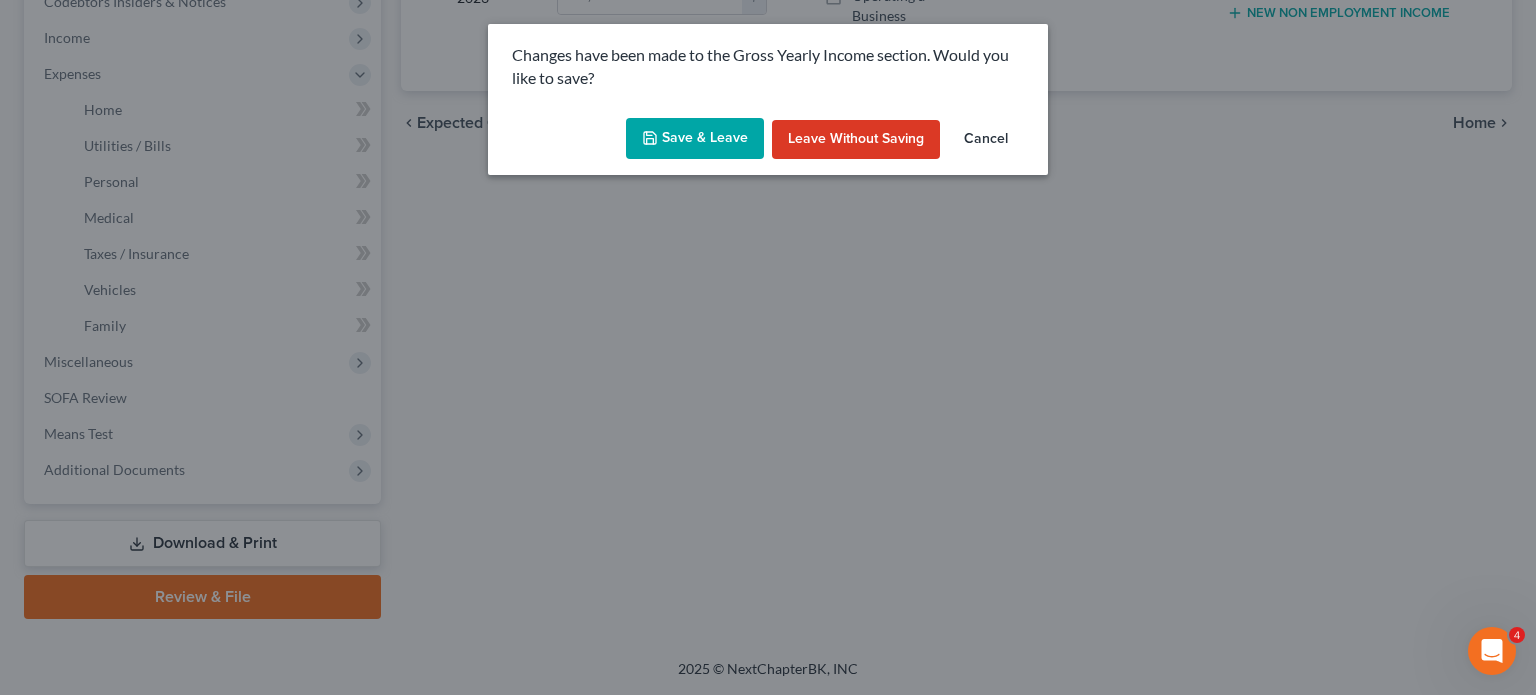click on "Save & Leave" at bounding box center (695, 139) 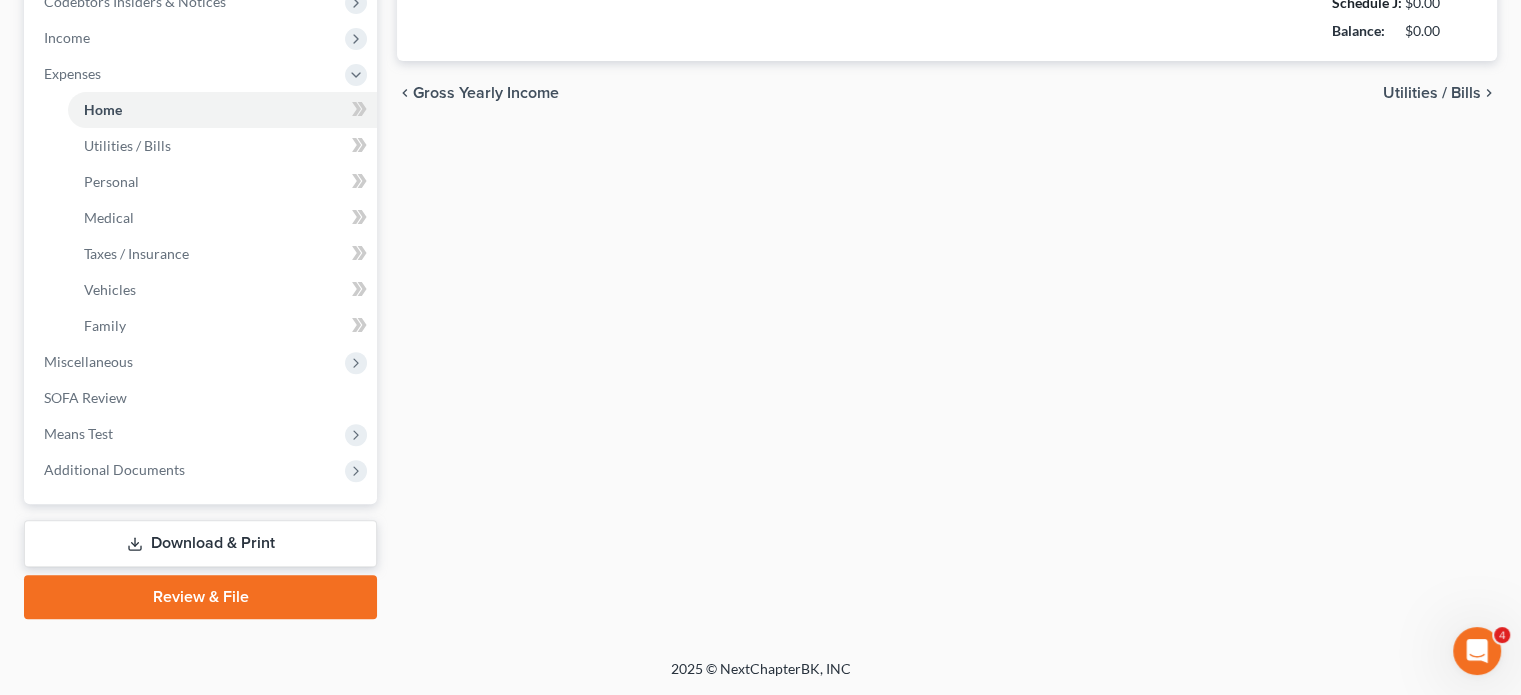 type on "1,700.00" 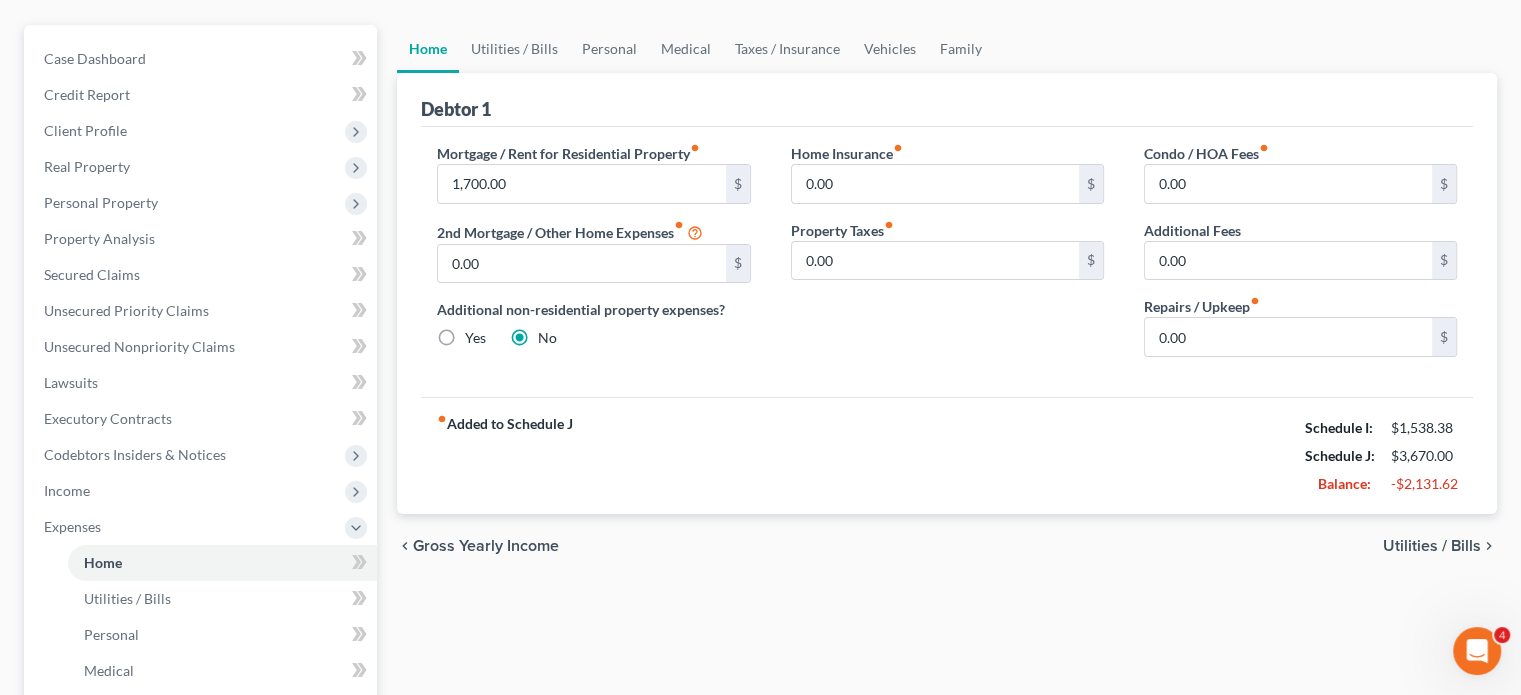 scroll, scrollTop: 166, scrollLeft: 0, axis: vertical 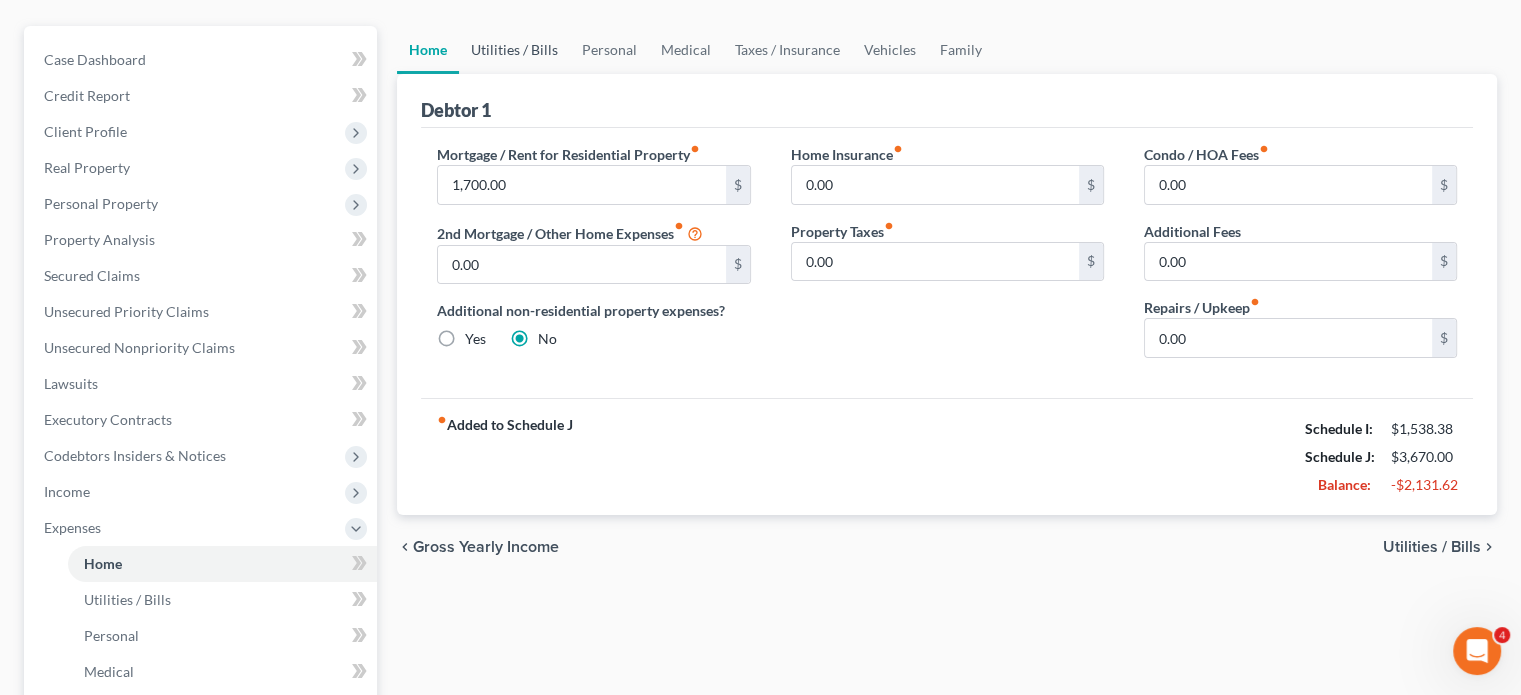 click on "Utilities / Bills" at bounding box center (514, 50) 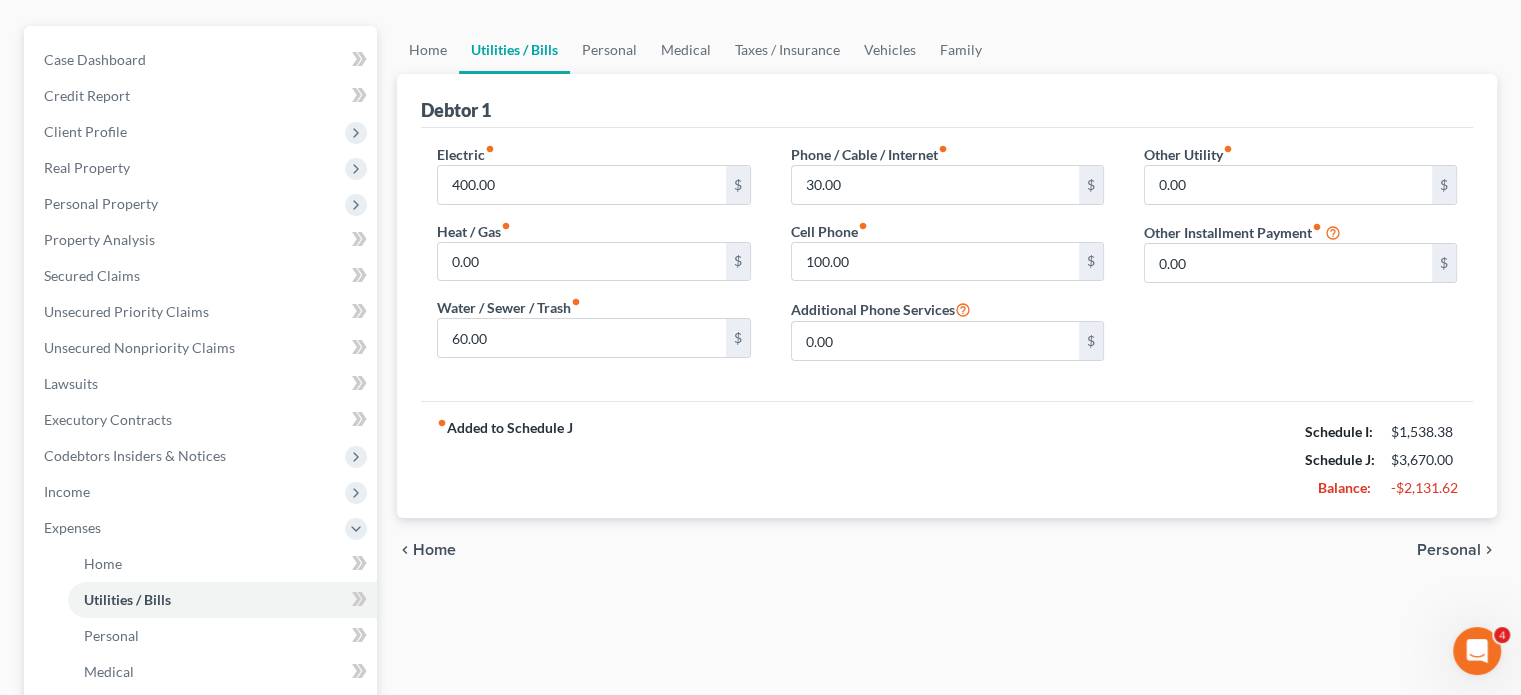 scroll, scrollTop: 0, scrollLeft: 0, axis: both 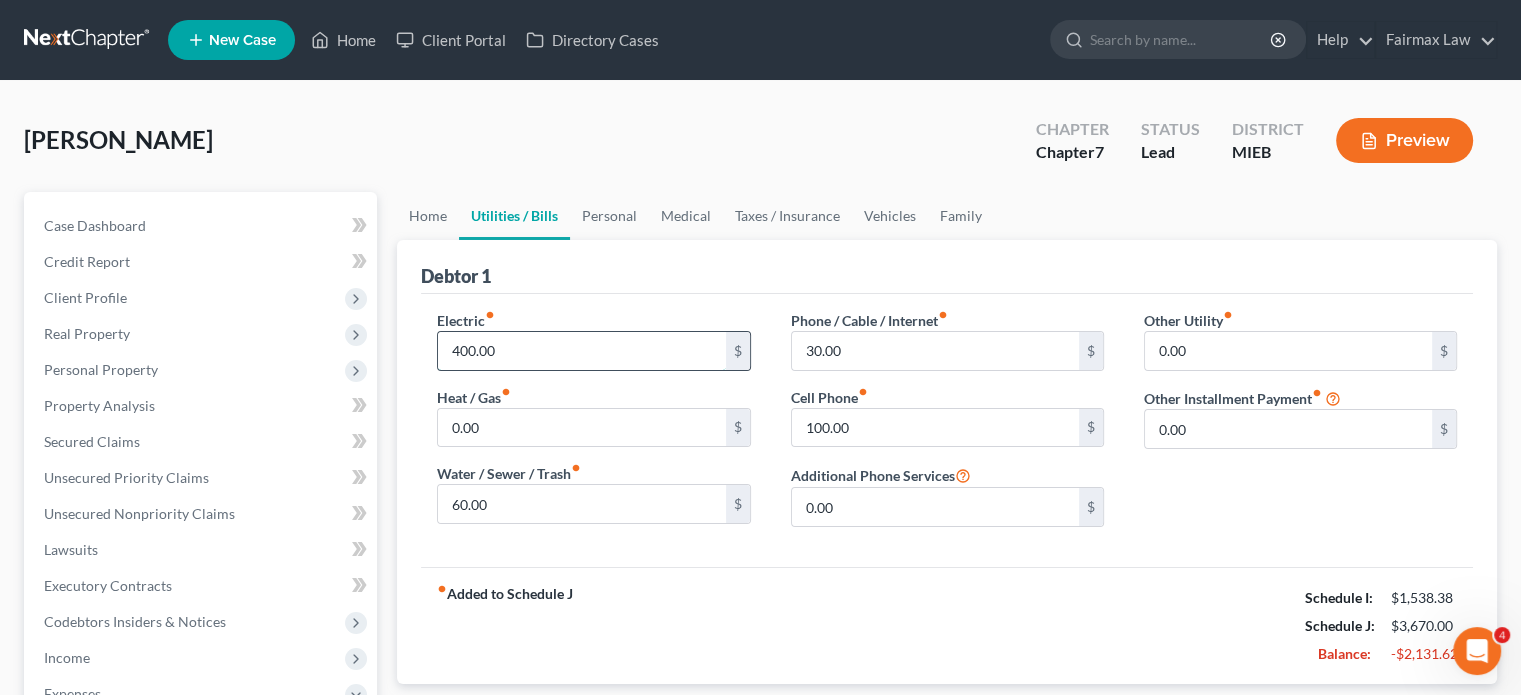 click on "400.00" at bounding box center (581, 351) 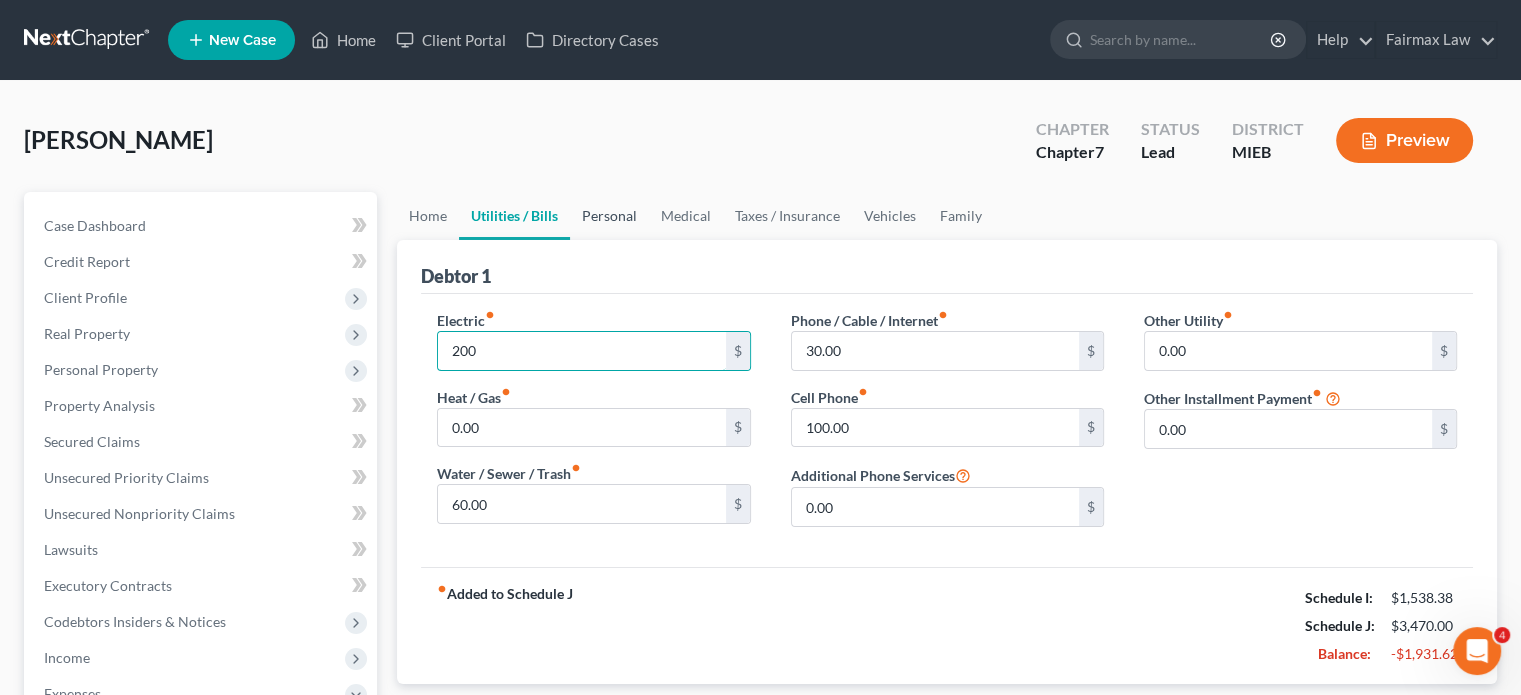 type on "200" 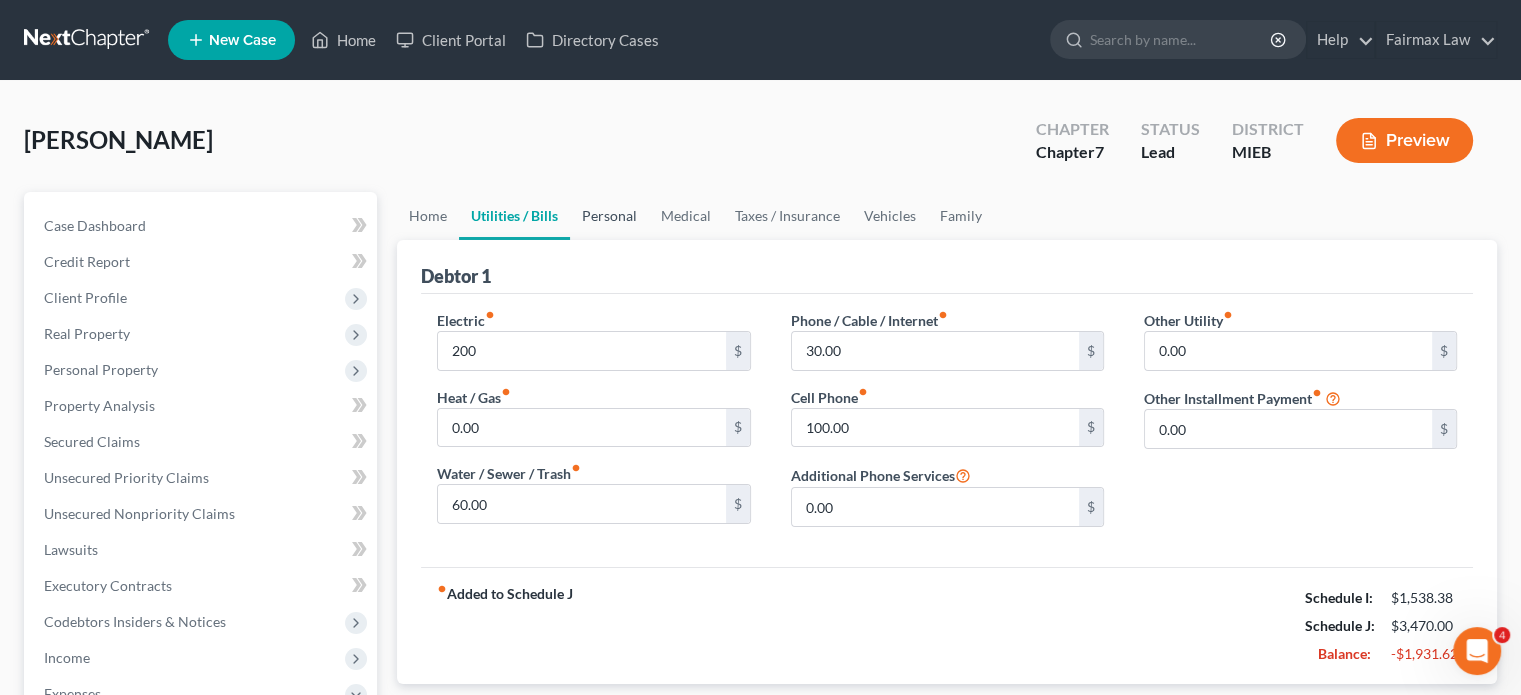 click on "Personal" at bounding box center [609, 216] 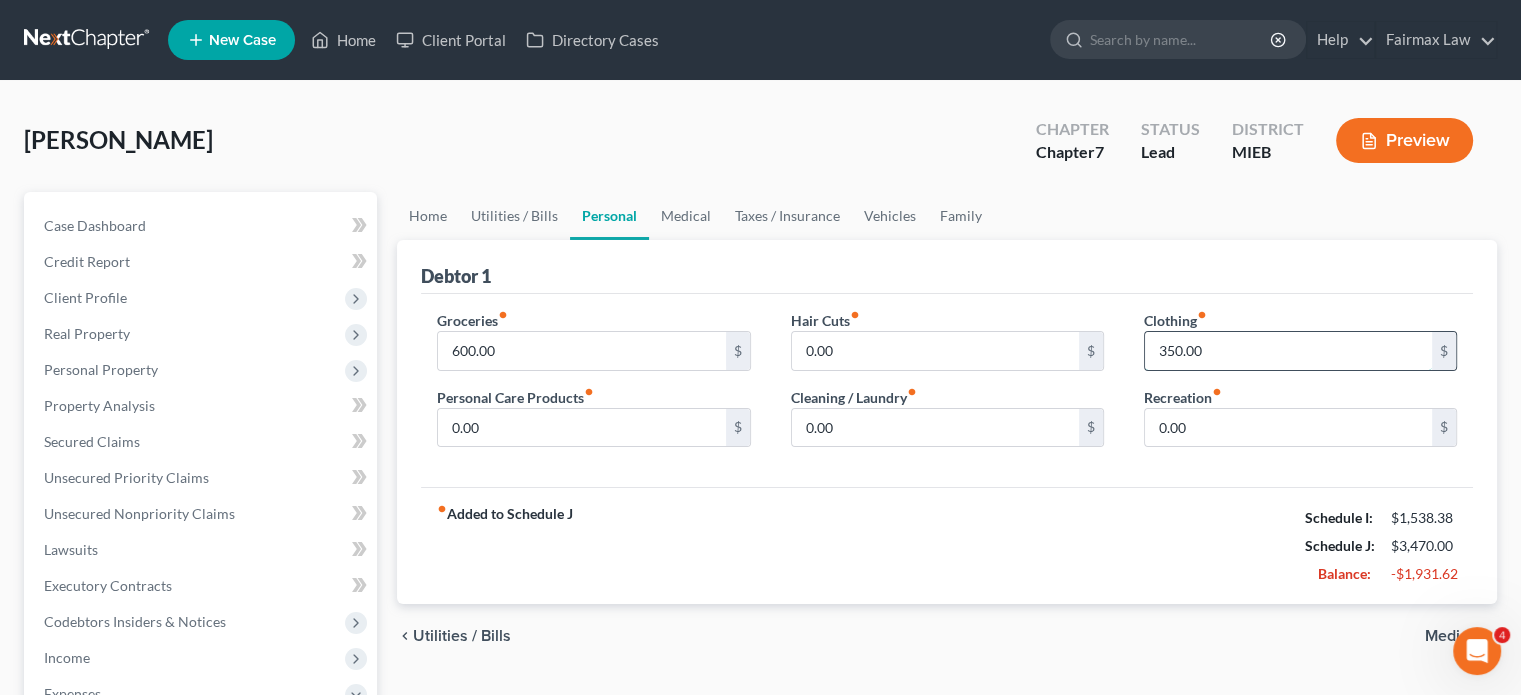 click on "350.00" at bounding box center (1288, 351) 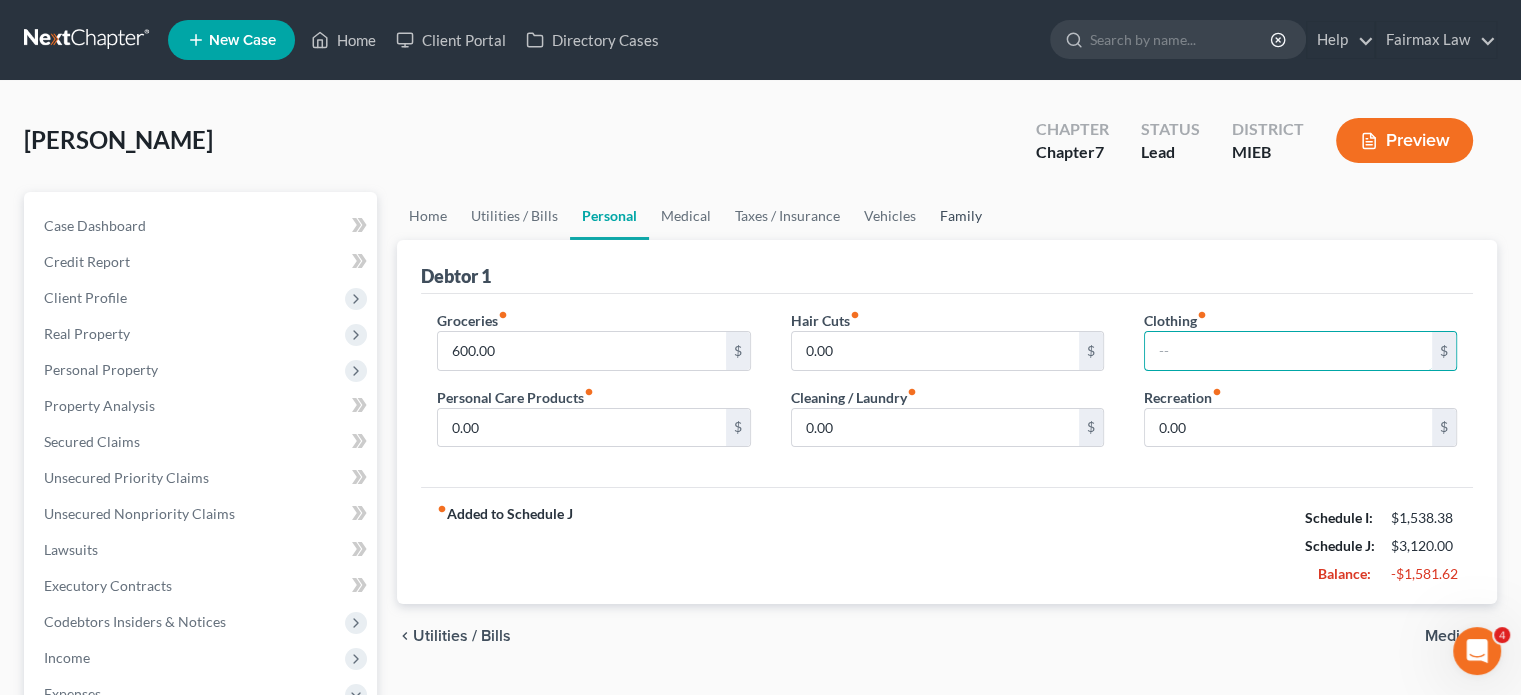 type 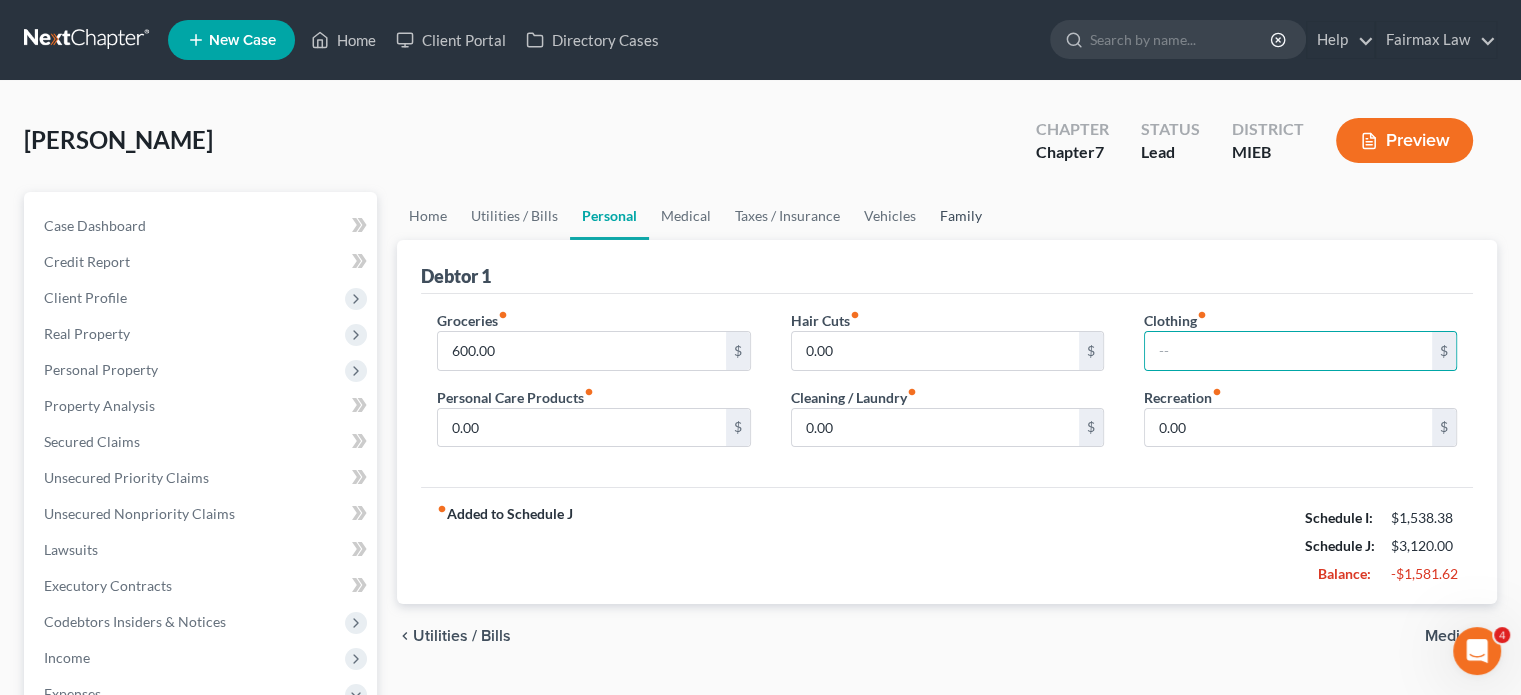click on "Family" at bounding box center [961, 216] 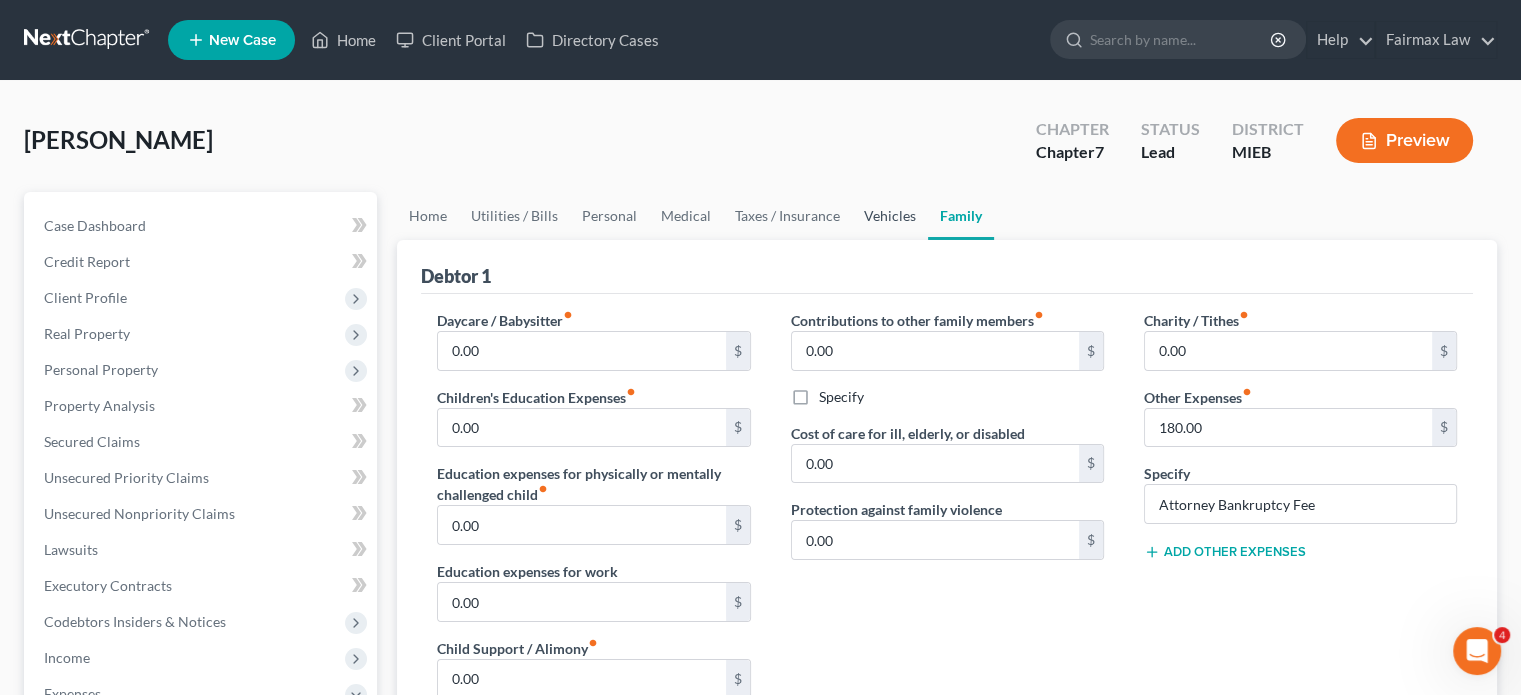 click on "Vehicles" at bounding box center [890, 216] 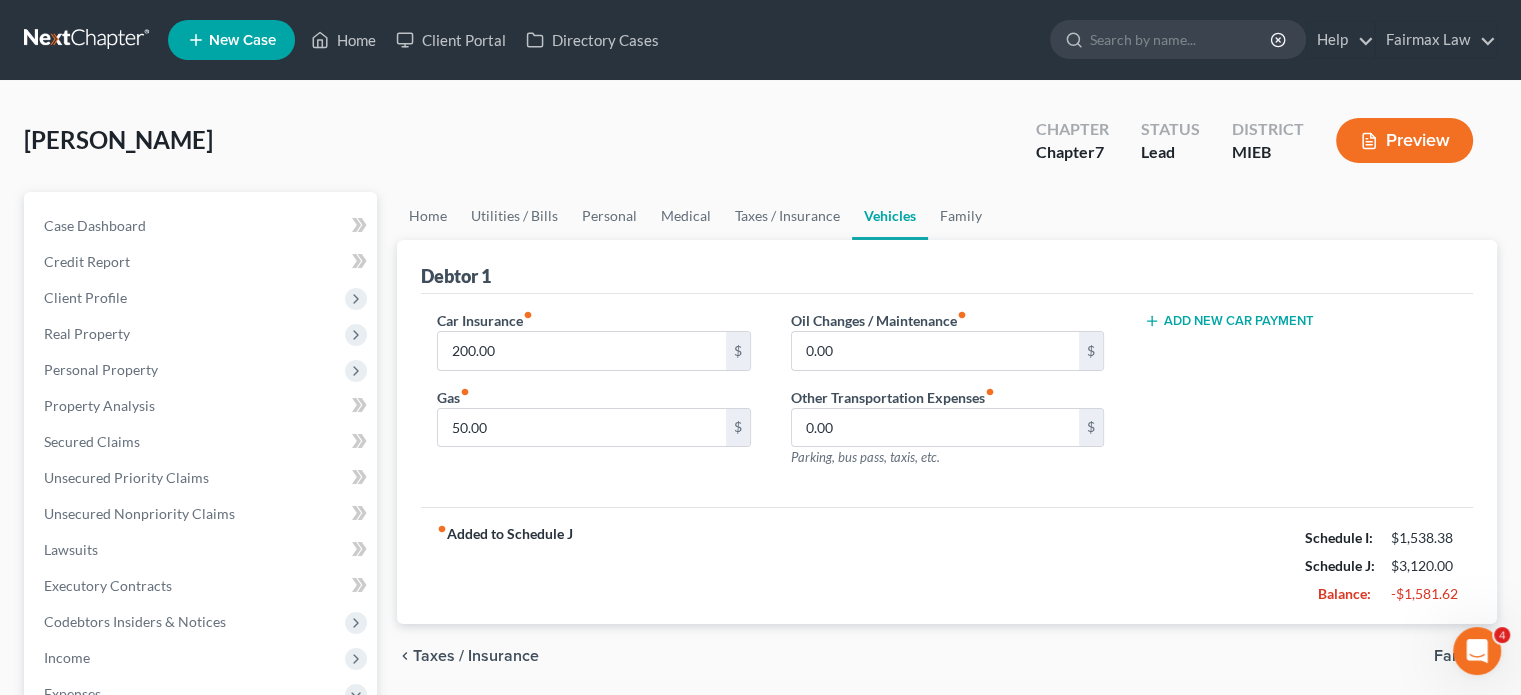 click on "Car Insurance  fiber_manual_record" at bounding box center (485, 320) 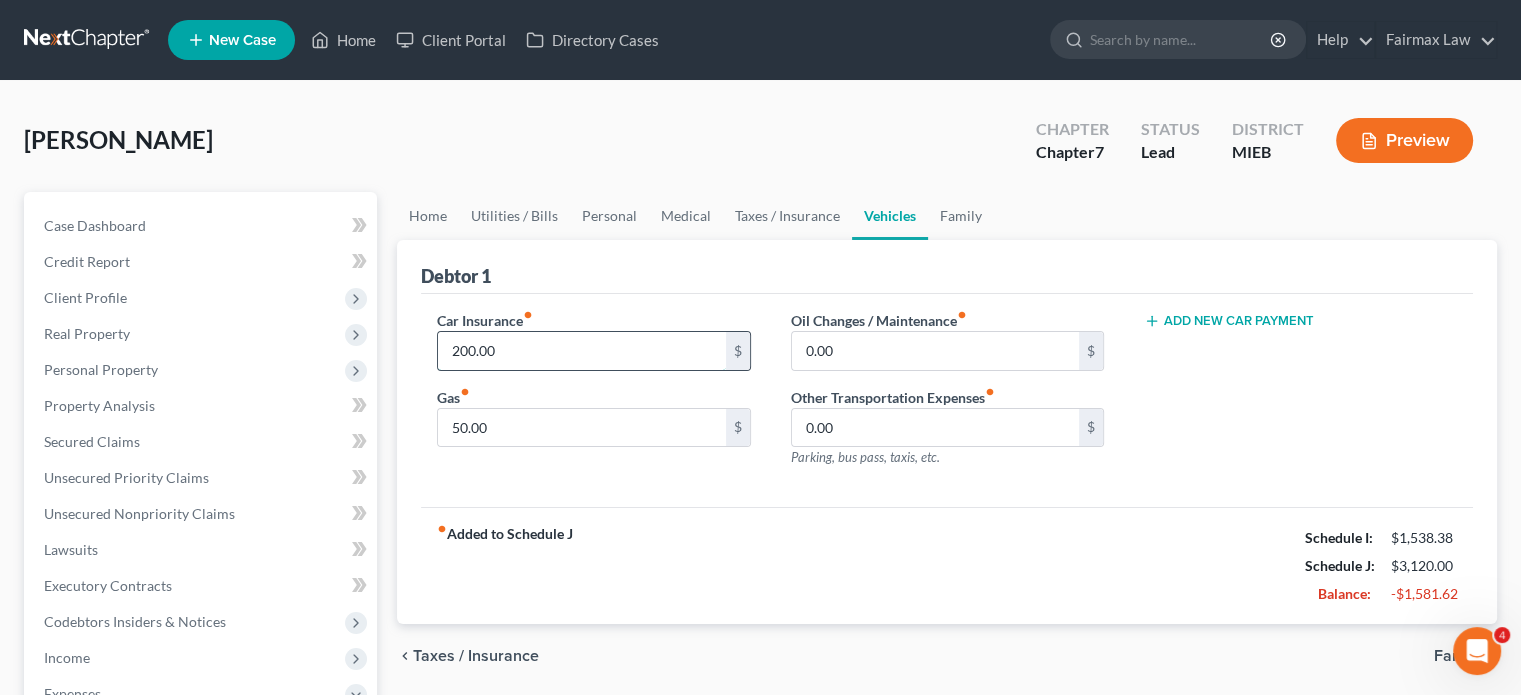 click on "200.00" at bounding box center [581, 351] 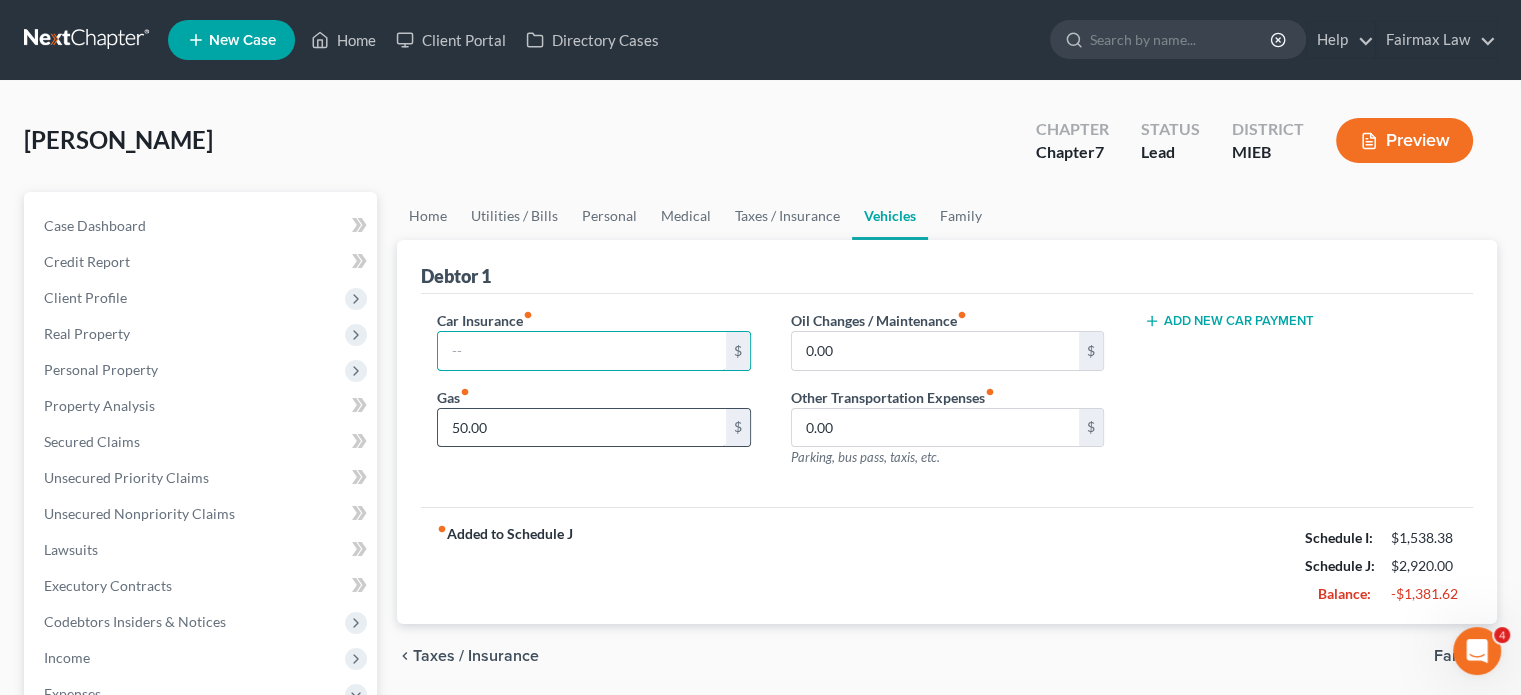 type 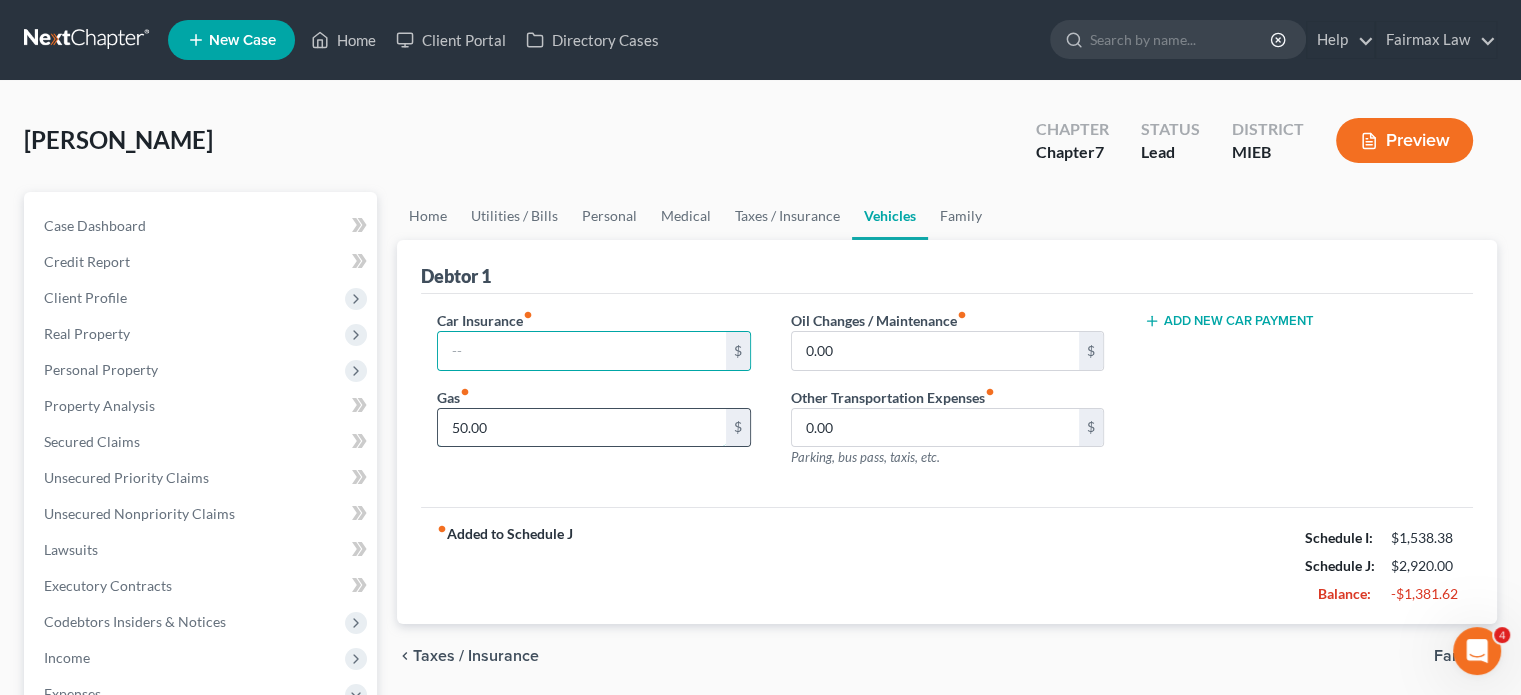 click on "50.00" at bounding box center (581, 428) 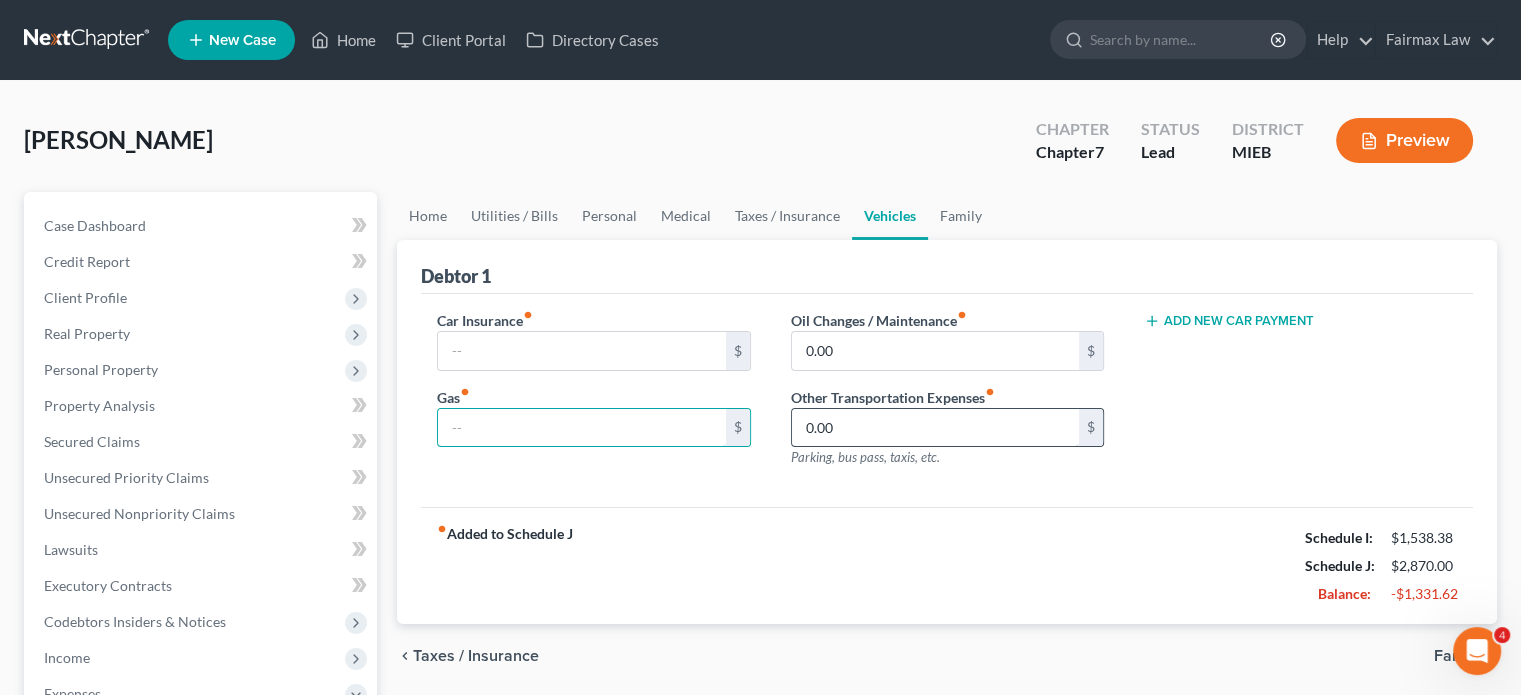 type 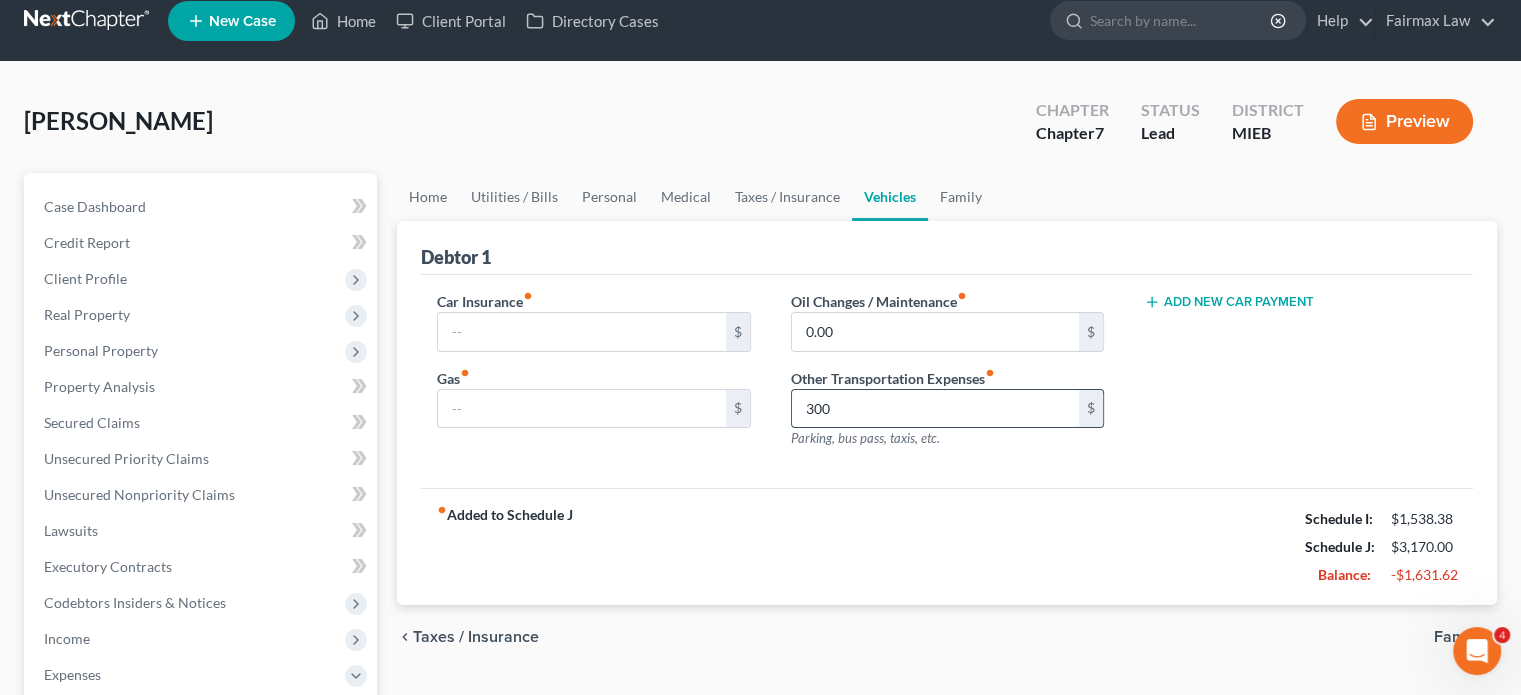 scroll, scrollTop: 20, scrollLeft: 0, axis: vertical 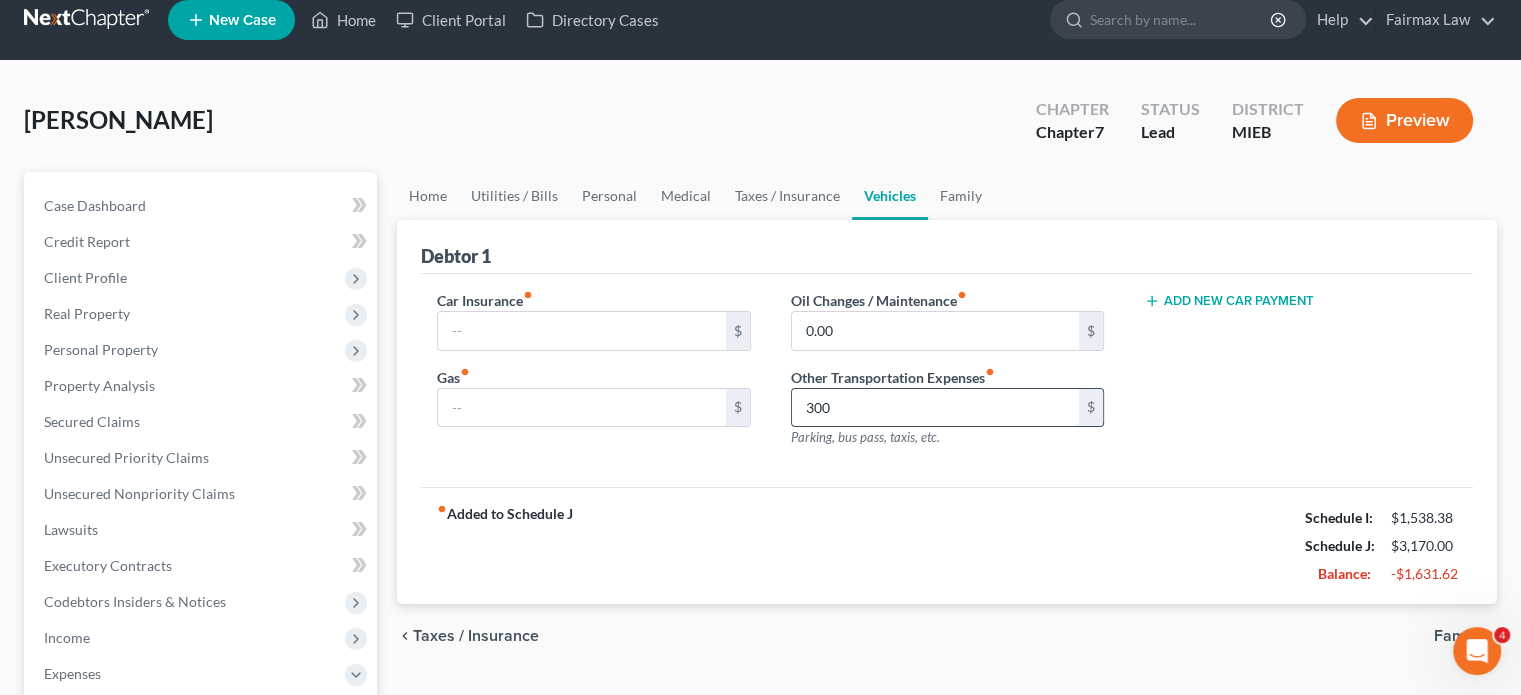 click on "300" at bounding box center [935, 408] 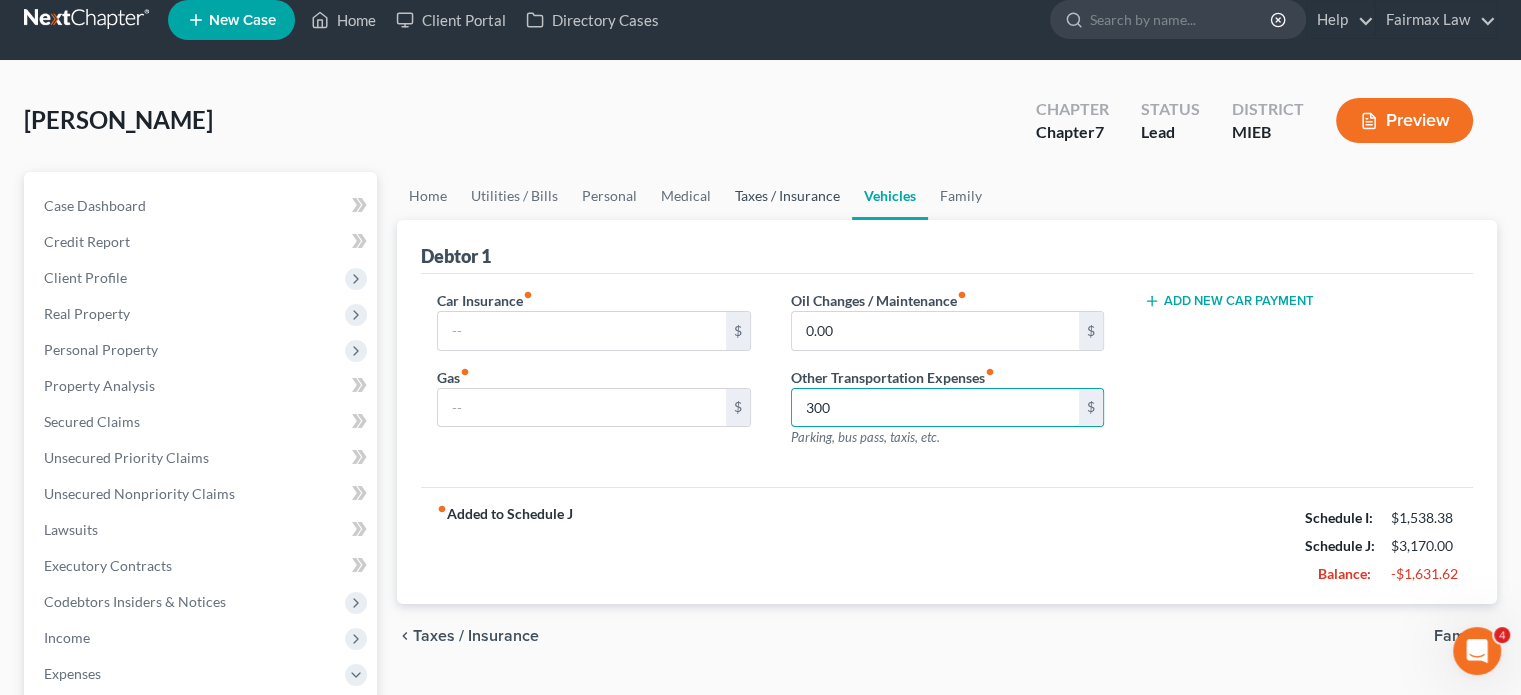 type on "300" 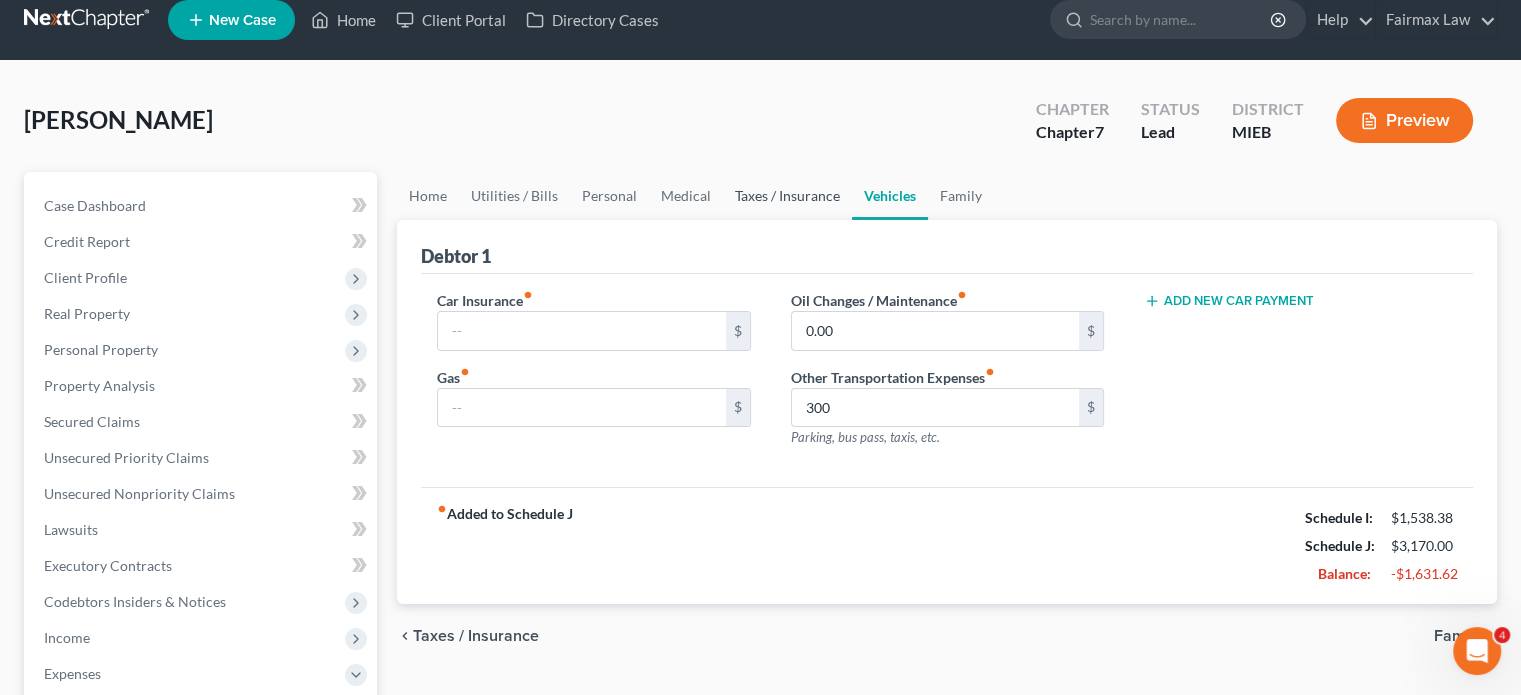 click on "Taxes / Insurance" at bounding box center (787, 196) 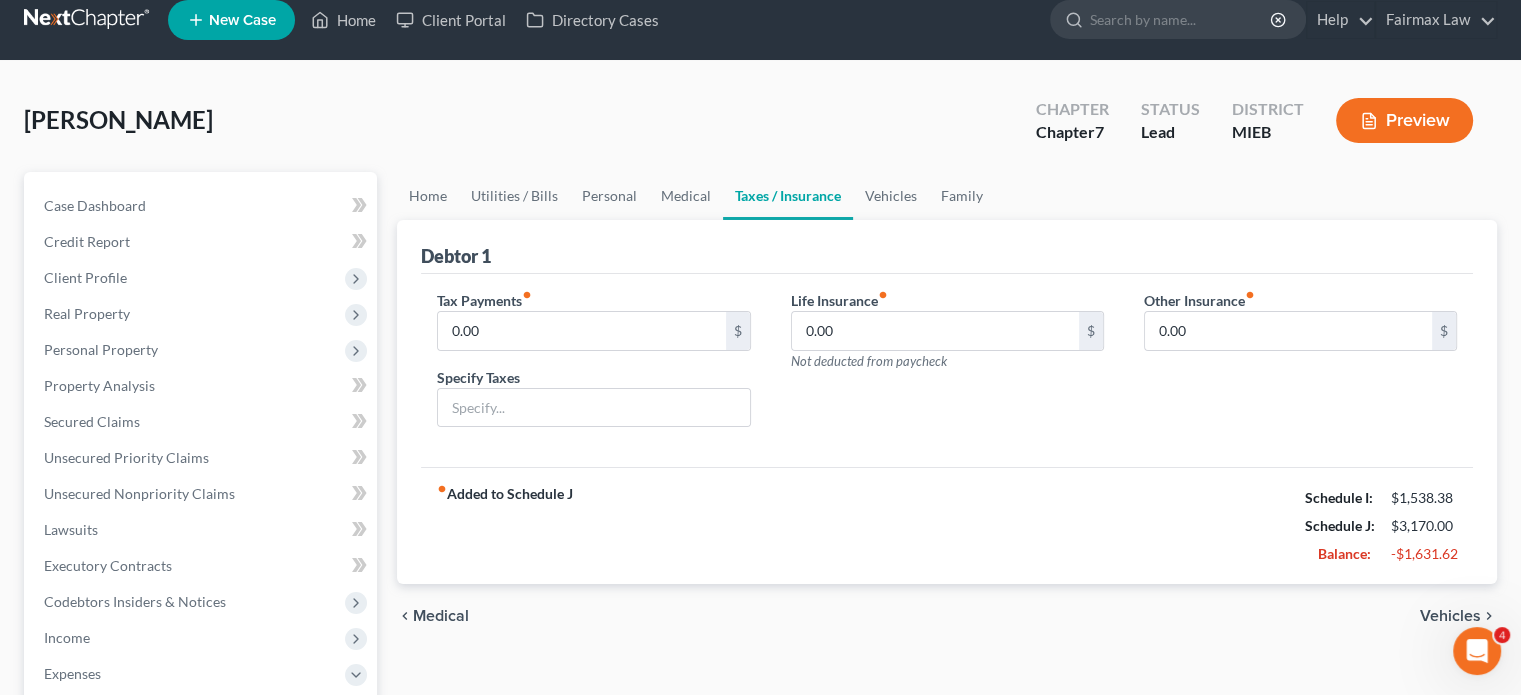 scroll, scrollTop: 0, scrollLeft: 0, axis: both 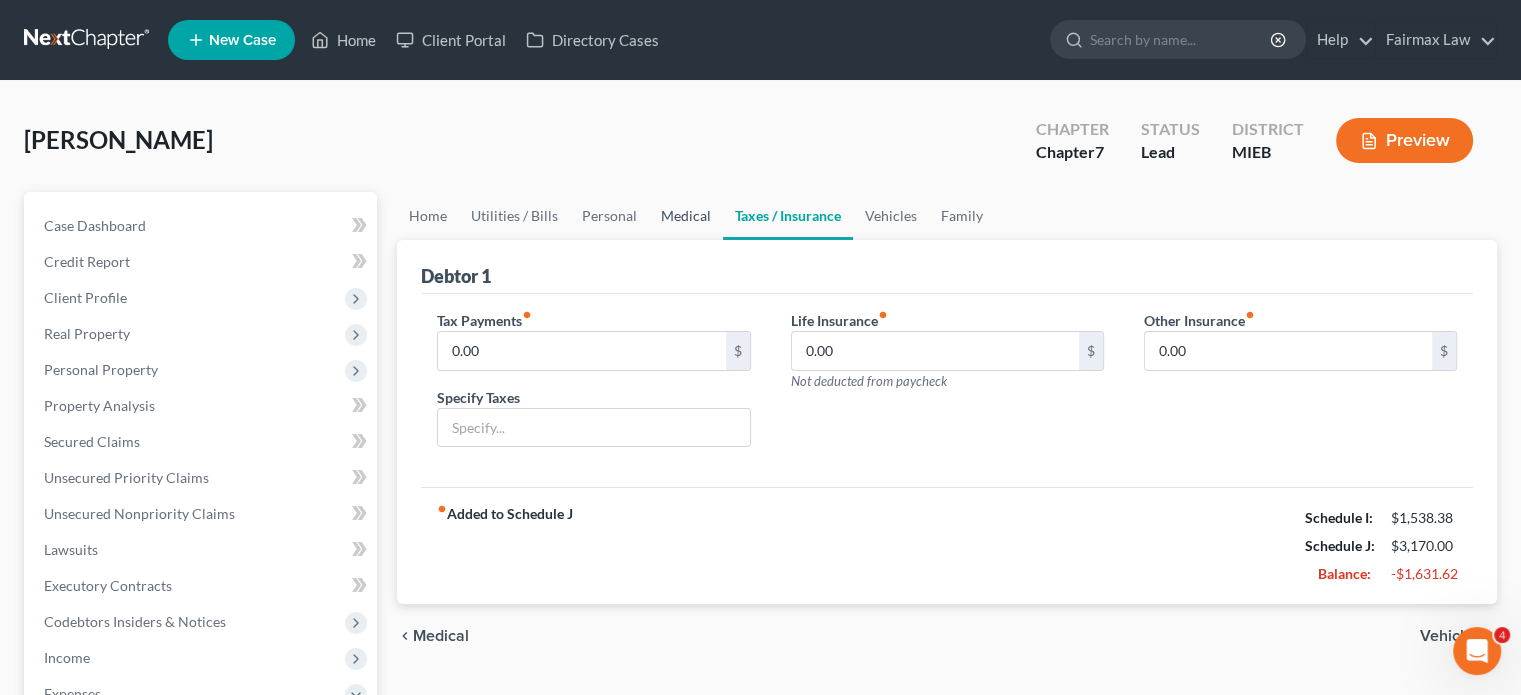 click on "Medical" at bounding box center (686, 216) 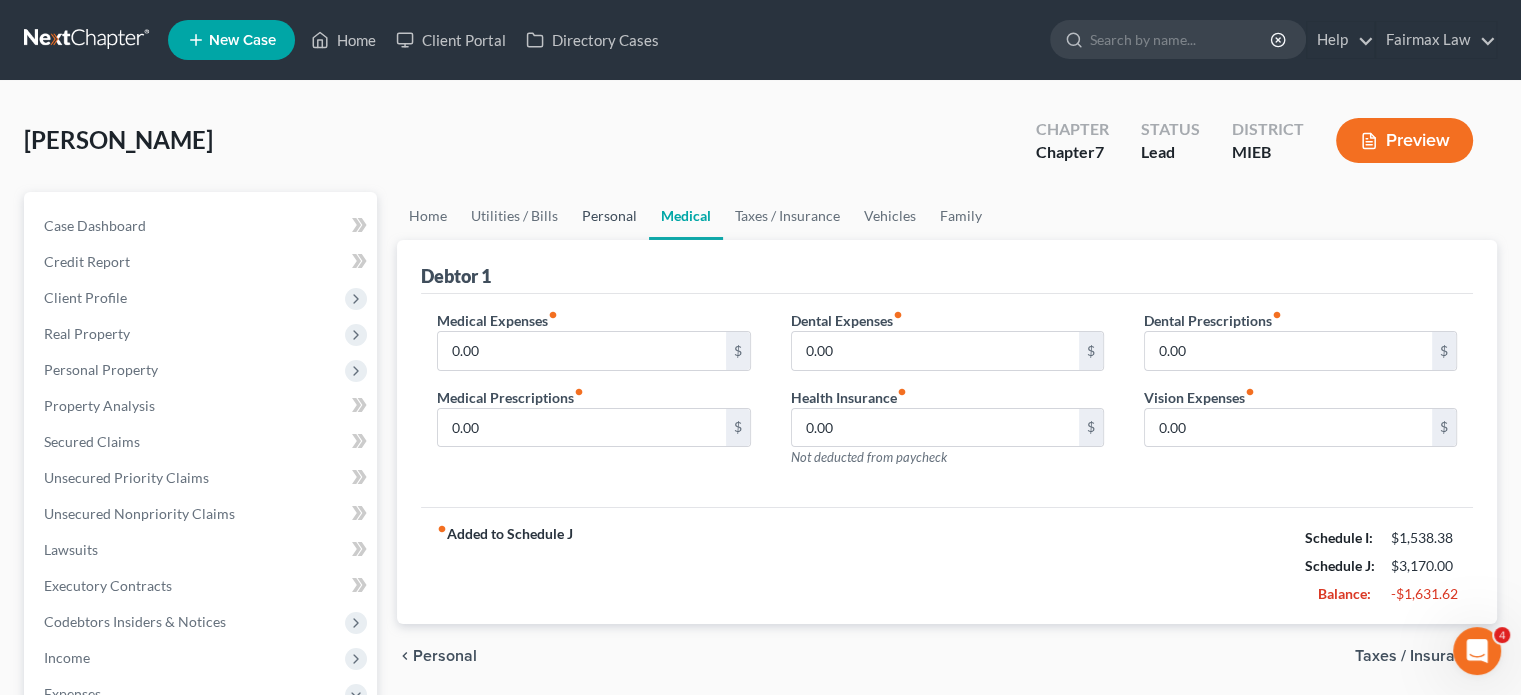 click on "Personal" at bounding box center [609, 216] 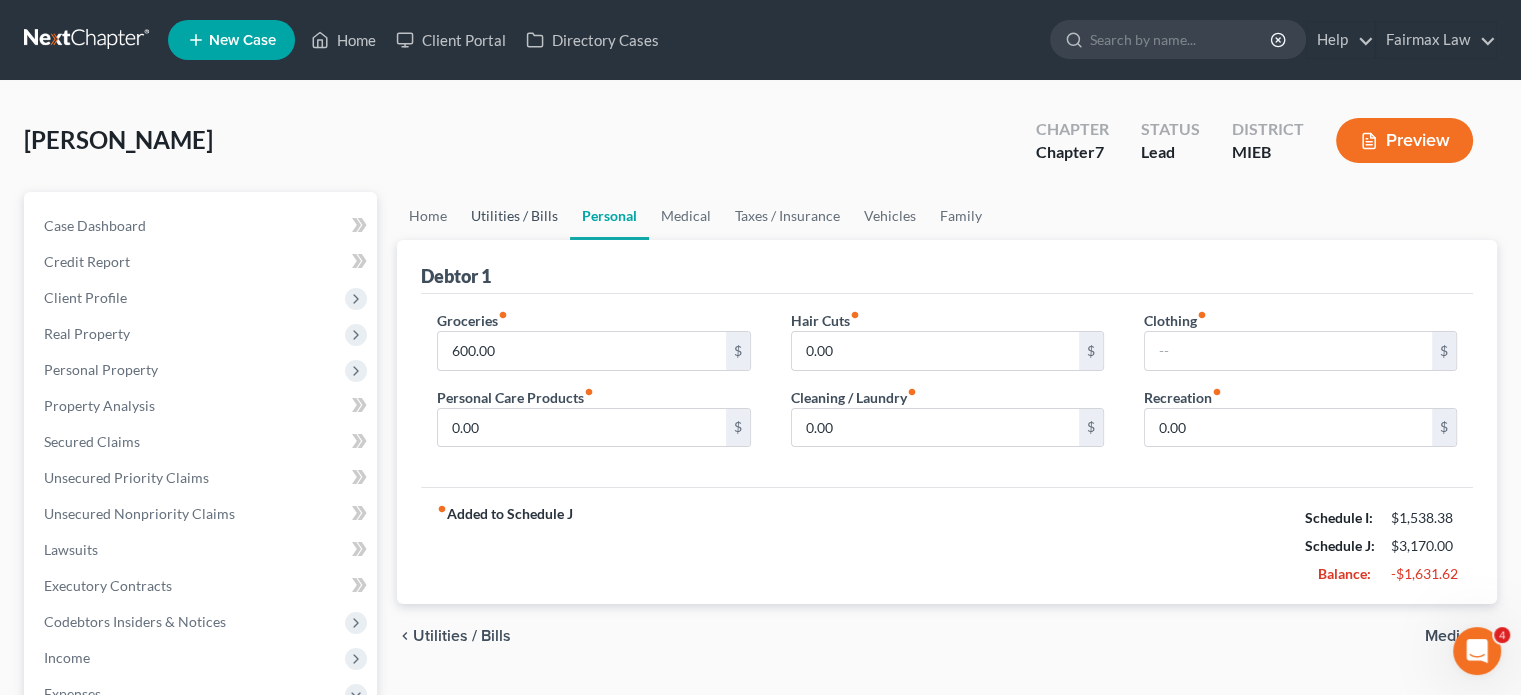 click on "Utilities / Bills" at bounding box center (514, 216) 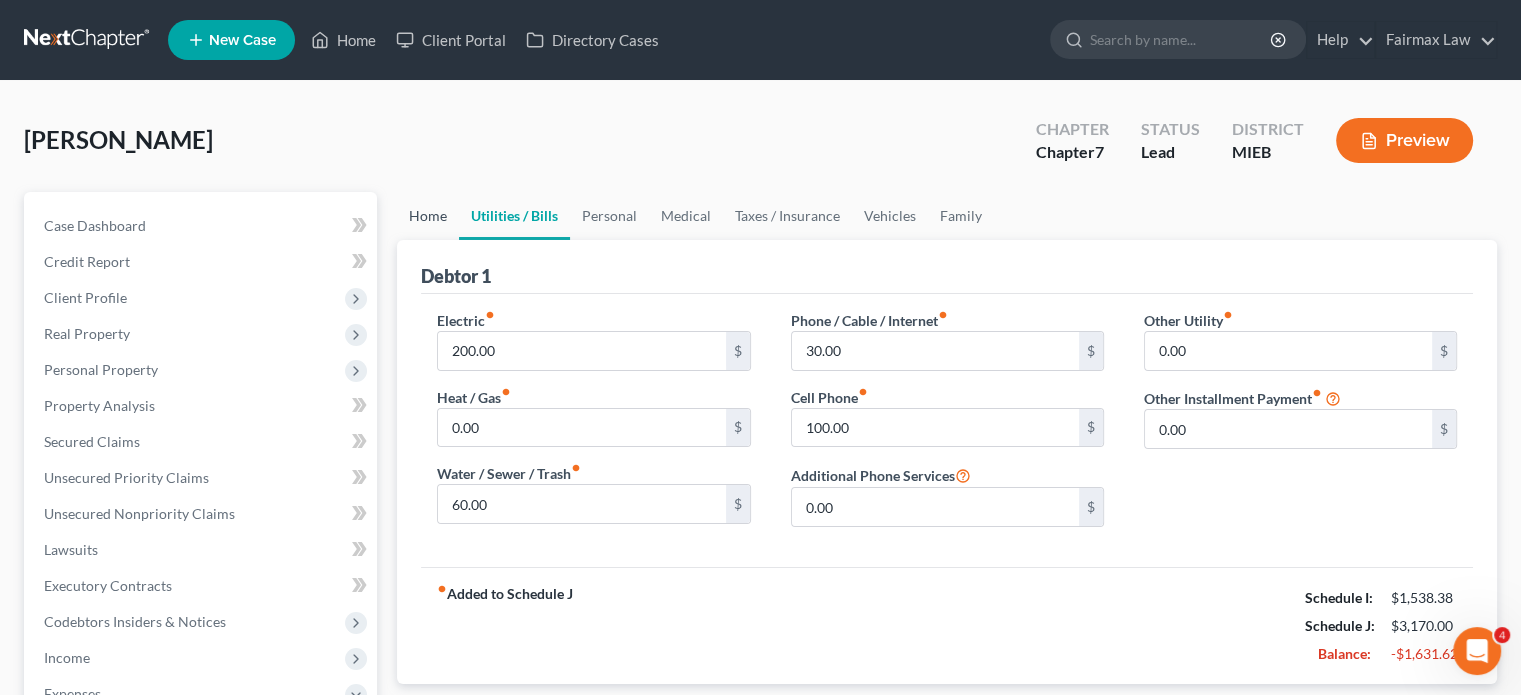 click on "Home" at bounding box center (428, 216) 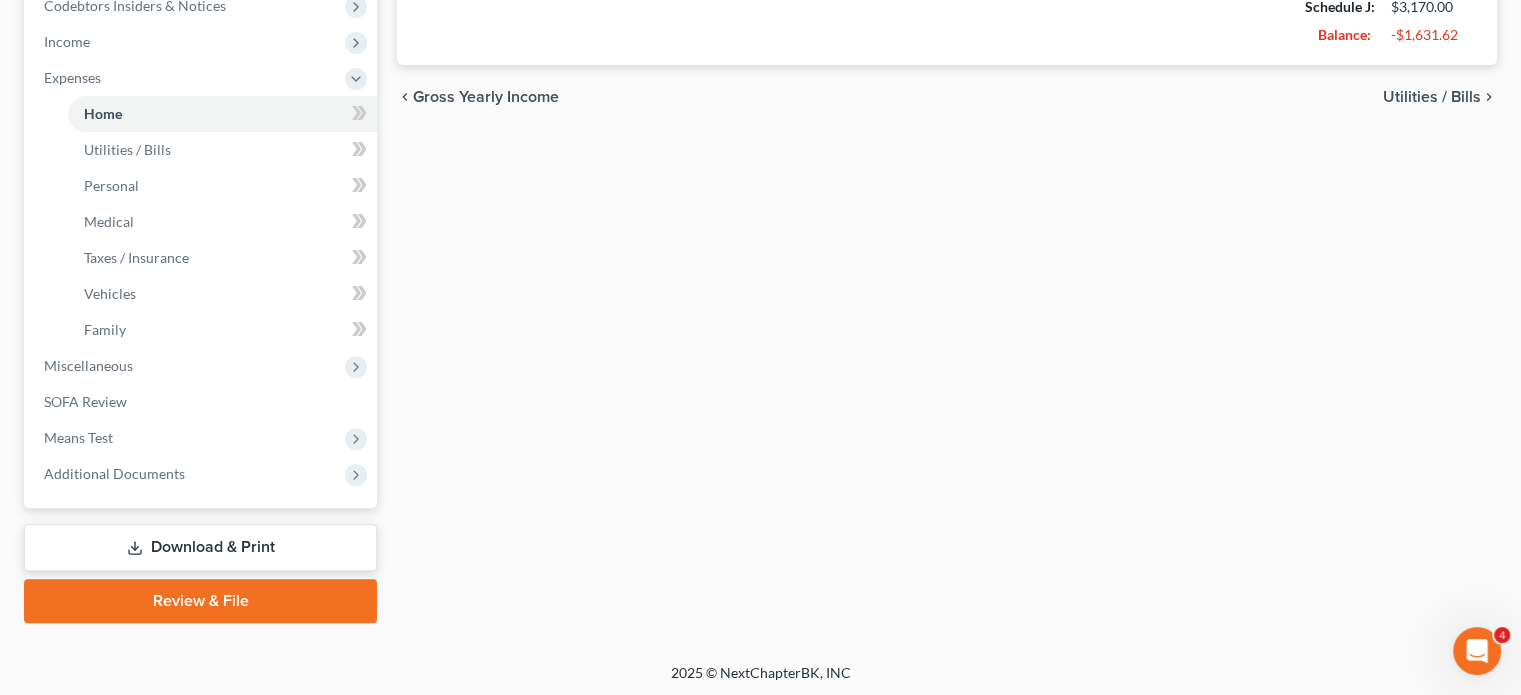 scroll, scrollTop: 619, scrollLeft: 0, axis: vertical 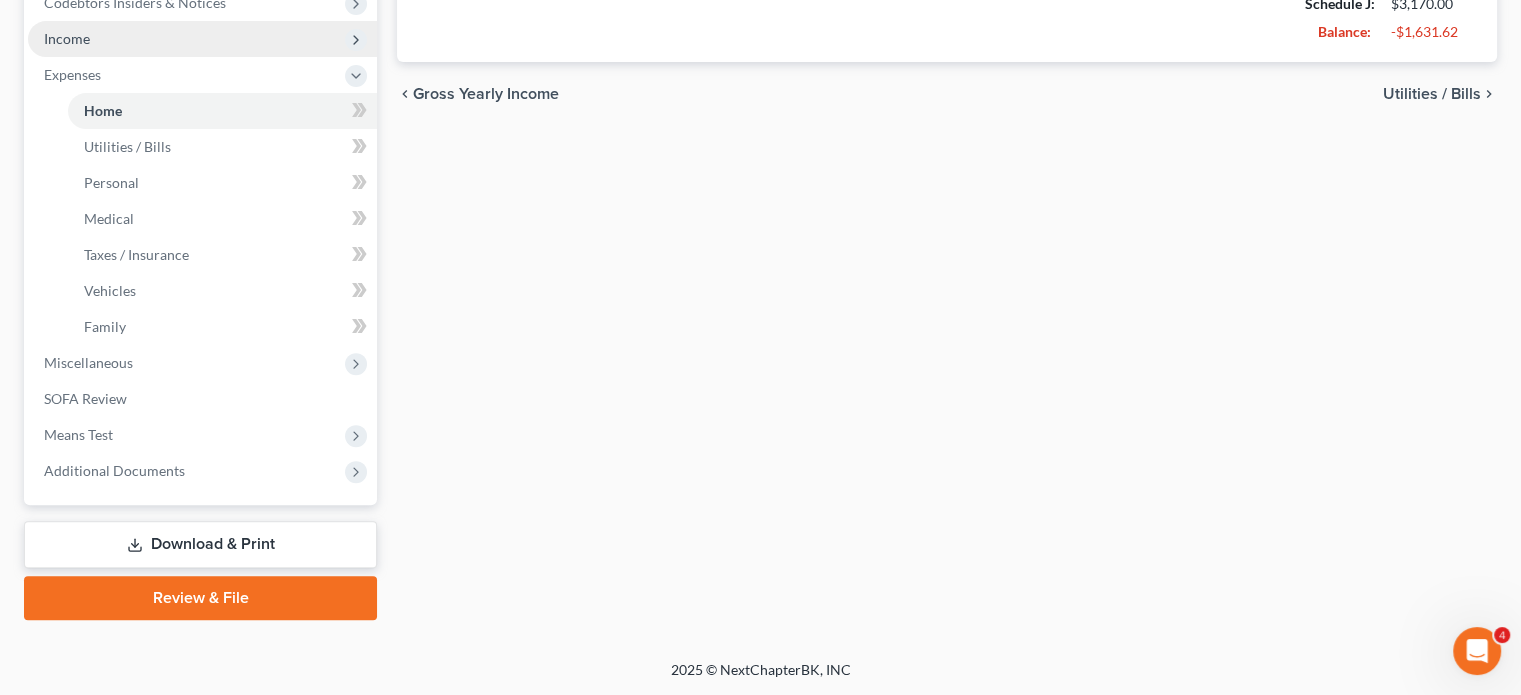 click on "Income" at bounding box center [202, 39] 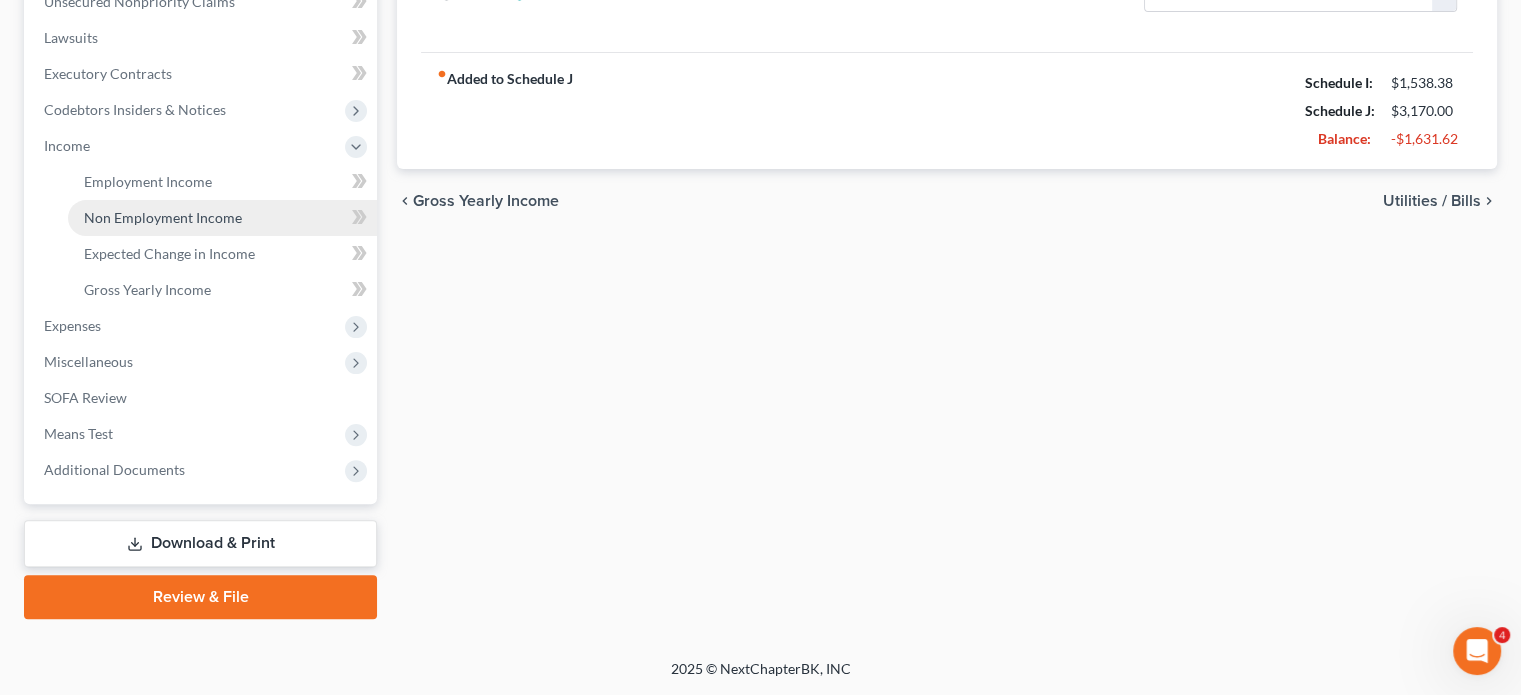 click on "Non Employment Income" at bounding box center (163, 217) 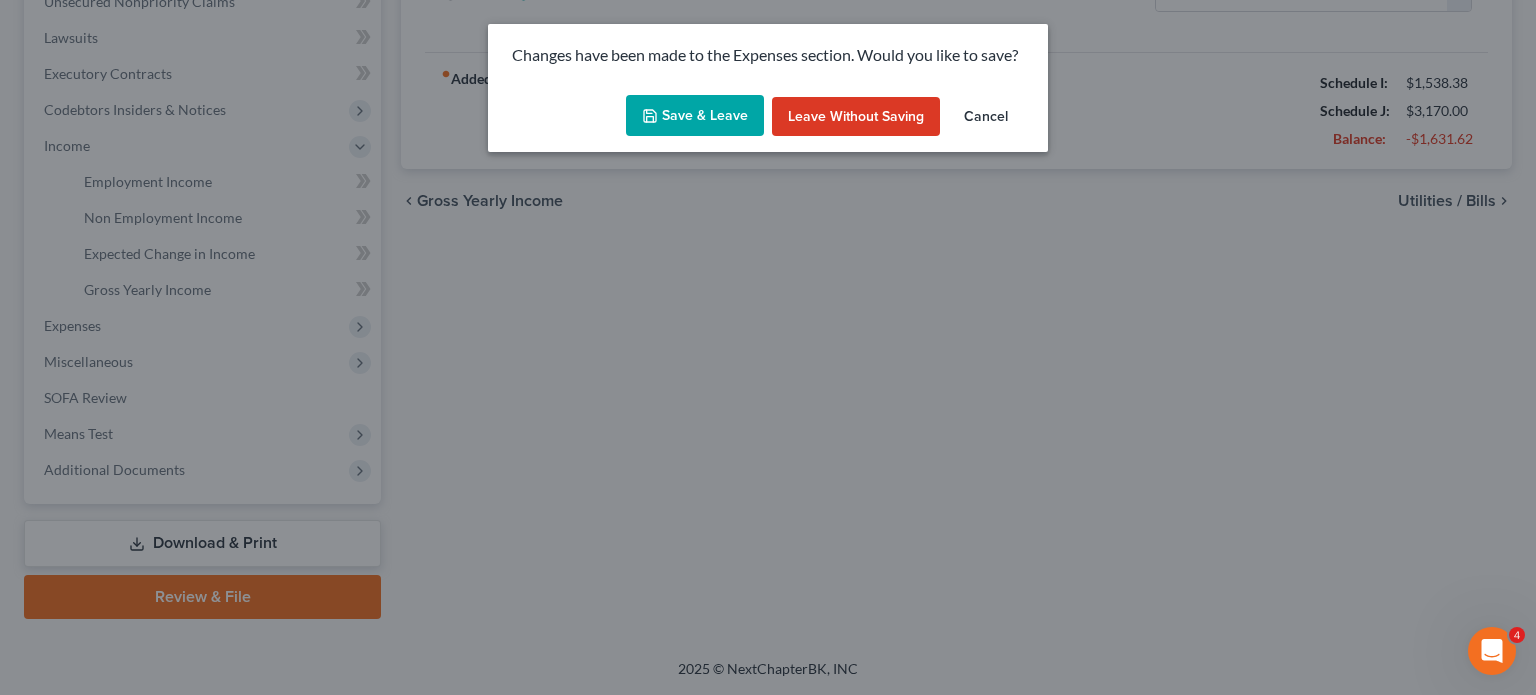 click on "Save & Leave Leave without Saving Cancel" at bounding box center [768, 120] 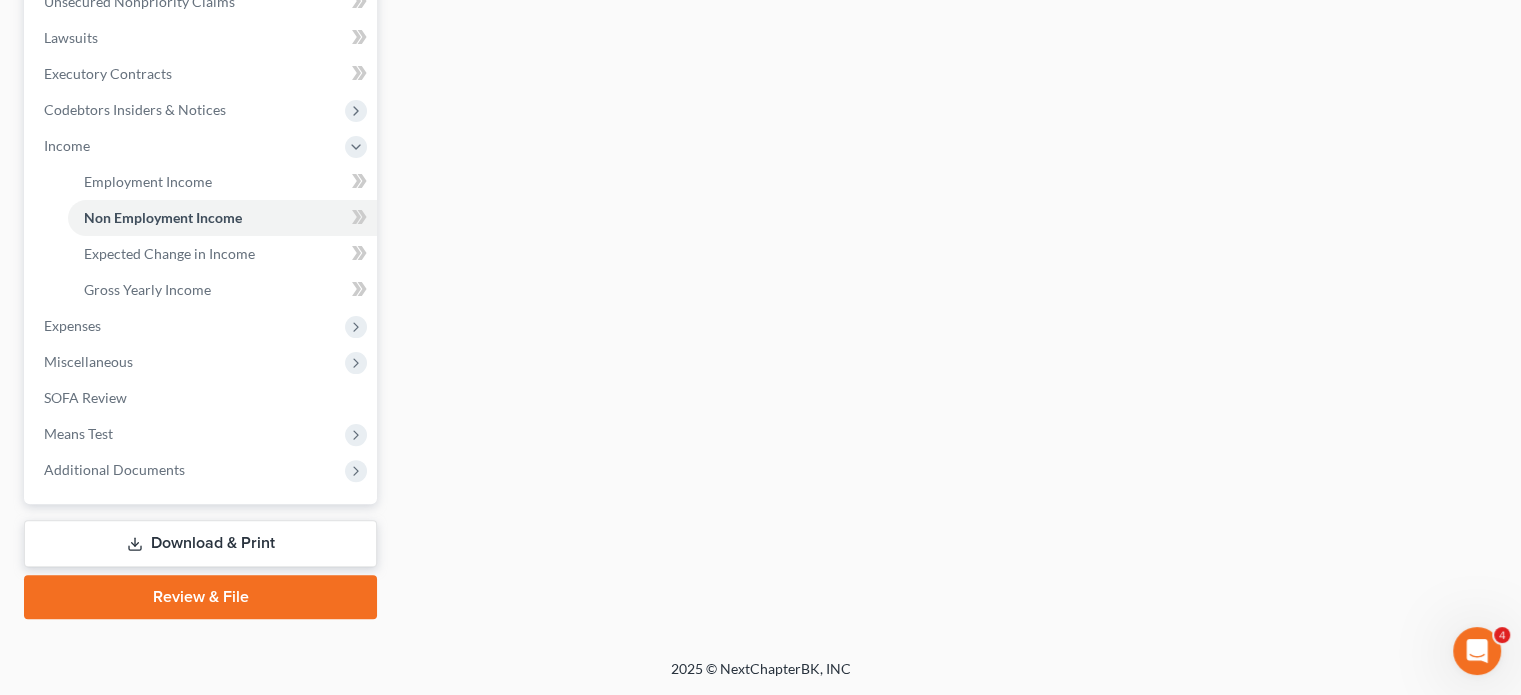 scroll, scrollTop: 779, scrollLeft: 0, axis: vertical 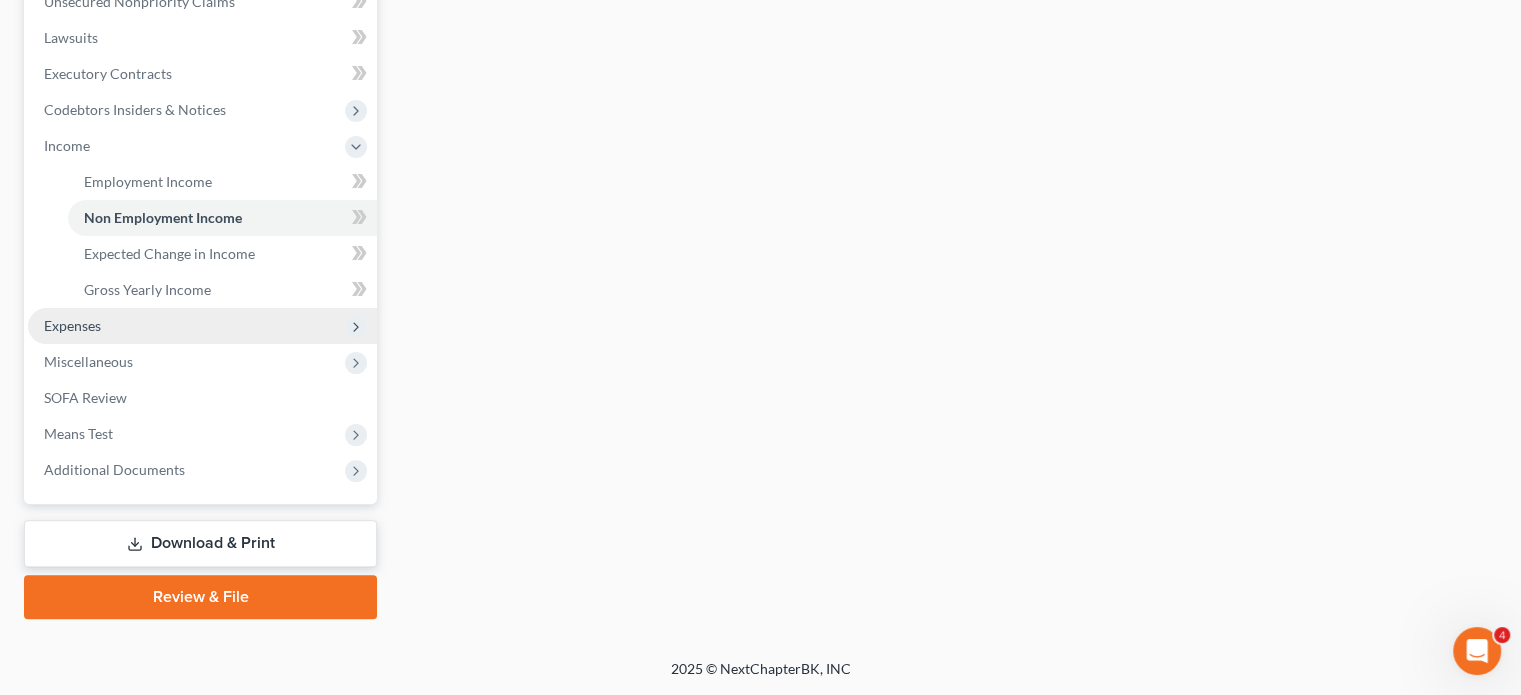 click on "Expenses" at bounding box center [202, 326] 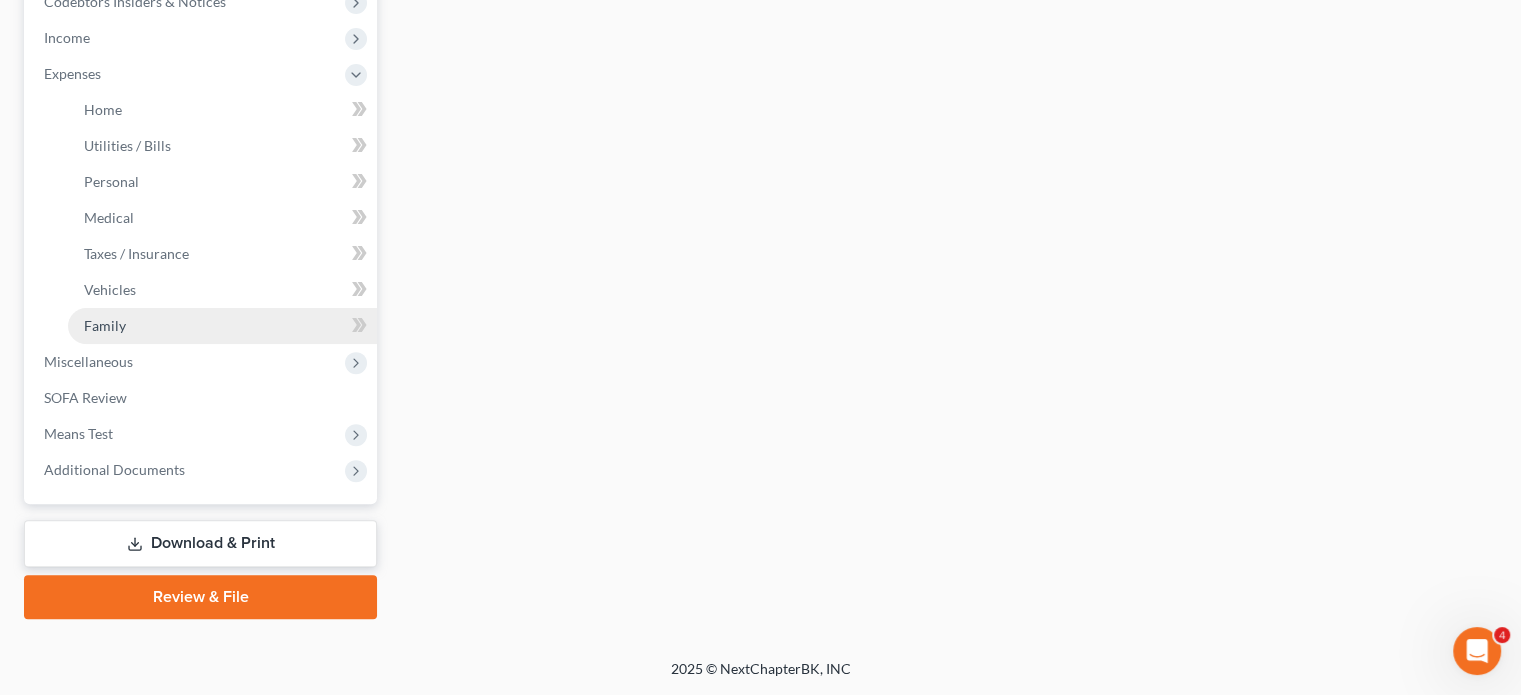 click on "Family" at bounding box center (222, 326) 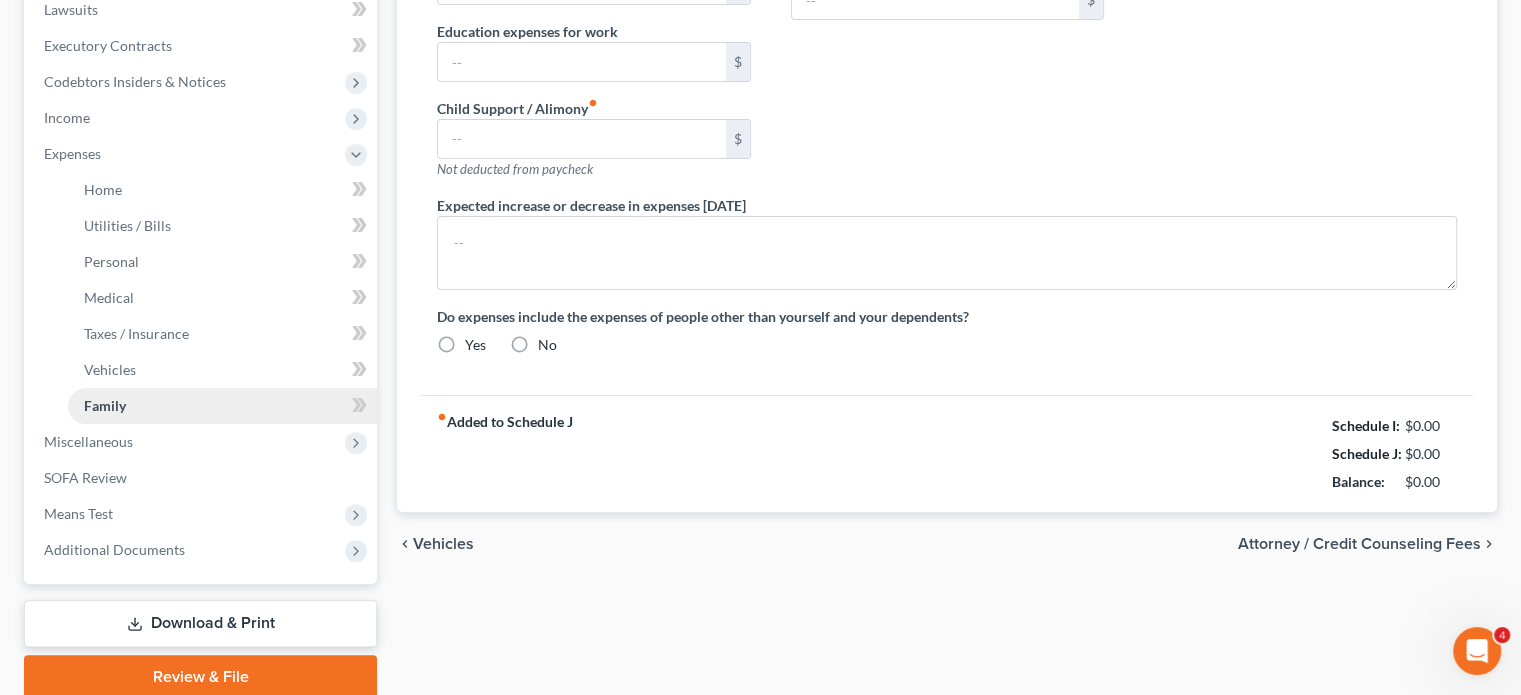 type on "0.00" 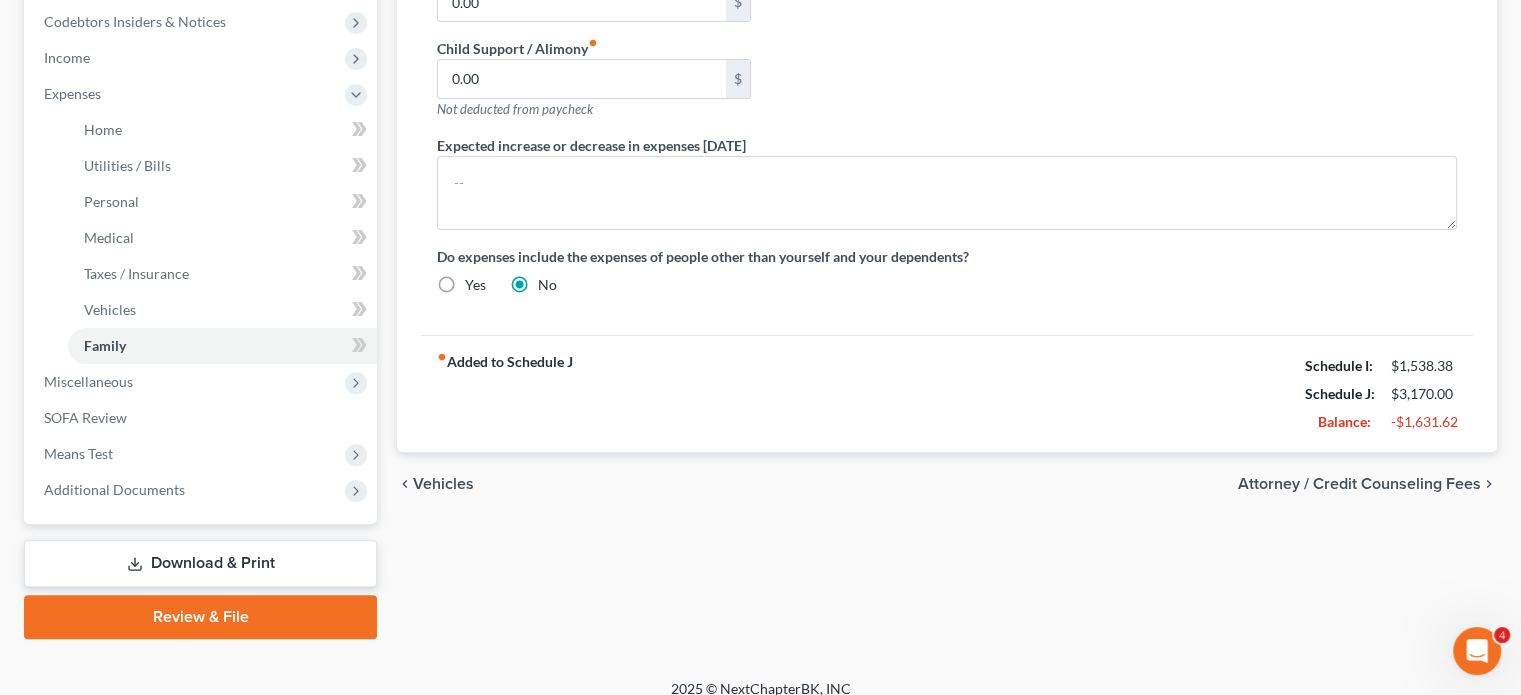 scroll, scrollTop: 928, scrollLeft: 0, axis: vertical 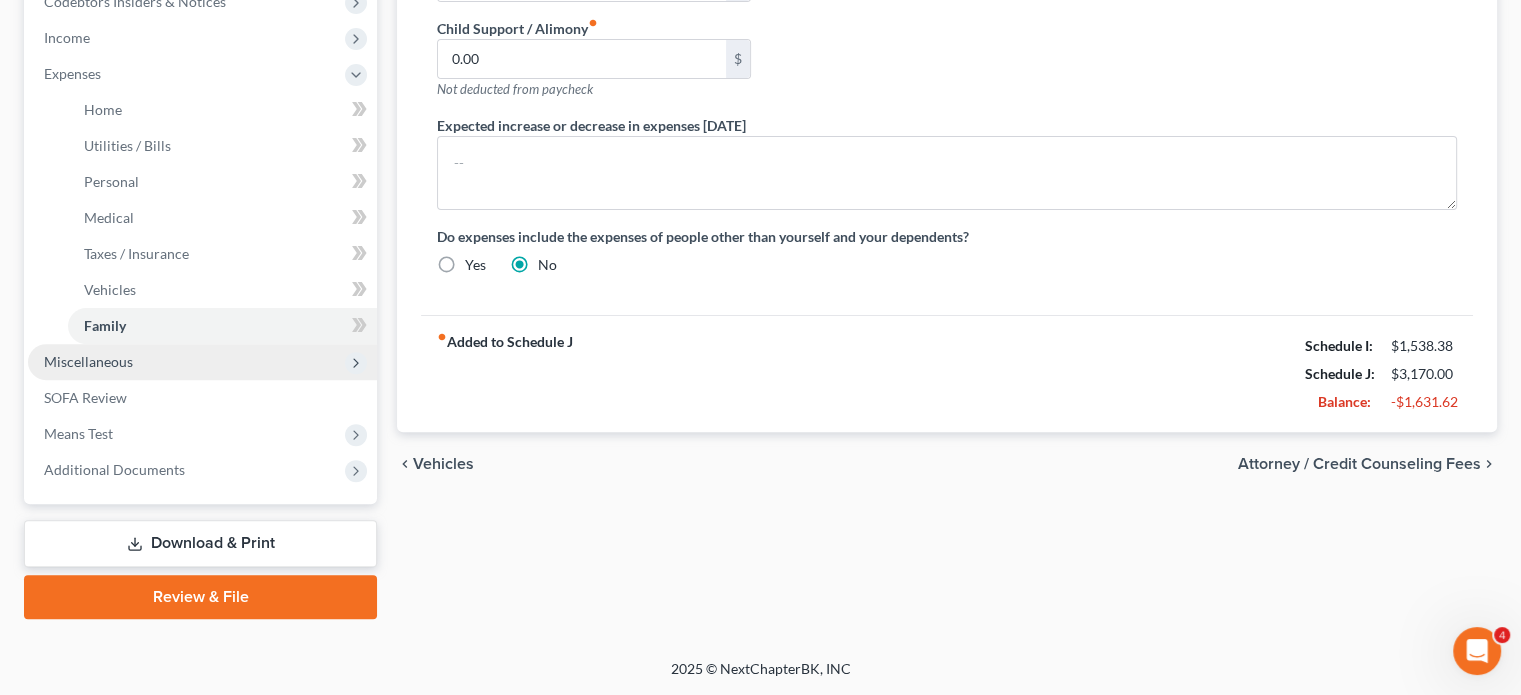 click on "Miscellaneous" at bounding box center (202, 362) 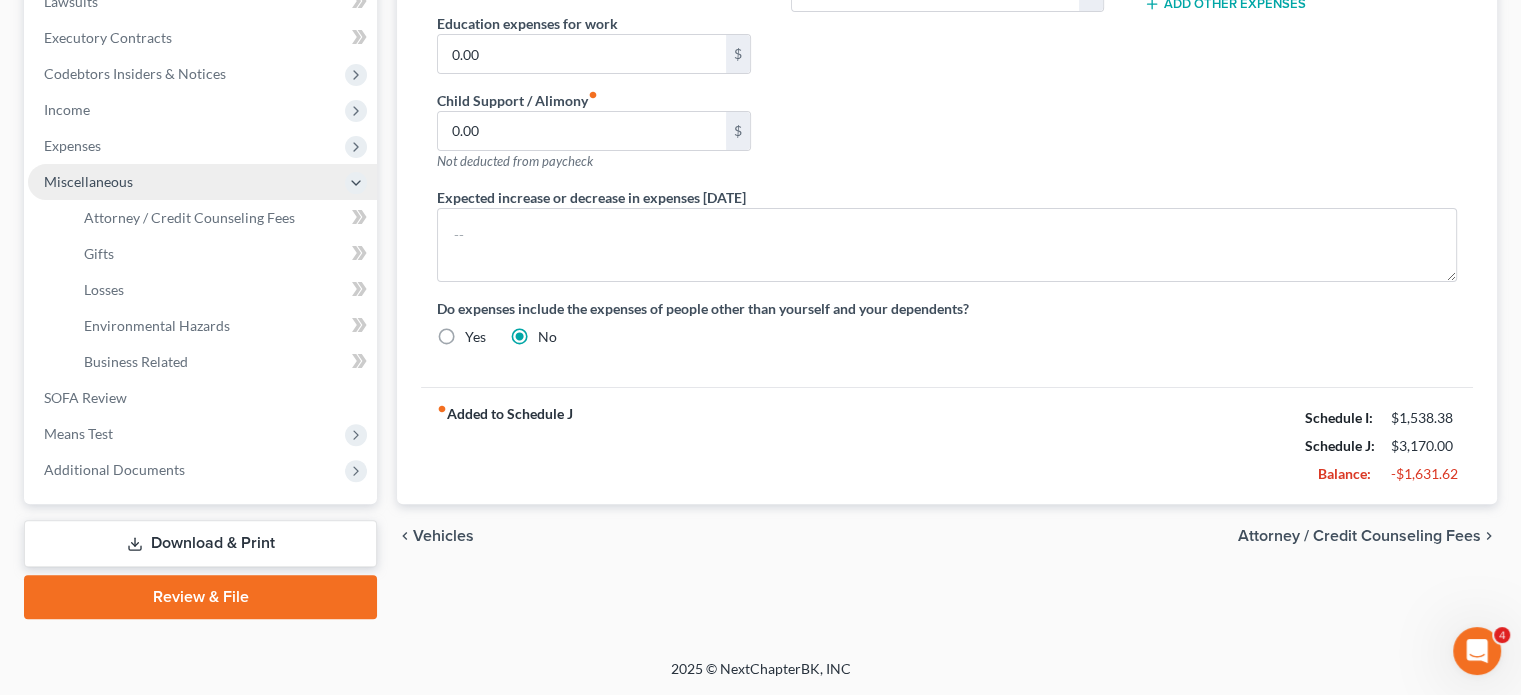 scroll, scrollTop: 853, scrollLeft: 0, axis: vertical 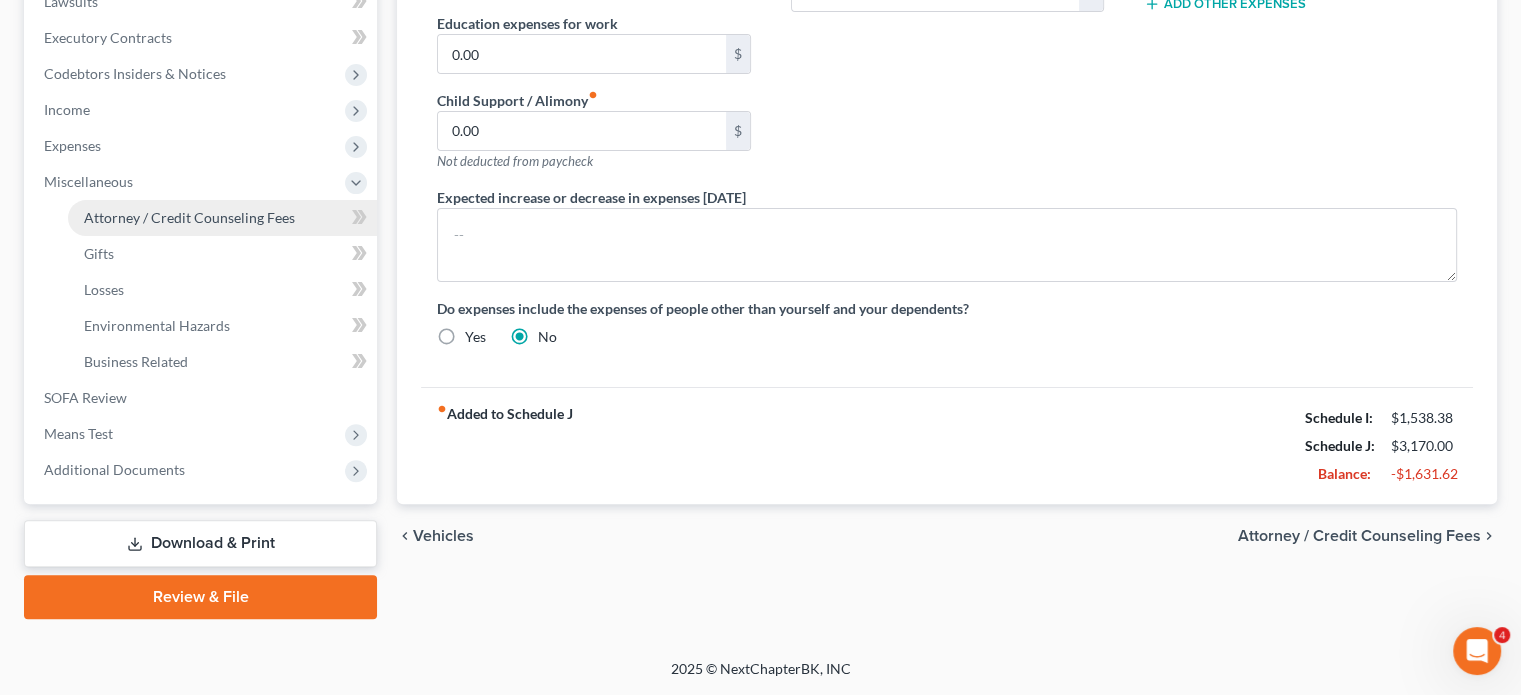 click on "Attorney / Credit Counseling Fees" at bounding box center (189, 217) 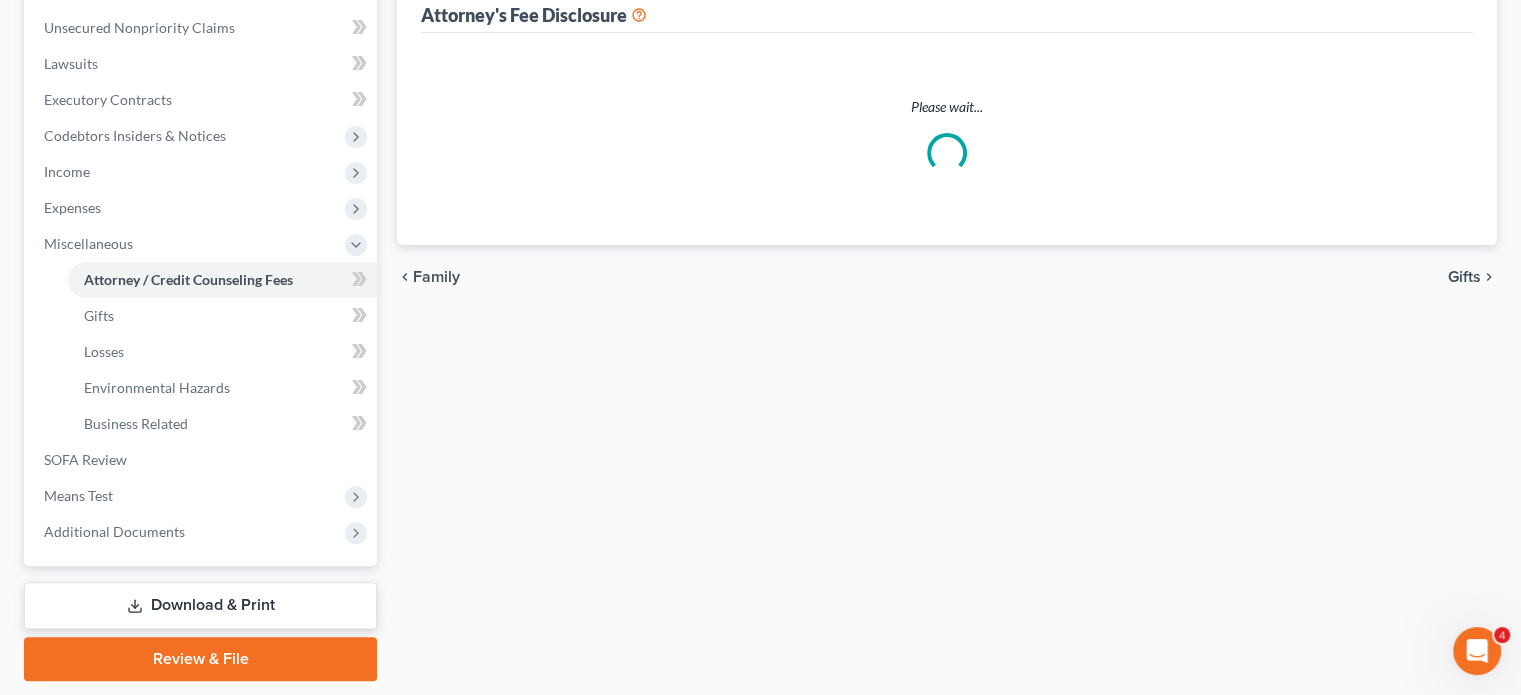 scroll, scrollTop: 155, scrollLeft: 0, axis: vertical 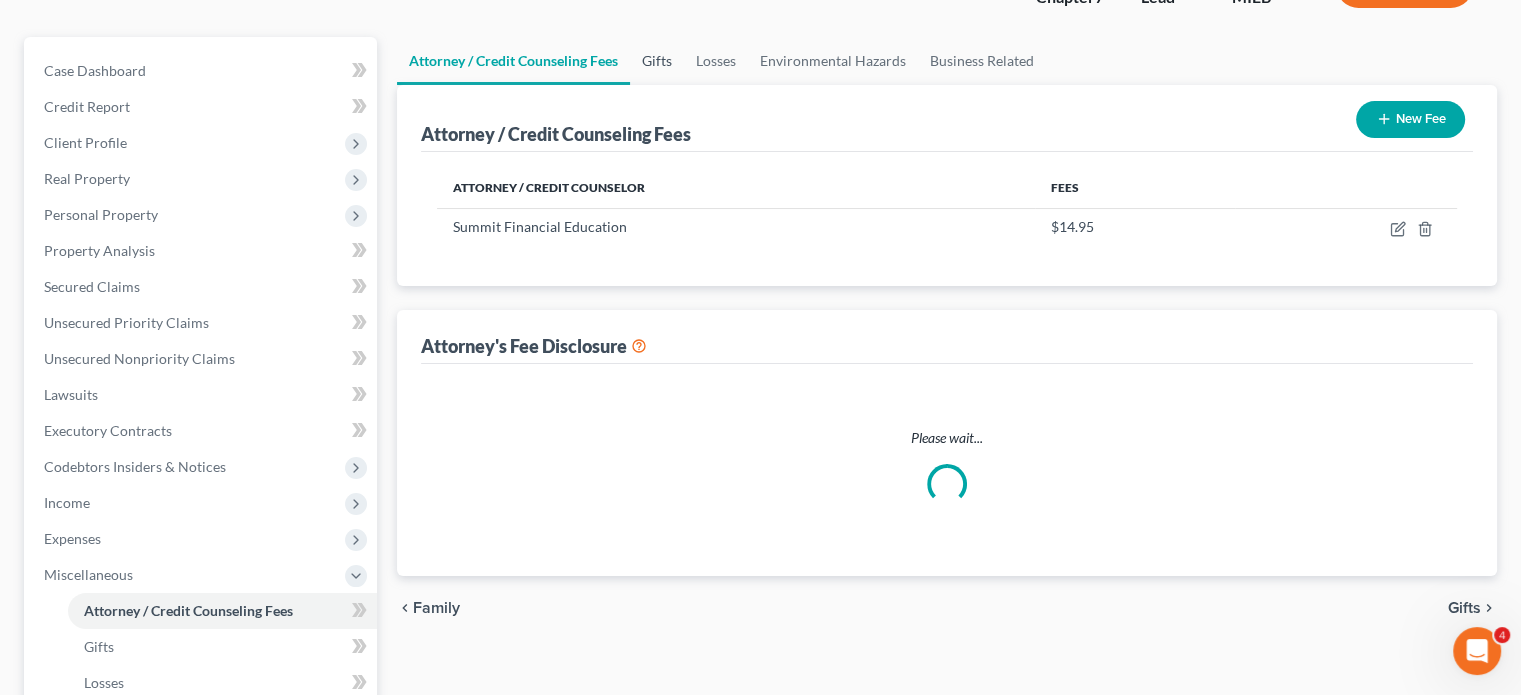 select on "2" 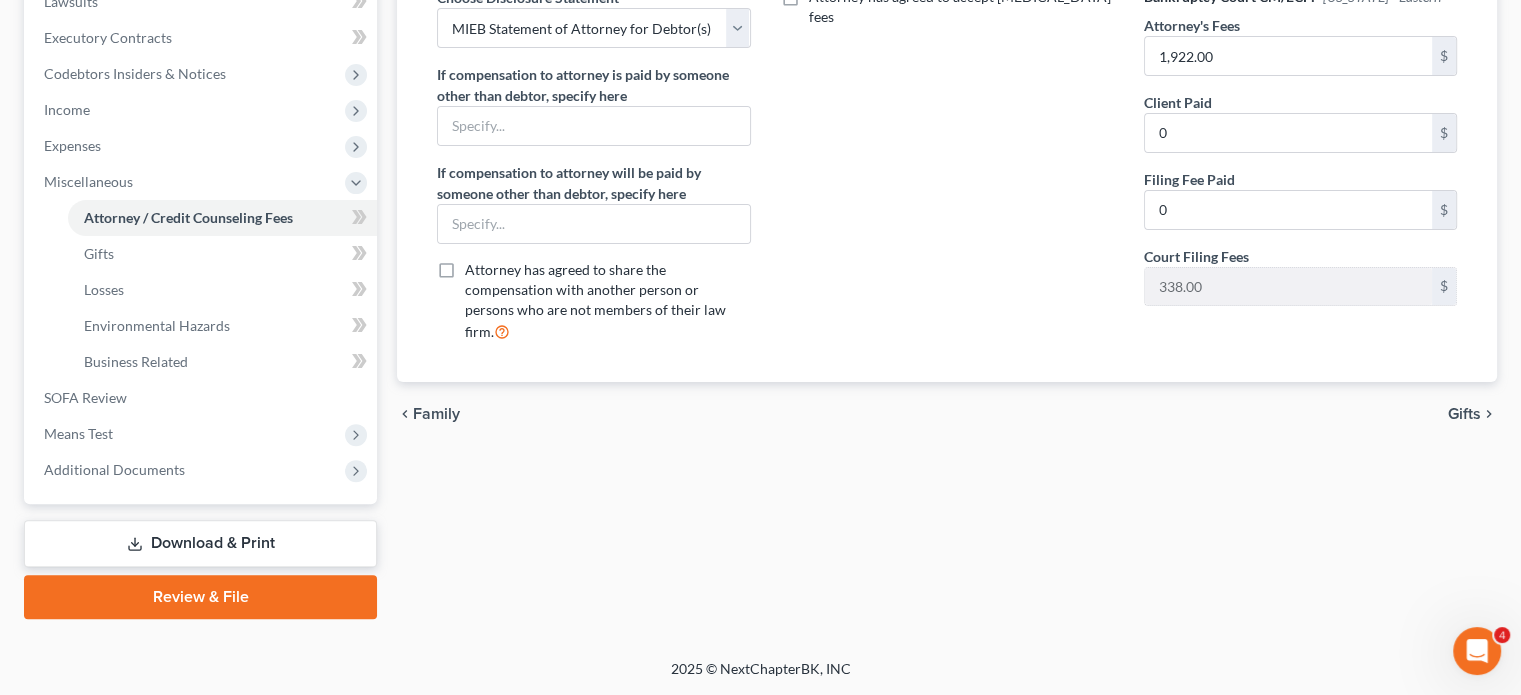 scroll, scrollTop: 853, scrollLeft: 0, axis: vertical 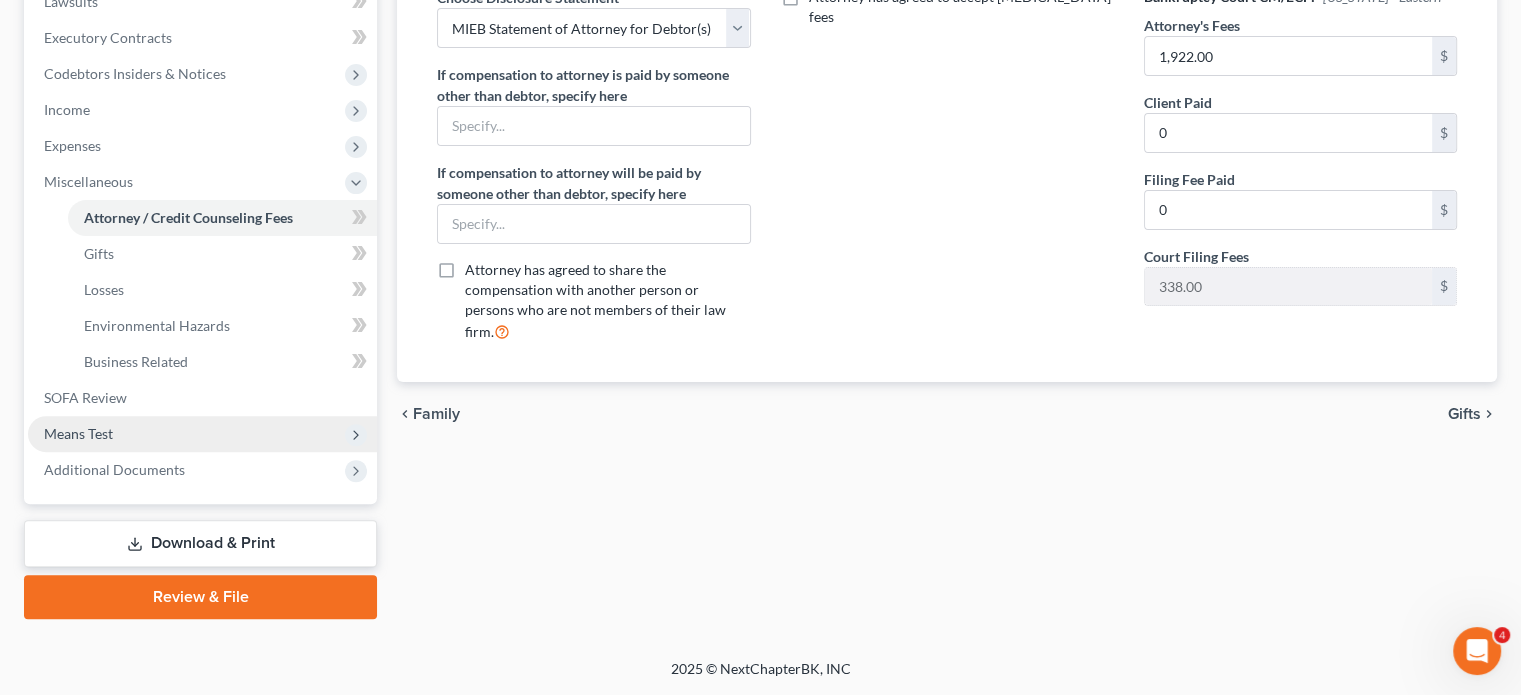 click on "Means Test" at bounding box center (202, 434) 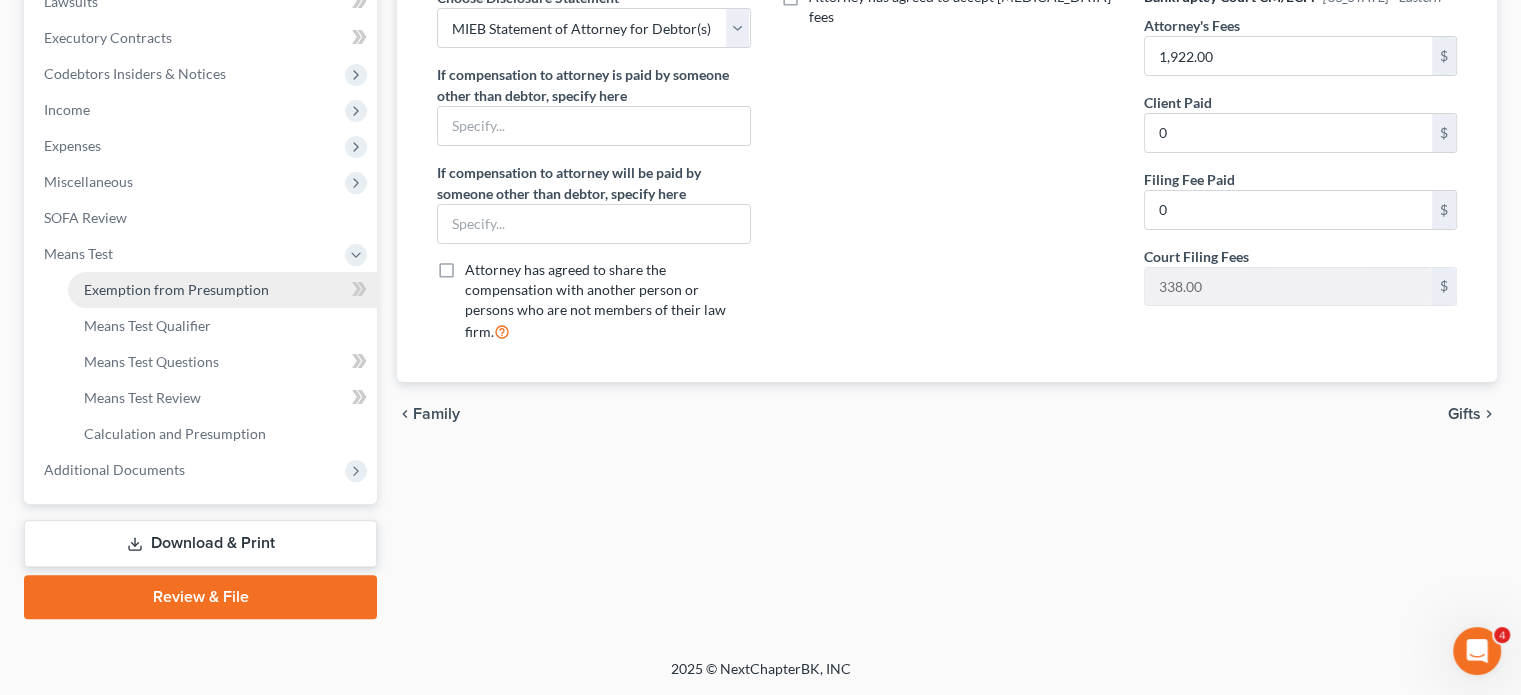 click on "Exemption from Presumption" at bounding box center [176, 289] 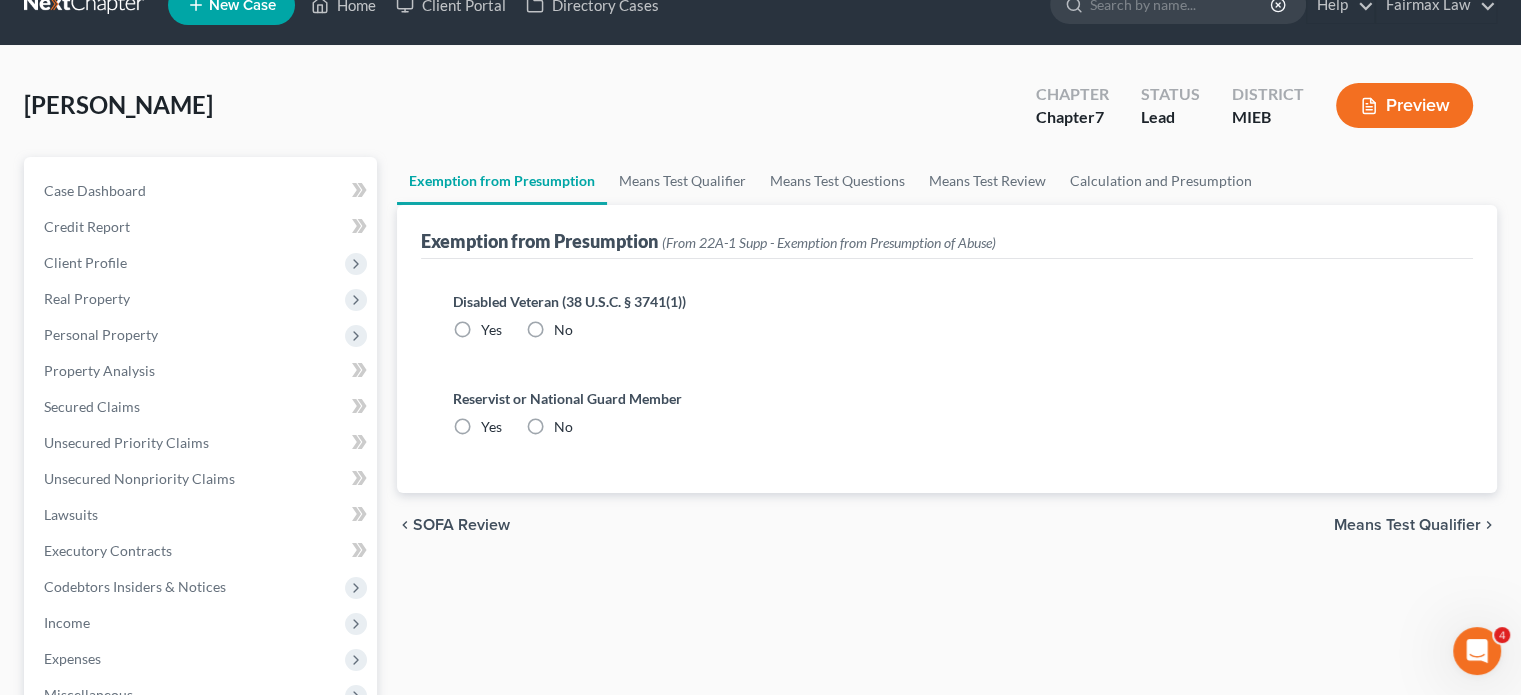 scroll, scrollTop: 0, scrollLeft: 0, axis: both 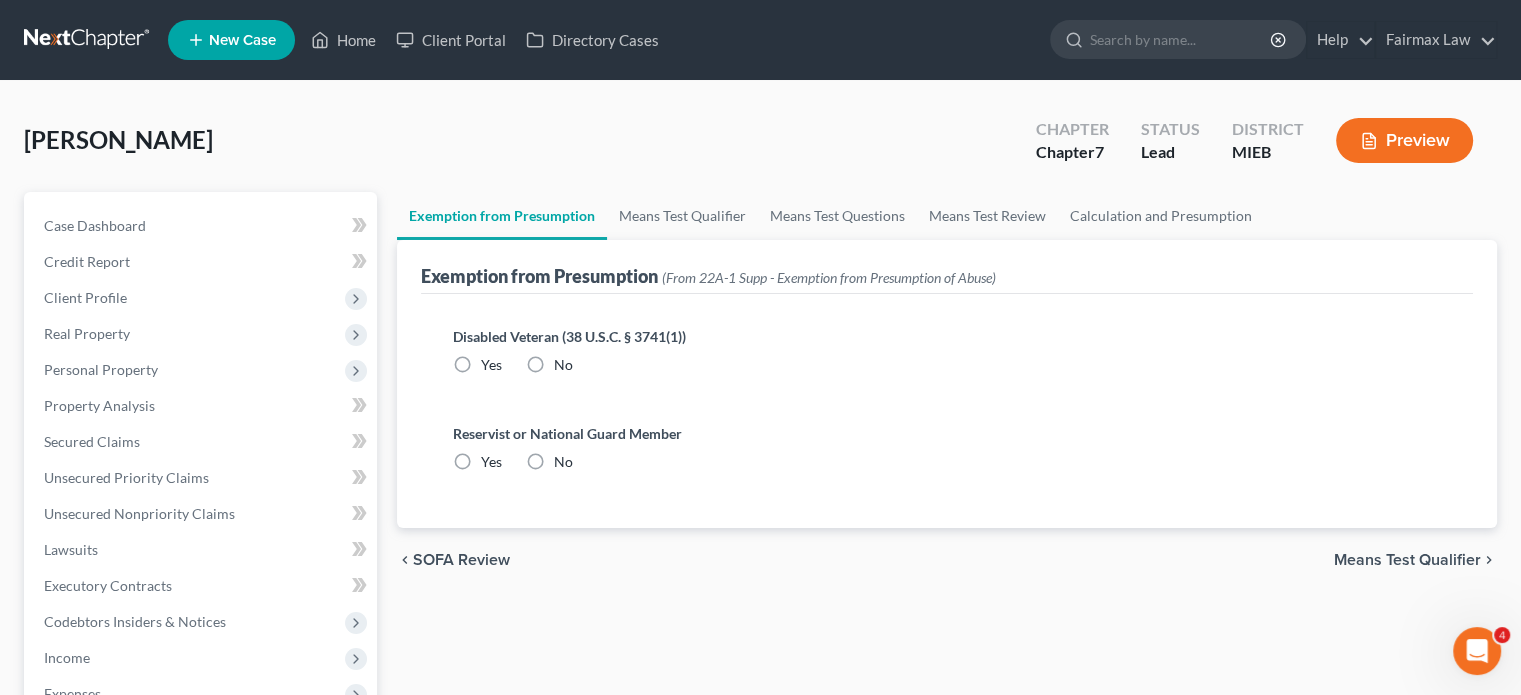 click on "No" at bounding box center [563, 365] 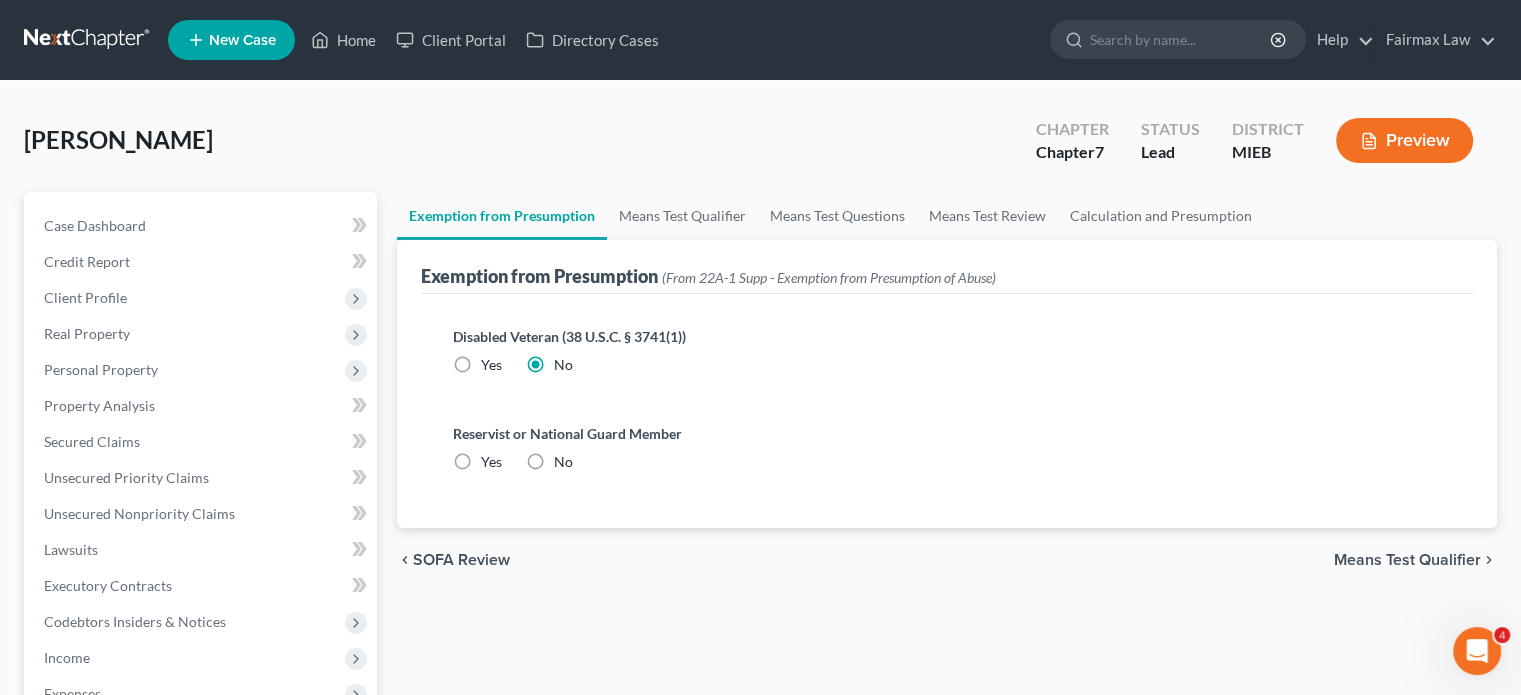 click on "No" at bounding box center [563, 462] 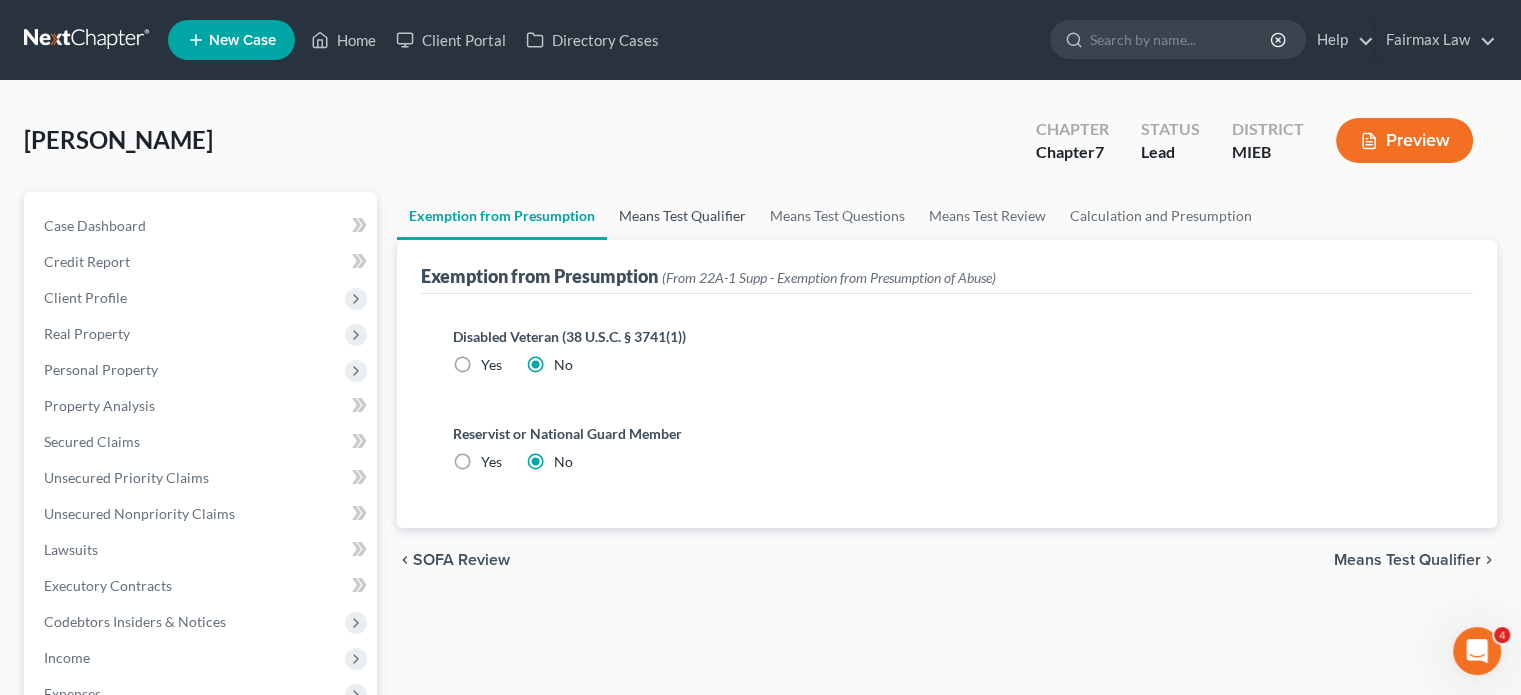 click on "Means Test Qualifier" at bounding box center (682, 216) 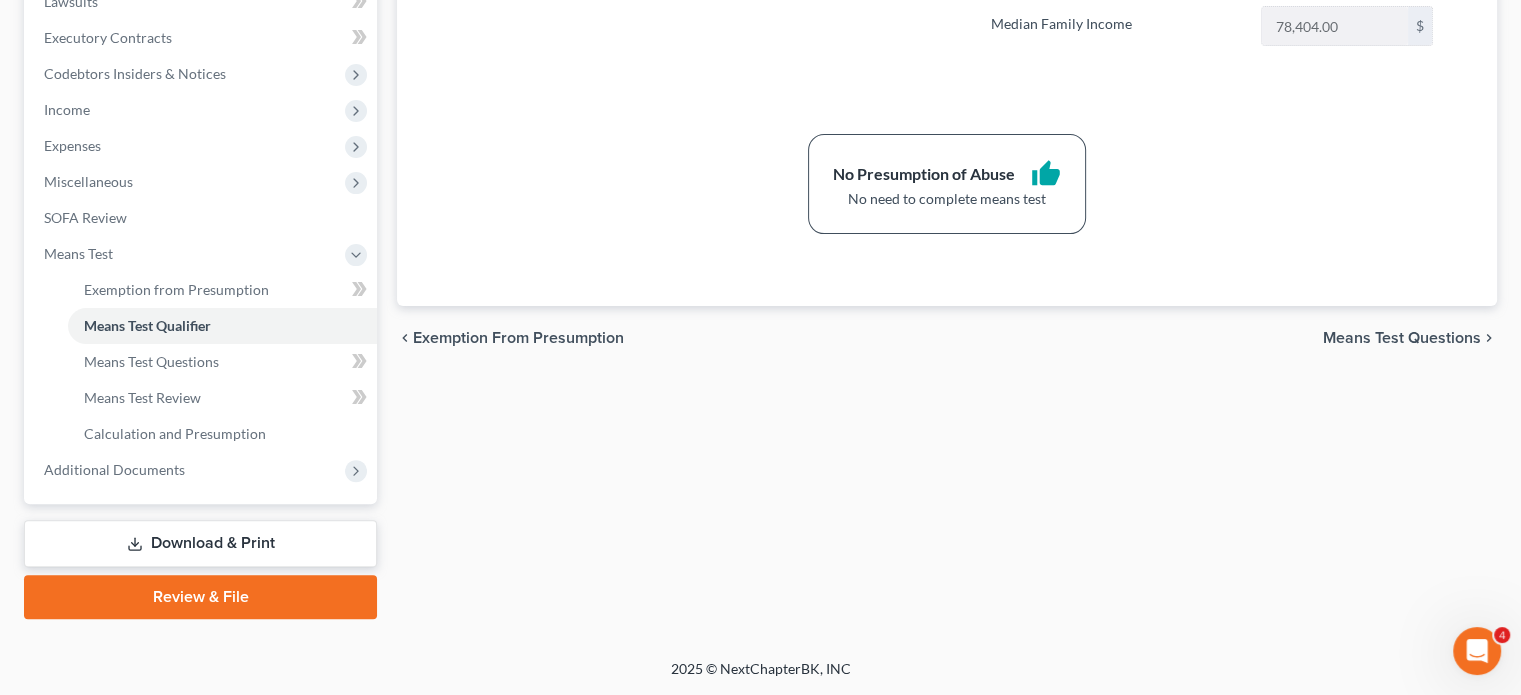 scroll, scrollTop: 853, scrollLeft: 0, axis: vertical 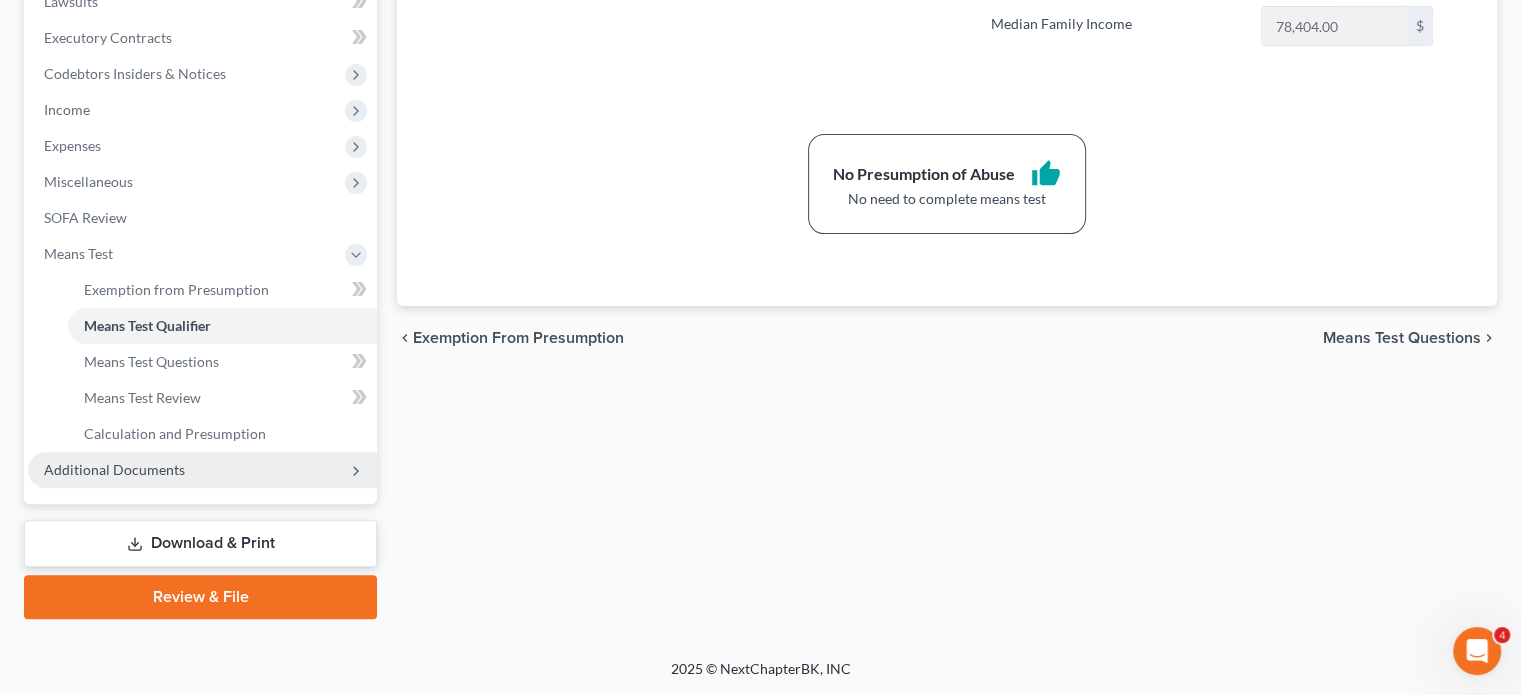 click on "Additional Documents" at bounding box center [202, 470] 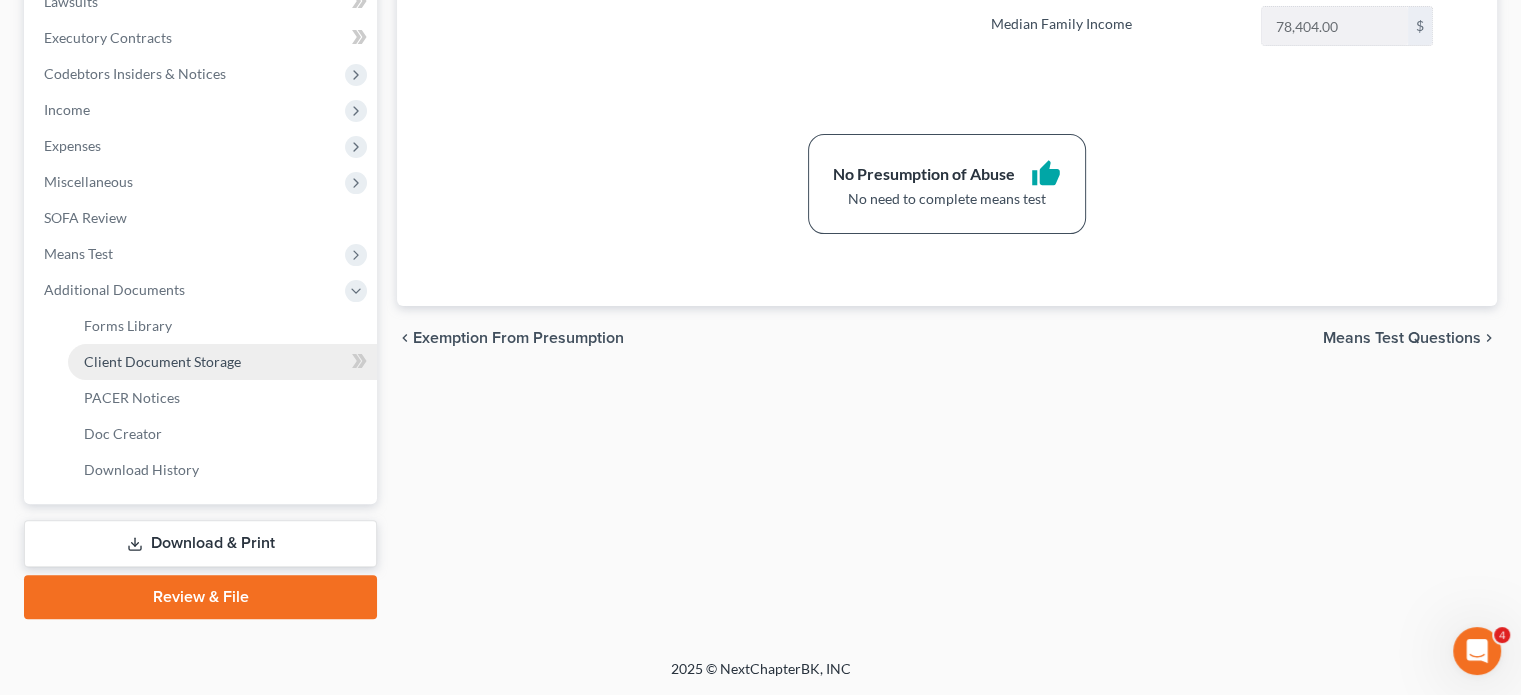 click on "Client Document Storage" at bounding box center (162, 361) 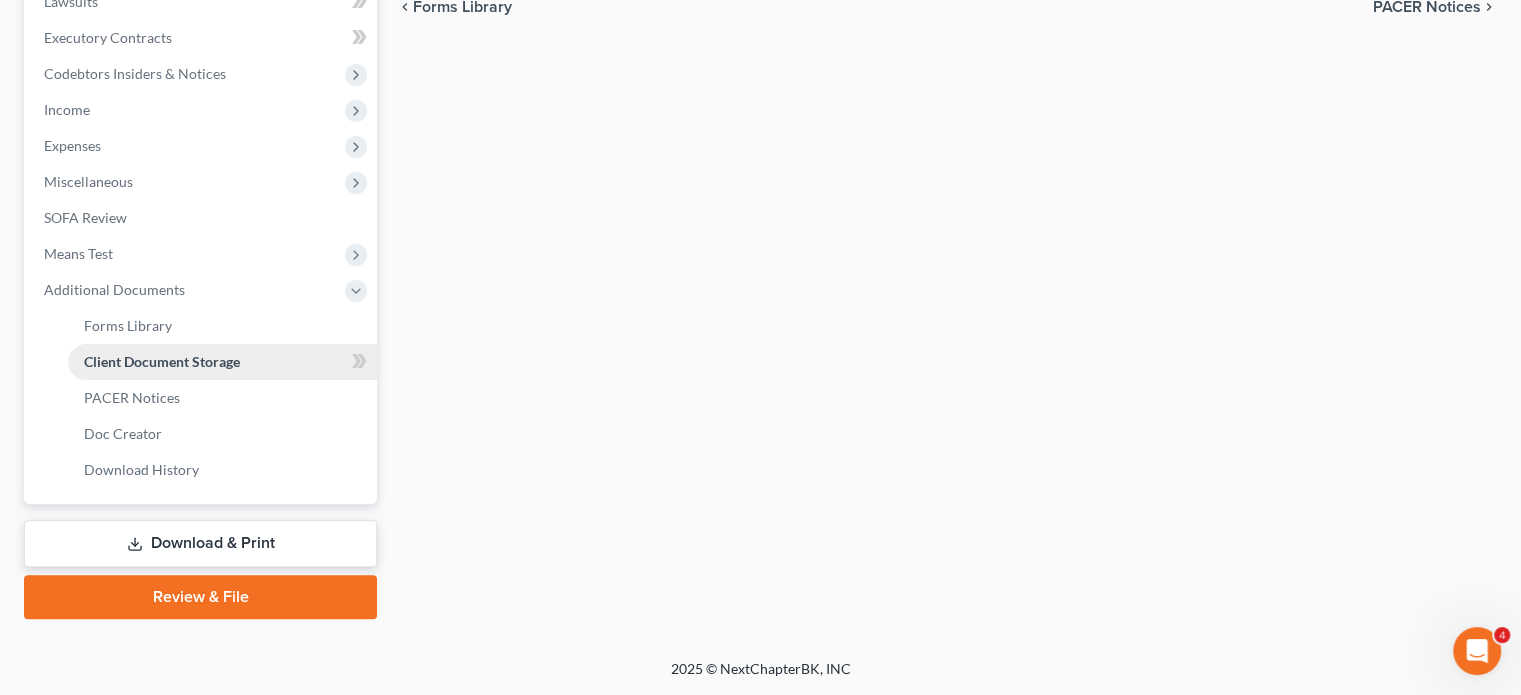 select on "7" 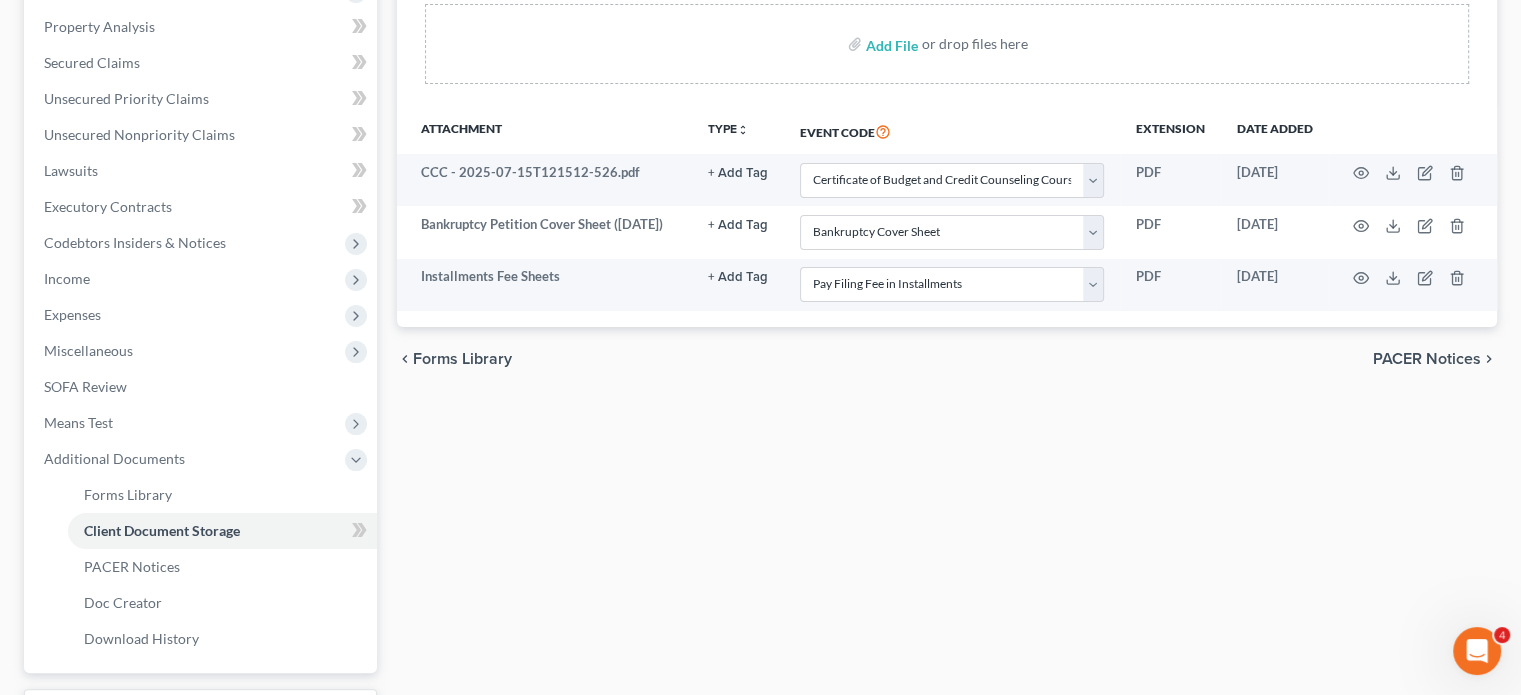 scroll, scrollTop: 391, scrollLeft: 0, axis: vertical 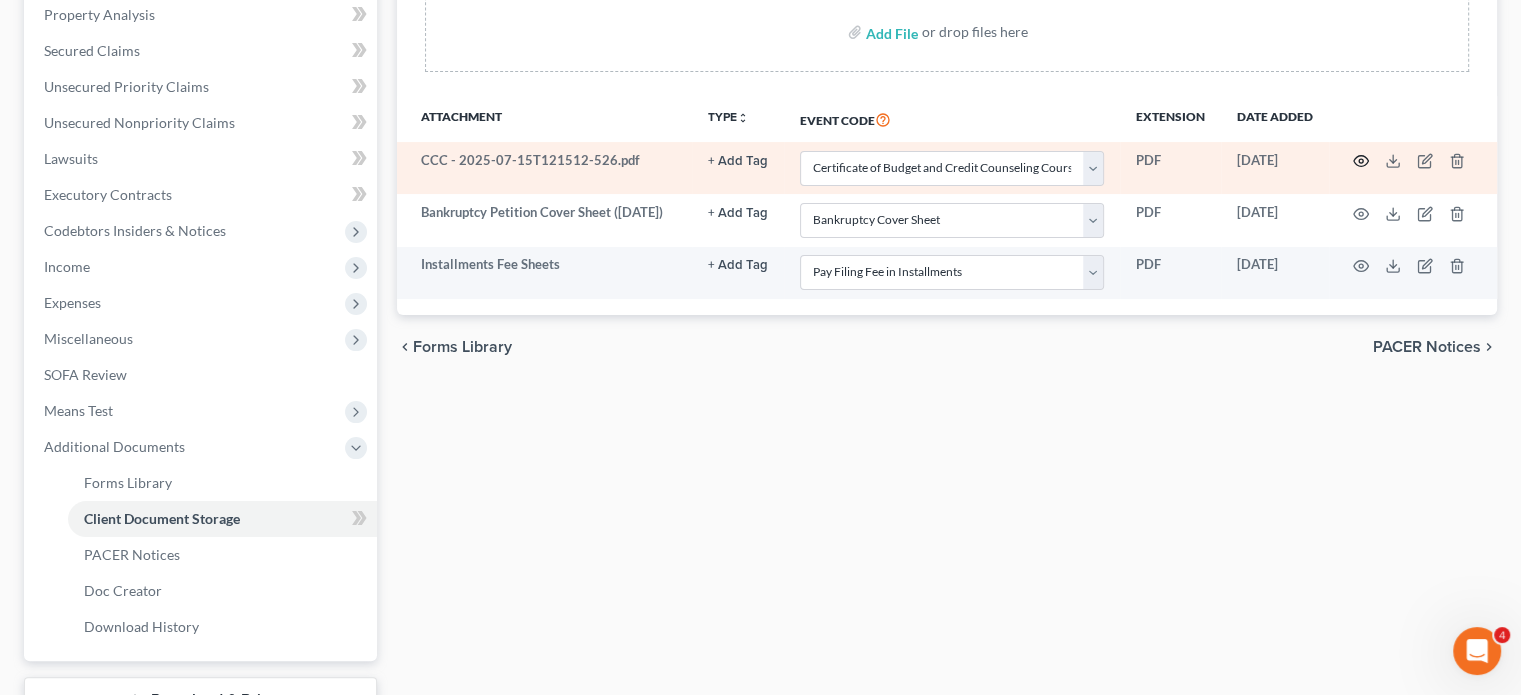click 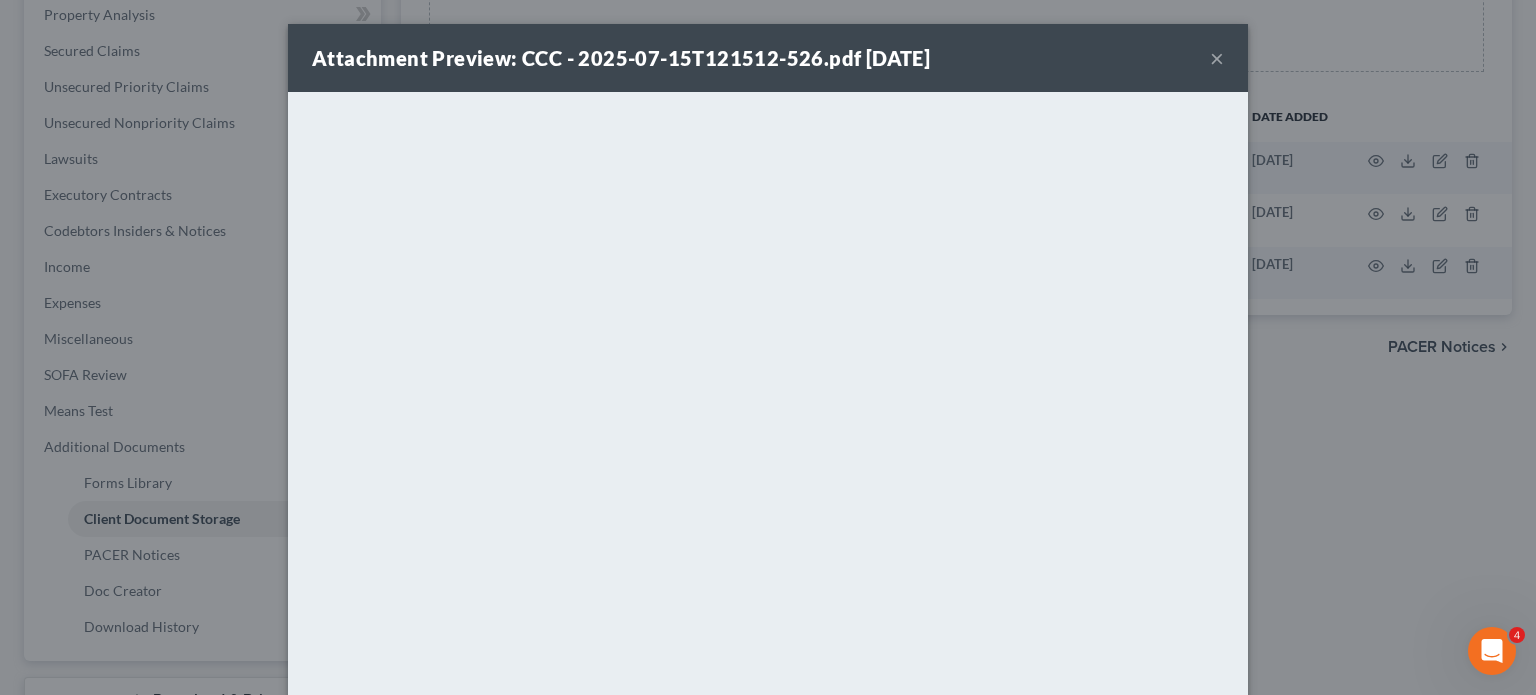 click on "×" at bounding box center [1217, 58] 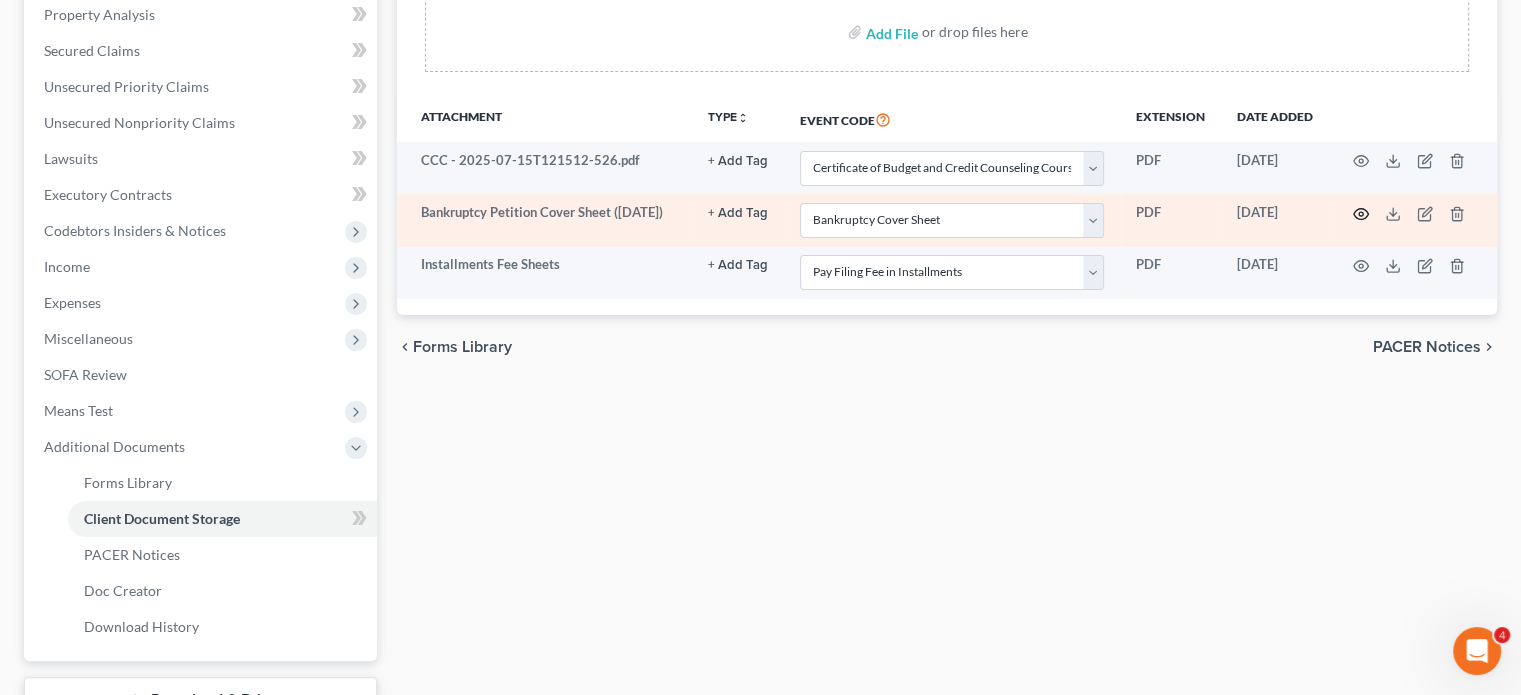 click 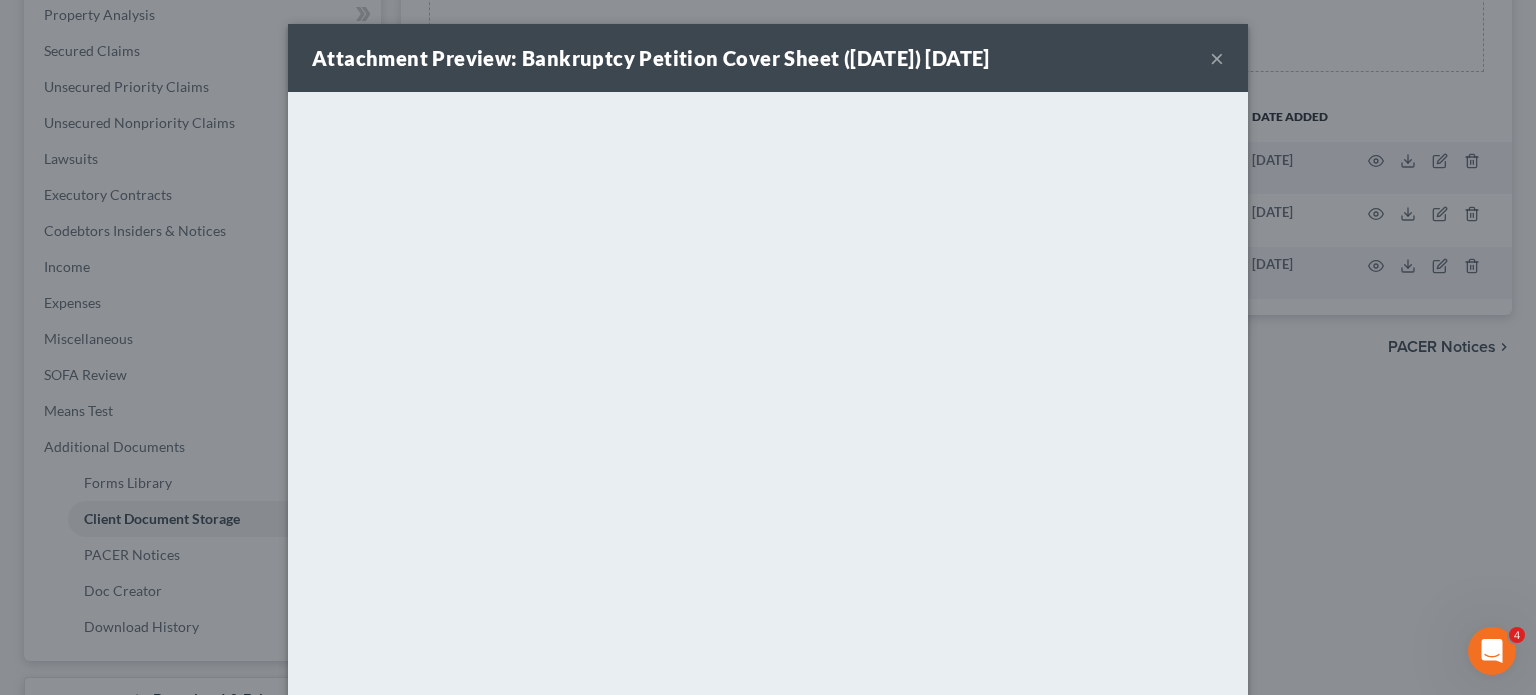 click on "×" at bounding box center (1217, 58) 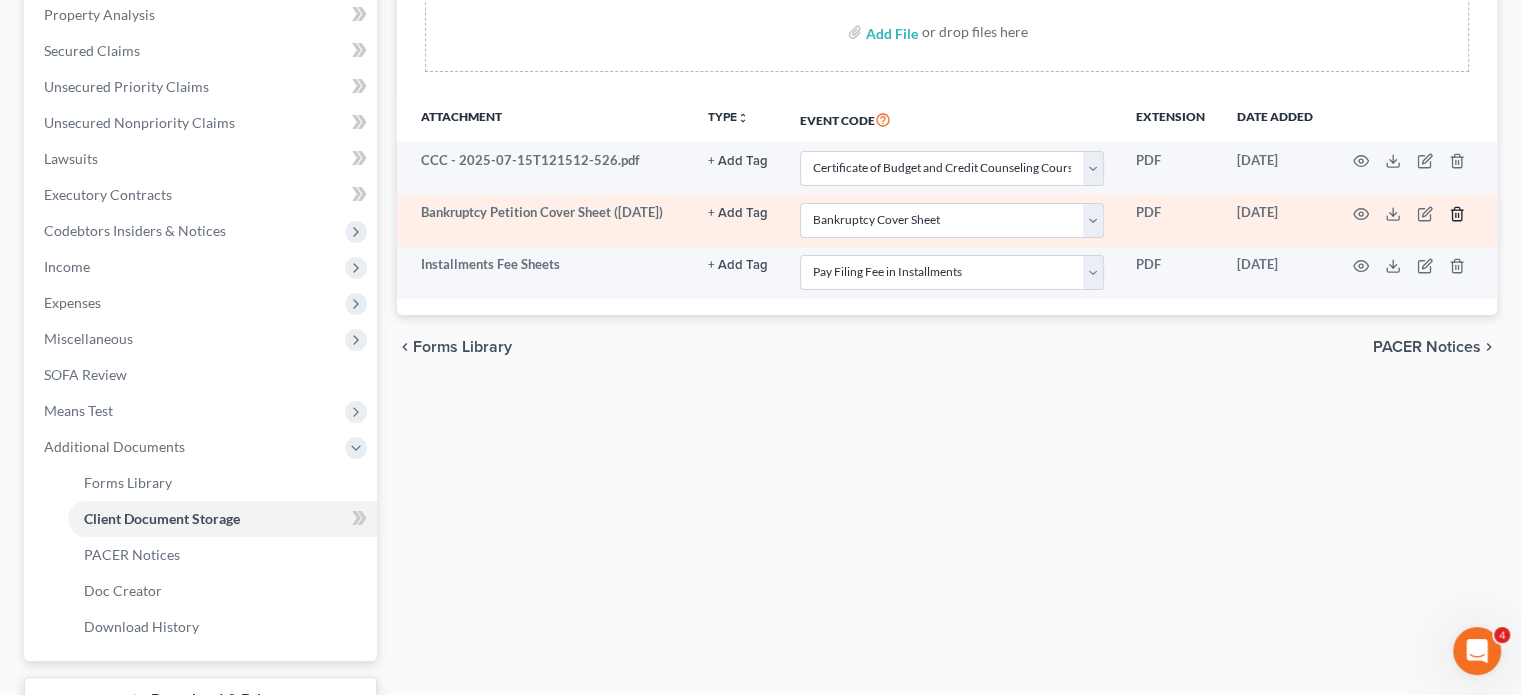 click 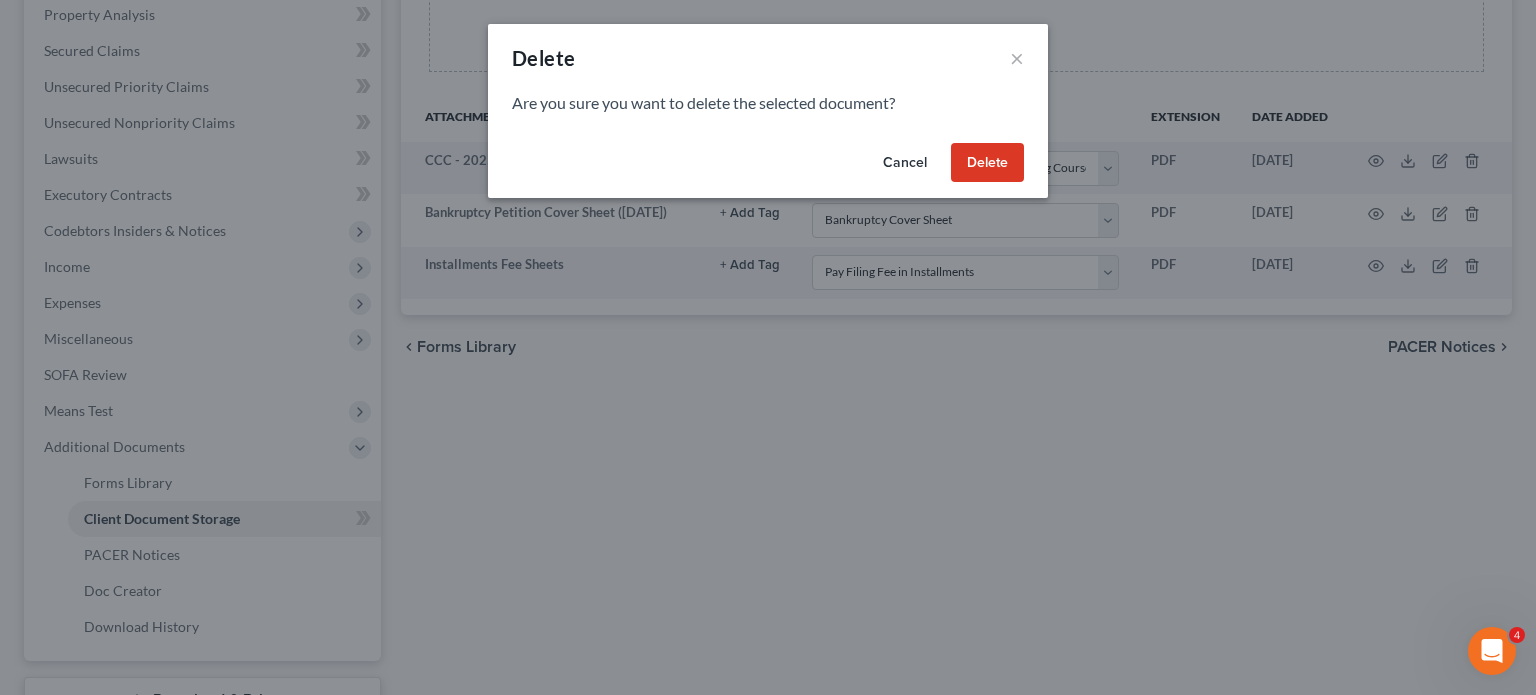 click on "Delete" at bounding box center [987, 163] 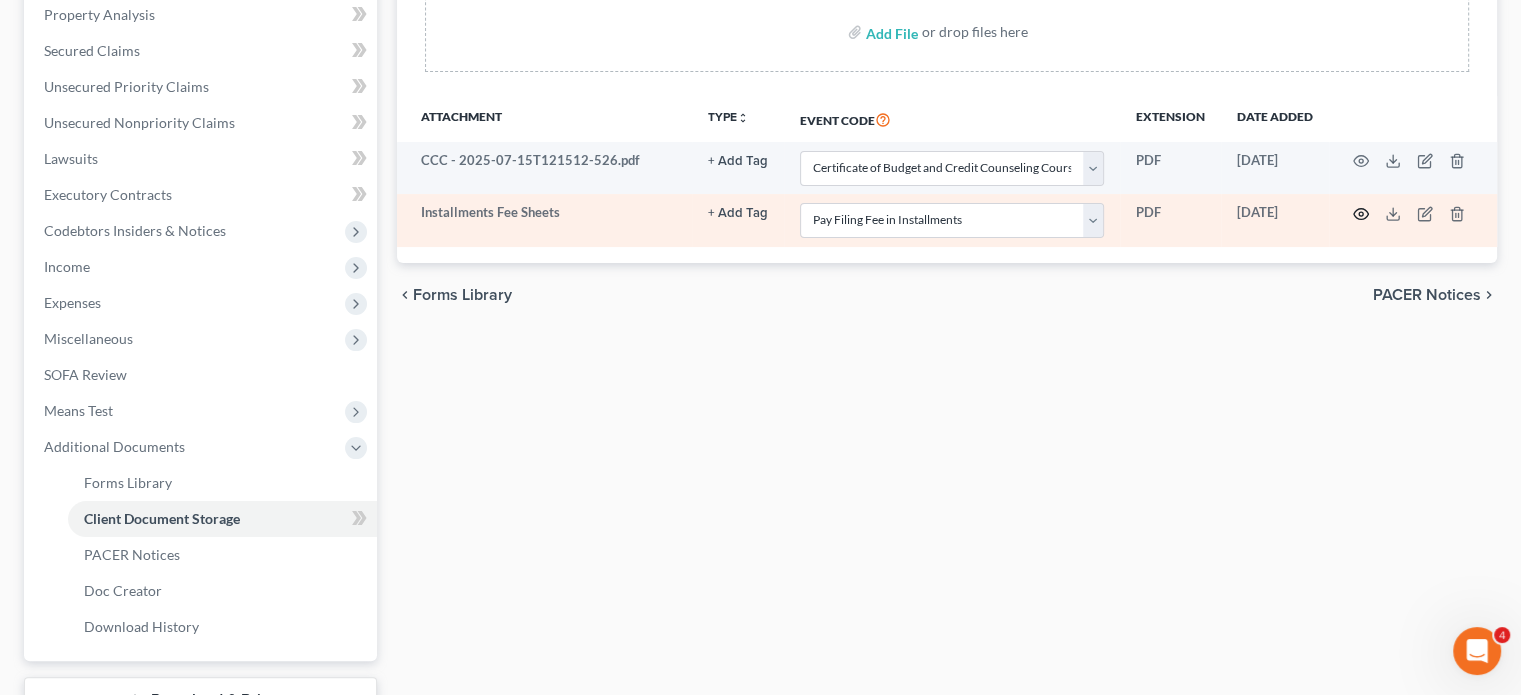 click 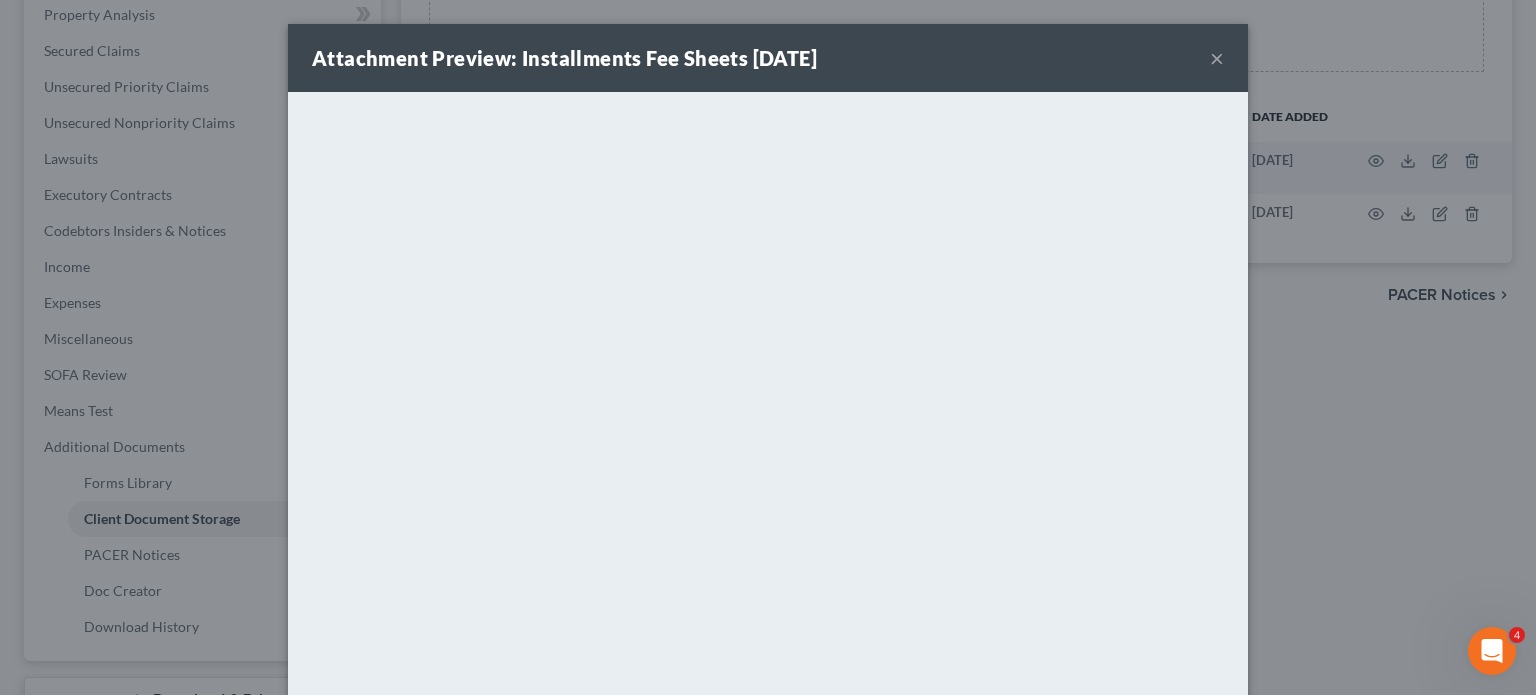 click on "×" at bounding box center (1217, 58) 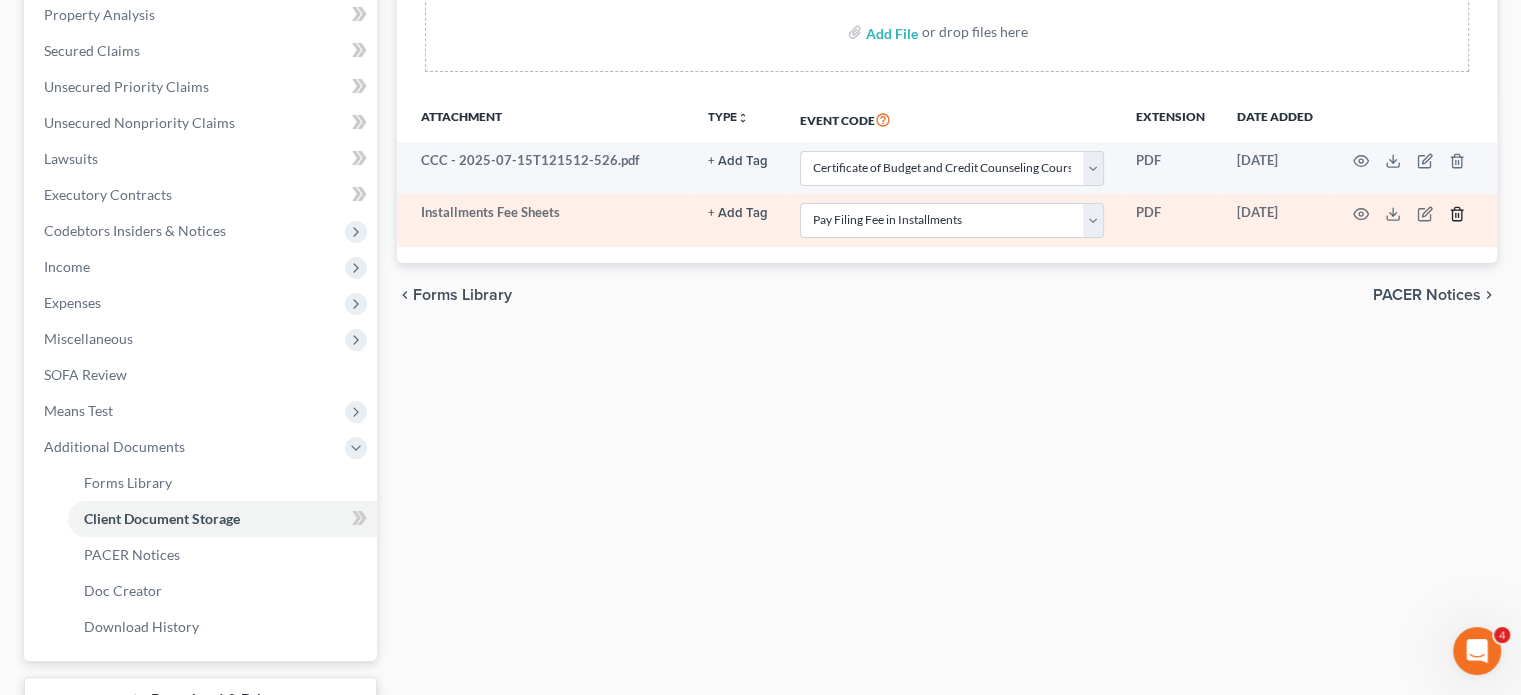 click at bounding box center (1457, 214) 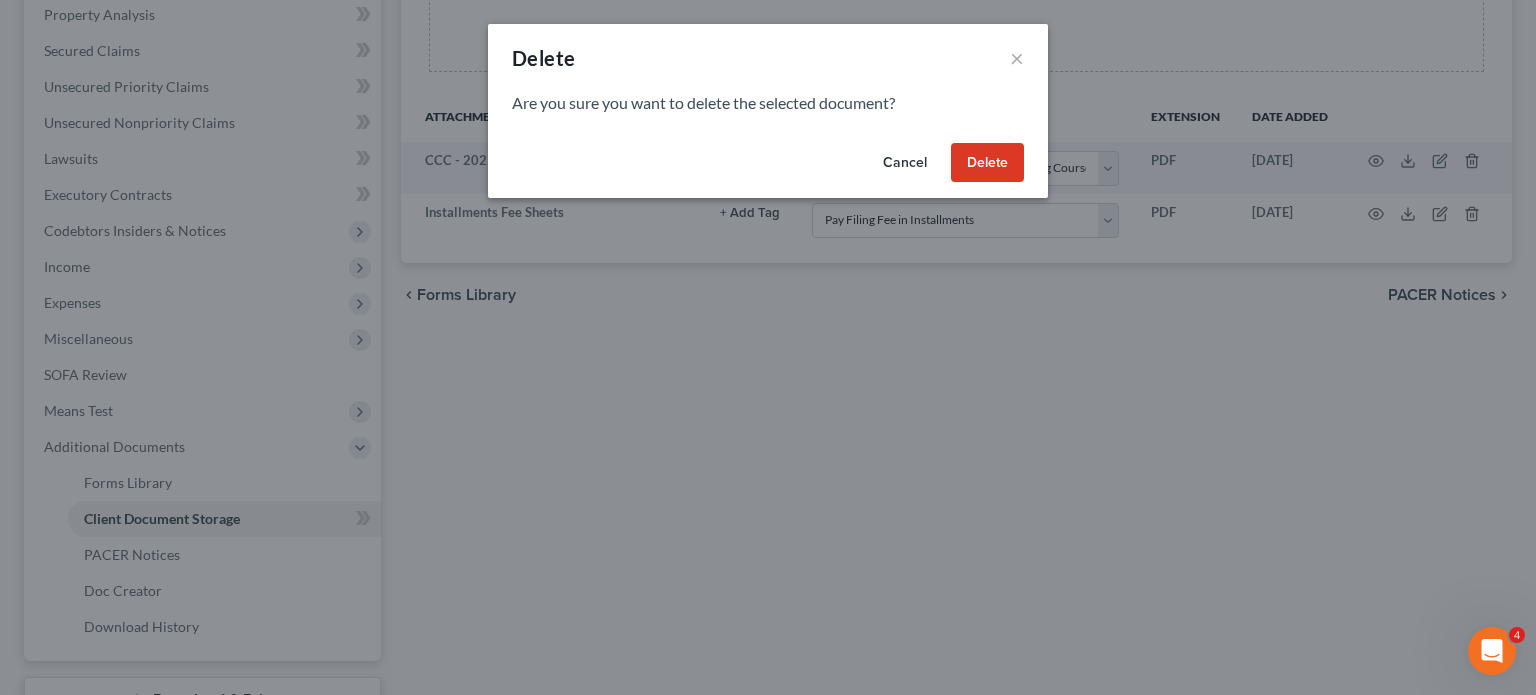 click on "Delete" at bounding box center (987, 163) 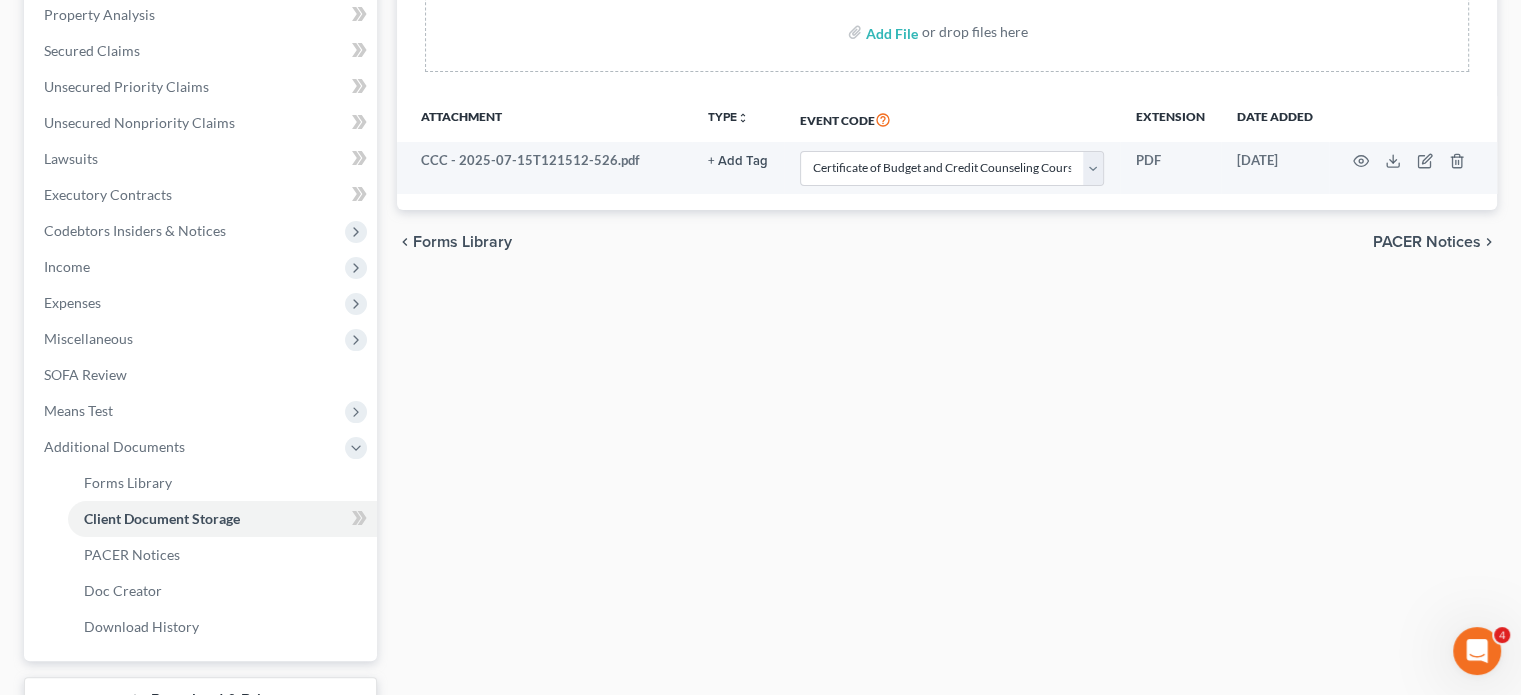 scroll, scrollTop: 164, scrollLeft: 0, axis: vertical 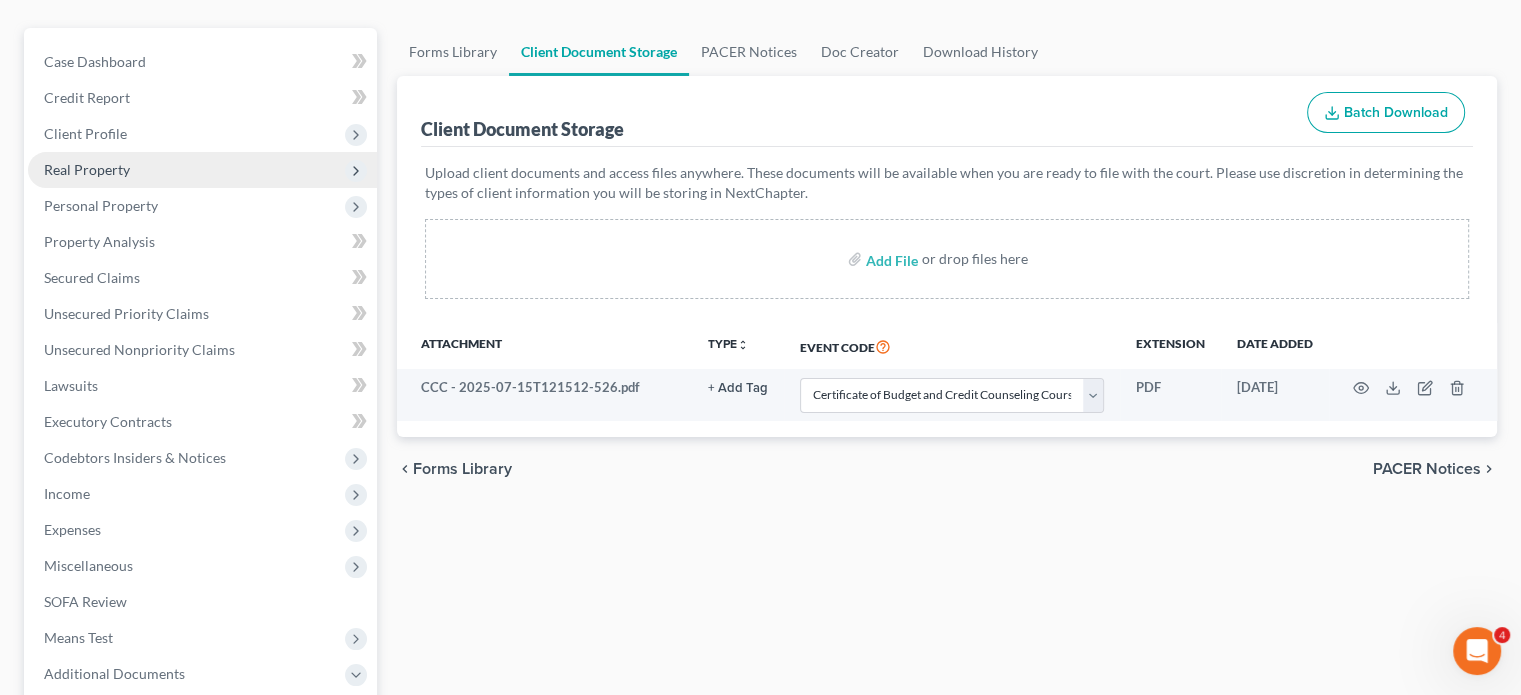 click on "Real Property" at bounding box center (202, 170) 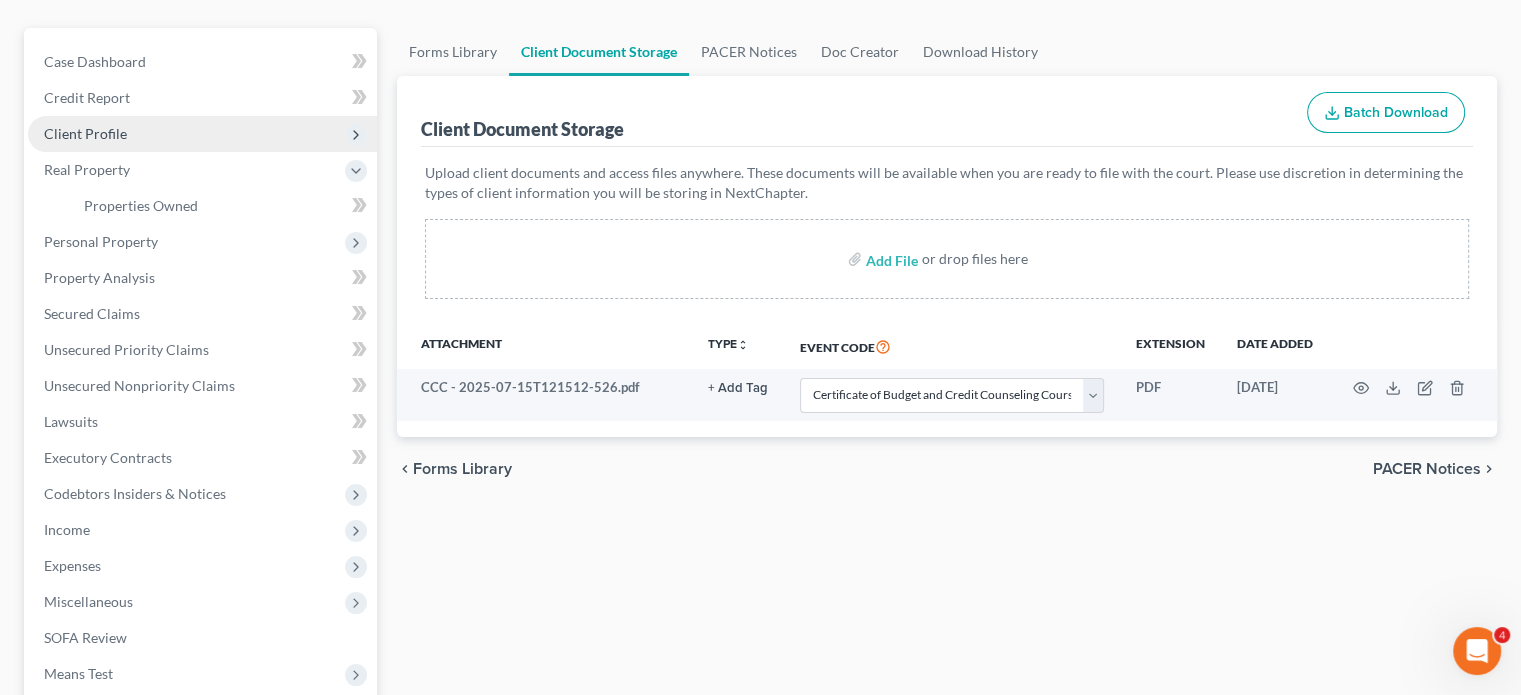 click on "Client Profile" at bounding box center [202, 134] 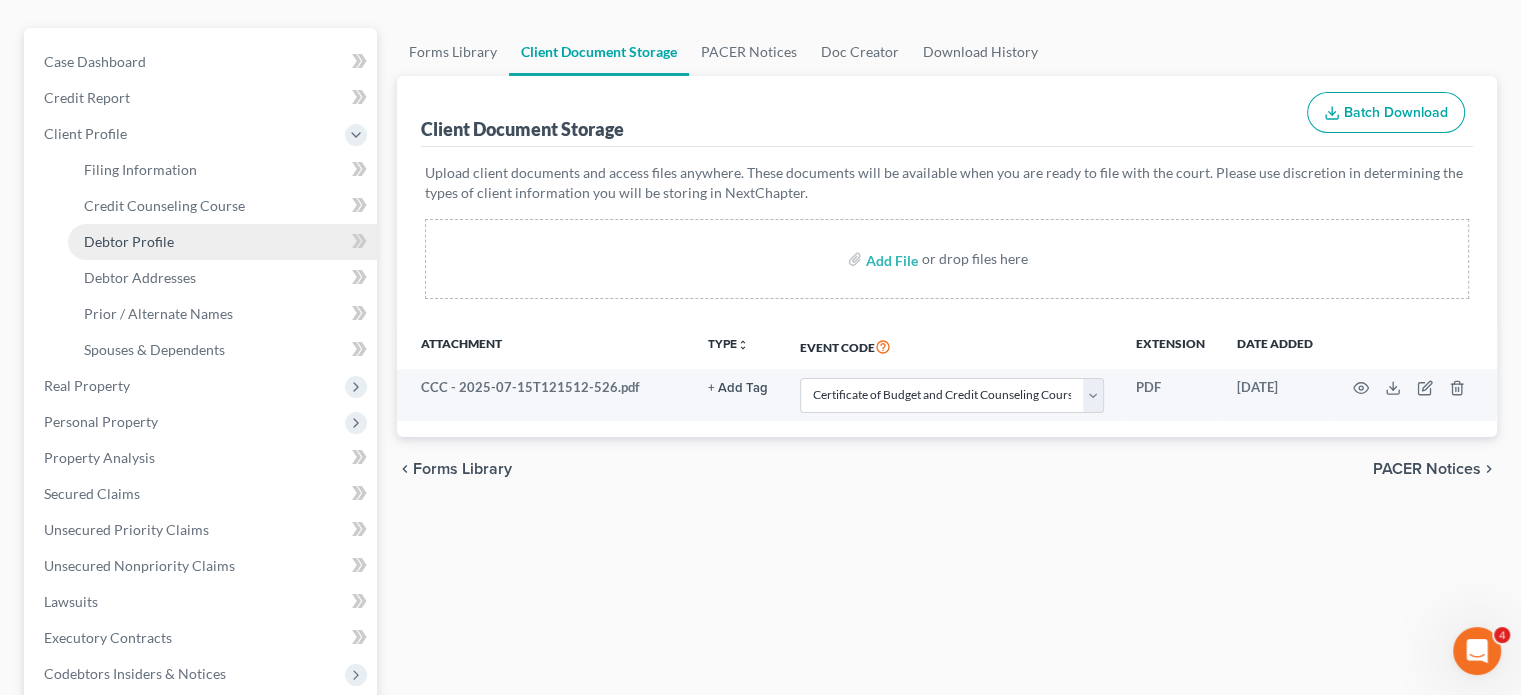 click on "Debtor Profile" at bounding box center [222, 242] 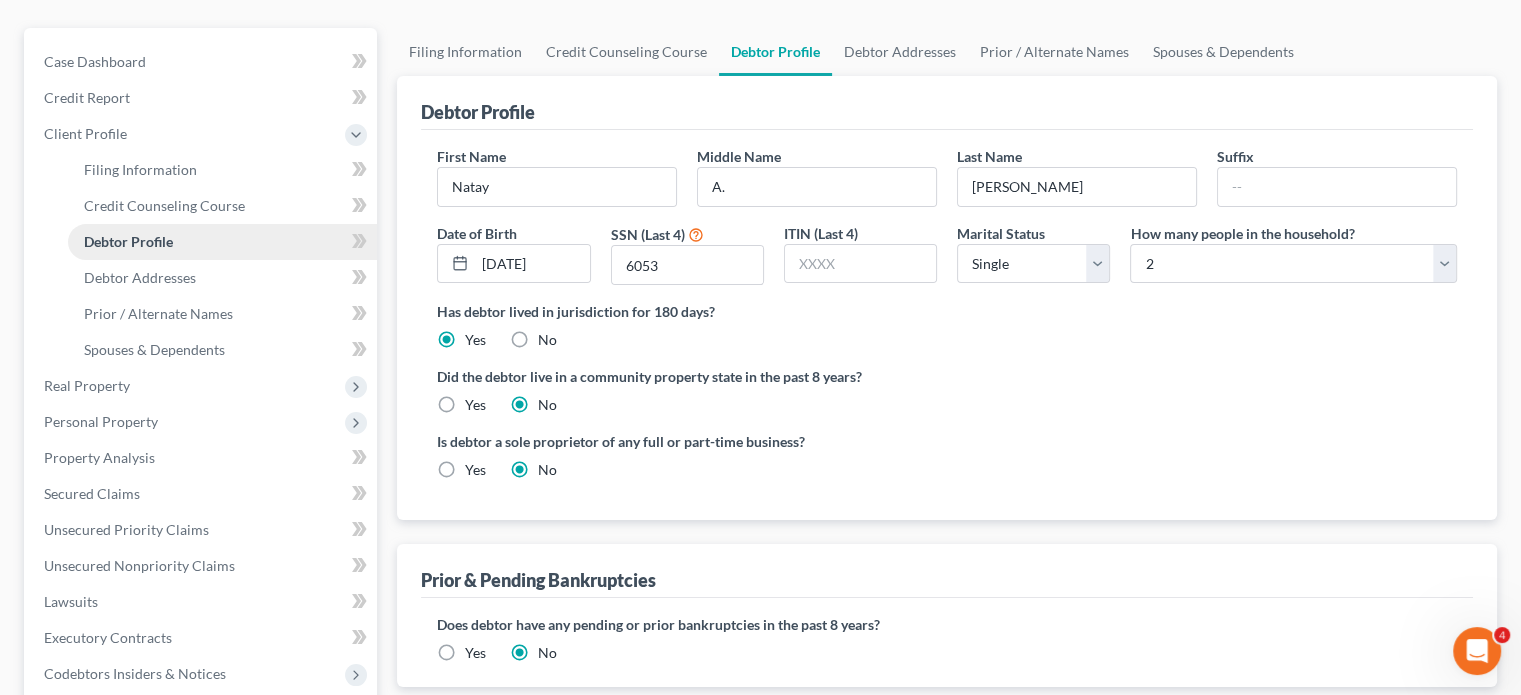 scroll, scrollTop: 0, scrollLeft: 0, axis: both 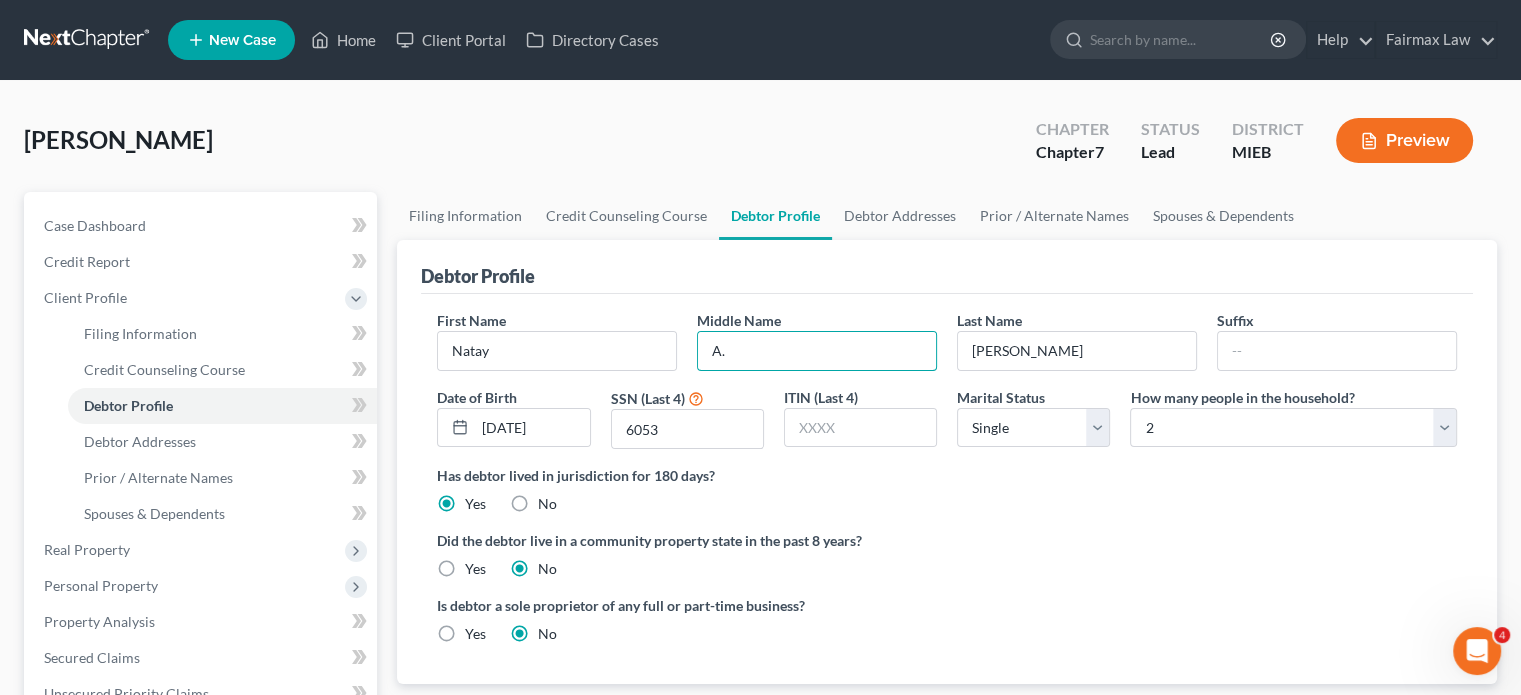 drag, startPoint x: 776, startPoint y: 508, endPoint x: 688, endPoint y: 517, distance: 88.45903 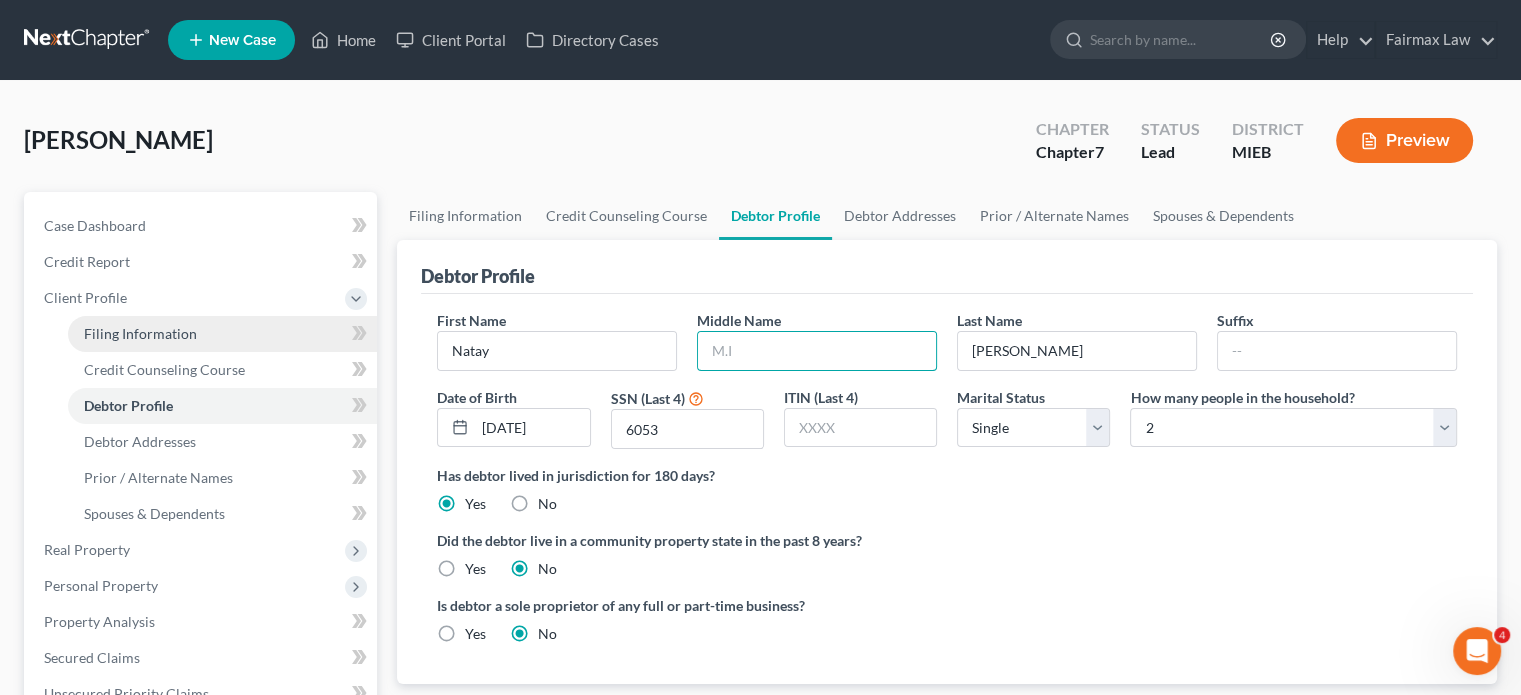 type 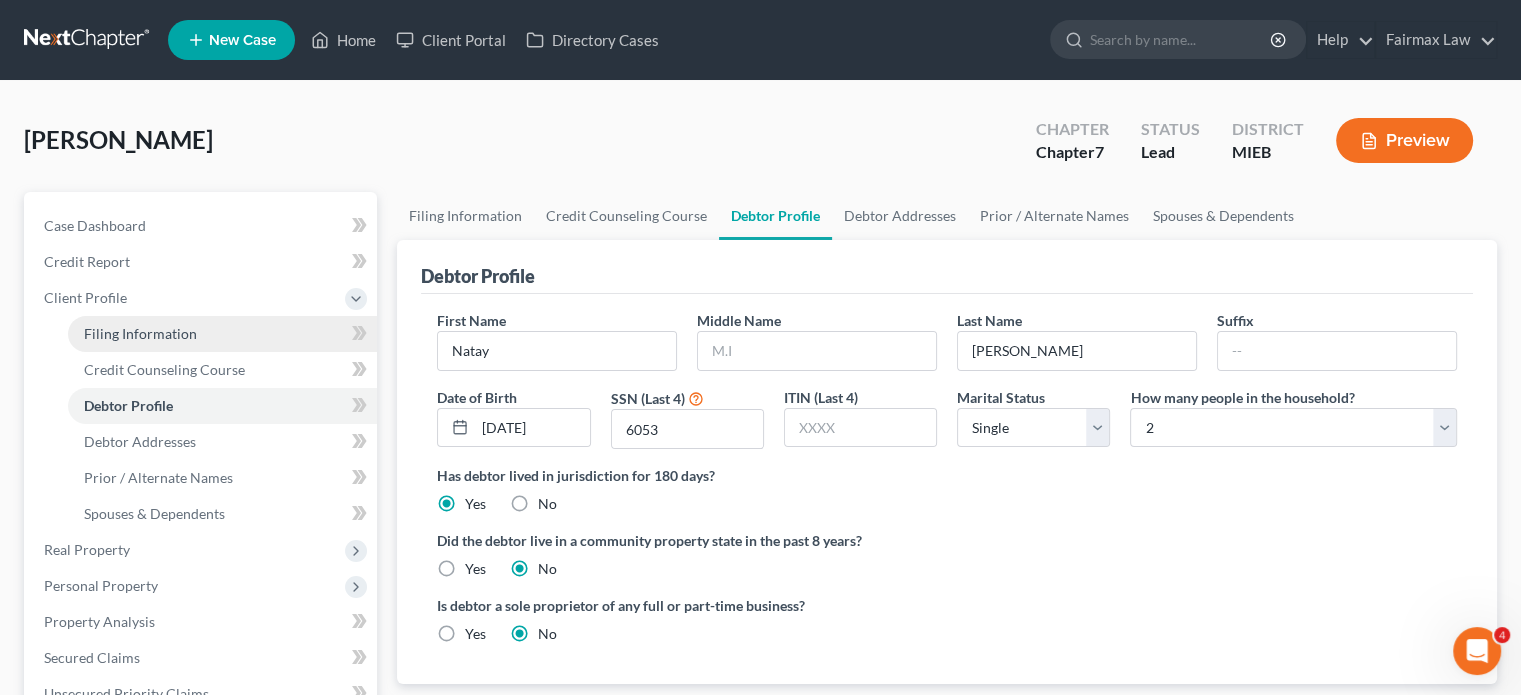 click on "Filing Information" at bounding box center (222, 334) 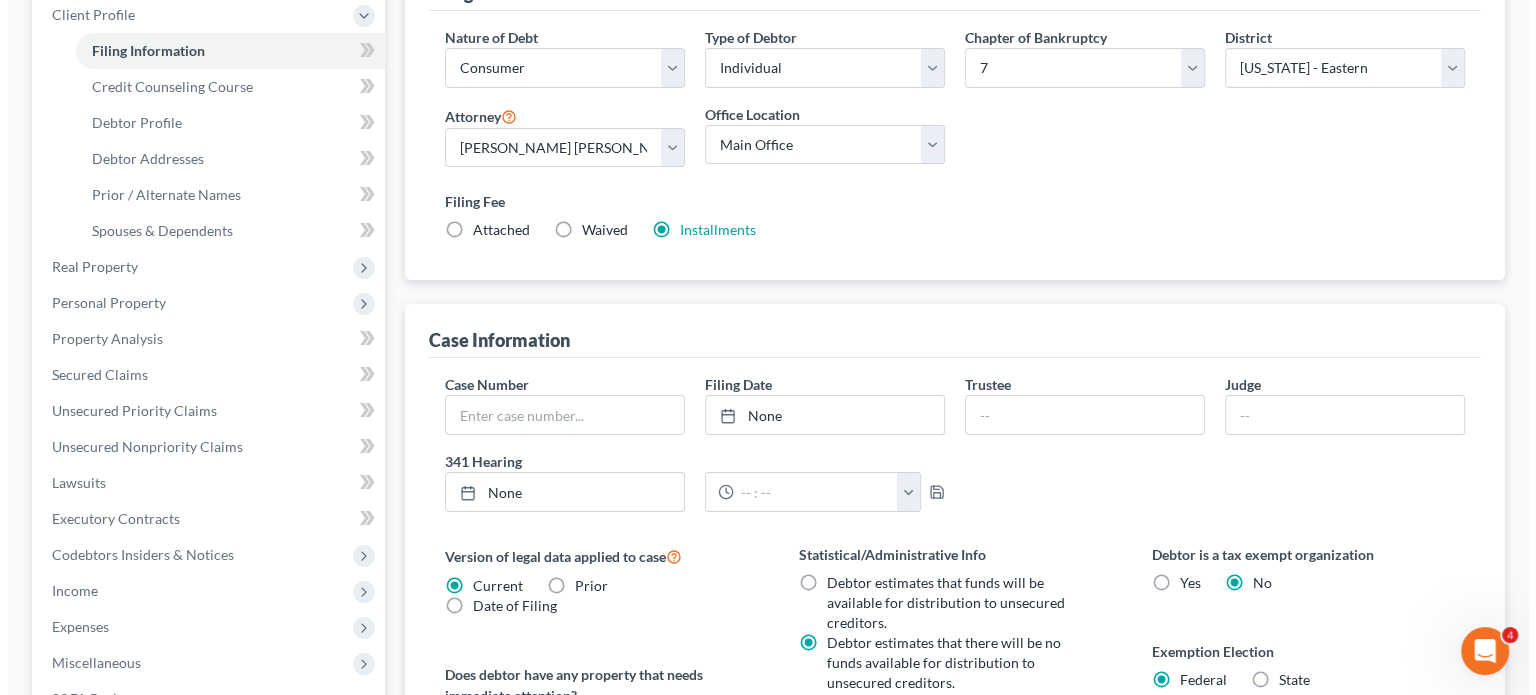 scroll, scrollTop: 286, scrollLeft: 0, axis: vertical 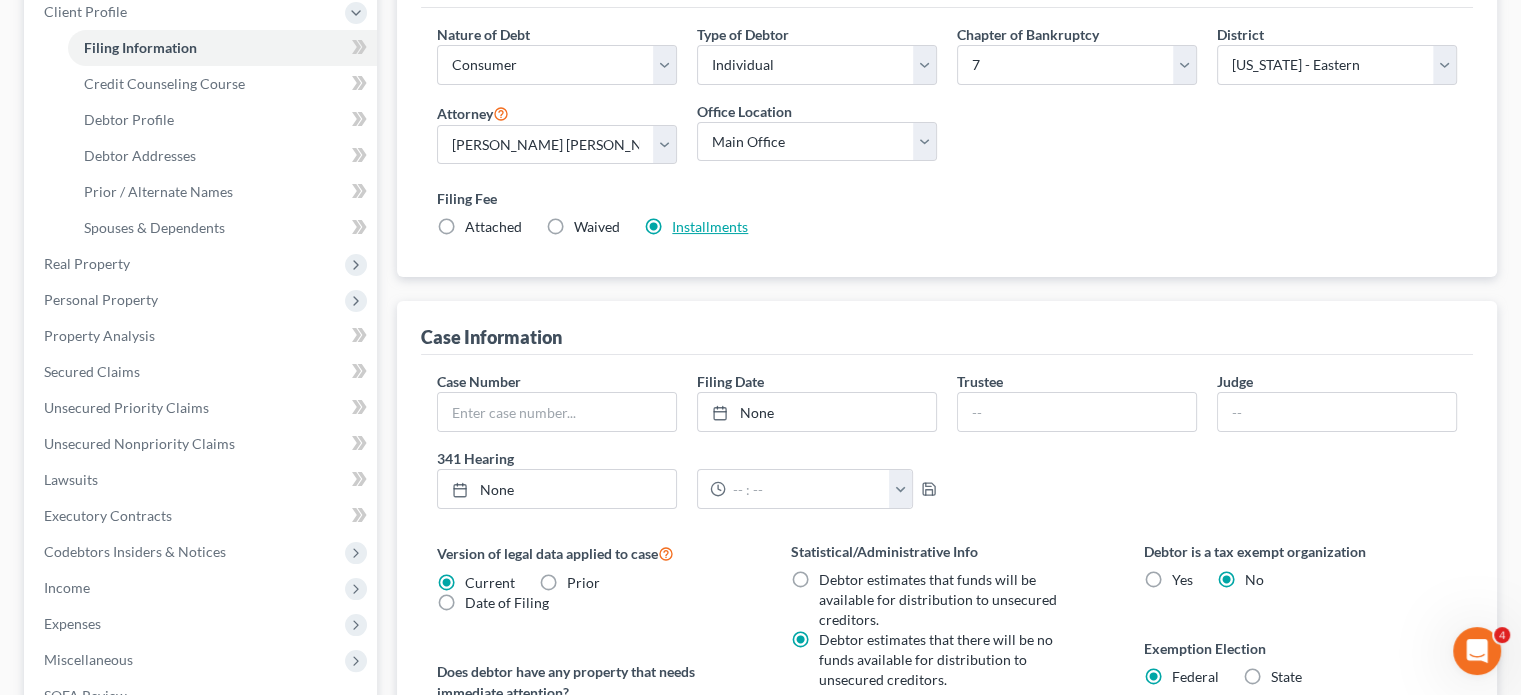 click on "Installments" at bounding box center [710, 226] 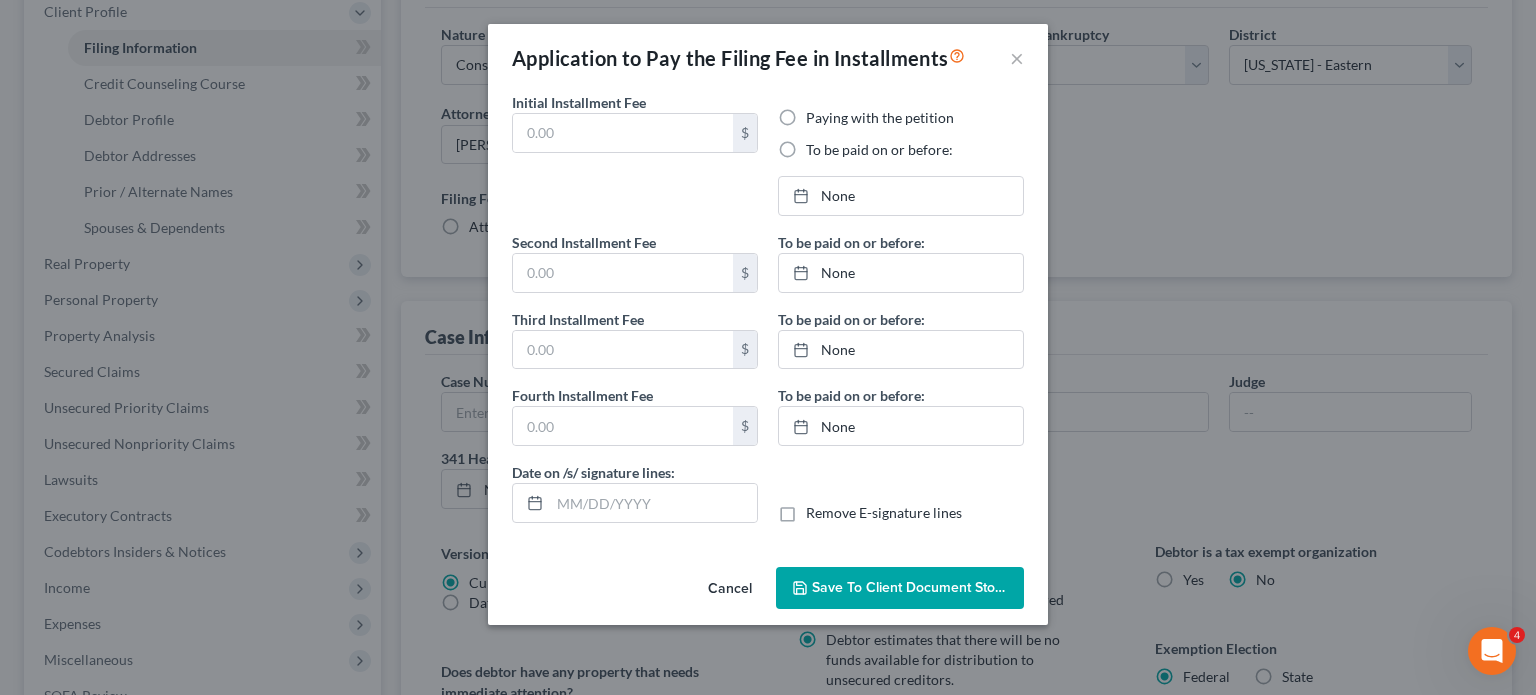 type on "84.50" 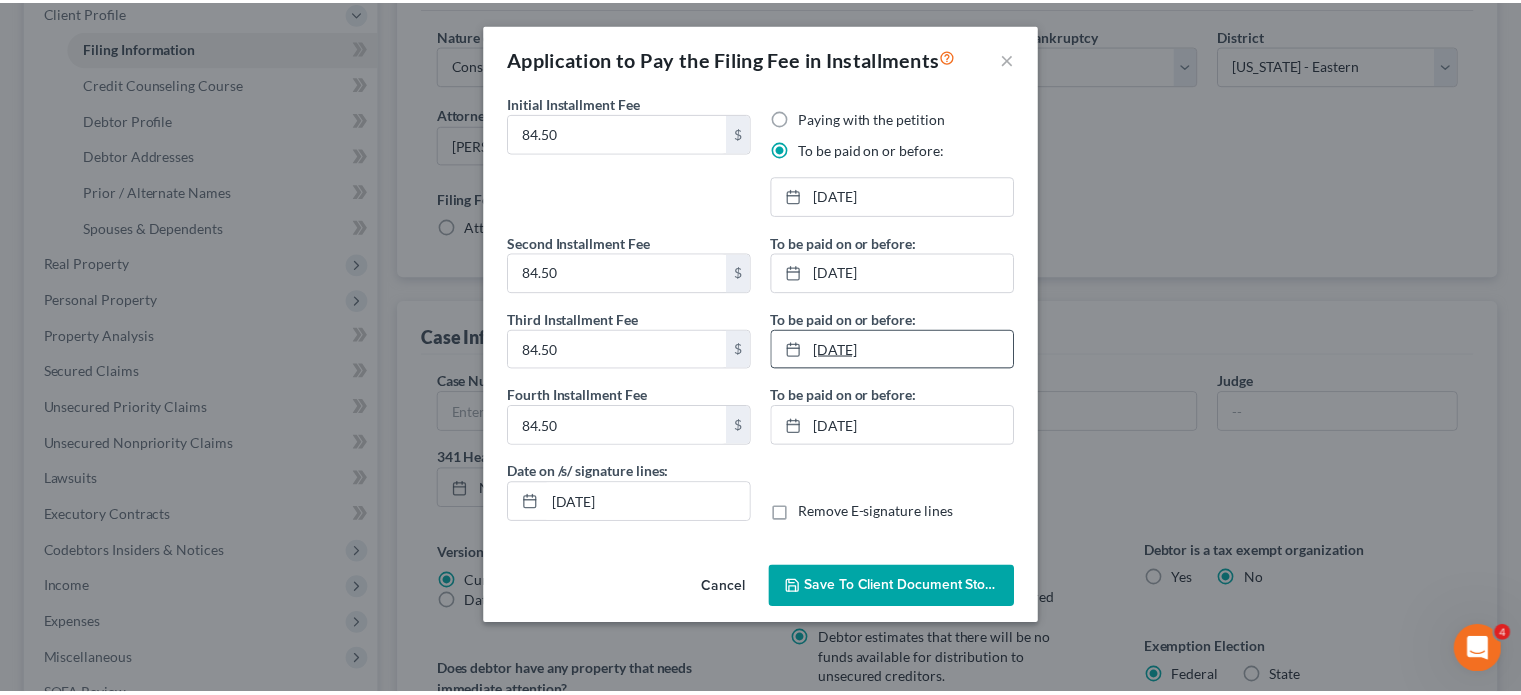 scroll, scrollTop: 108, scrollLeft: 0, axis: vertical 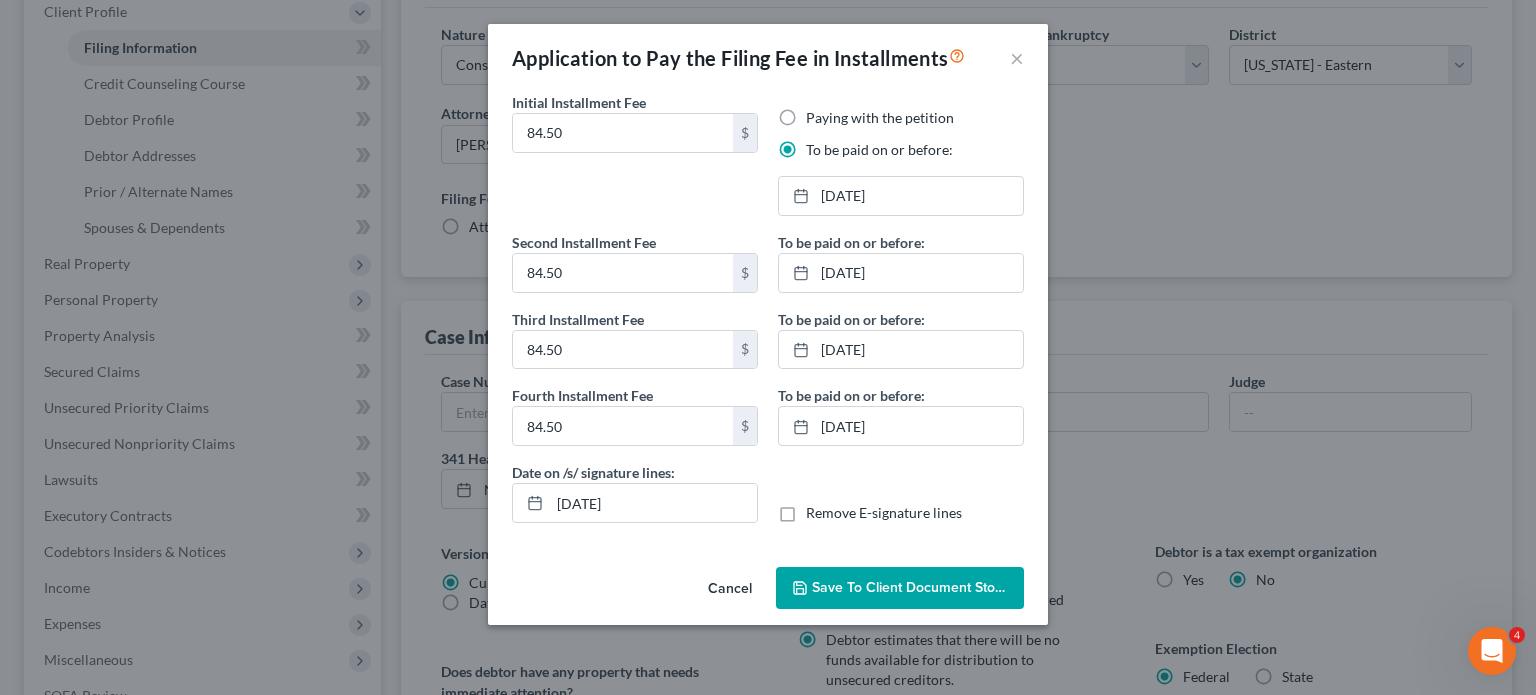click on "Save to Client Document Storage" at bounding box center [900, 588] 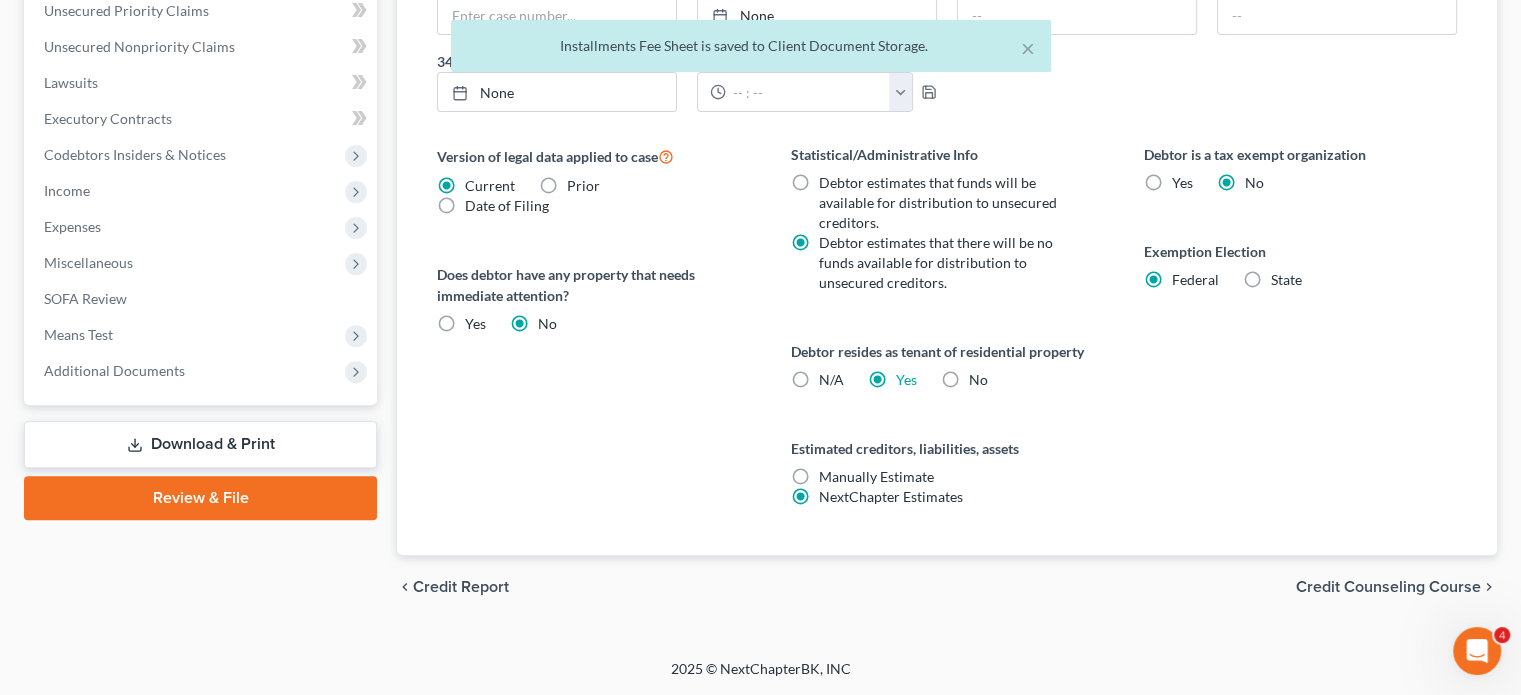 scroll, scrollTop: 1007, scrollLeft: 0, axis: vertical 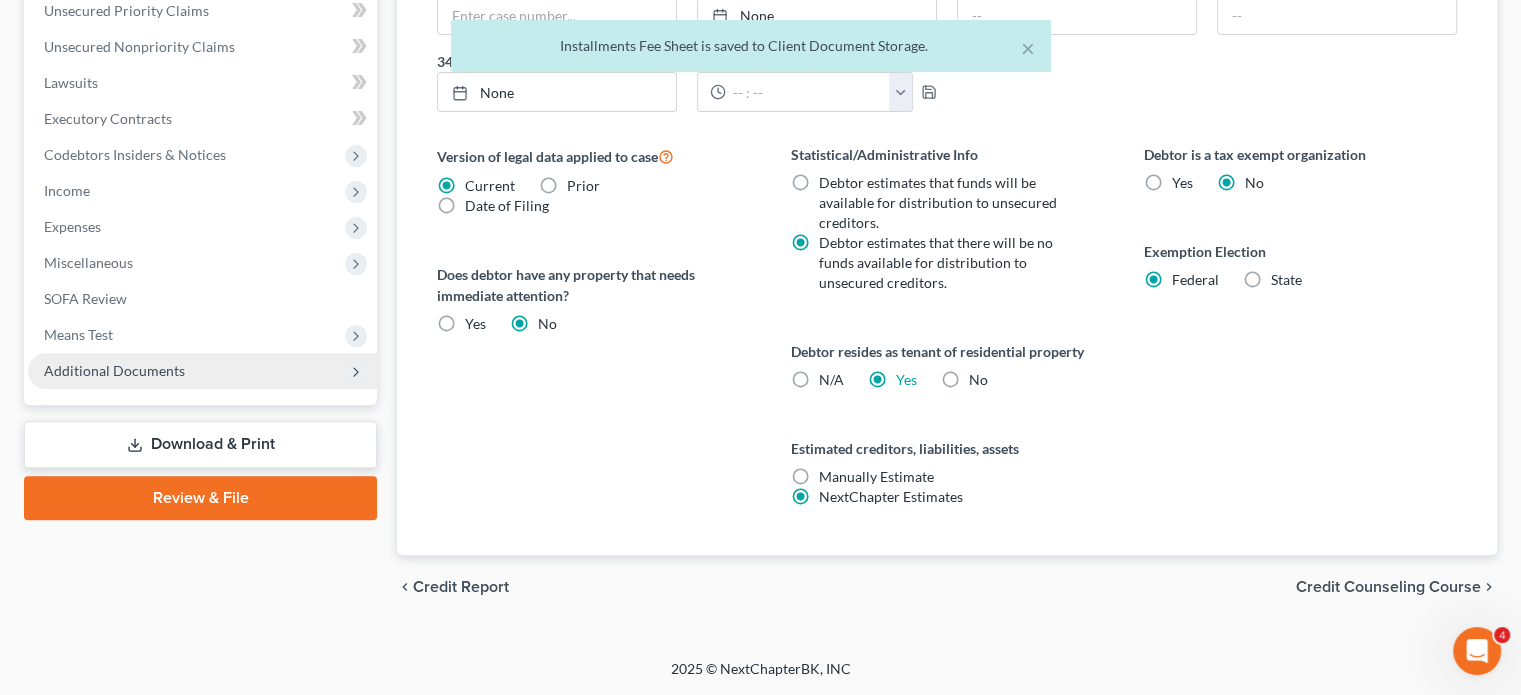 click on "Additional Documents" at bounding box center [202, 371] 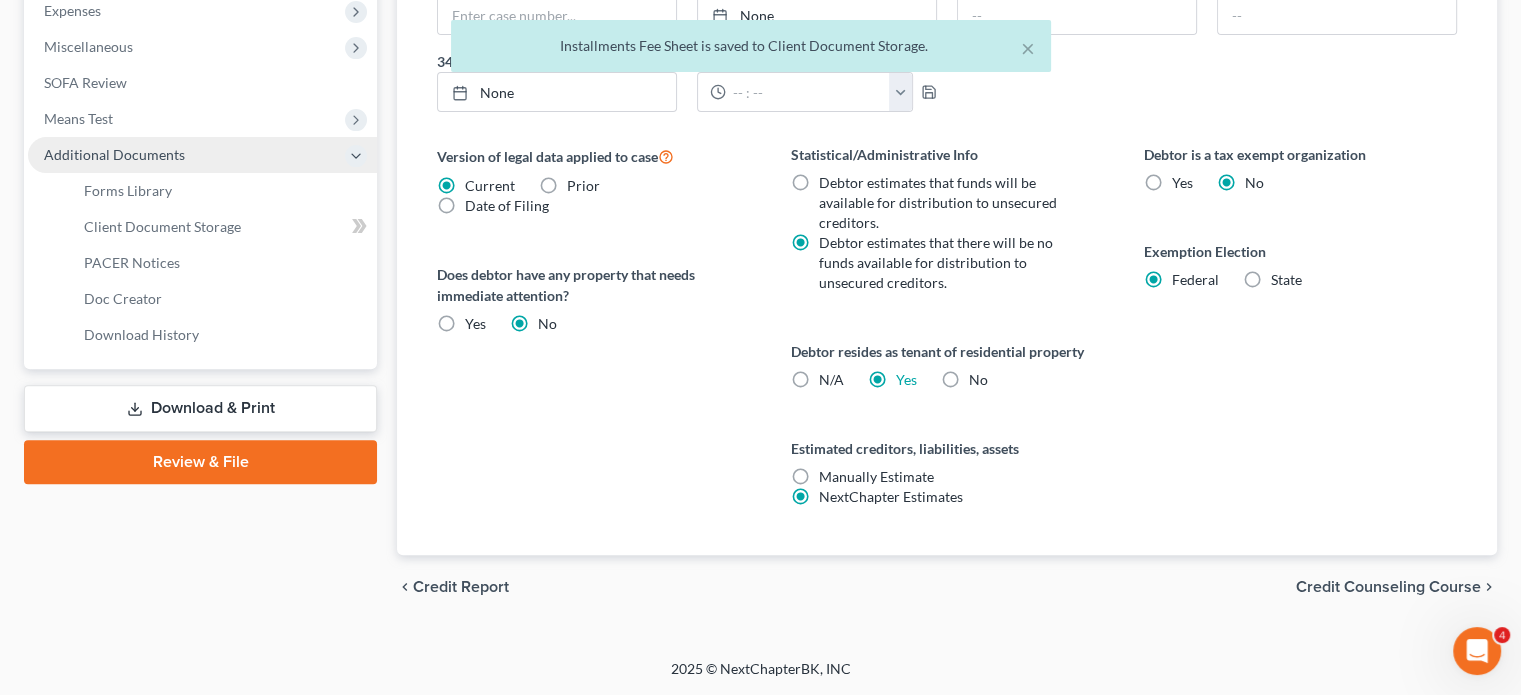 scroll, scrollTop: 736, scrollLeft: 0, axis: vertical 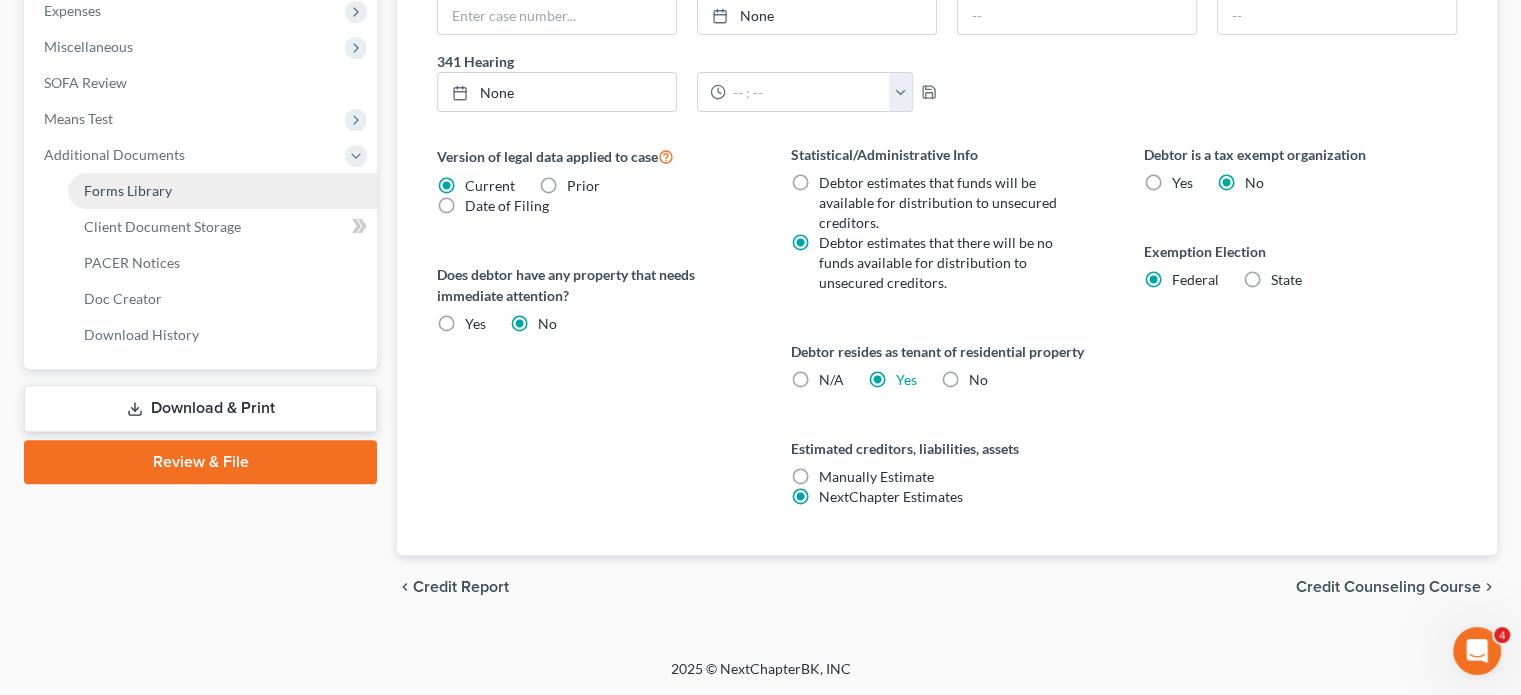 click on "Forms Library" at bounding box center [222, 191] 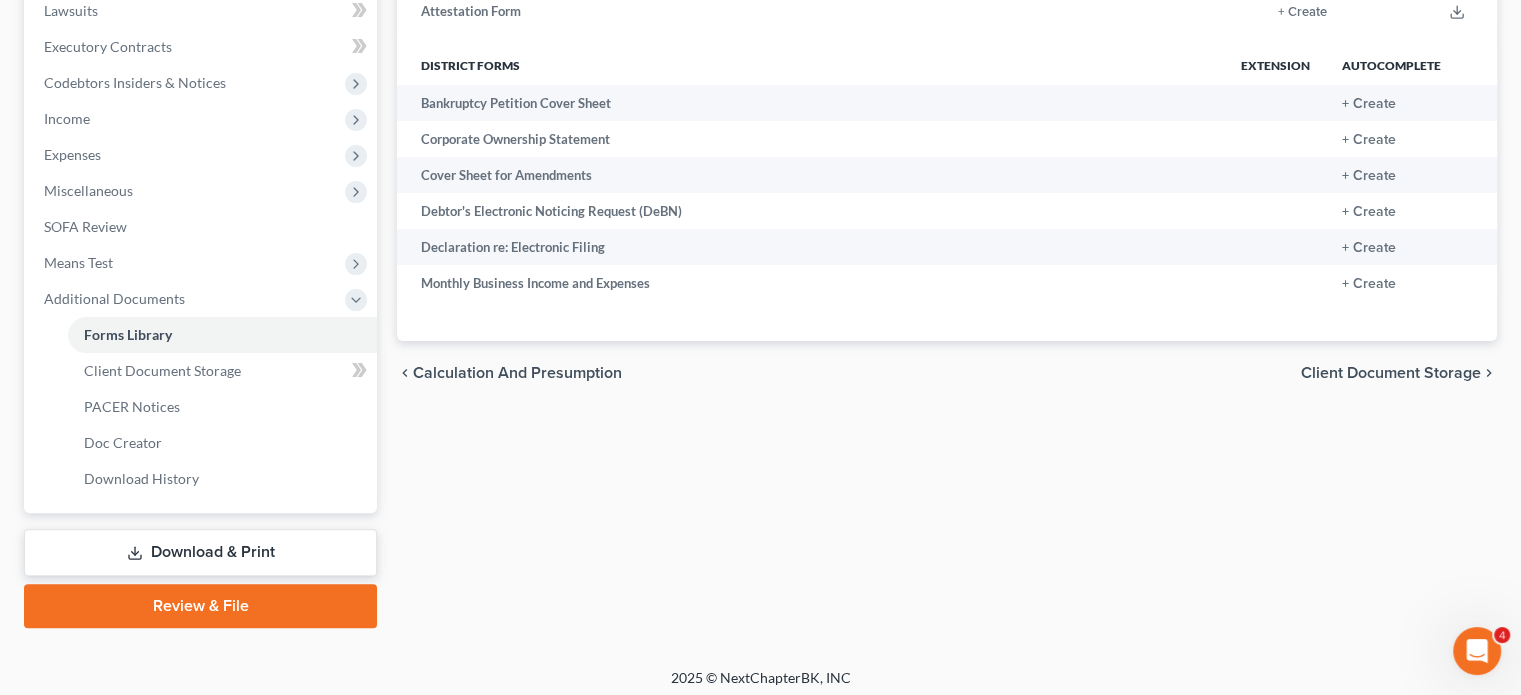scroll, scrollTop: 548, scrollLeft: 0, axis: vertical 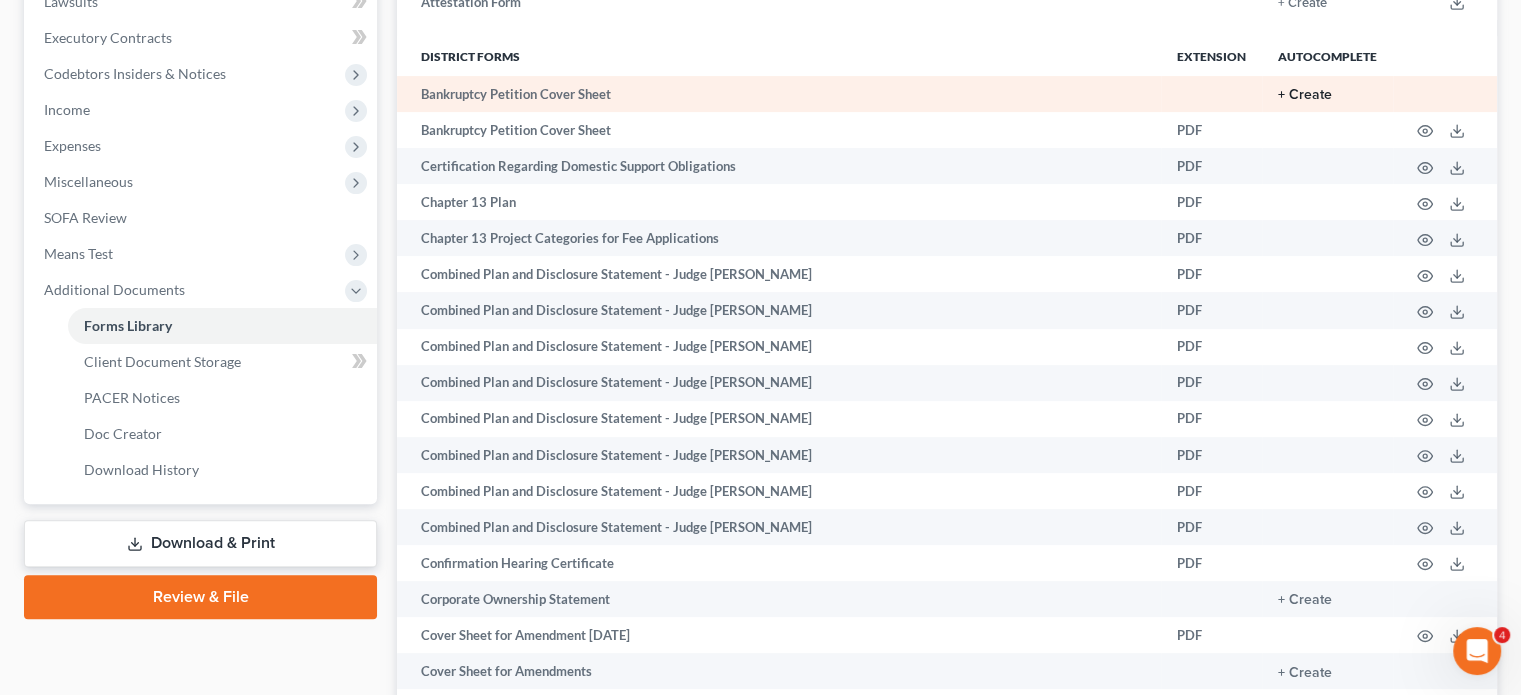 click on "+ Create" at bounding box center [1305, 95] 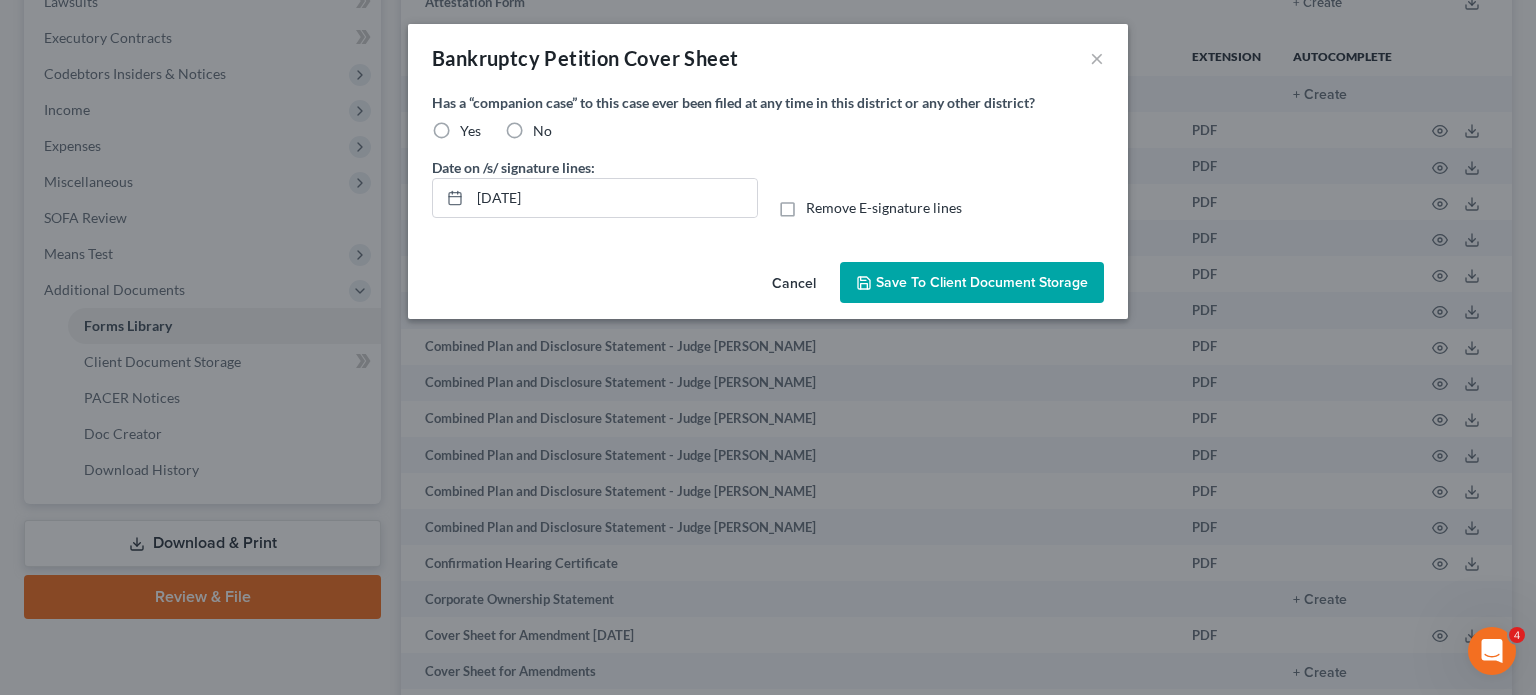 click on "No" at bounding box center [542, 131] 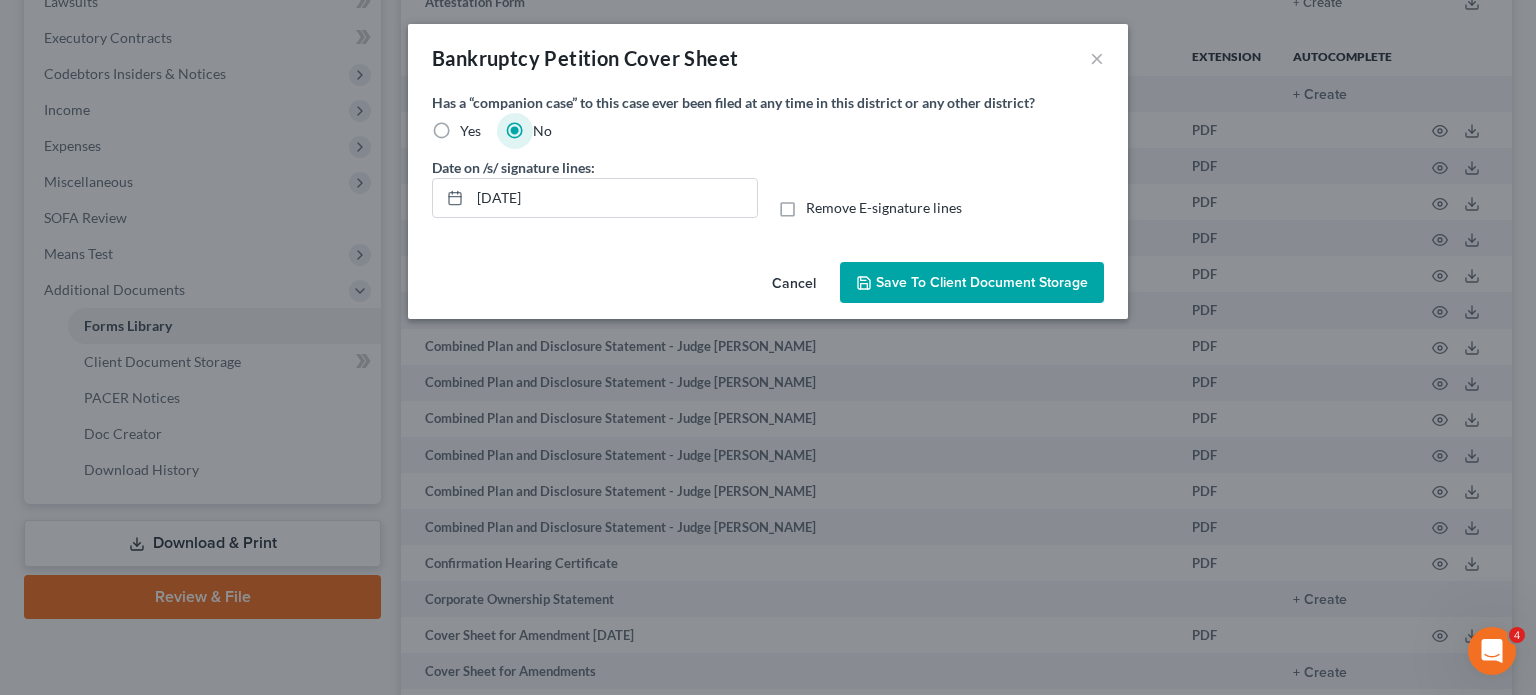 click on "Save to Client Document Storage" at bounding box center (982, 282) 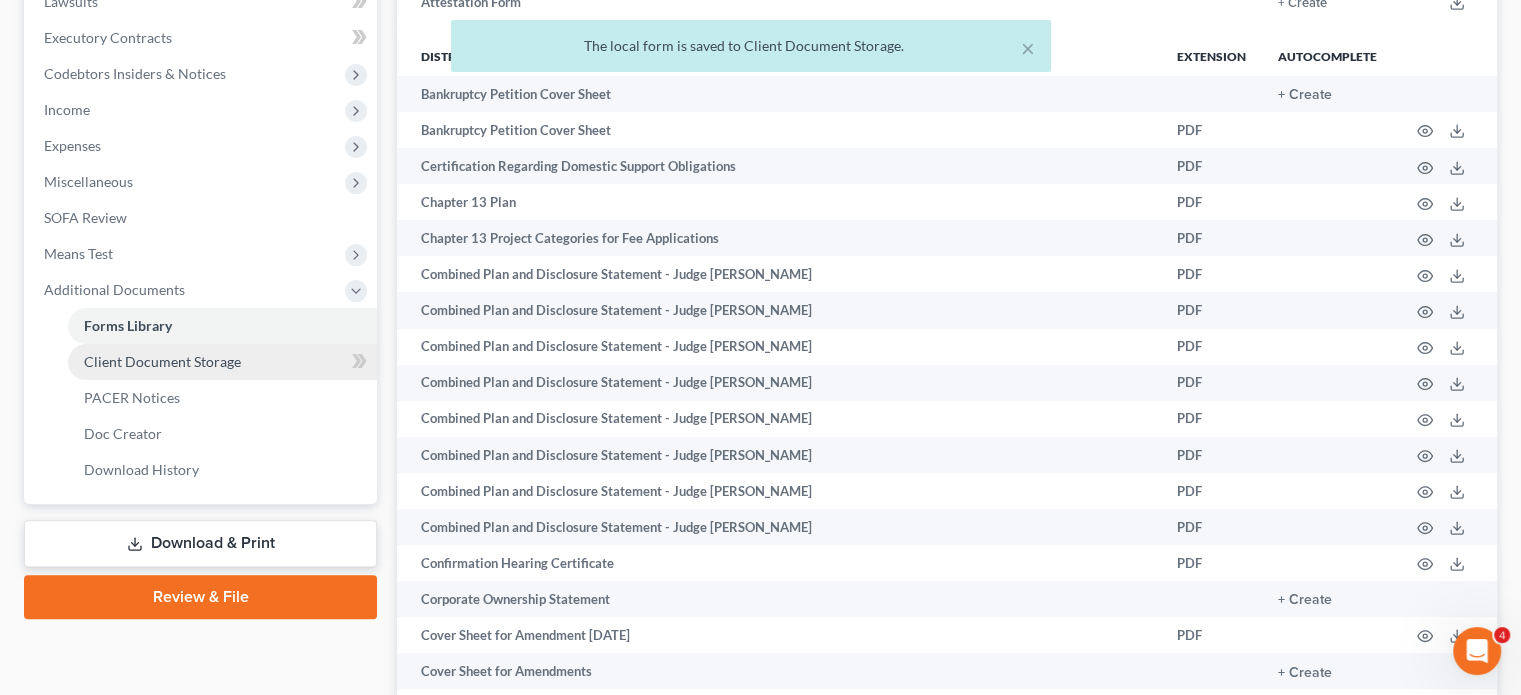 click on "Client Document Storage" at bounding box center [162, 361] 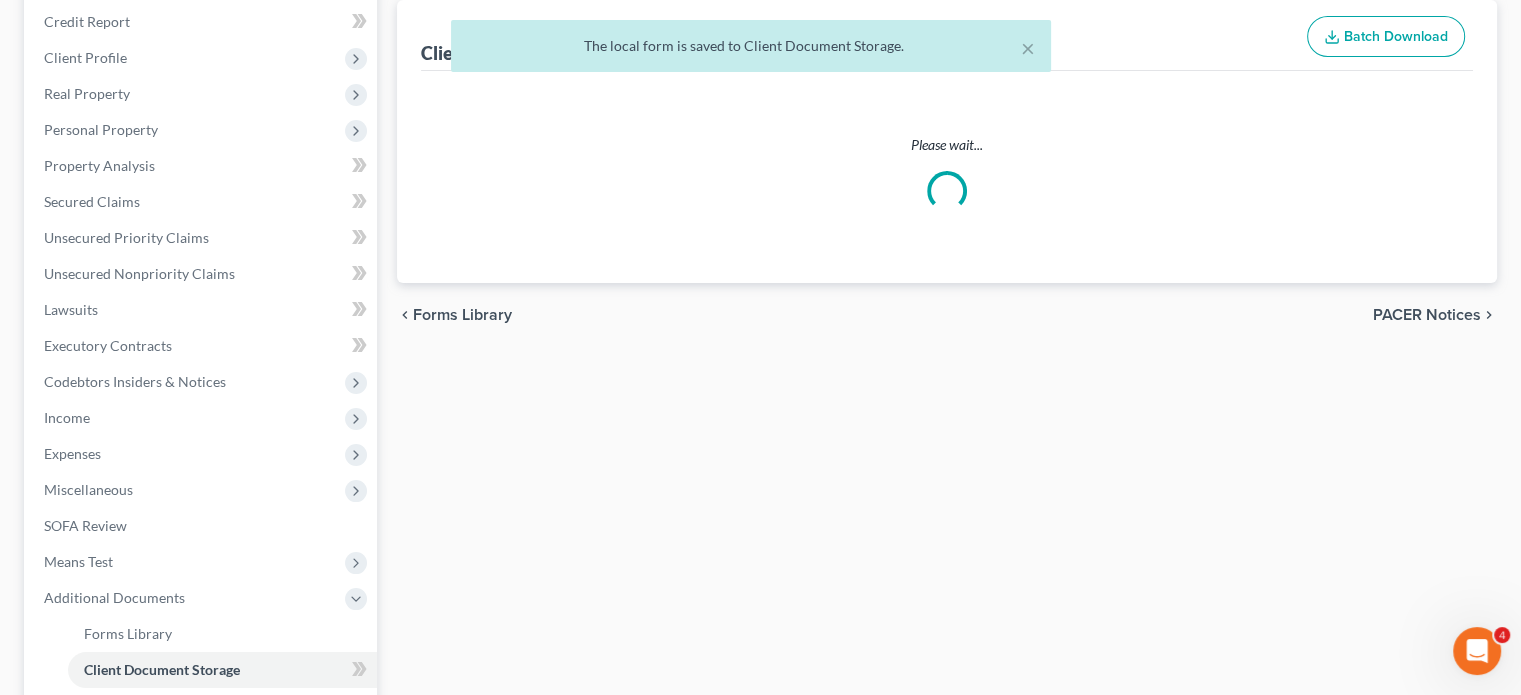 scroll, scrollTop: 28, scrollLeft: 0, axis: vertical 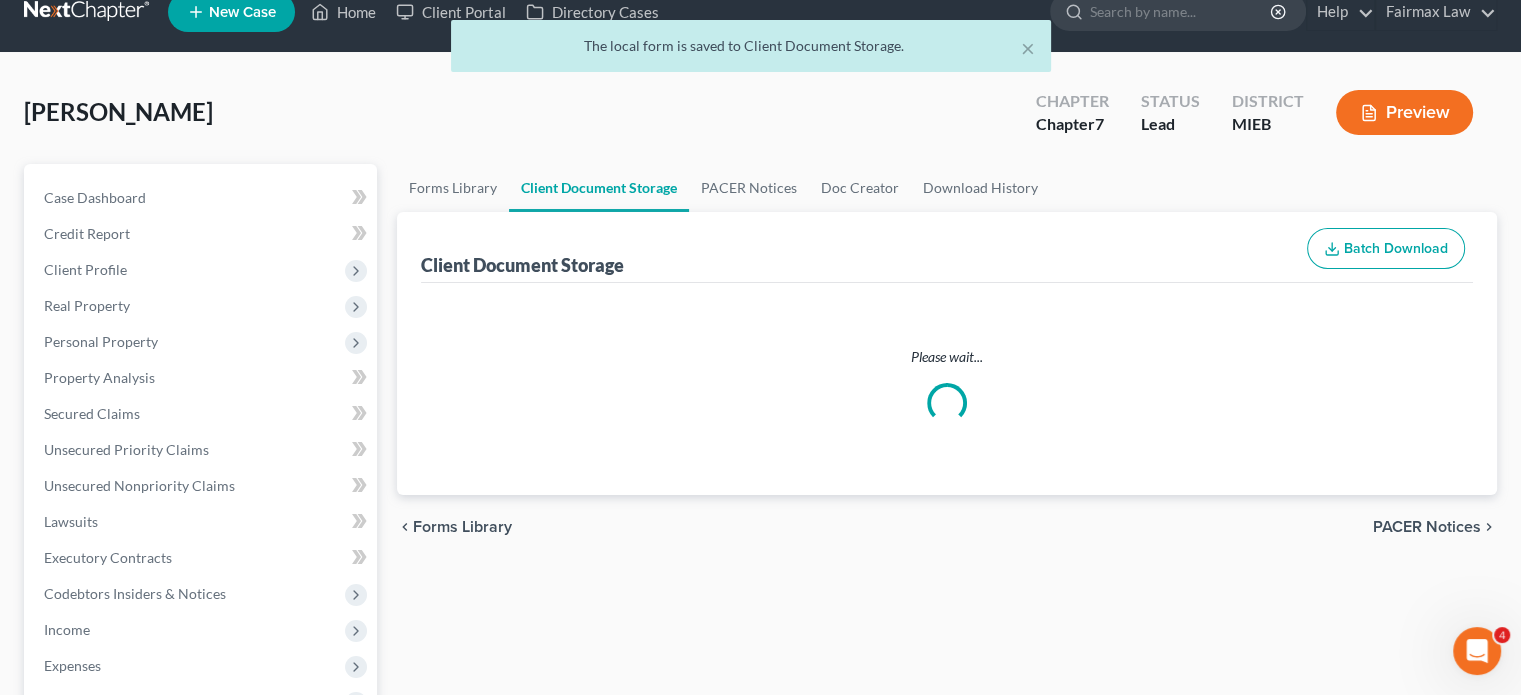 select on "7" 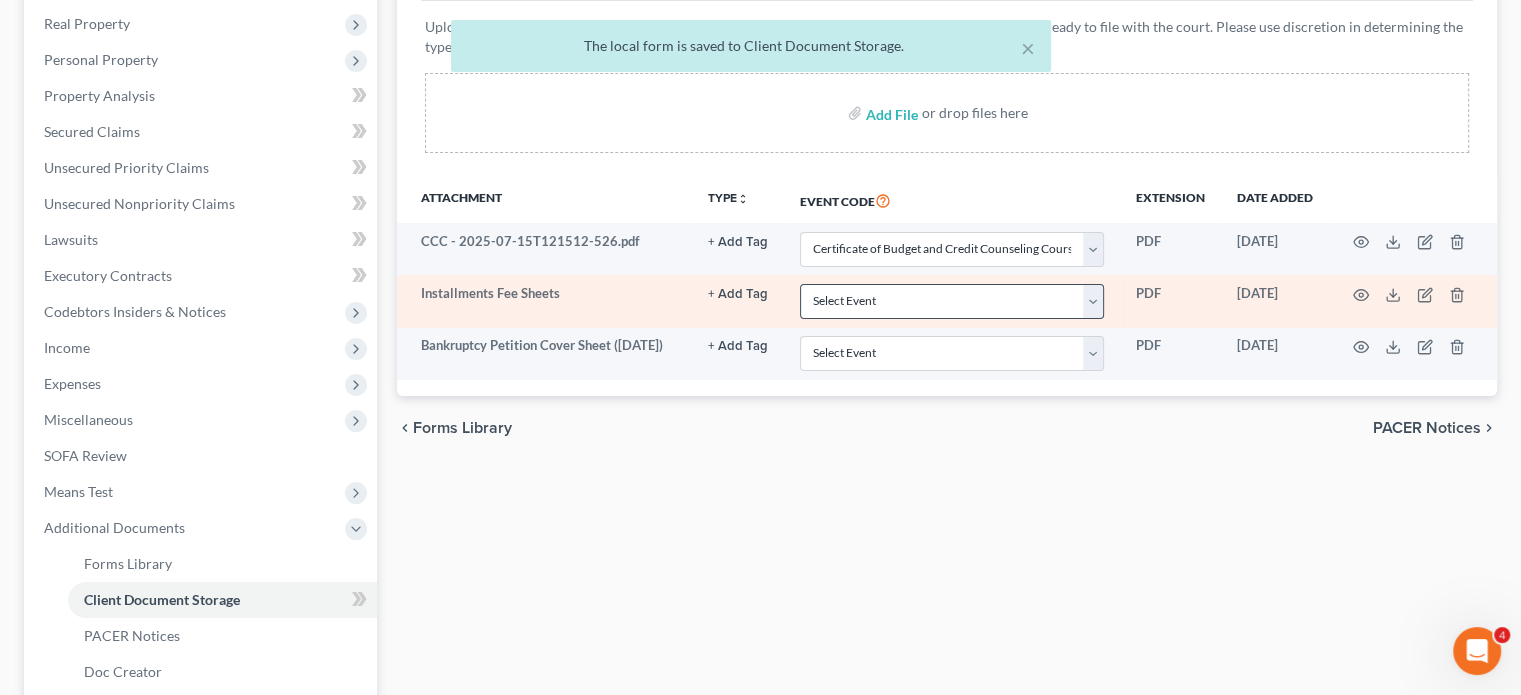scroll, scrollTop: 379, scrollLeft: 0, axis: vertical 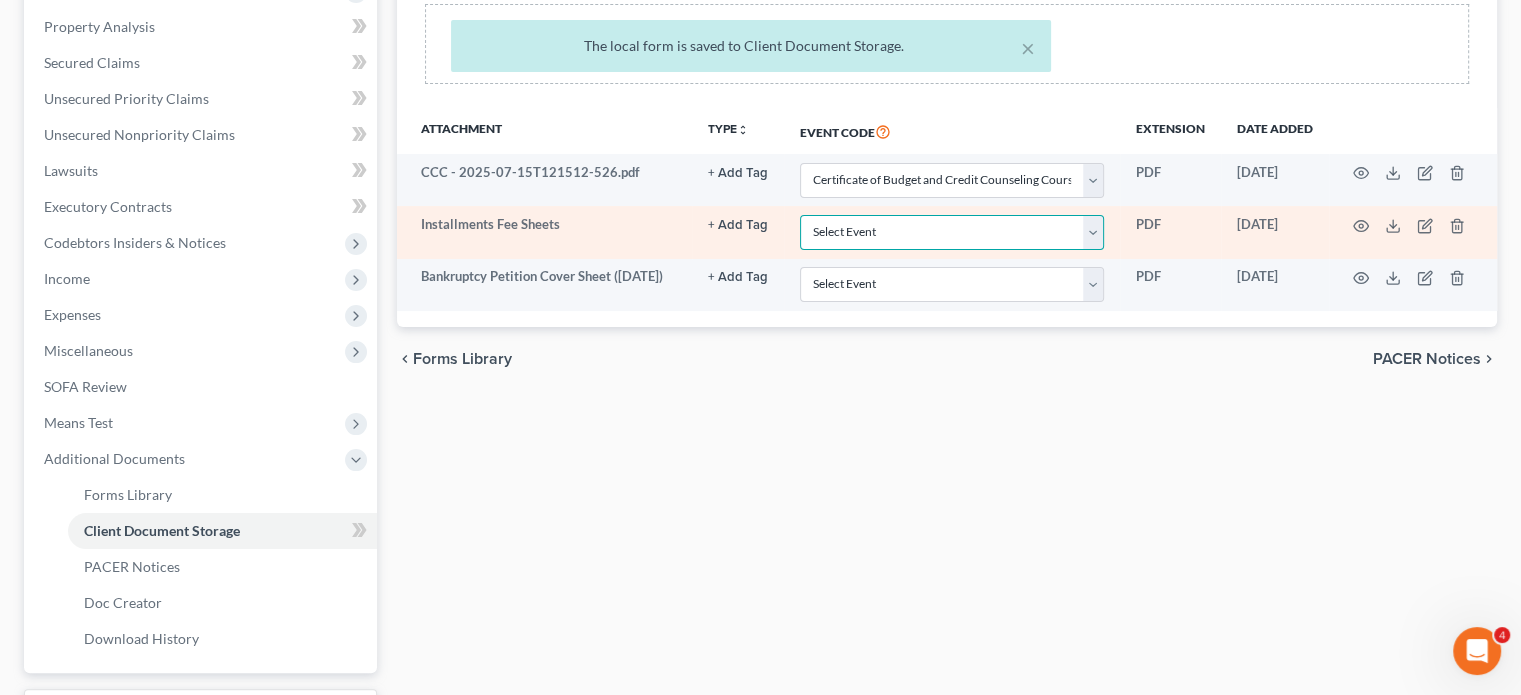 click on "Select Event 20 Largest Unsecured Creditors Amended Chapter 11 Plan Amended Chapter 11 Plan Small Business Subchapter V Amended Chapter 11 Small Business Plan Amended Disclosure Statement Balance Sheet for Small Business Bankruptcy Cover Sheet Certificate of Budget and Credit Counseling Course Certificate of Service Certification Regarding Domestic Support Obligations Certification of Completion of Financial Management Course Chapter 11 Monthly Operating Report for Non-Small Business Chapter 11 Monthly Operating Report for Small Business/Subchapter V Chapter 11 Plan Chapter 11 Plan Small Business Subchapter V Chapter 11 Small Business Plan Chapter 13 Calculation of Your Disposable Income Form 122C-2 Chapter 13 Plan Chapter 13 Post-Confirmation Plan Modification Chapter 13 Statement of Your Current Monthly Income Form 122C-1 Chapter 7 Filing Fee Waived Chapter 7 Means Test Calculation Form 122A-2 Chapter 7 Monthly Income & Expense Statement Cover Sheet for Amendments to Schedules and or Statements Schedule A/B" at bounding box center [952, 232] 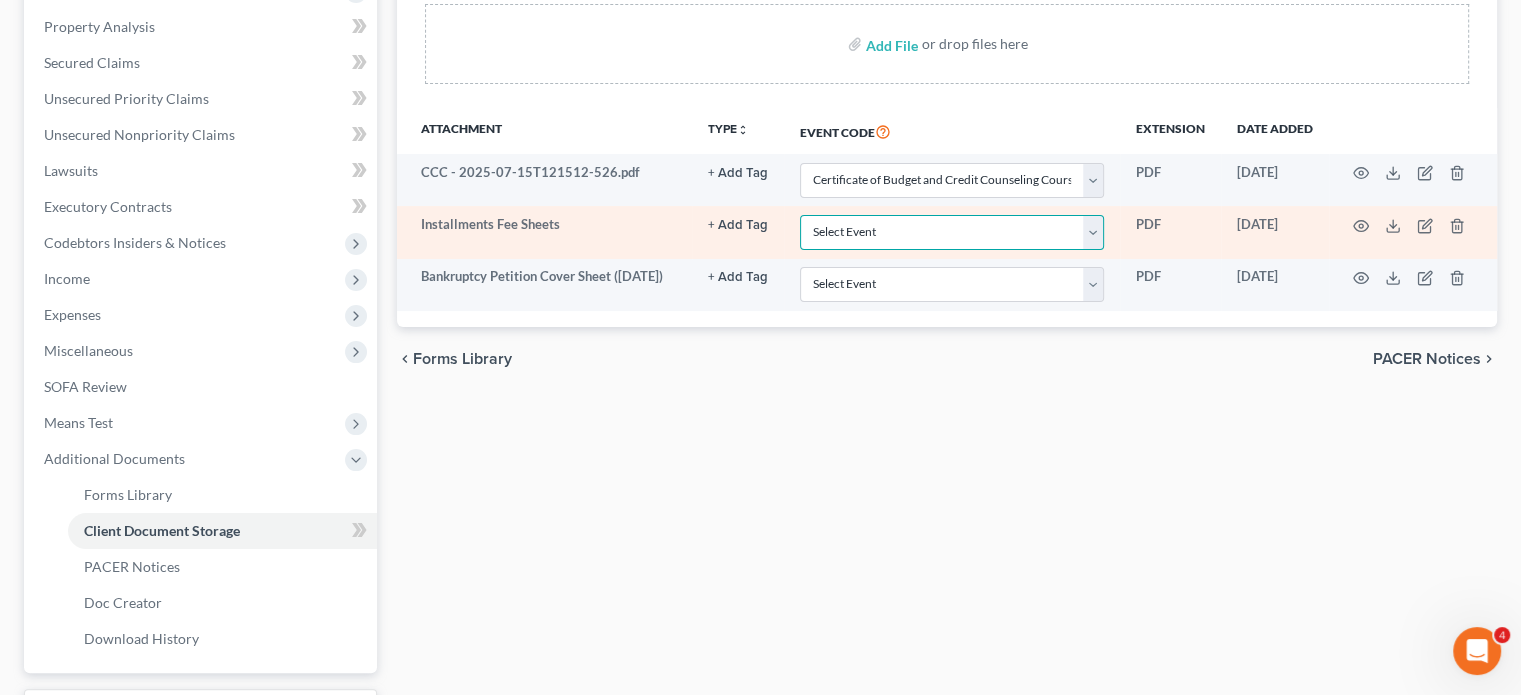 select on "32" 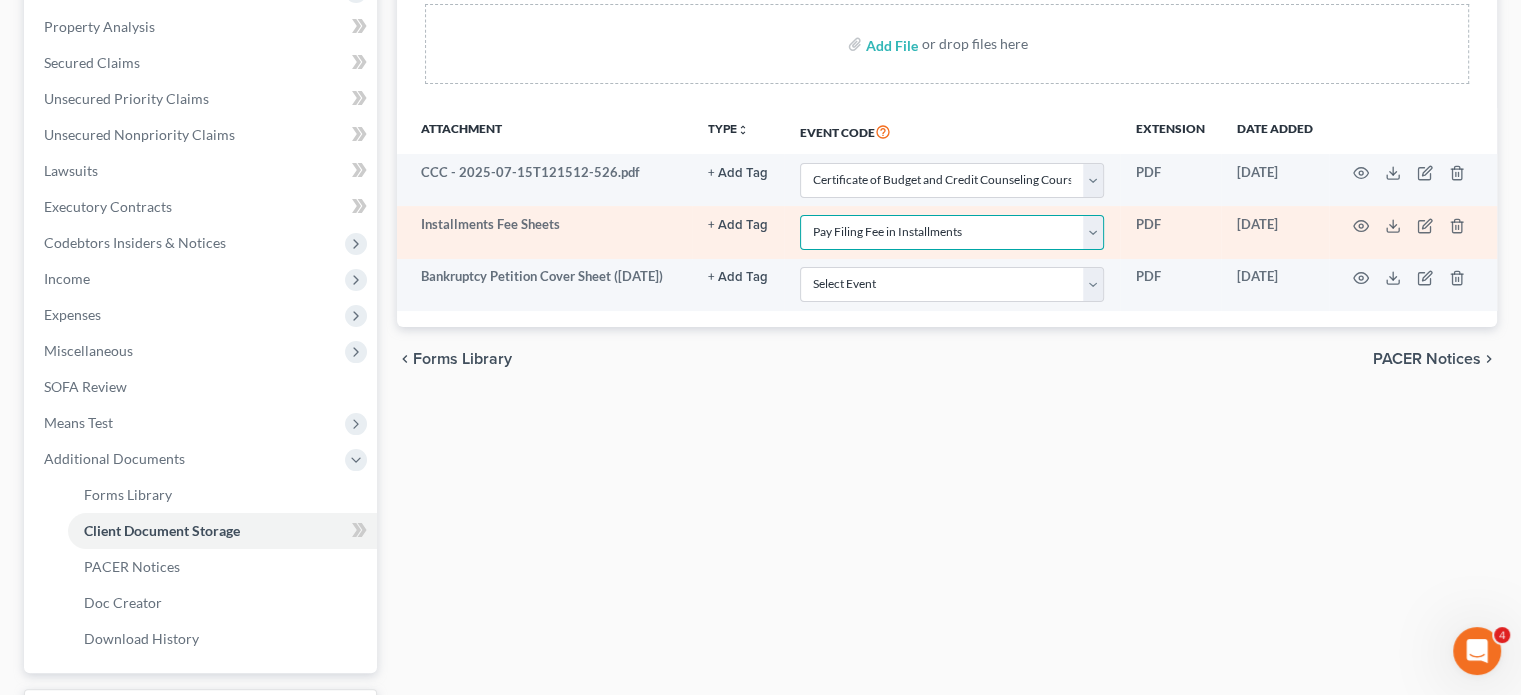 click on "Select Event 20 Largest Unsecured Creditors Amended Chapter 11 Plan Amended Chapter 11 Plan Small Business Subchapter V Amended Chapter 11 Small Business Plan Amended Disclosure Statement Balance Sheet for Small Business Bankruptcy Cover Sheet Certificate of Budget and Credit Counseling Course Certificate of Service Certification Regarding Domestic Support Obligations Certification of Completion of Financial Management Course Chapter 11 Monthly Operating Report for Non-Small Business Chapter 11 Monthly Operating Report for Small Business/Subchapter V Chapter 11 Plan Chapter 11 Plan Small Business Subchapter V Chapter 11 Small Business Plan Chapter 13 Calculation of Your Disposable Income Form 122C-2 Chapter 13 Plan Chapter 13 Post-Confirmation Plan Modification Chapter 13 Statement of Your Current Monthly Income Form 122C-1 Chapter 7 Filing Fee Waived Chapter 7 Means Test Calculation Form 122A-2 Chapter 7 Monthly Income & Expense Statement Cover Sheet for Amendments to Schedules and or Statements Schedule A/B" at bounding box center [952, 232] 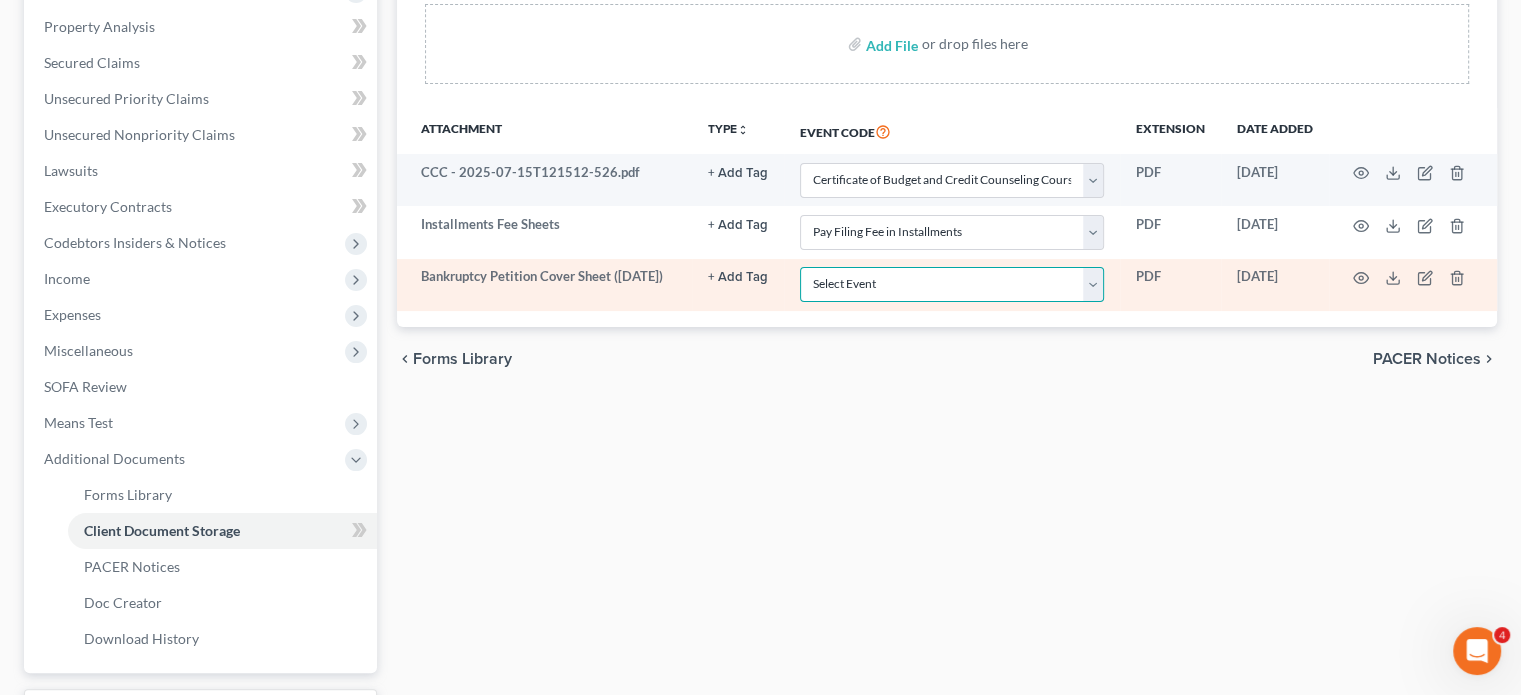 click on "Select Event 20 Largest Unsecured Creditors Amended Chapter 11 Plan Amended Chapter 11 Plan Small Business Subchapter V Amended Chapter 11 Small Business Plan Amended Disclosure Statement Balance Sheet for Small Business Bankruptcy Cover Sheet Certificate of Budget and Credit Counseling Course Certificate of Service Certification Regarding Domestic Support Obligations Certification of Completion of Financial Management Course Chapter 11 Monthly Operating Report for Non-Small Business Chapter 11 Monthly Operating Report for Small Business/Subchapter V Chapter 11 Plan Chapter 11 Plan Small Business Subchapter V Chapter 11 Small Business Plan Chapter 13 Calculation of Your Disposable Income Form 122C-2 Chapter 13 Plan Chapter 13 Post-Confirmation Plan Modification Chapter 13 Statement of Your Current Monthly Income Form 122C-1 Chapter 7 Filing Fee Waived Chapter 7 Means Test Calculation Form 122A-2 Chapter 7 Monthly Income & Expense Statement Cover Sheet for Amendments to Schedules and or Statements Schedule A/B" at bounding box center (952, 284) 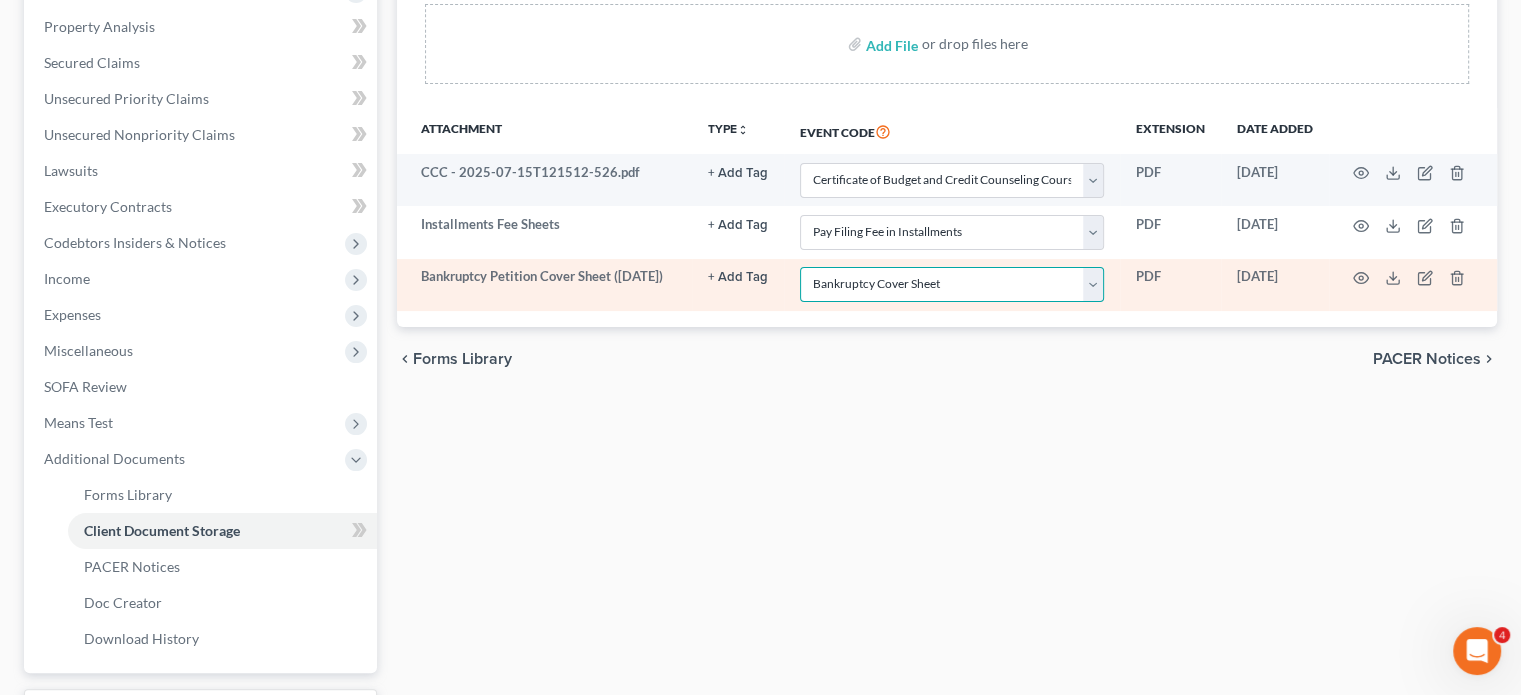 click on "Select Event 20 Largest Unsecured Creditors Amended Chapter 11 Plan Amended Chapter 11 Plan Small Business Subchapter V Amended Chapter 11 Small Business Plan Amended Disclosure Statement Balance Sheet for Small Business Bankruptcy Cover Sheet Certificate of Budget and Credit Counseling Course Certificate of Service Certification Regarding Domestic Support Obligations Certification of Completion of Financial Management Course Chapter 11 Monthly Operating Report for Non-Small Business Chapter 11 Monthly Operating Report for Small Business/Subchapter V Chapter 11 Plan Chapter 11 Plan Small Business Subchapter V Chapter 11 Small Business Plan Chapter 13 Calculation of Your Disposable Income Form 122C-2 Chapter 13 Plan Chapter 13 Post-Confirmation Plan Modification Chapter 13 Statement of Your Current Monthly Income Form 122C-1 Chapter 7 Filing Fee Waived Chapter 7 Means Test Calculation Form 122A-2 Chapter 7 Monthly Income & Expense Statement Cover Sheet for Amendments to Schedules and or Statements Schedule A/B" at bounding box center [952, 284] 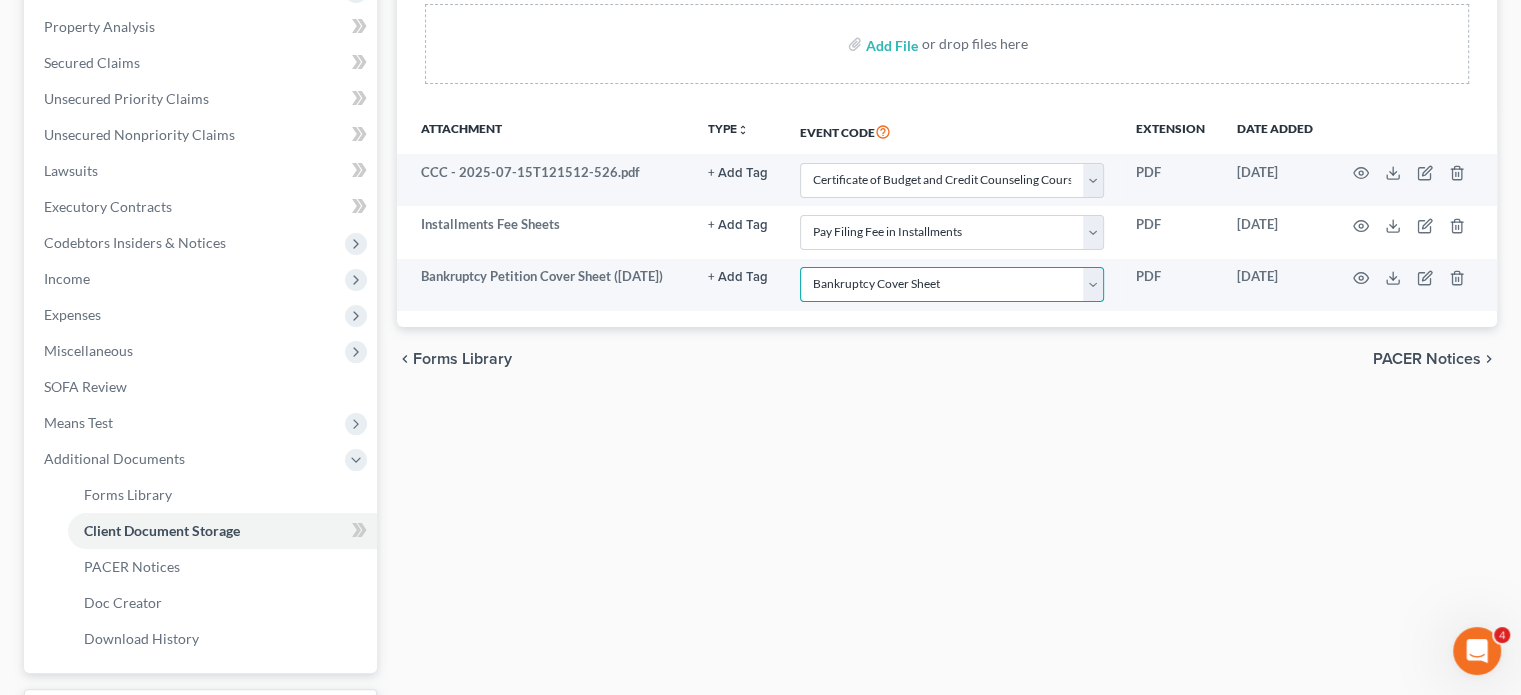 scroll, scrollTop: 0, scrollLeft: 0, axis: both 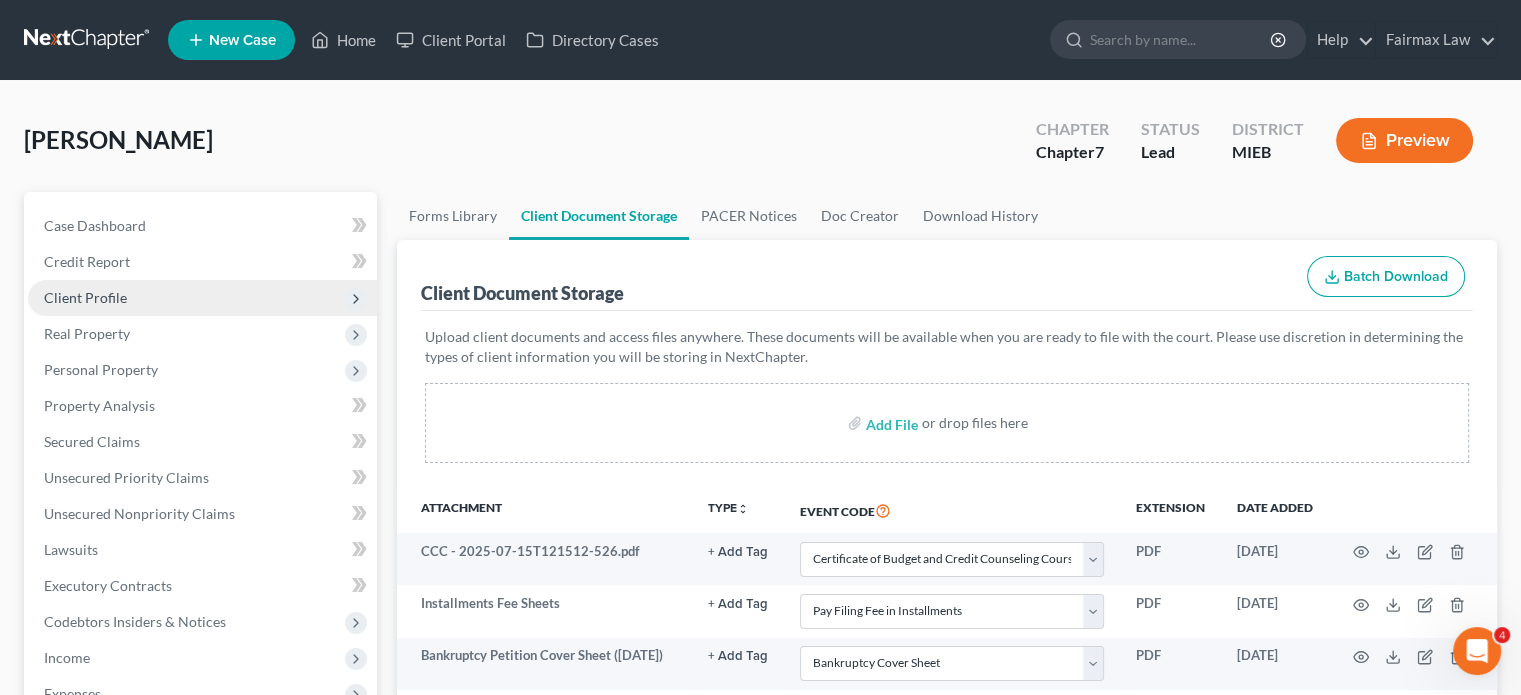 click on "Client Profile" at bounding box center (202, 298) 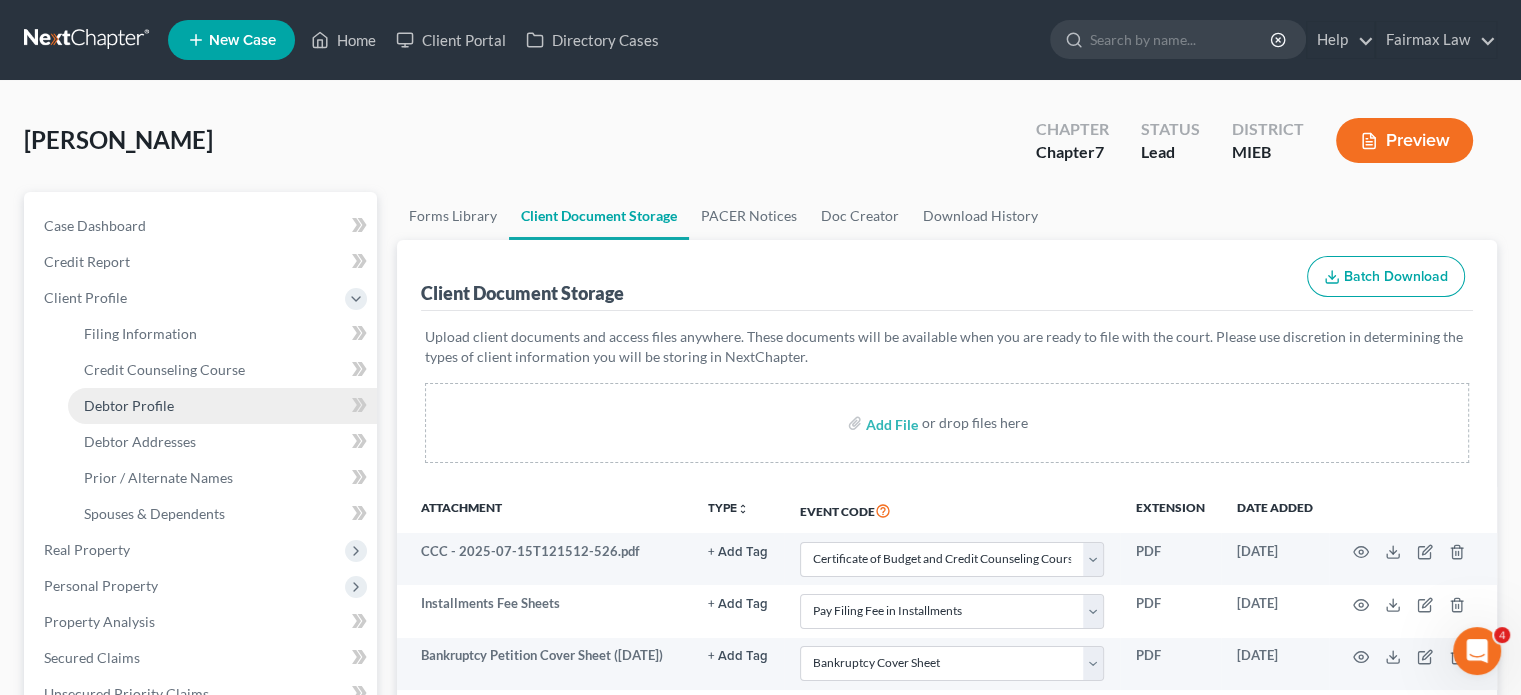 click on "Debtor Profile" at bounding box center [222, 406] 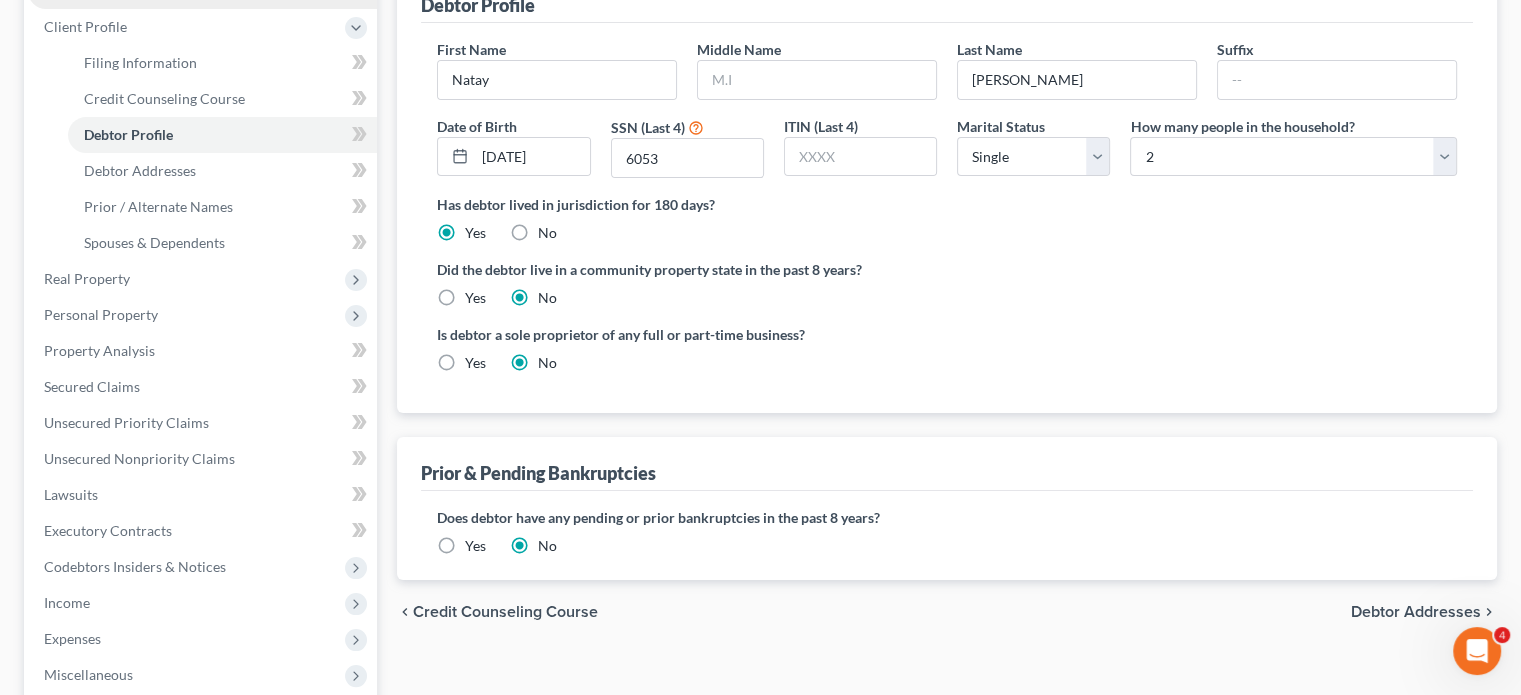scroll, scrollTop: 284, scrollLeft: 0, axis: vertical 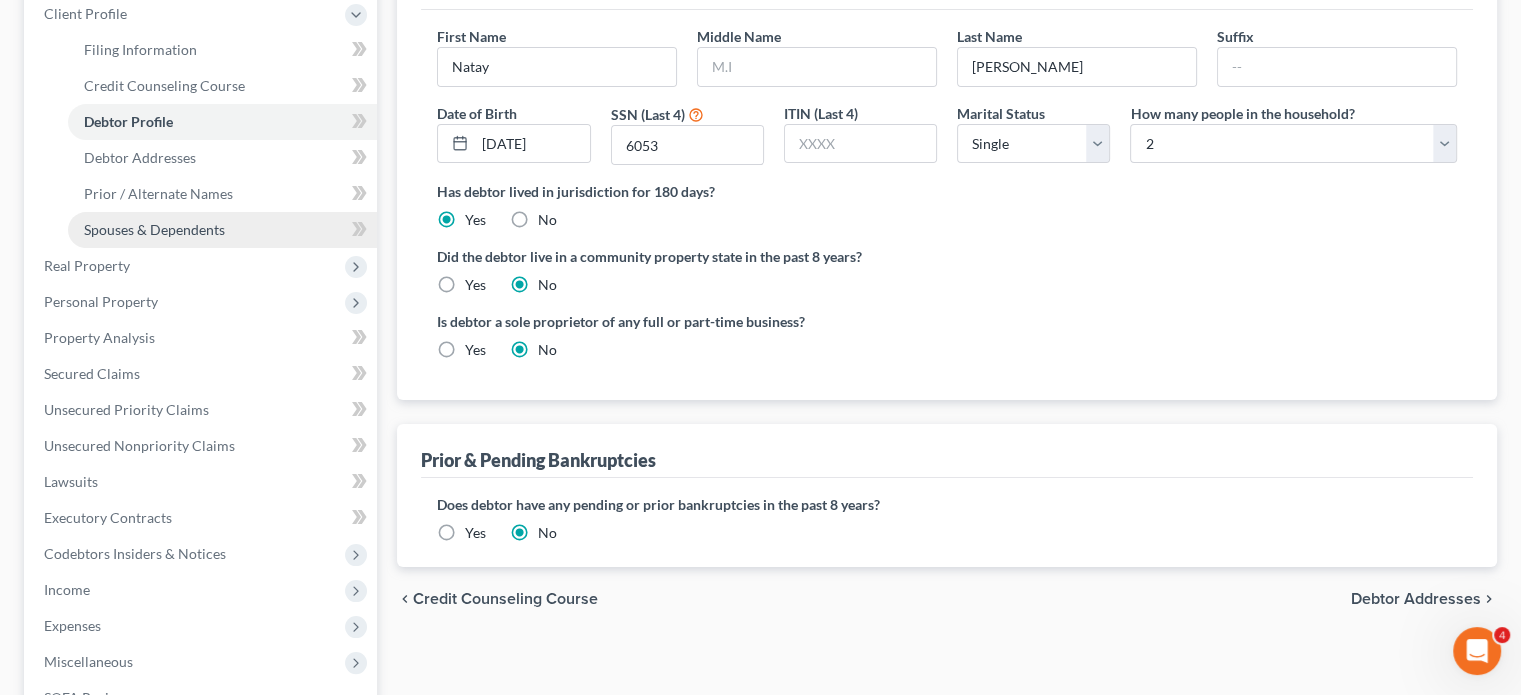 click on "Spouses & Dependents" at bounding box center [154, 229] 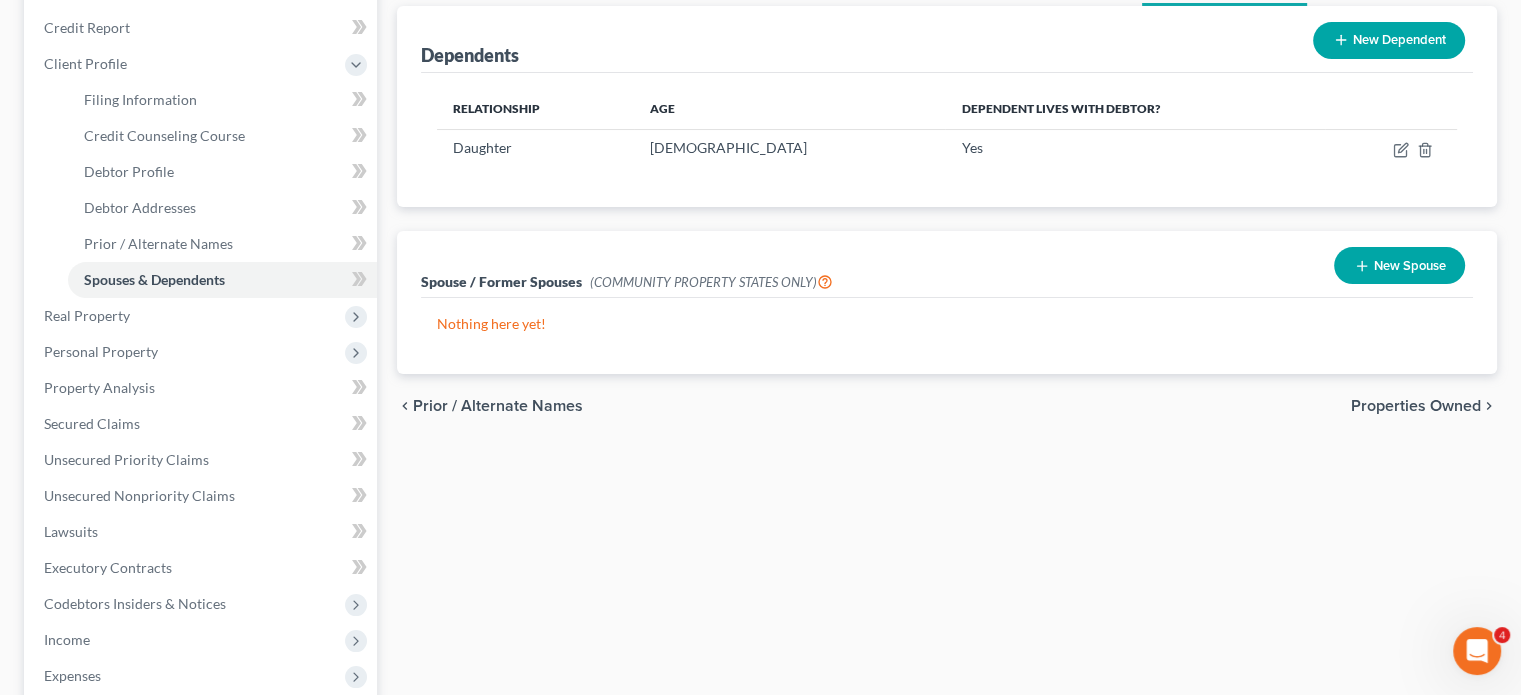 scroll, scrollTop: 292, scrollLeft: 0, axis: vertical 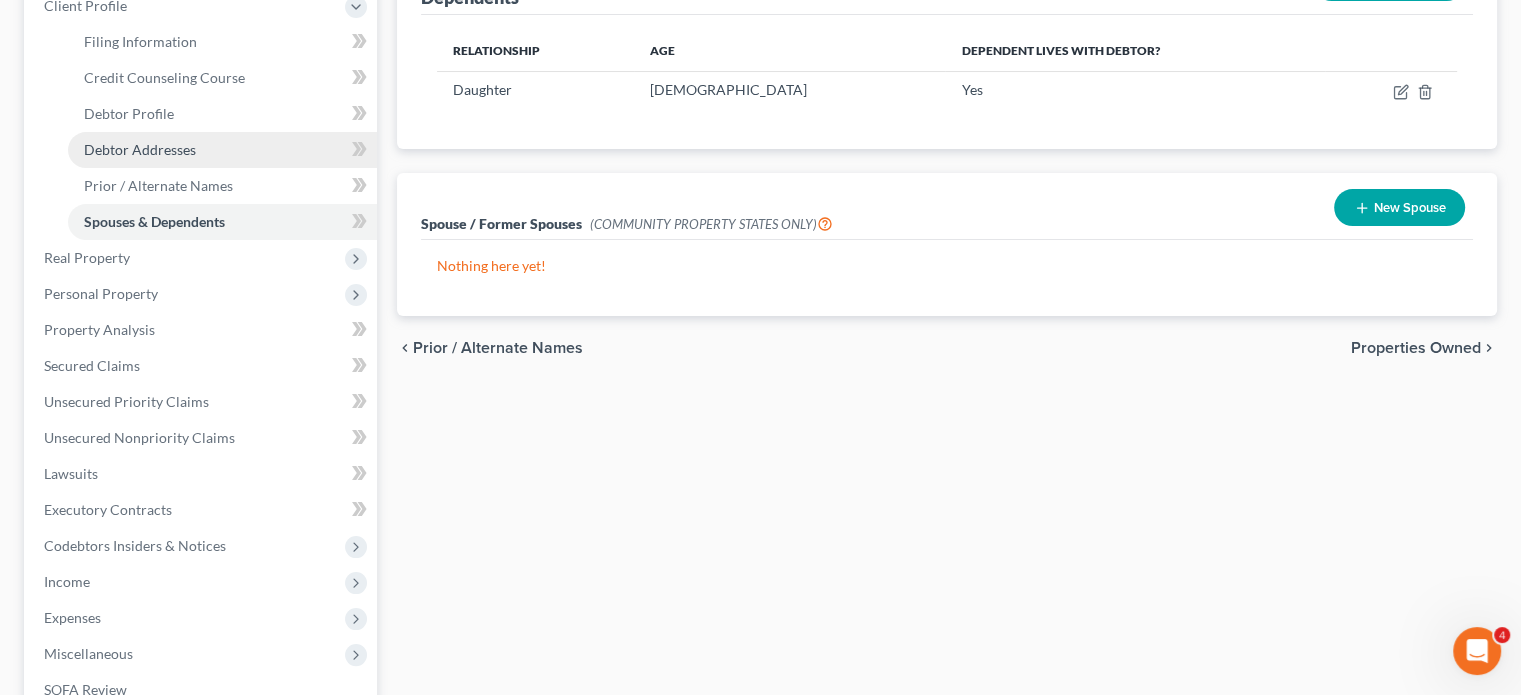 click on "Debtor Addresses" at bounding box center [140, 149] 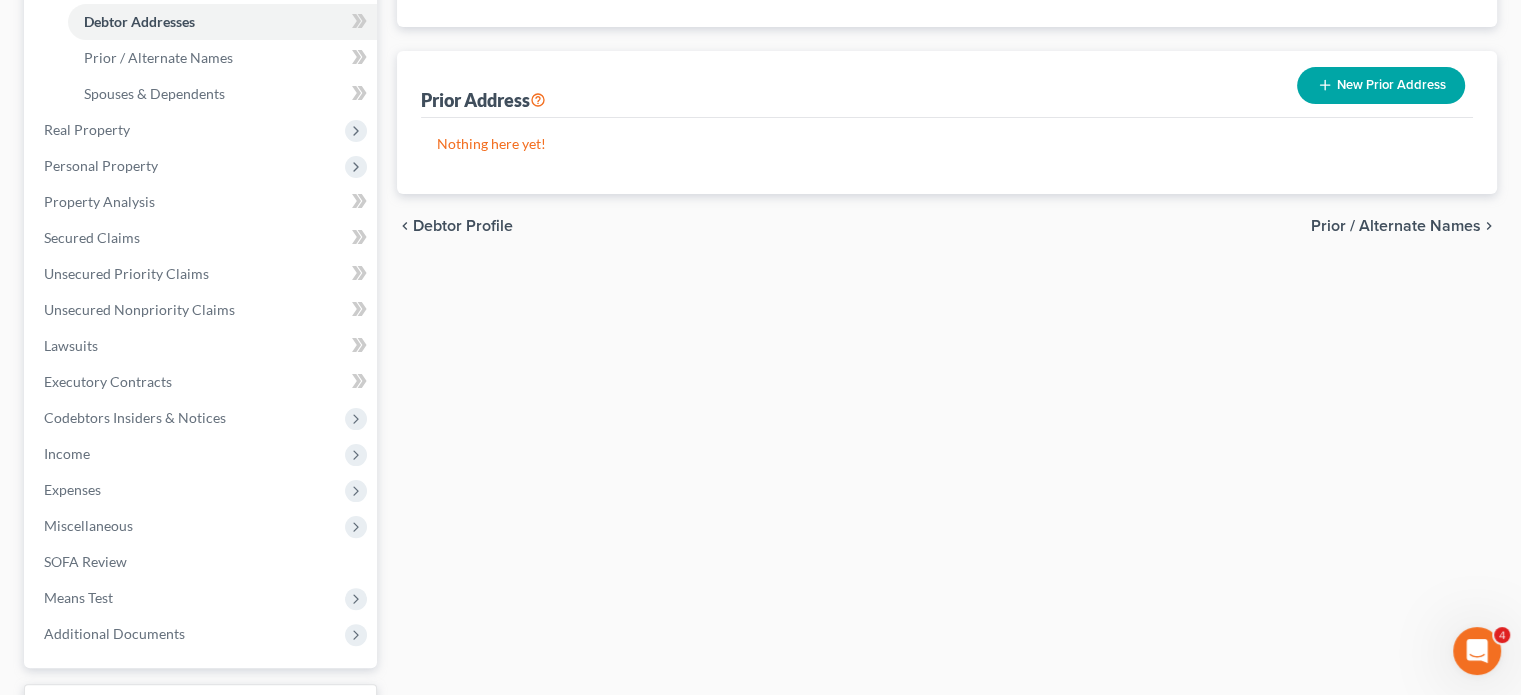 scroll, scrollTop: 422, scrollLeft: 0, axis: vertical 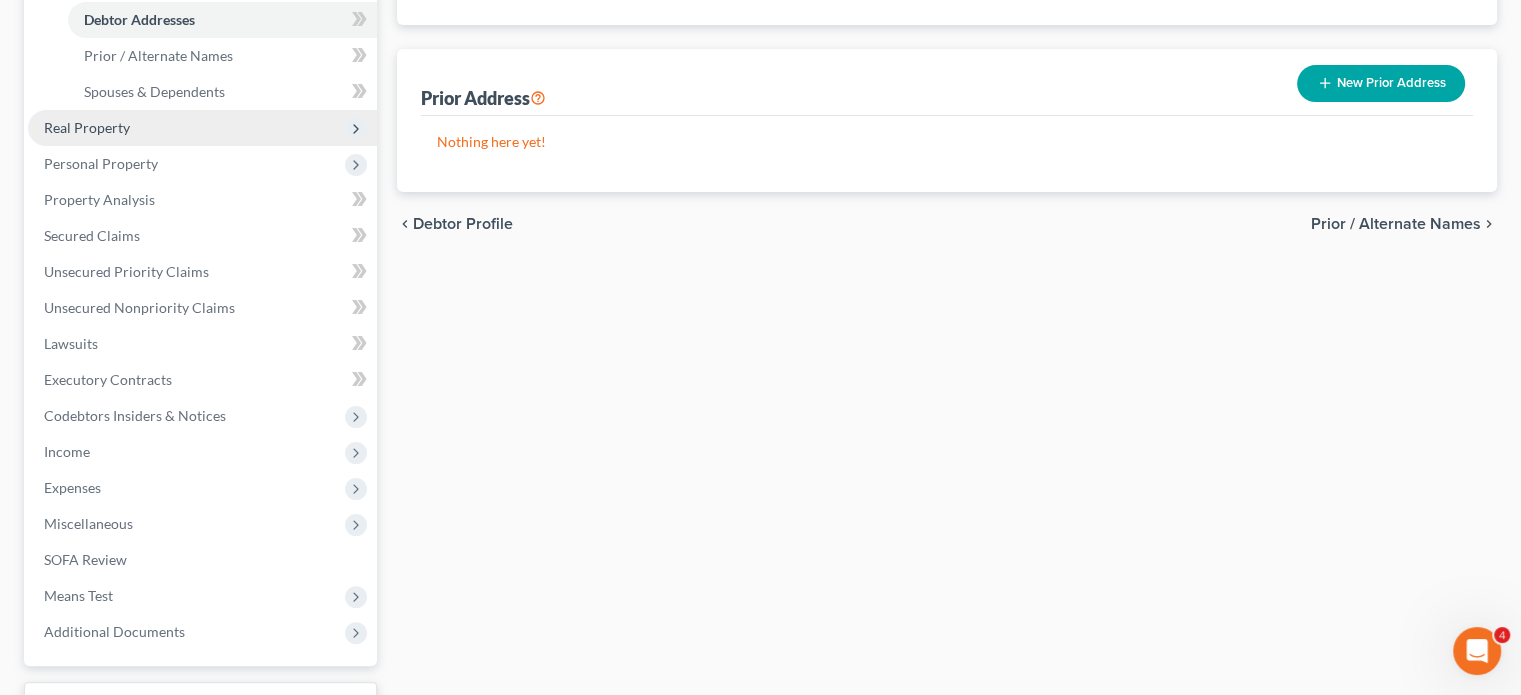 click on "Real Property" at bounding box center [202, 128] 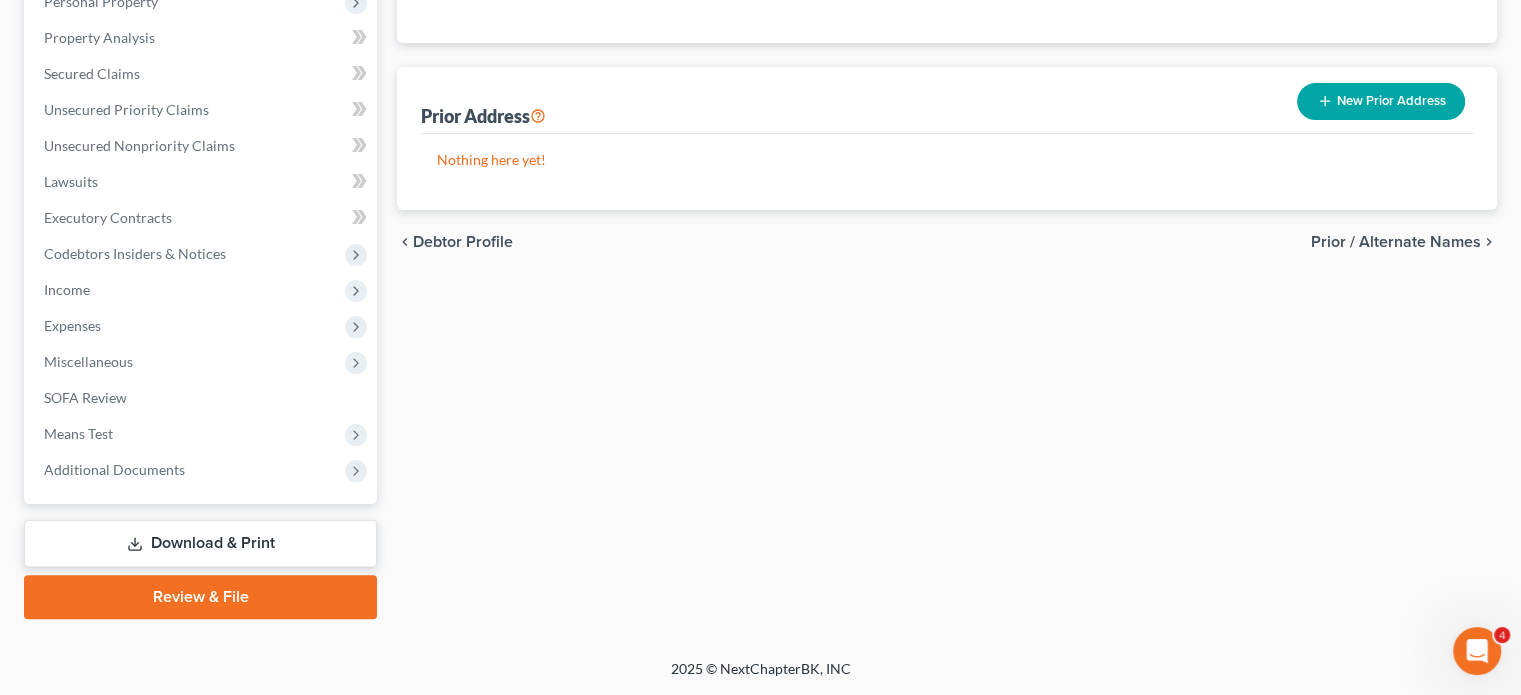 click on "Properties Owned" at bounding box center (222, -34) 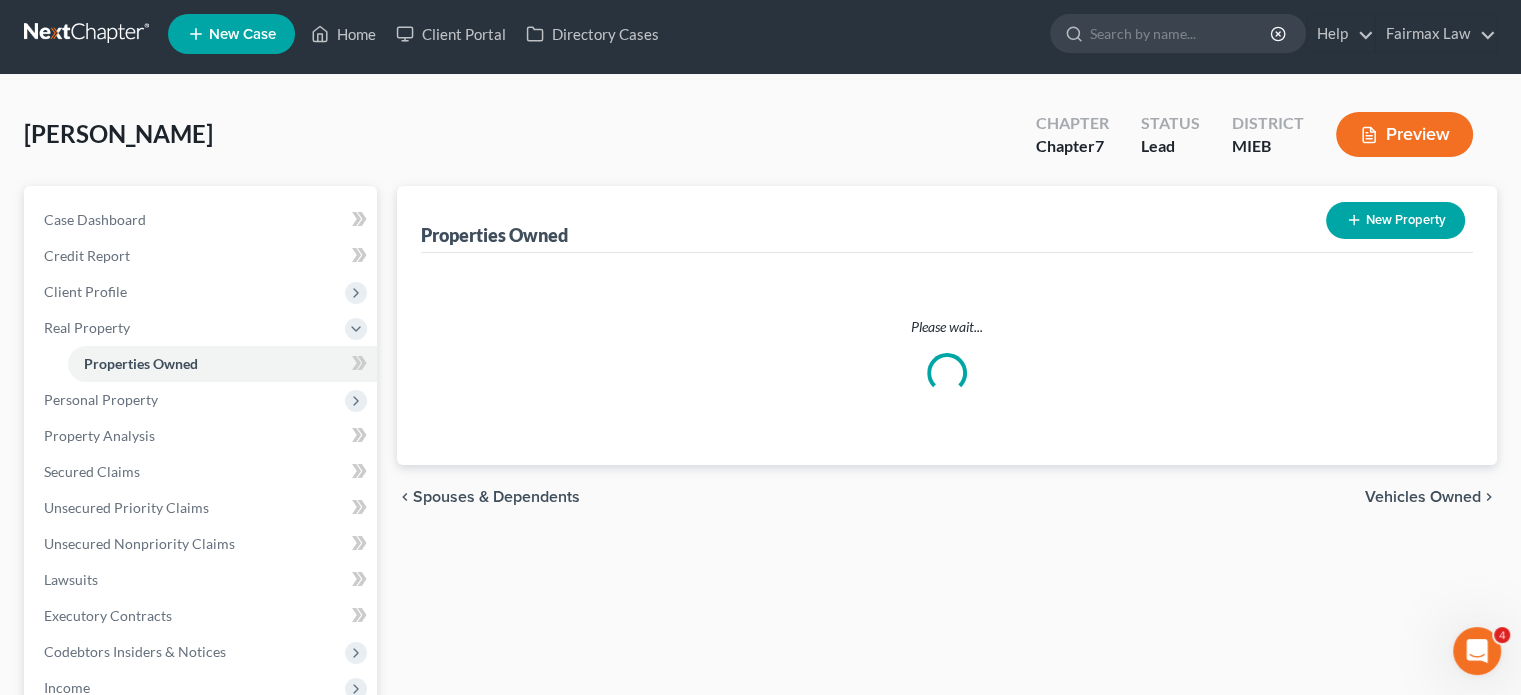 scroll, scrollTop: 0, scrollLeft: 0, axis: both 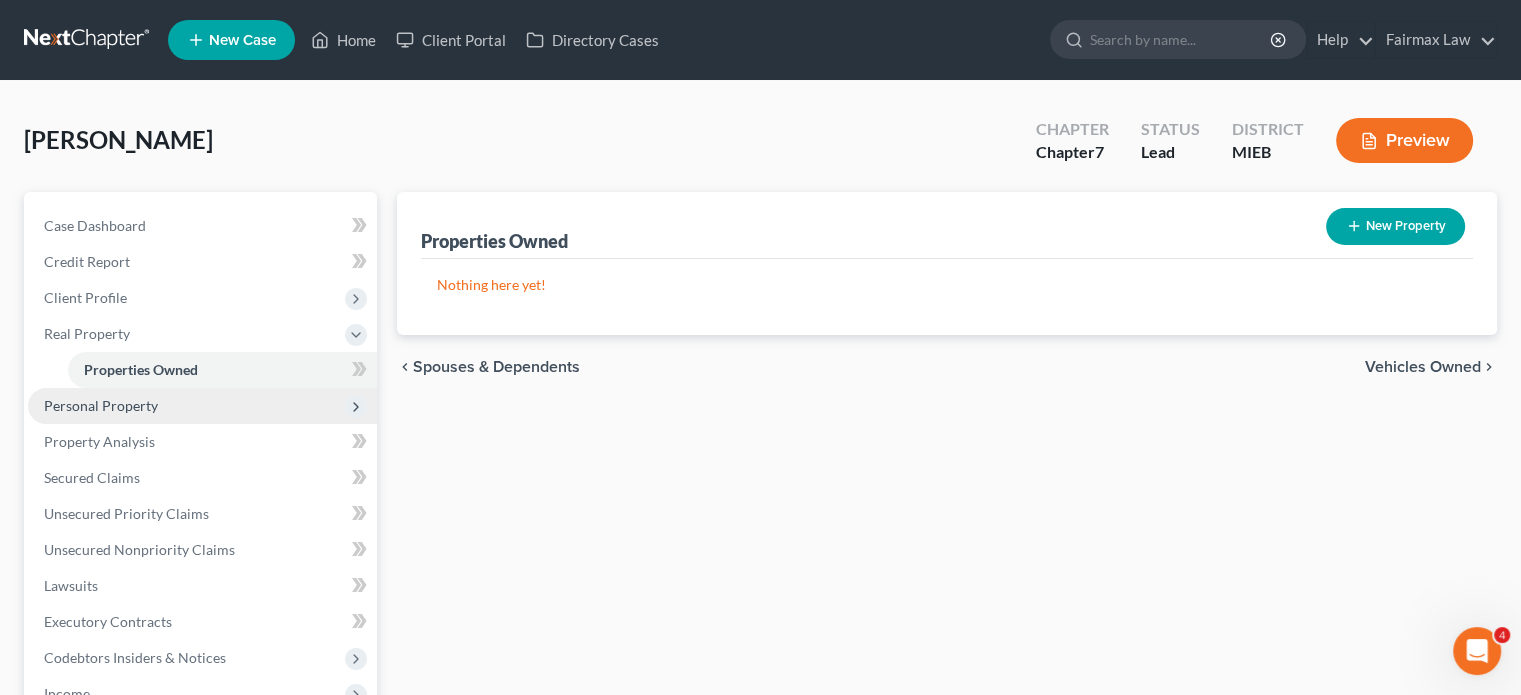click on "Personal Property" at bounding box center [202, 406] 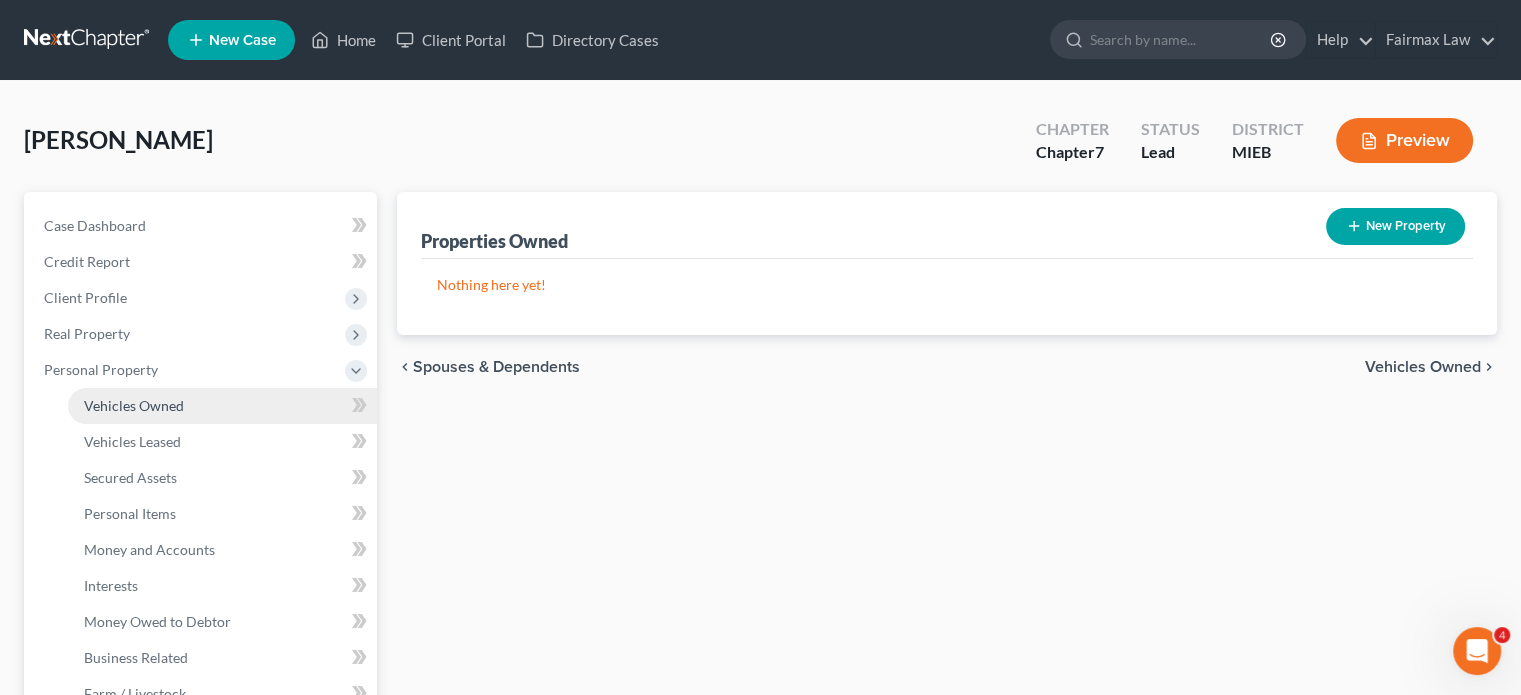 click on "Vehicles Owned" at bounding box center (222, 406) 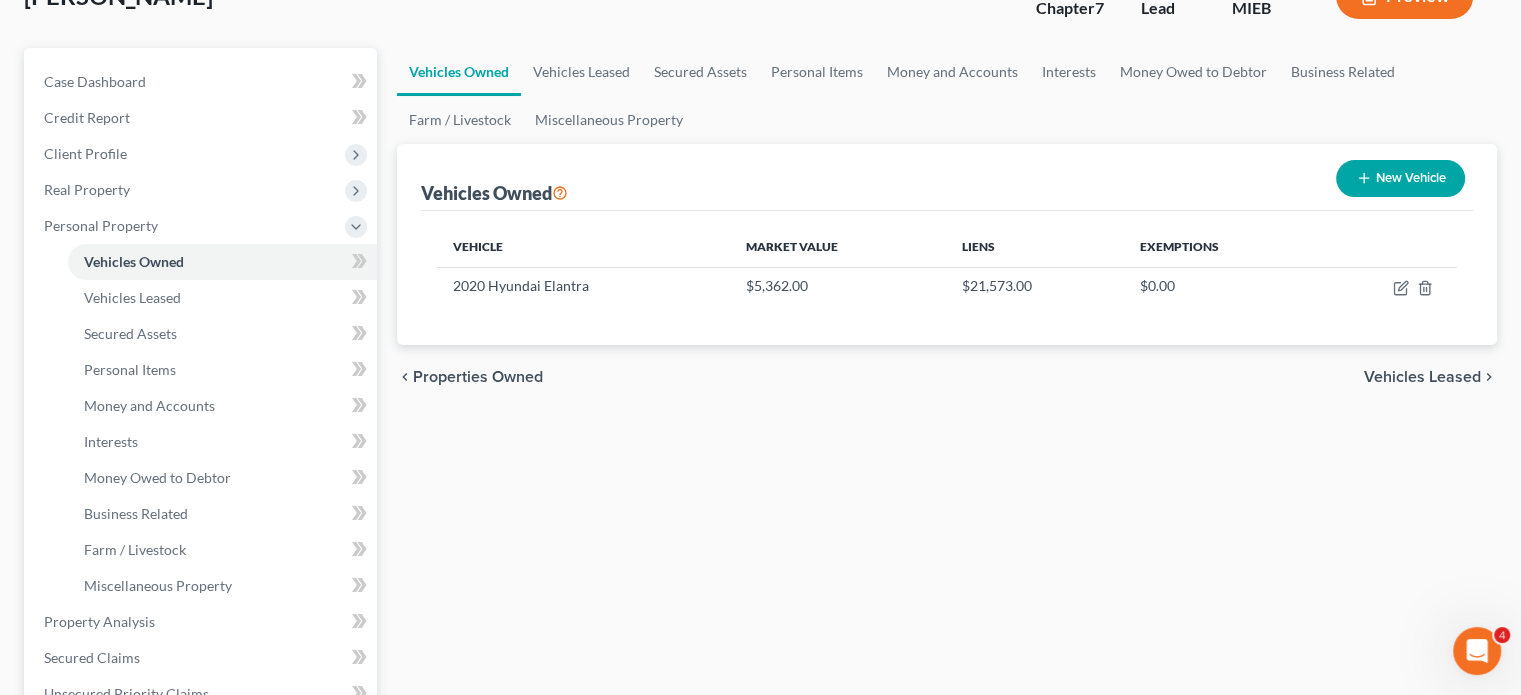 scroll, scrollTop: 172, scrollLeft: 0, axis: vertical 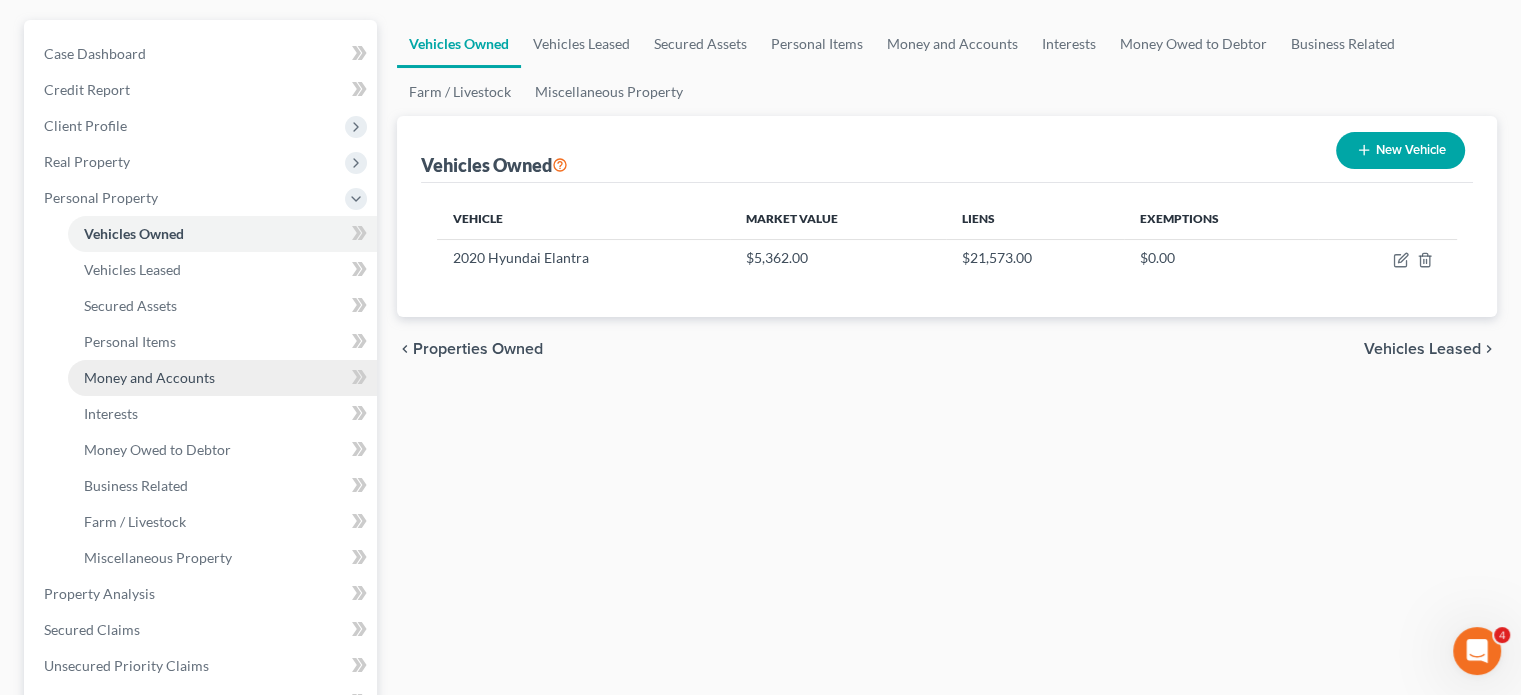 click on "Money and Accounts" at bounding box center [149, 377] 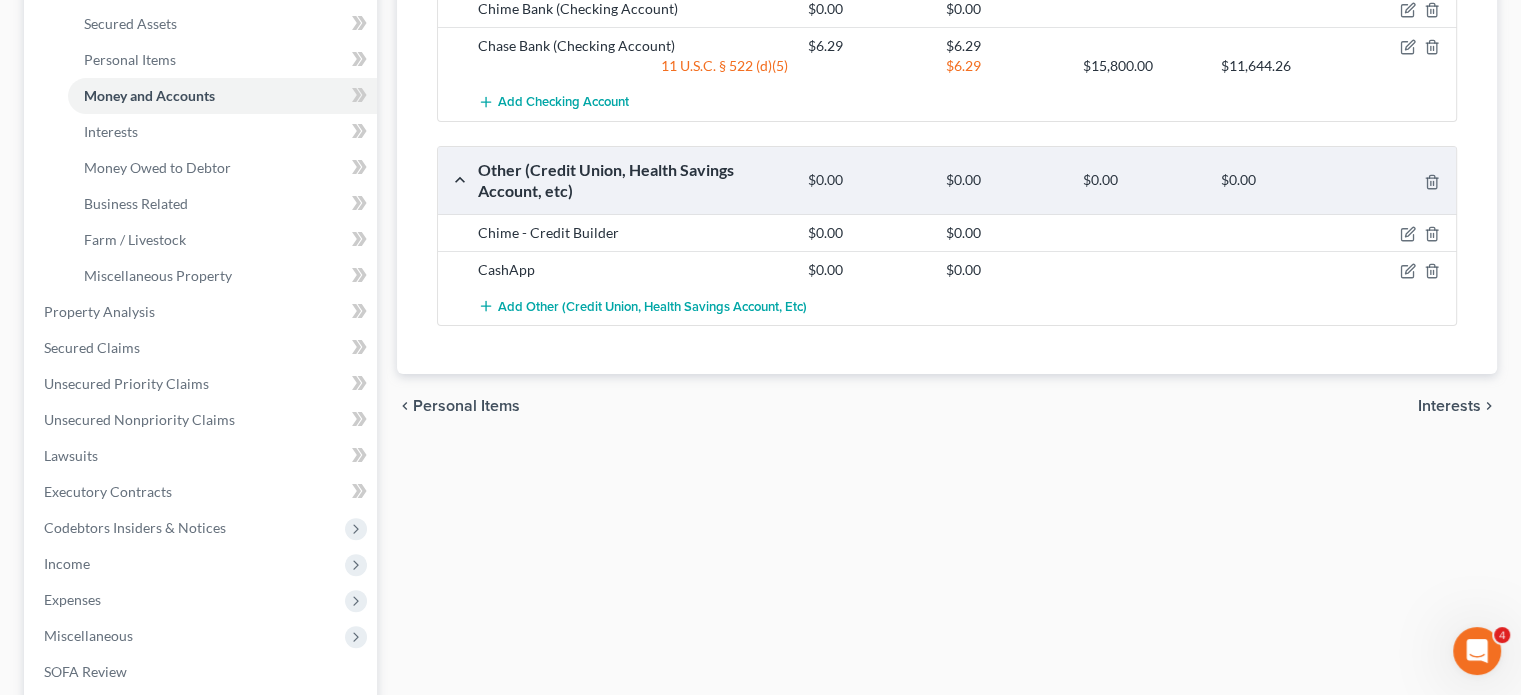 scroll, scrollTop: 390, scrollLeft: 0, axis: vertical 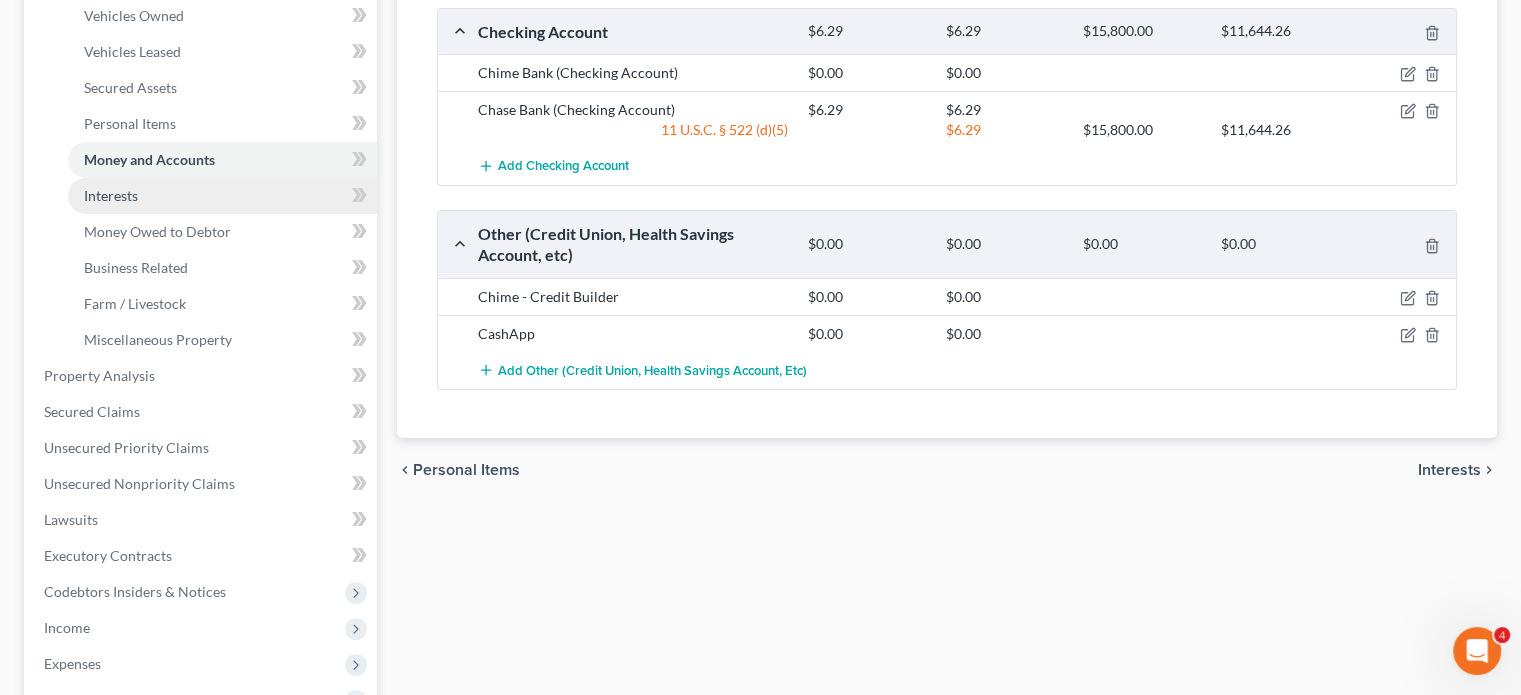 click on "Interests" at bounding box center (222, 196) 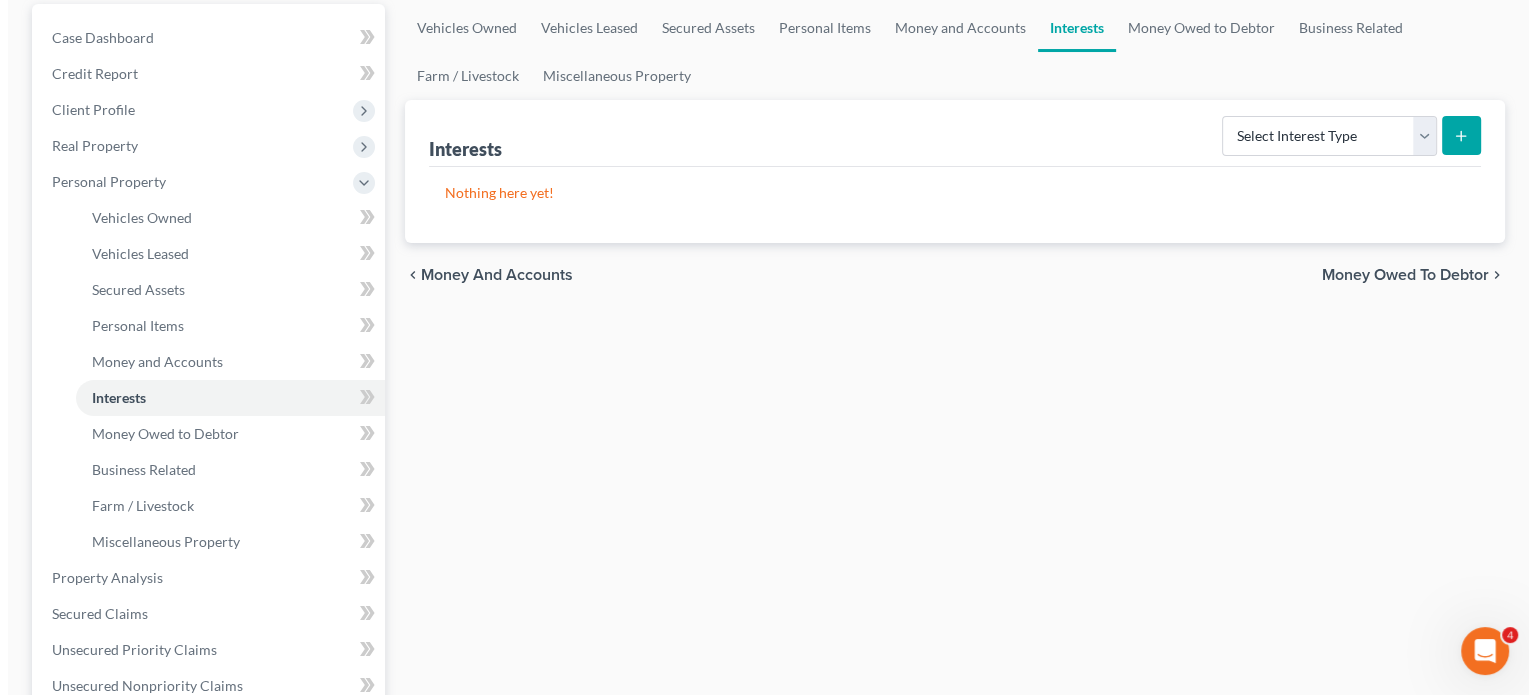 scroll, scrollTop: 196, scrollLeft: 0, axis: vertical 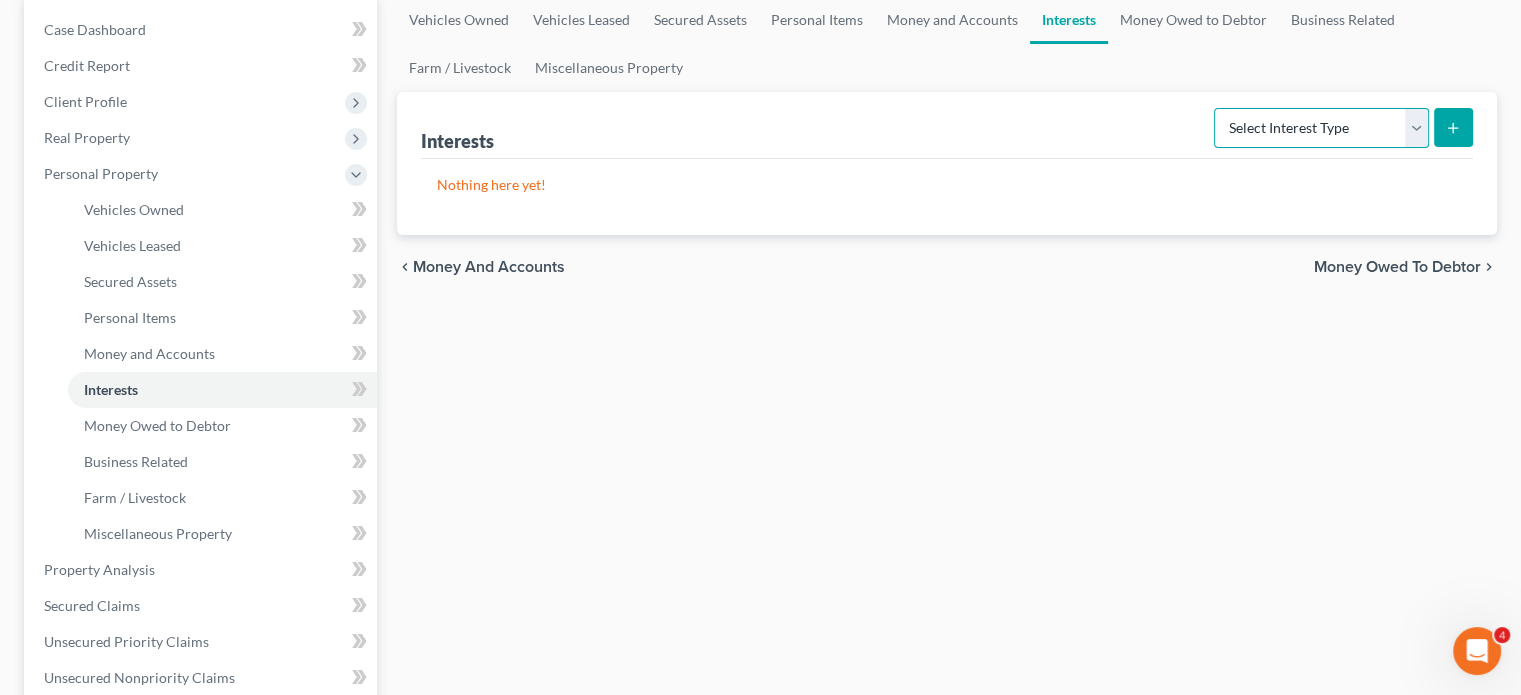 click on "Select Interest Type 401K Annuity Bond Education IRA Government Bond Government Pension Plan Incorporated Business IRA Joint Venture (Active) Joint Venture (Inactive) [PERSON_NAME] Mutual Fund Other Retirement Plan Partnership (Active) Partnership (Inactive) Pension Plan Stock Term Life Insurance Unincorporated Business Whole Life Insurance" at bounding box center [1321, 128] 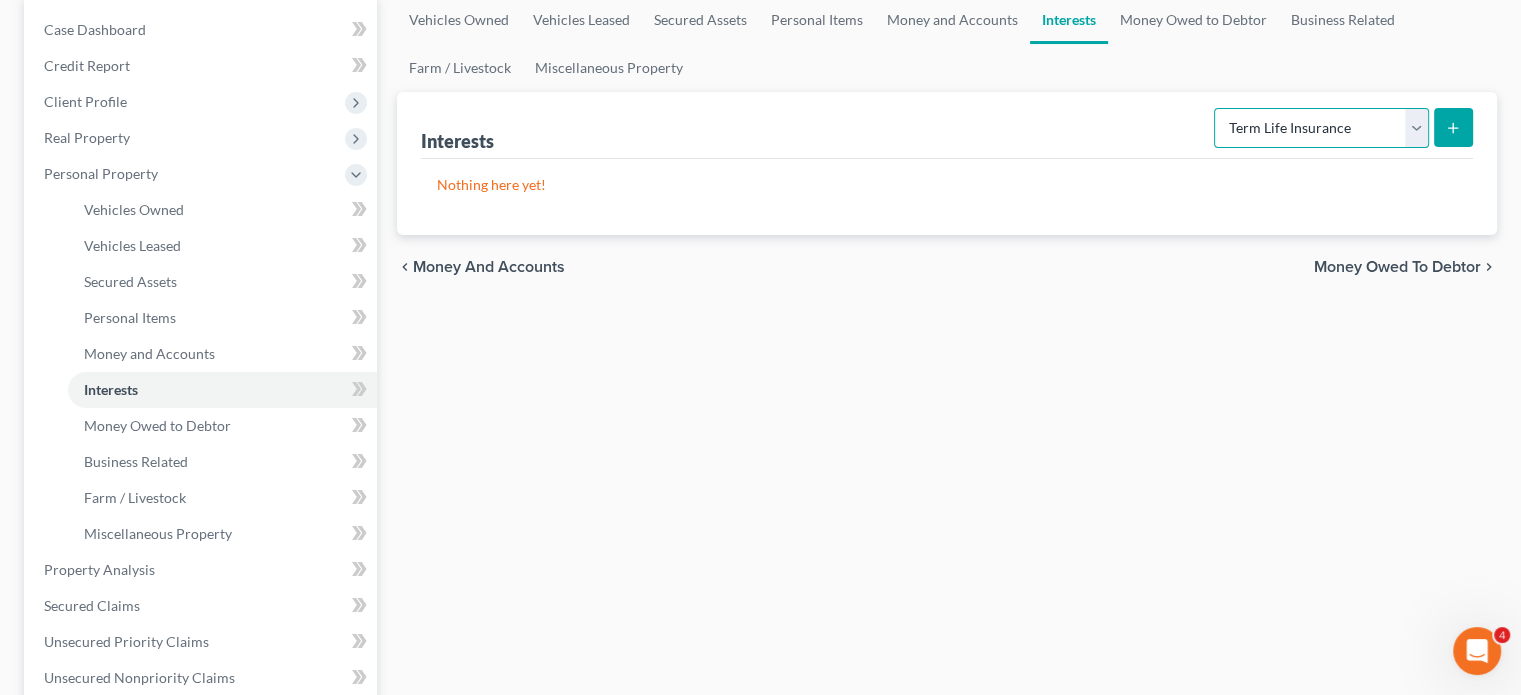 click on "Select Interest Type 401K Annuity Bond Education IRA Government Bond Government Pension Plan Incorporated Business IRA Joint Venture (Active) Joint Venture (Inactive) [PERSON_NAME] Mutual Fund Other Retirement Plan Partnership (Active) Partnership (Inactive) Pension Plan Stock Term Life Insurance Unincorporated Business Whole Life Insurance" at bounding box center (1321, 128) 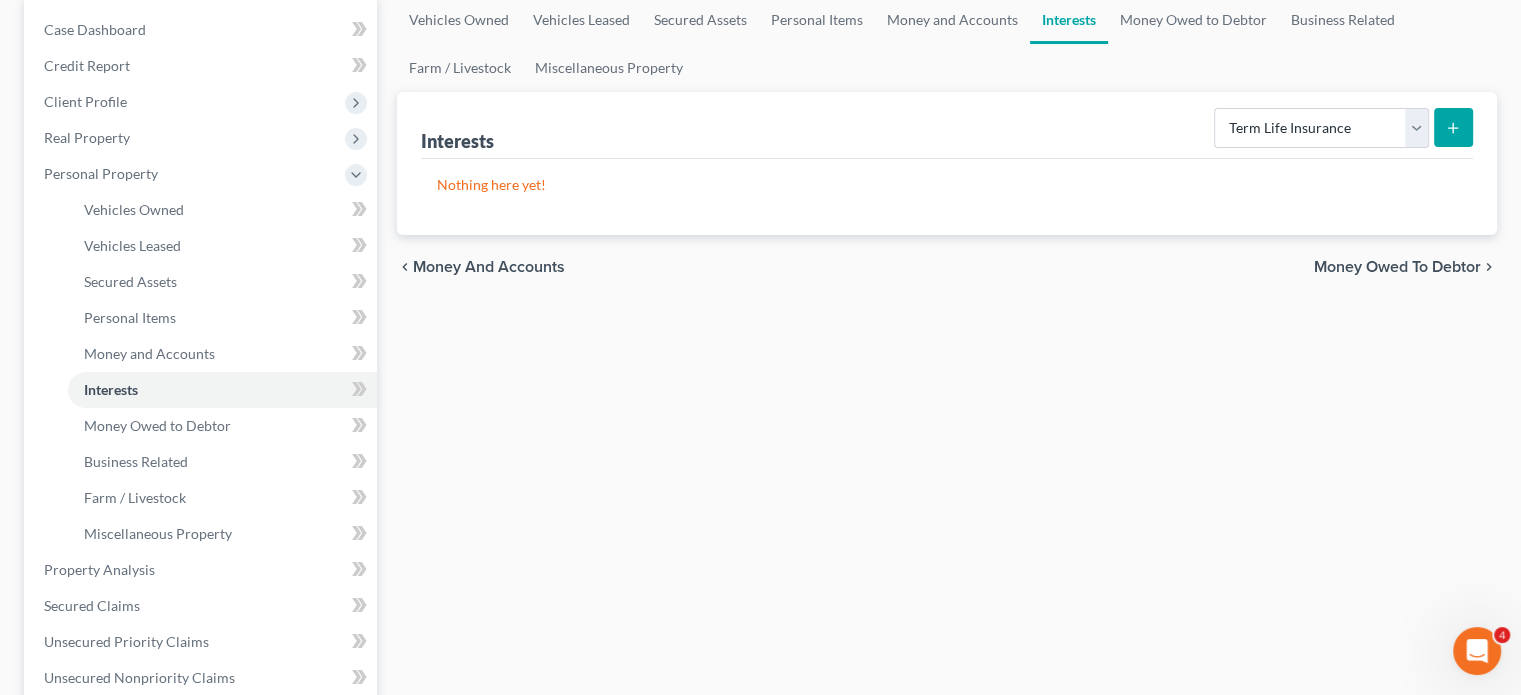 click at bounding box center (1453, 127) 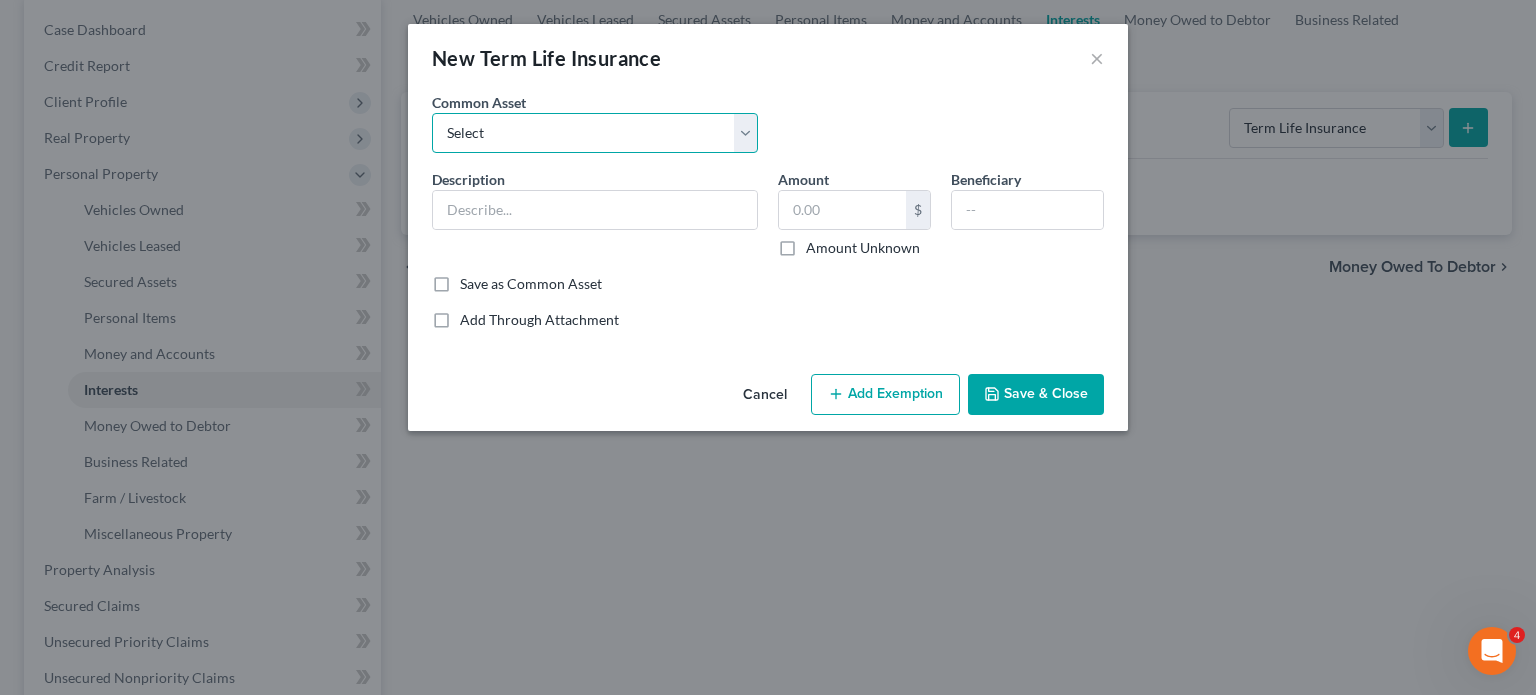 click on "Select Group Life through Work Group Life through Work Group life insurance (through employer).  This term policy holds no value. Group life insurance (through employer).  This term policy holds no value. Group life insurance (through employer).  This term policy holds no value. Guardian Life" at bounding box center [595, 133] 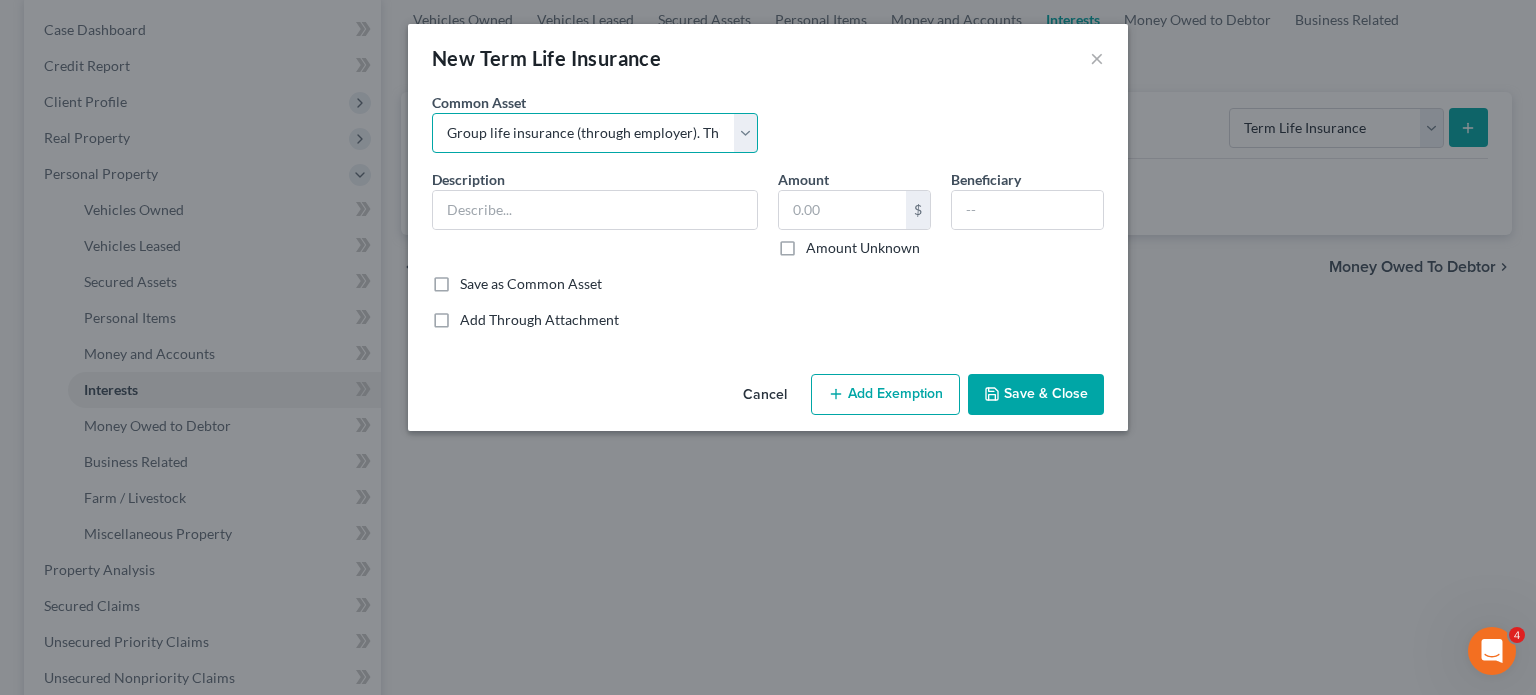 click on "Select Group Life through Work Group Life through Work Group life insurance (through employer).  This term policy holds no value. Group life insurance (through employer).  This term policy holds no value. Group life insurance (through employer).  This term policy holds no value. Guardian Life" at bounding box center [595, 133] 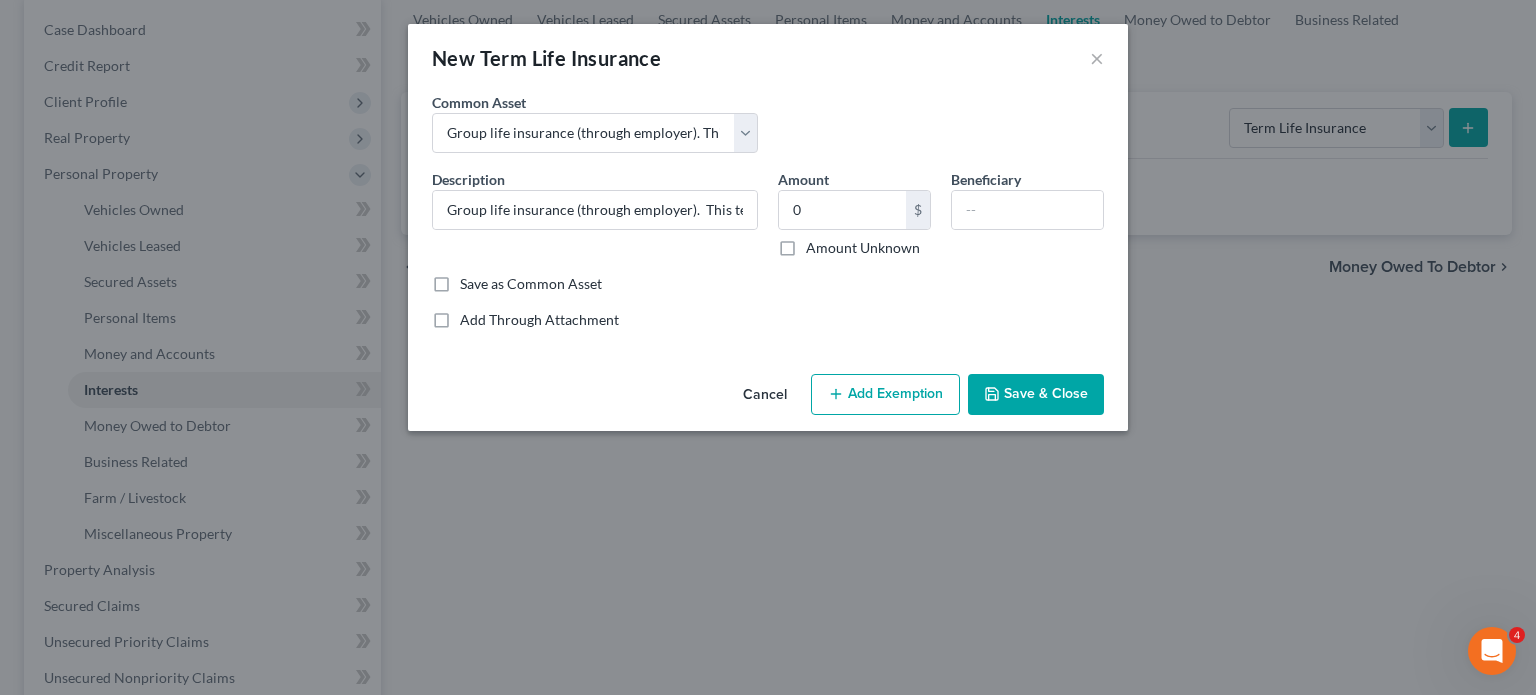 click on "Add Exemption" at bounding box center (885, 395) 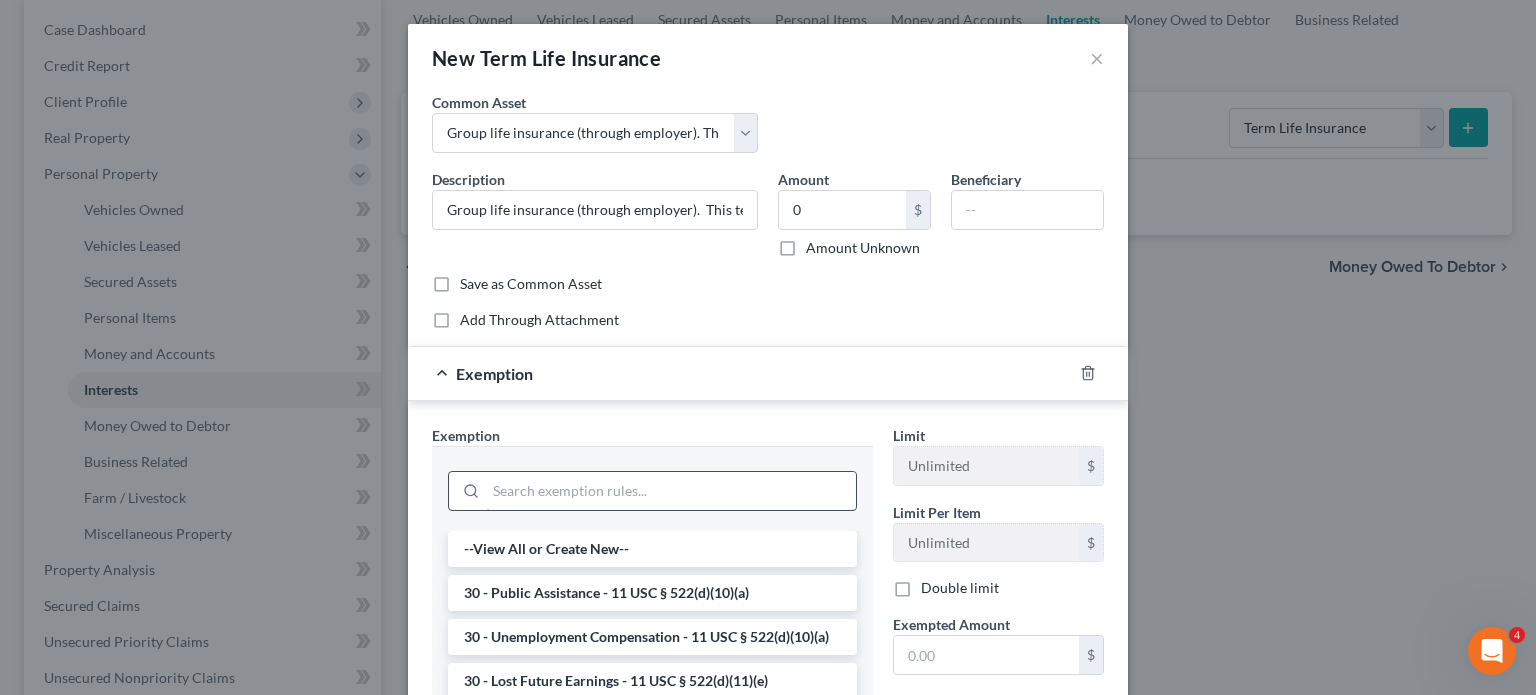 click at bounding box center [671, 491] 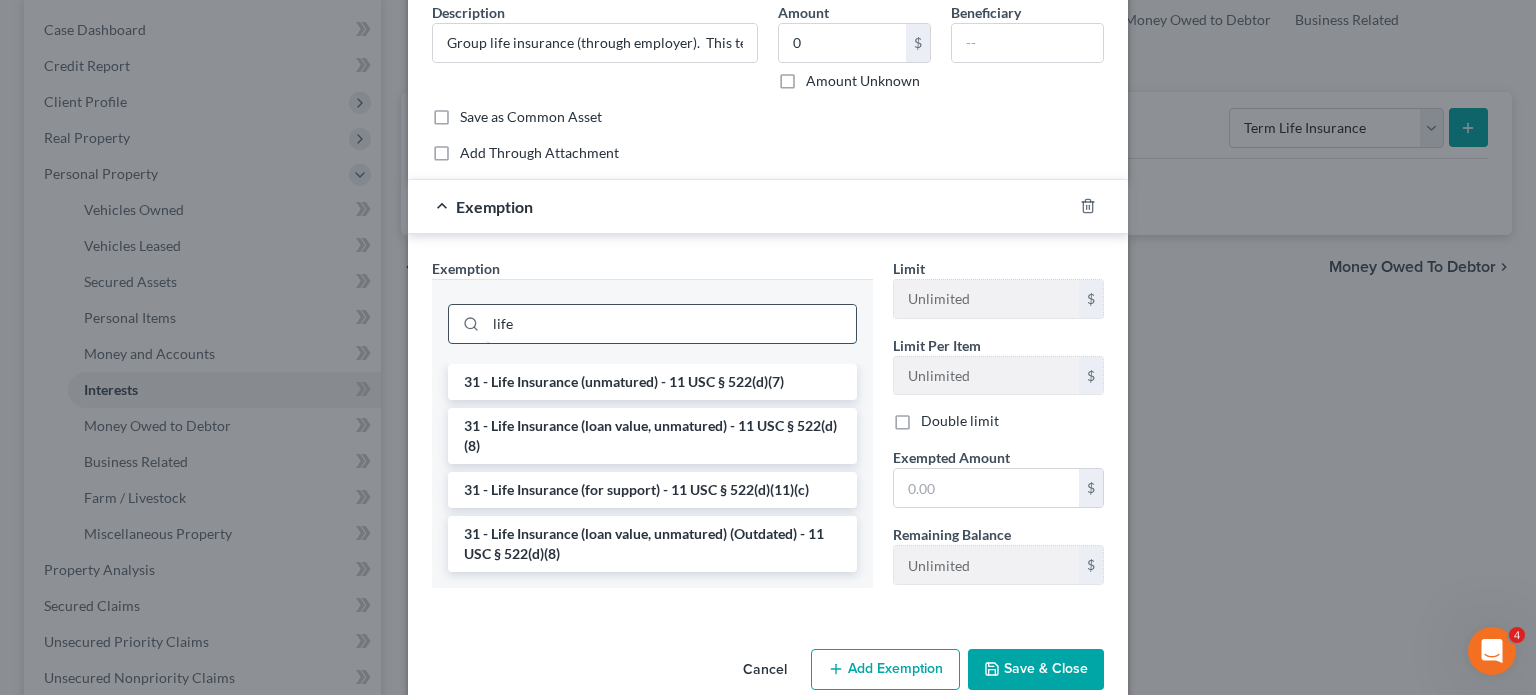 scroll, scrollTop: 200, scrollLeft: 0, axis: vertical 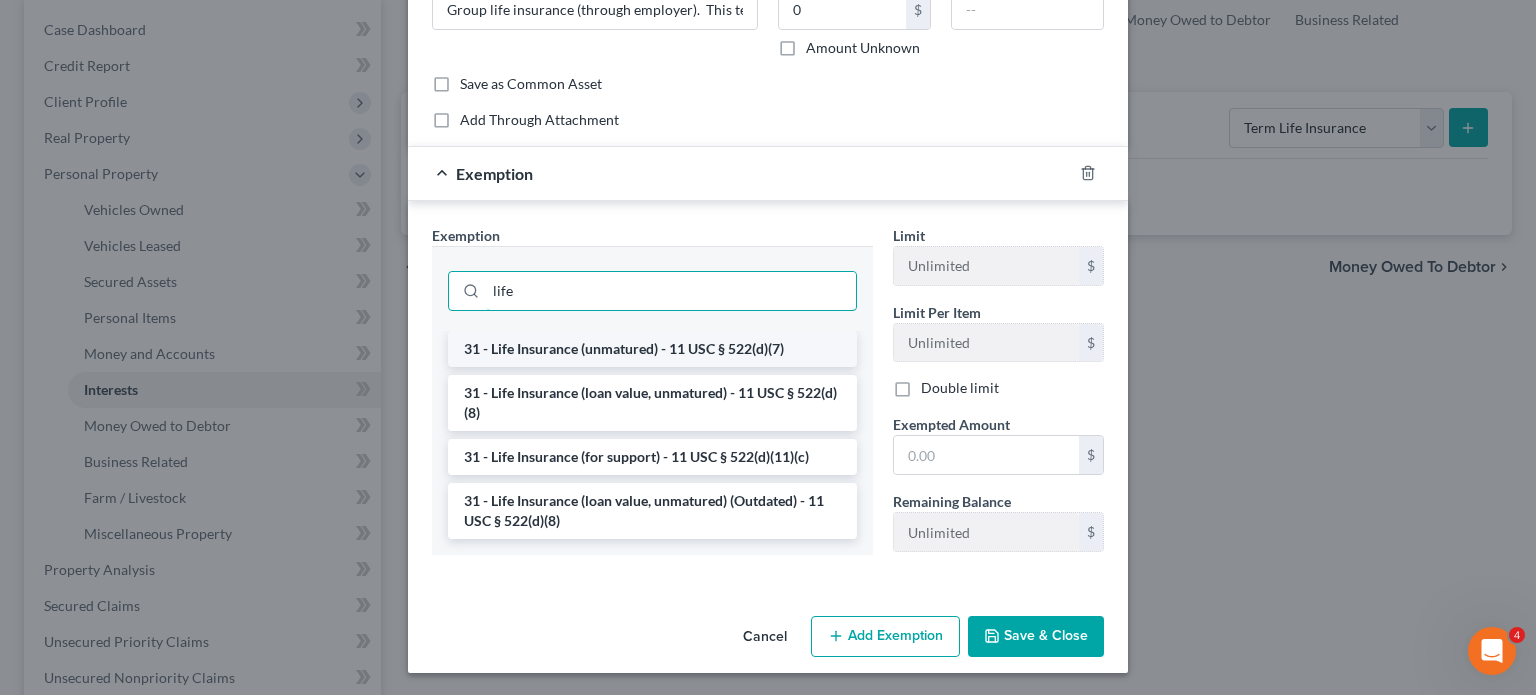 type on "life" 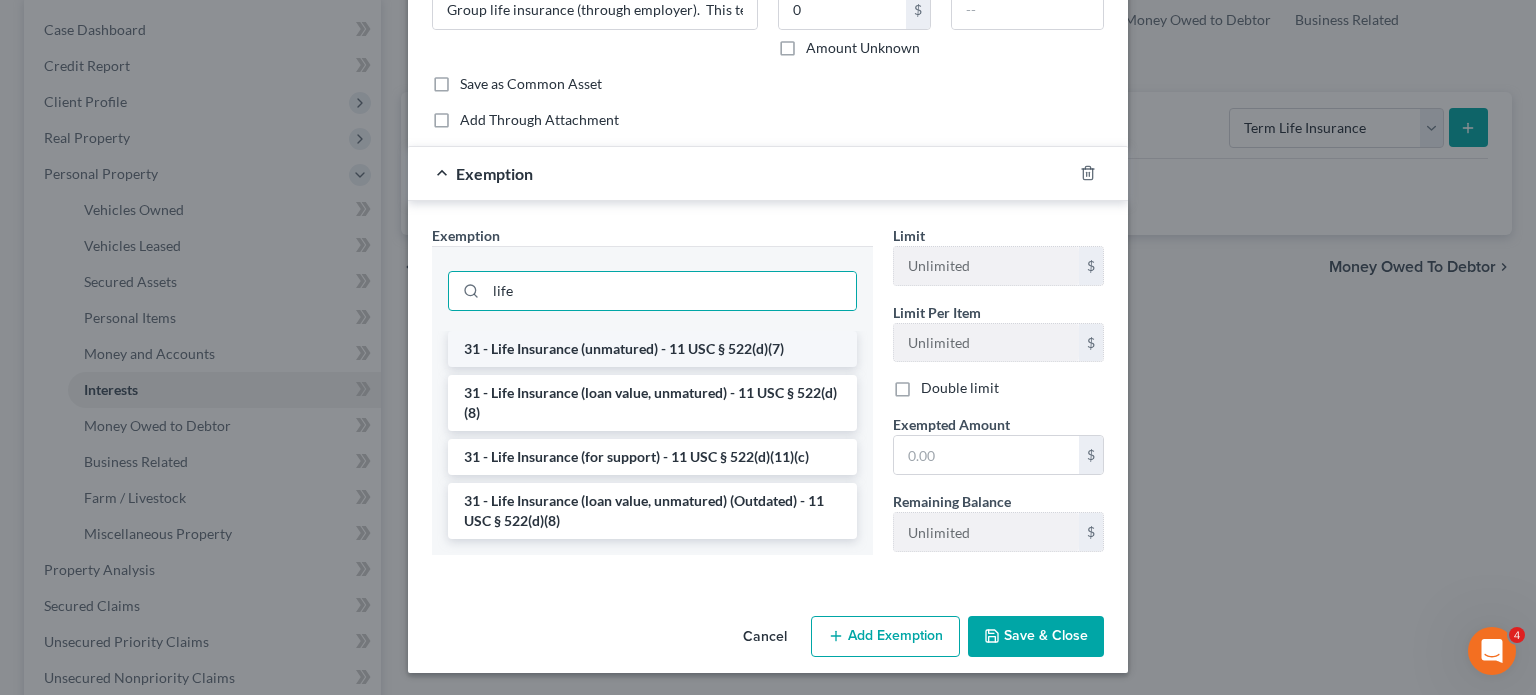 click on "31 - Life Insurance (unmatured) - 11 USC § 522(d)(7)" at bounding box center [652, 349] 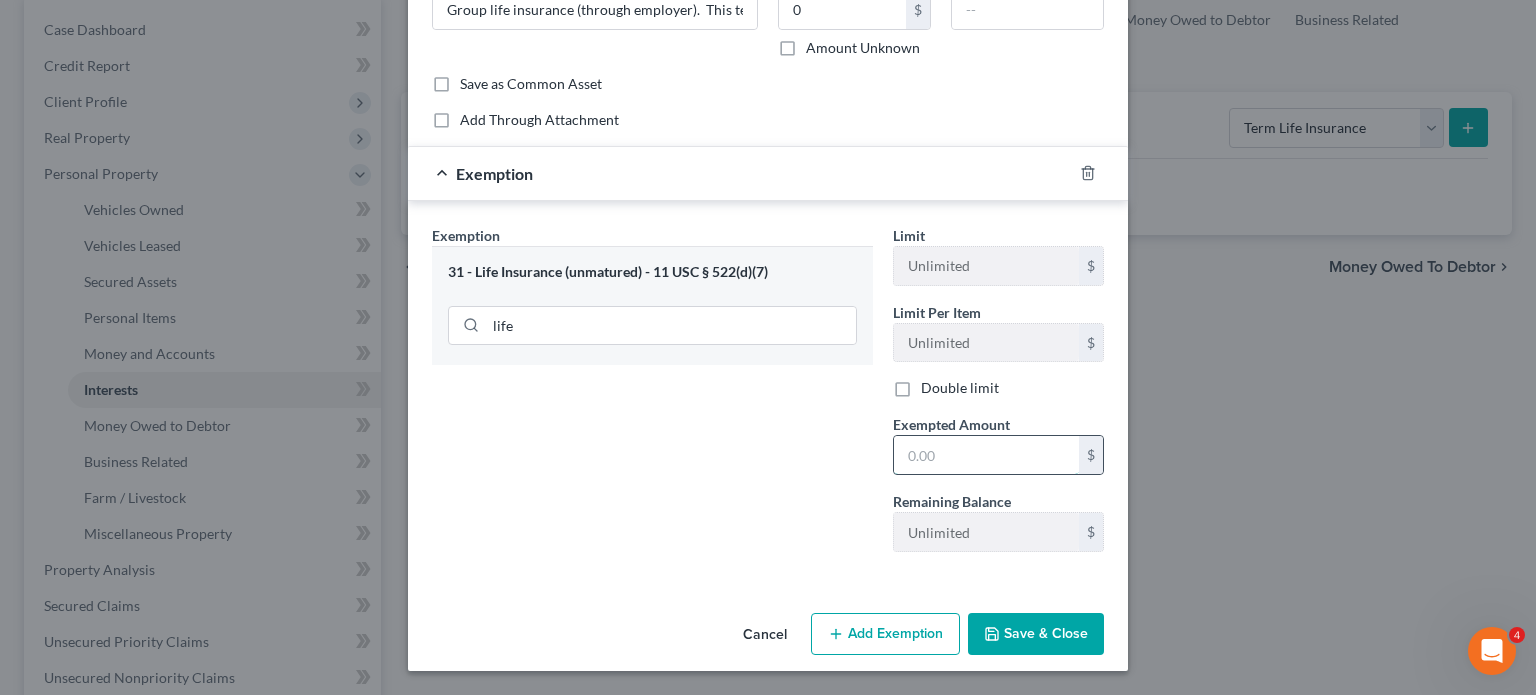 click at bounding box center [986, 455] 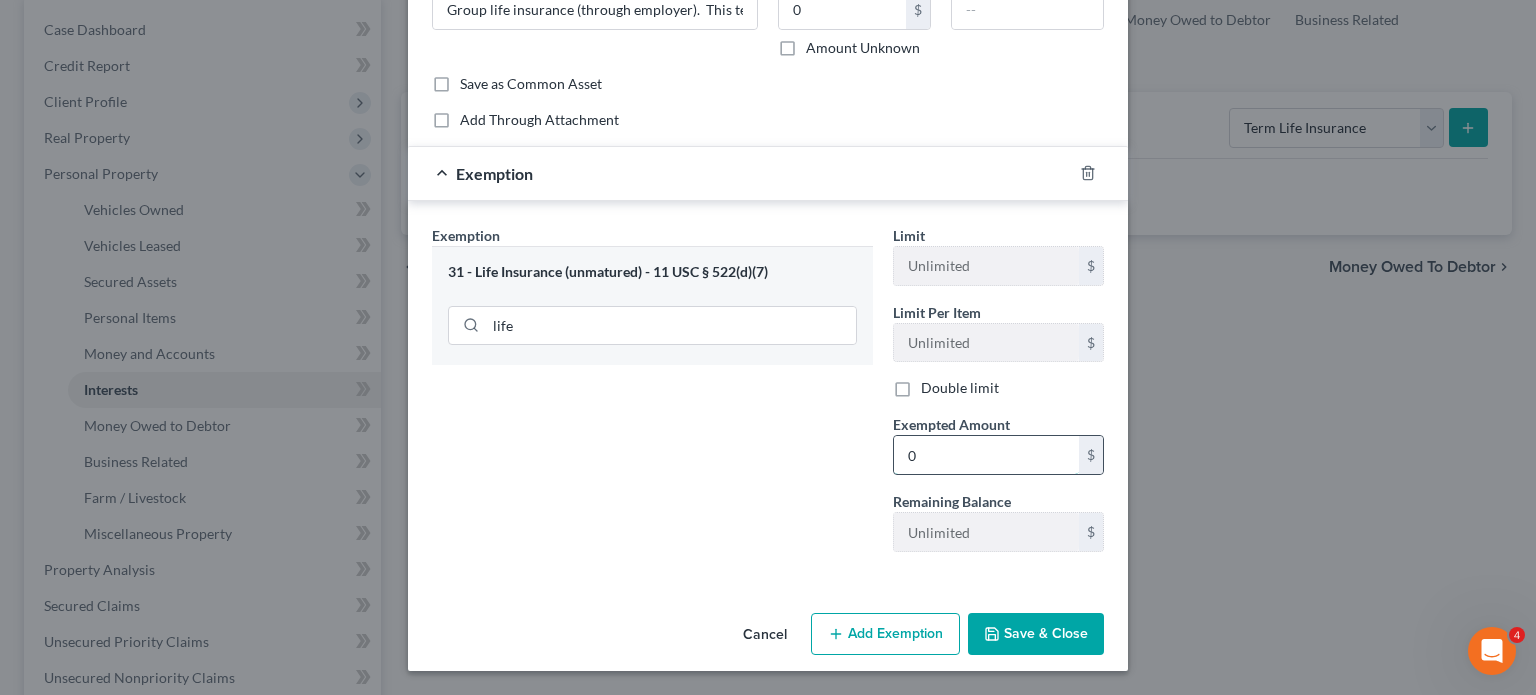 scroll, scrollTop: 414, scrollLeft: 0, axis: vertical 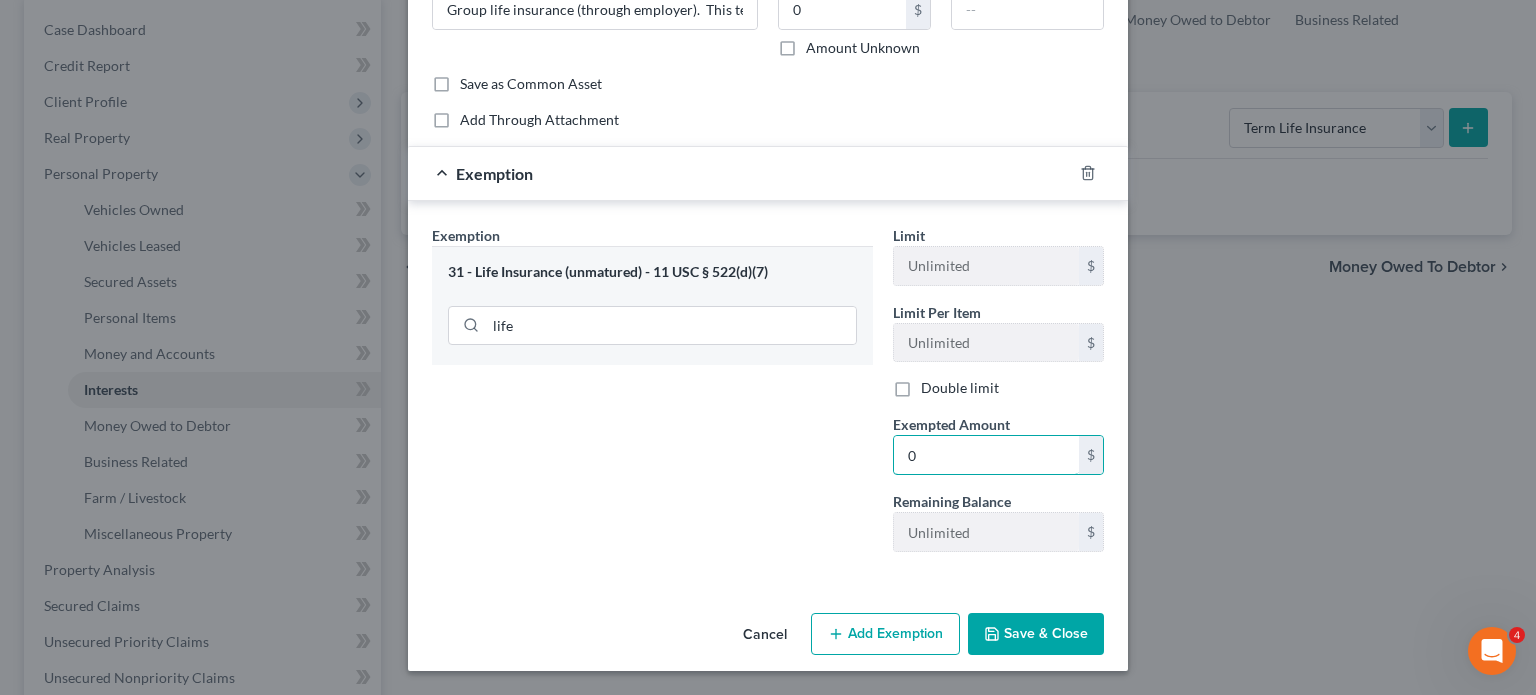 type on "0" 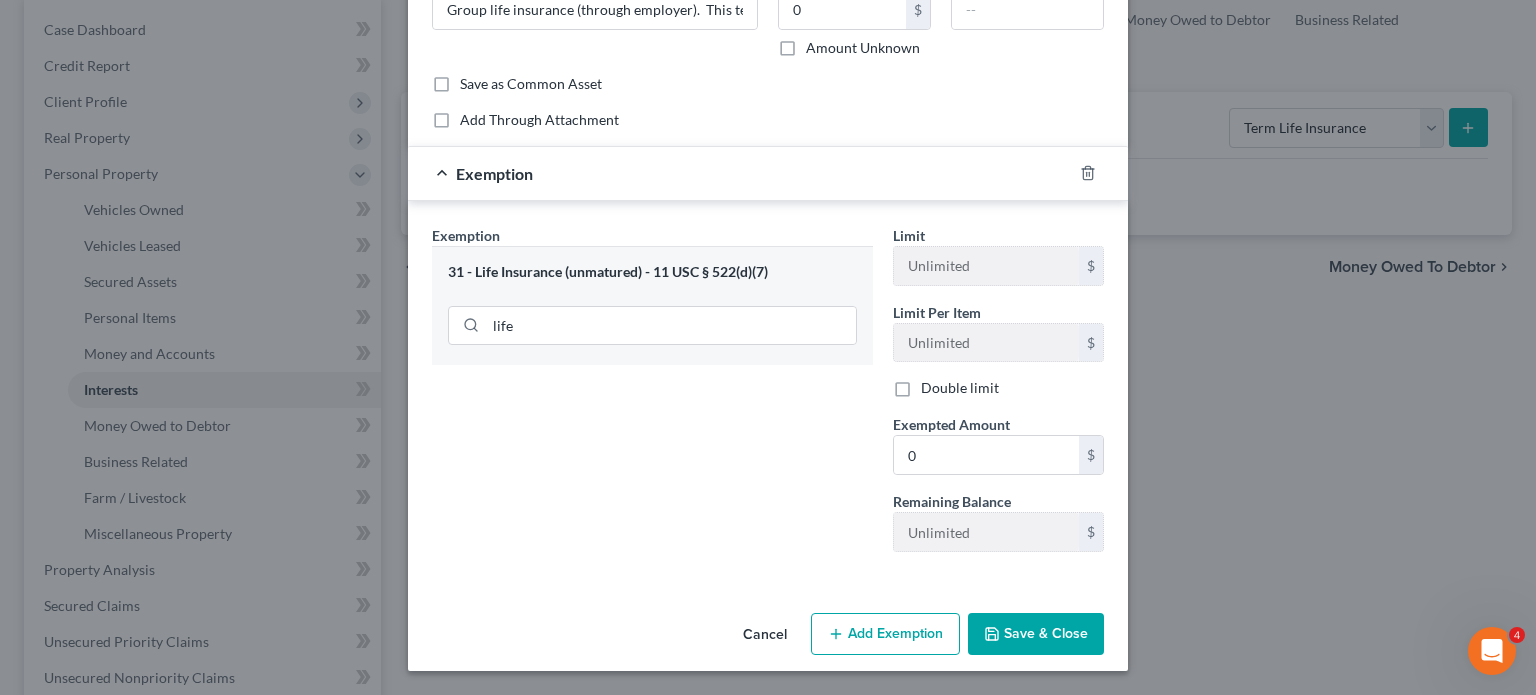 click on "Save & Close" at bounding box center (1036, 634) 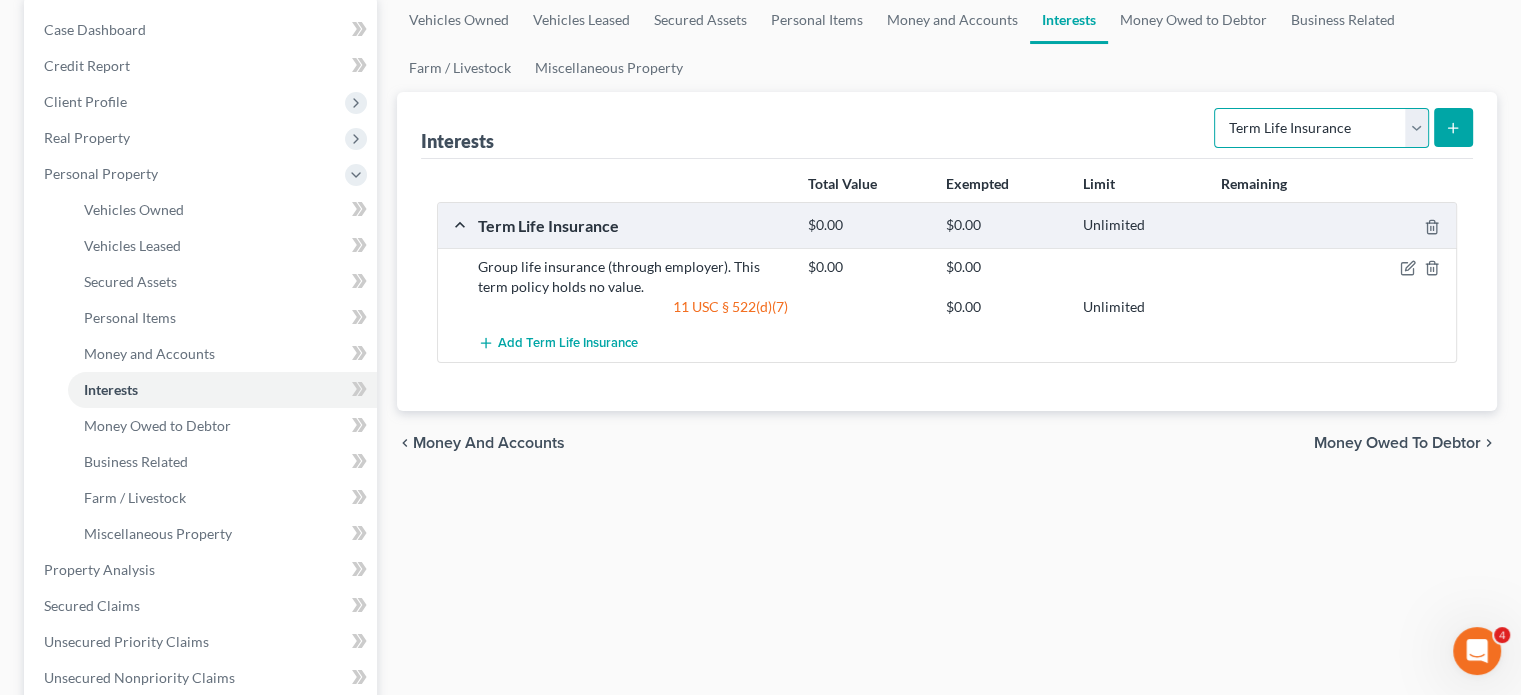 click on "Select Interest Type 401K Annuity Bond Education IRA Government Bond Government Pension Plan Incorporated Business IRA Joint Venture (Active) Joint Venture (Inactive) [PERSON_NAME] Mutual Fund Other Retirement Plan Partnership (Active) Partnership (Inactive) Pension Plan Stock Term Life Insurance Unincorporated Business Whole Life Insurance" at bounding box center (1321, 128) 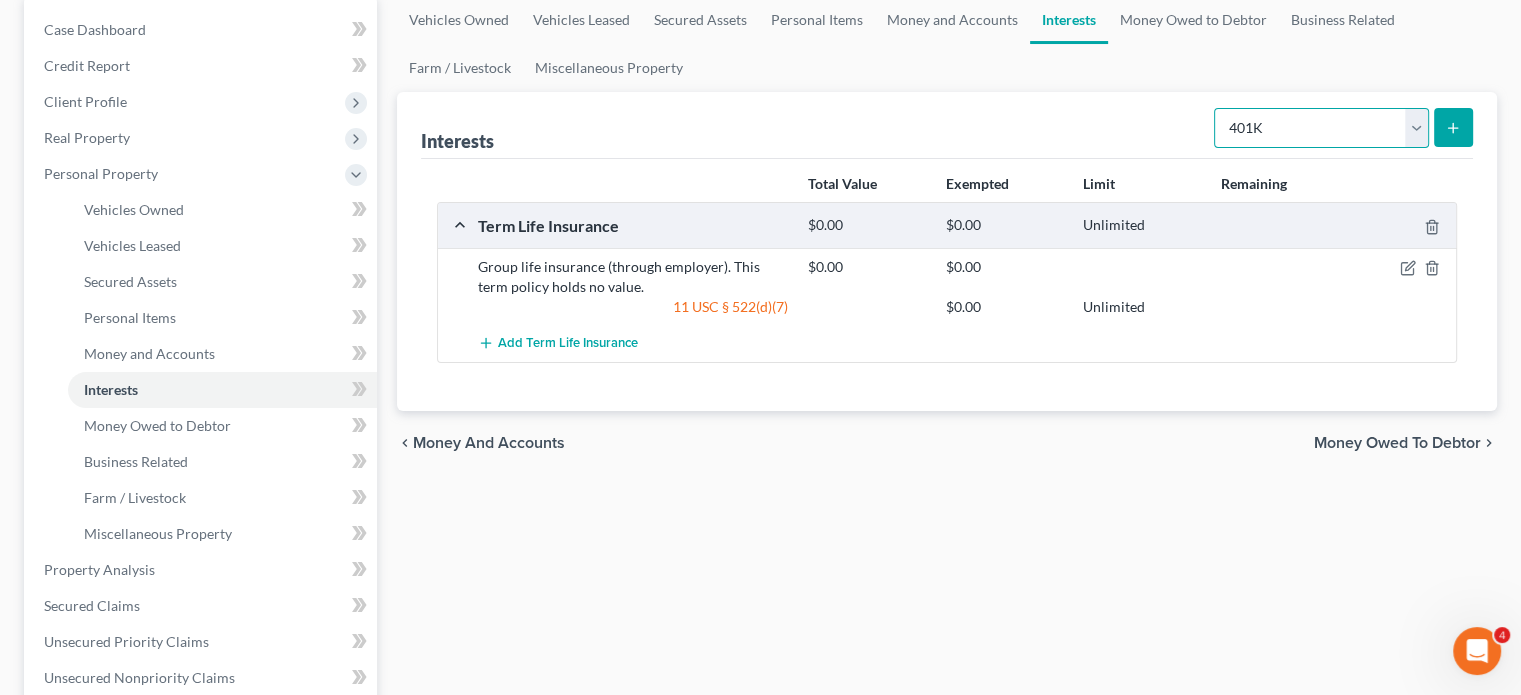 click on "Select Interest Type 401K Annuity Bond Education IRA Government Bond Government Pension Plan Incorporated Business IRA Joint Venture (Active) Joint Venture (Inactive) [PERSON_NAME] Mutual Fund Other Retirement Plan Partnership (Active) Partnership (Inactive) Pension Plan Stock Term Life Insurance Unincorporated Business Whole Life Insurance" at bounding box center (1321, 128) 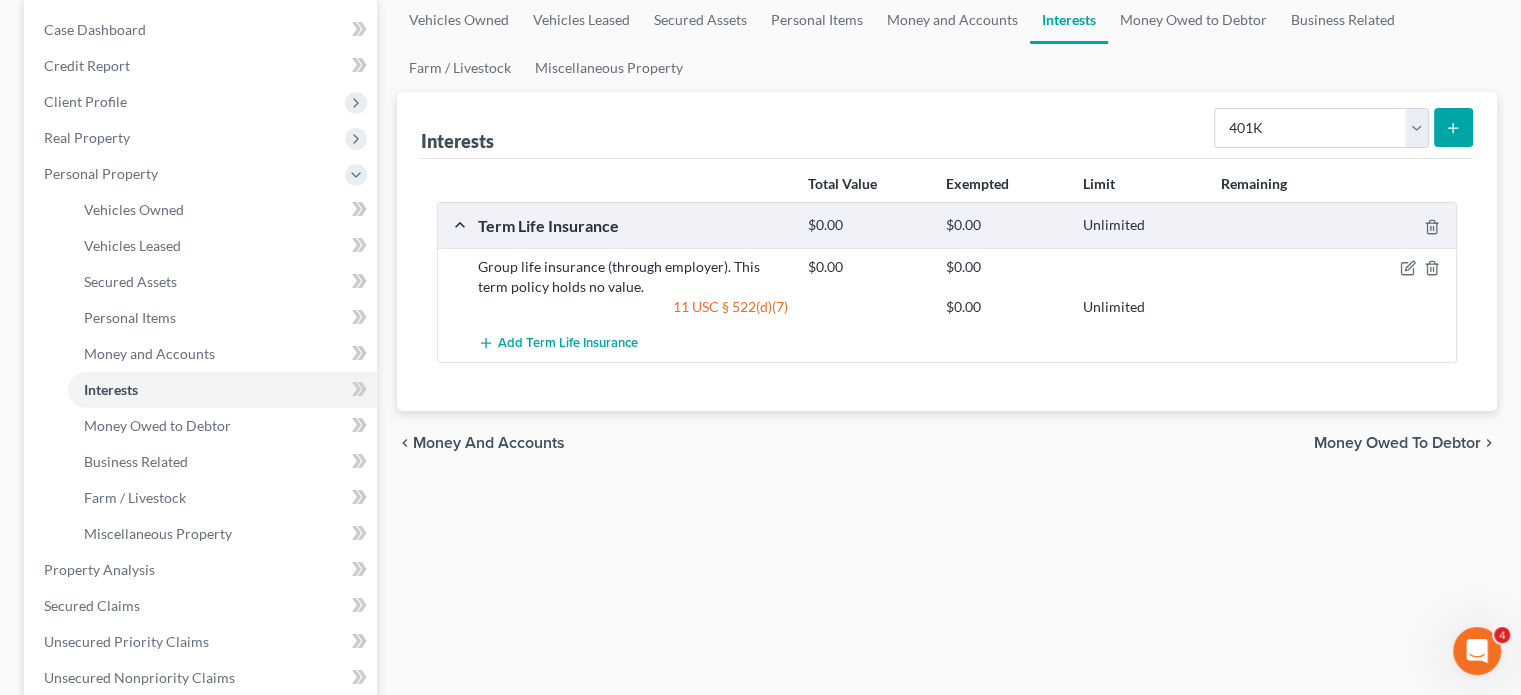 click at bounding box center (1453, 127) 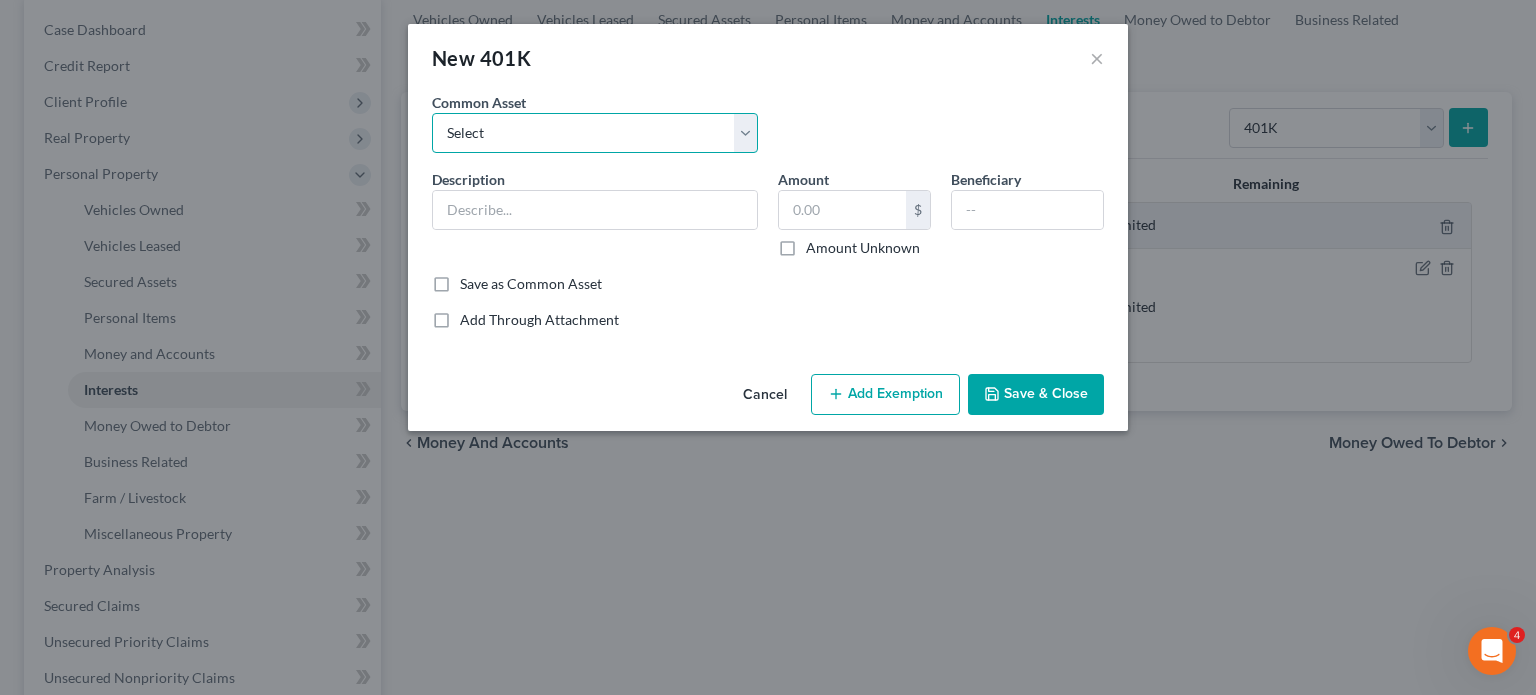 click on "Select Sentry Sodexo Retirement Plant Fidelity Vanguard [PERSON_NAME] 401K Profit Sharing Prudential Retirement Fifth Third 401K [PERSON_NAME] Transamerica 401K Principal T. Row Price 401K - [PERSON_NAME] Fargo Fidelity Retirement Savings Plan [PERSON_NAME] & [PERSON_NAME] & Containers TSP" at bounding box center (595, 133) 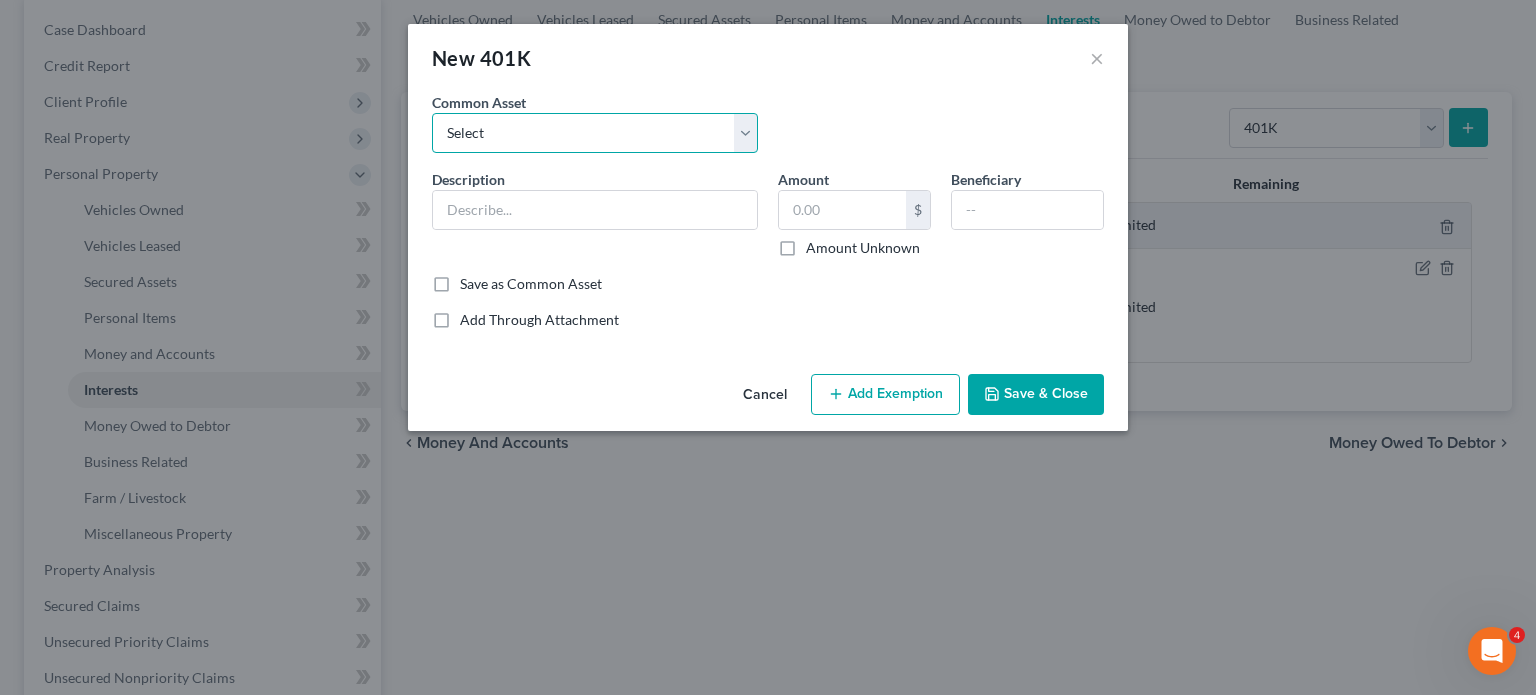 click on "Select Sentry Sodexo Retirement Plant Fidelity Vanguard [PERSON_NAME] 401K Profit Sharing Prudential Retirement Fifth Third 401K [PERSON_NAME] Transamerica 401K Principal T. Row Price 401K - [PERSON_NAME] Fargo Fidelity Retirement Savings Plan [PERSON_NAME] & [PERSON_NAME] & Containers TSP" at bounding box center (595, 133) 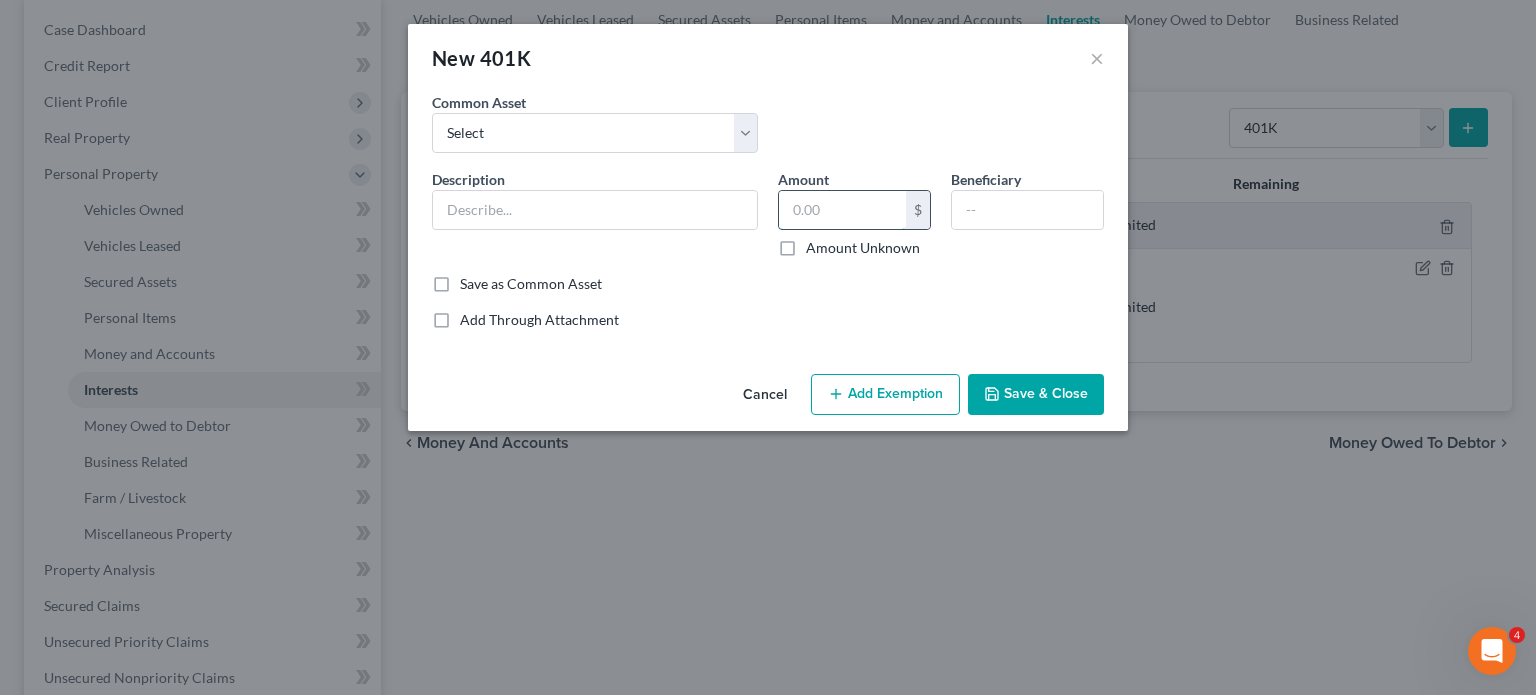 click at bounding box center (842, 210) 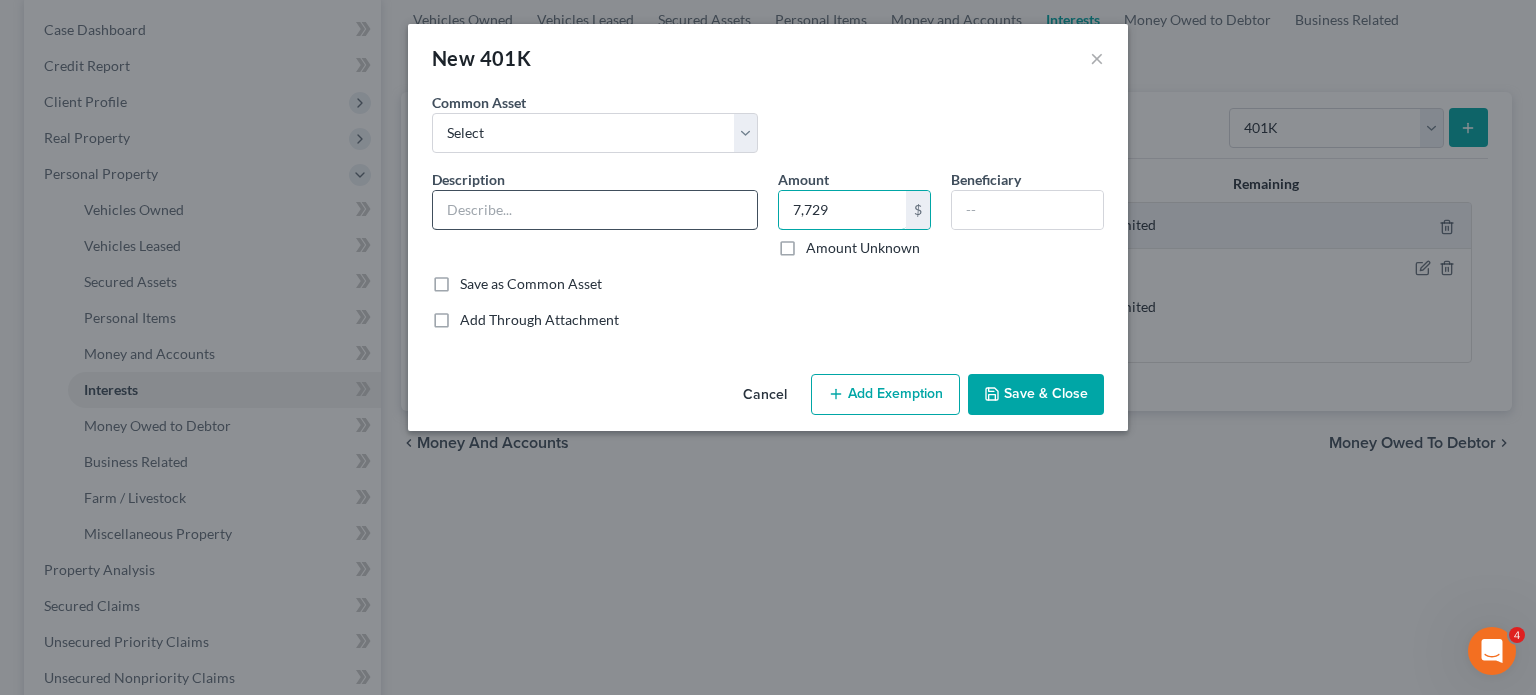 type on "7,729" 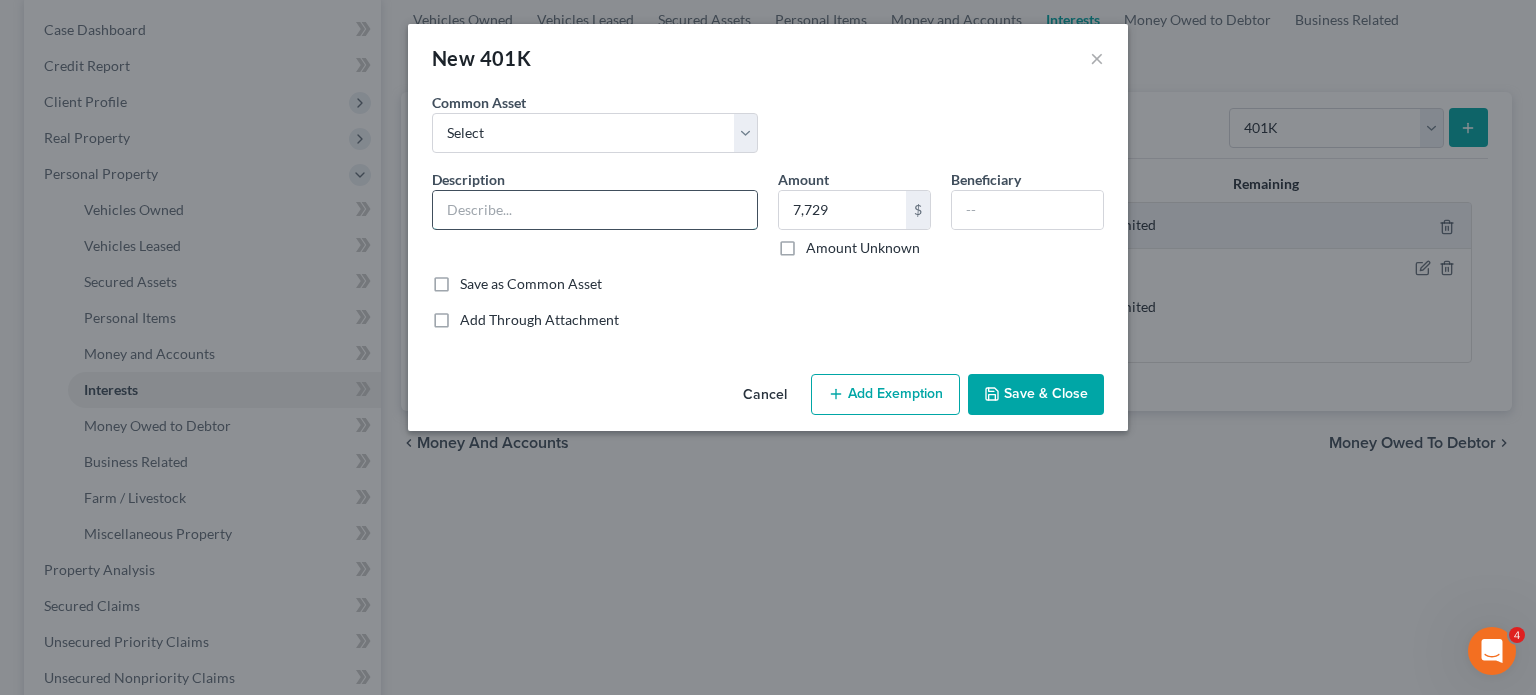 click at bounding box center [595, 210] 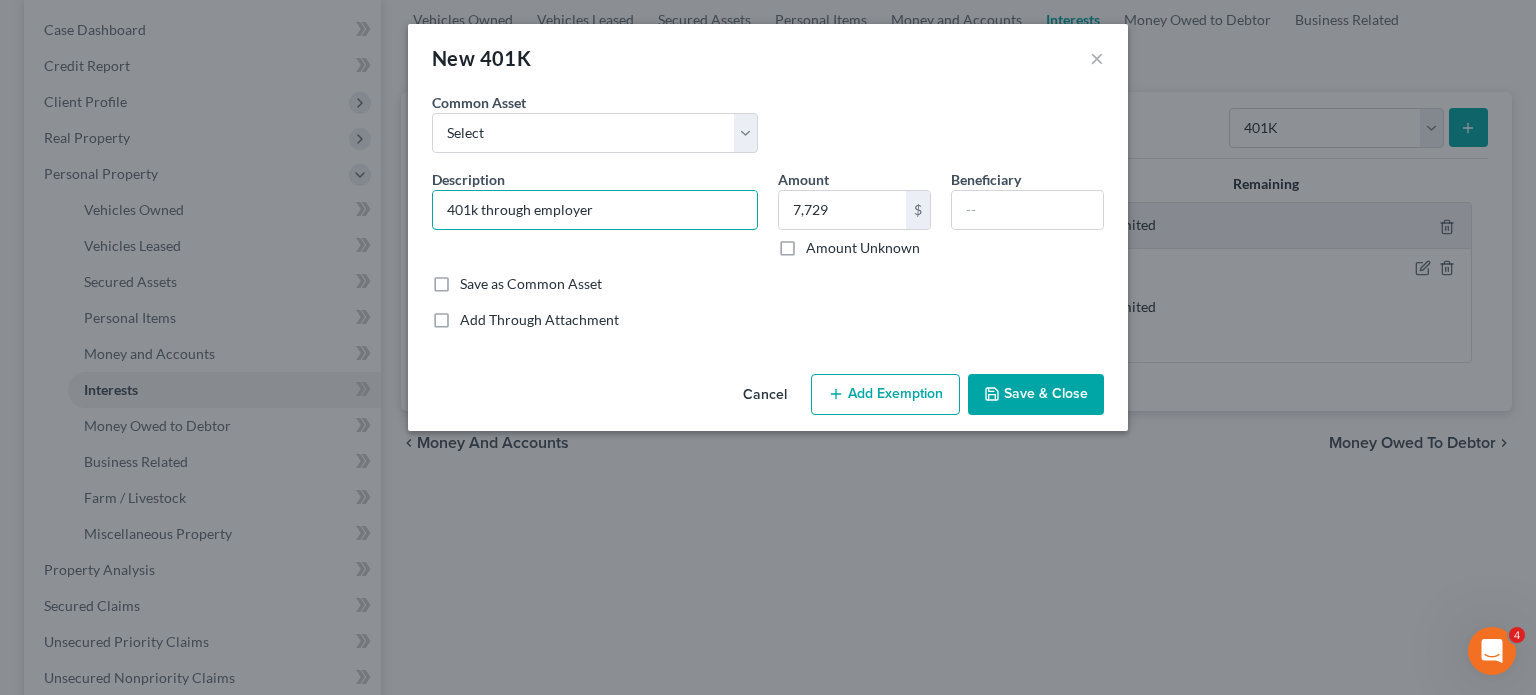 type on "401k through employer" 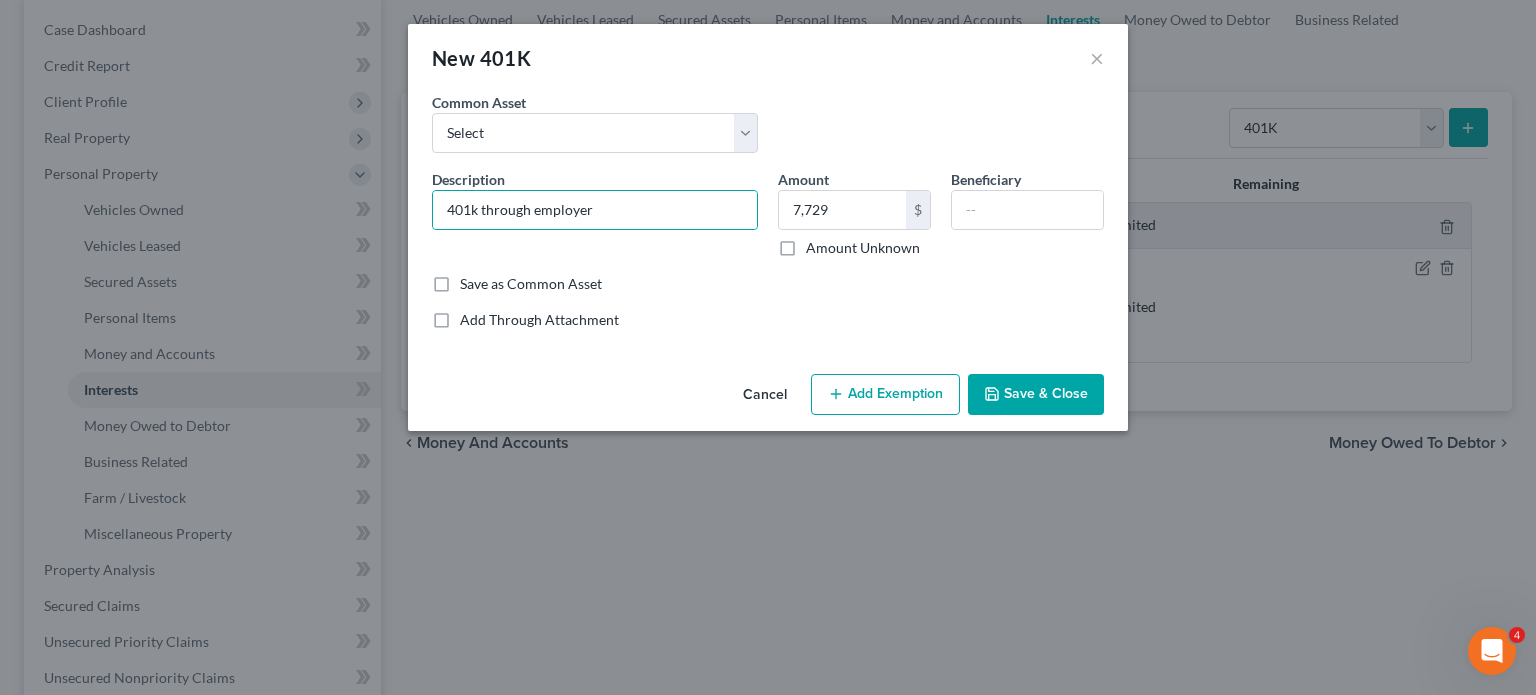 click 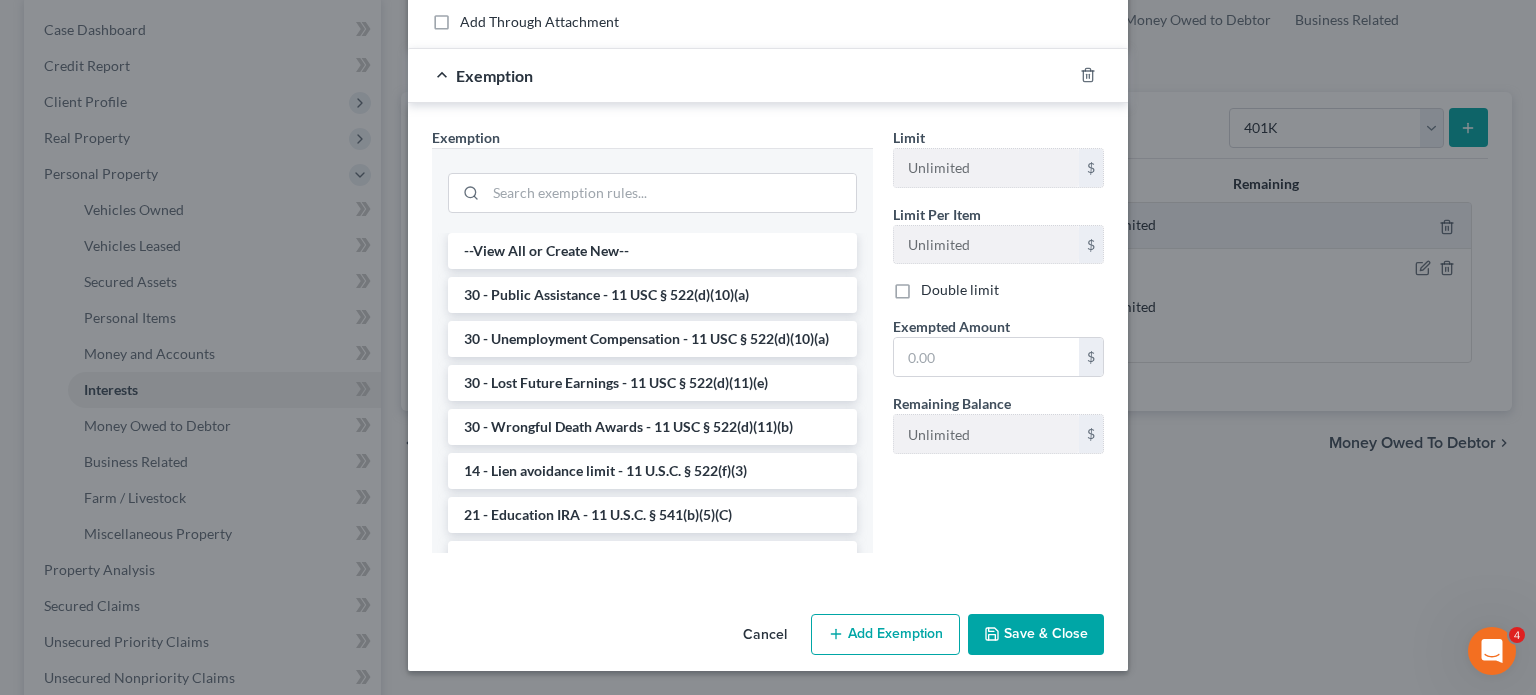 scroll, scrollTop: 428, scrollLeft: 0, axis: vertical 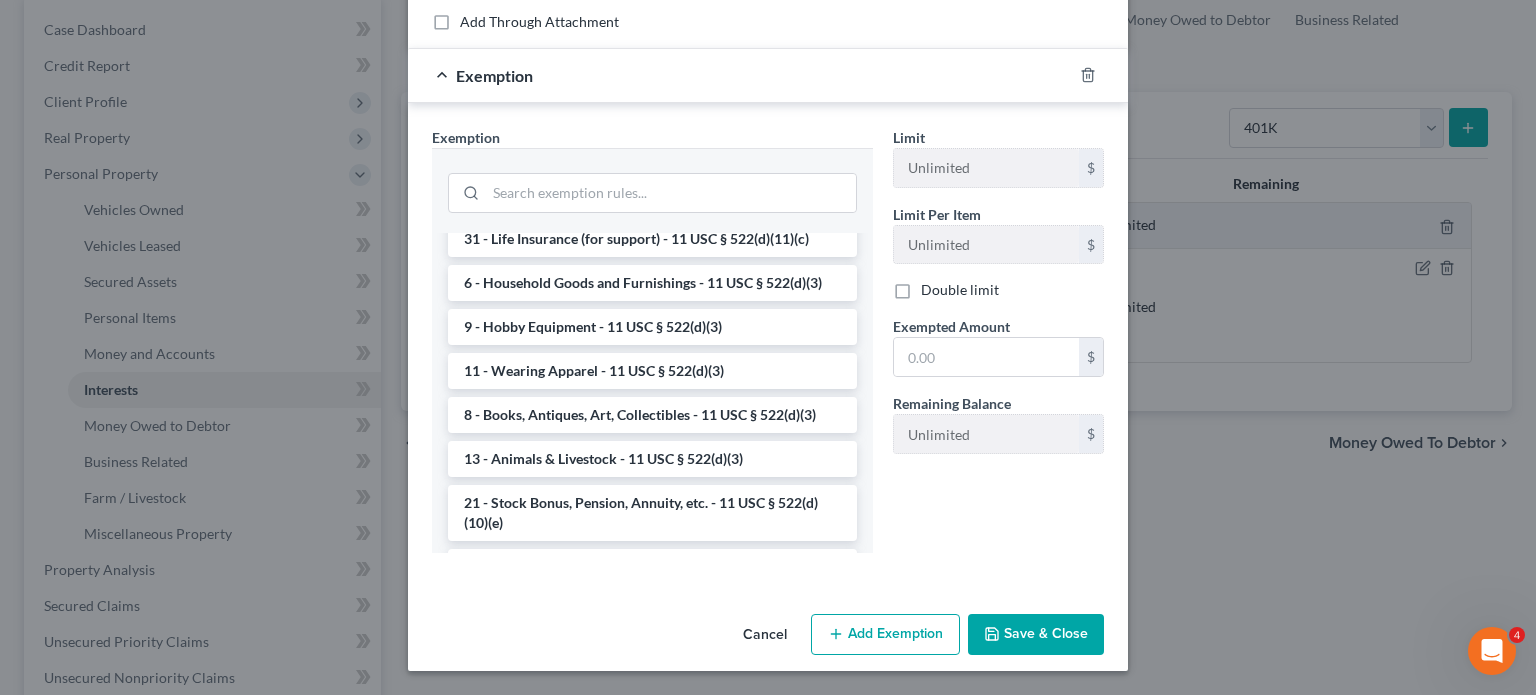 click on "14 - Wildcard Exemption (unused homestead) - 11 U.S.C. § 522 (d)(5)" at bounding box center [652, 97] 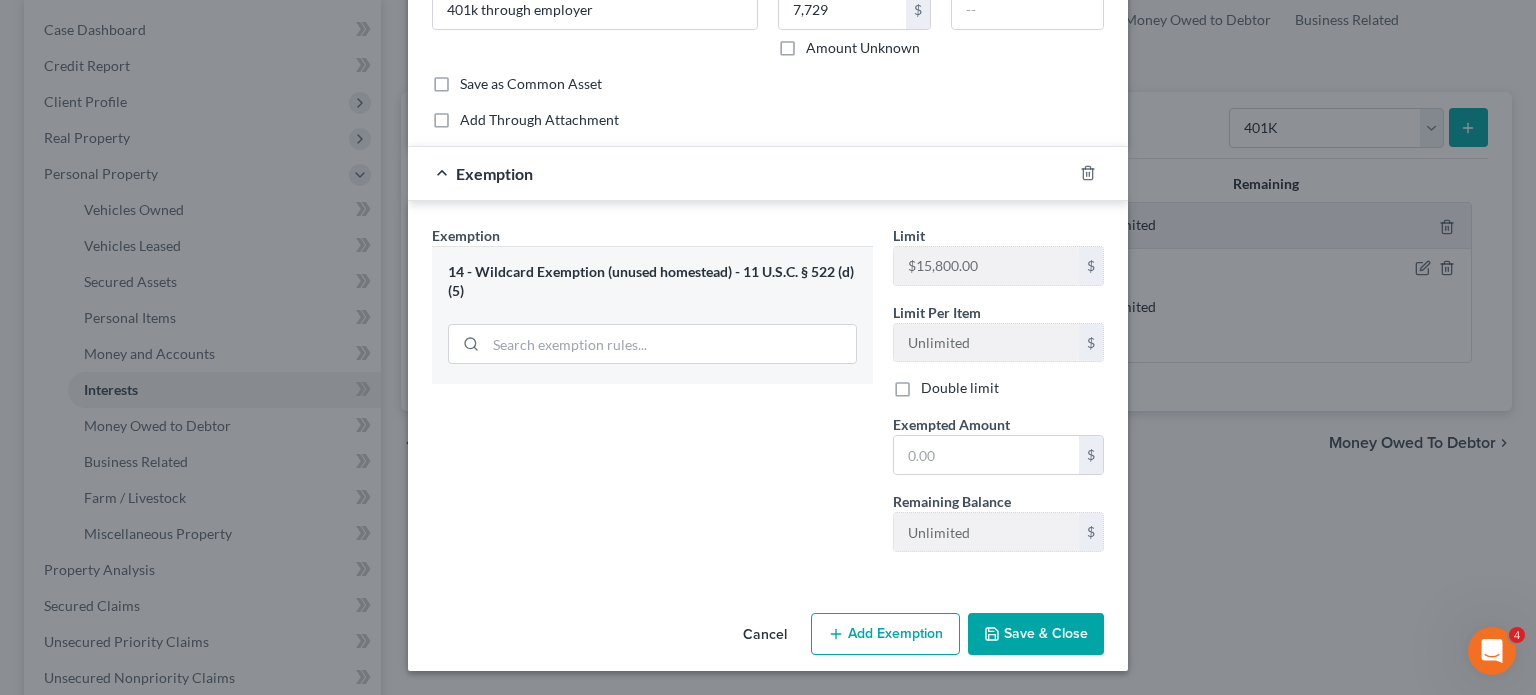 scroll, scrollTop: 414, scrollLeft: 0, axis: vertical 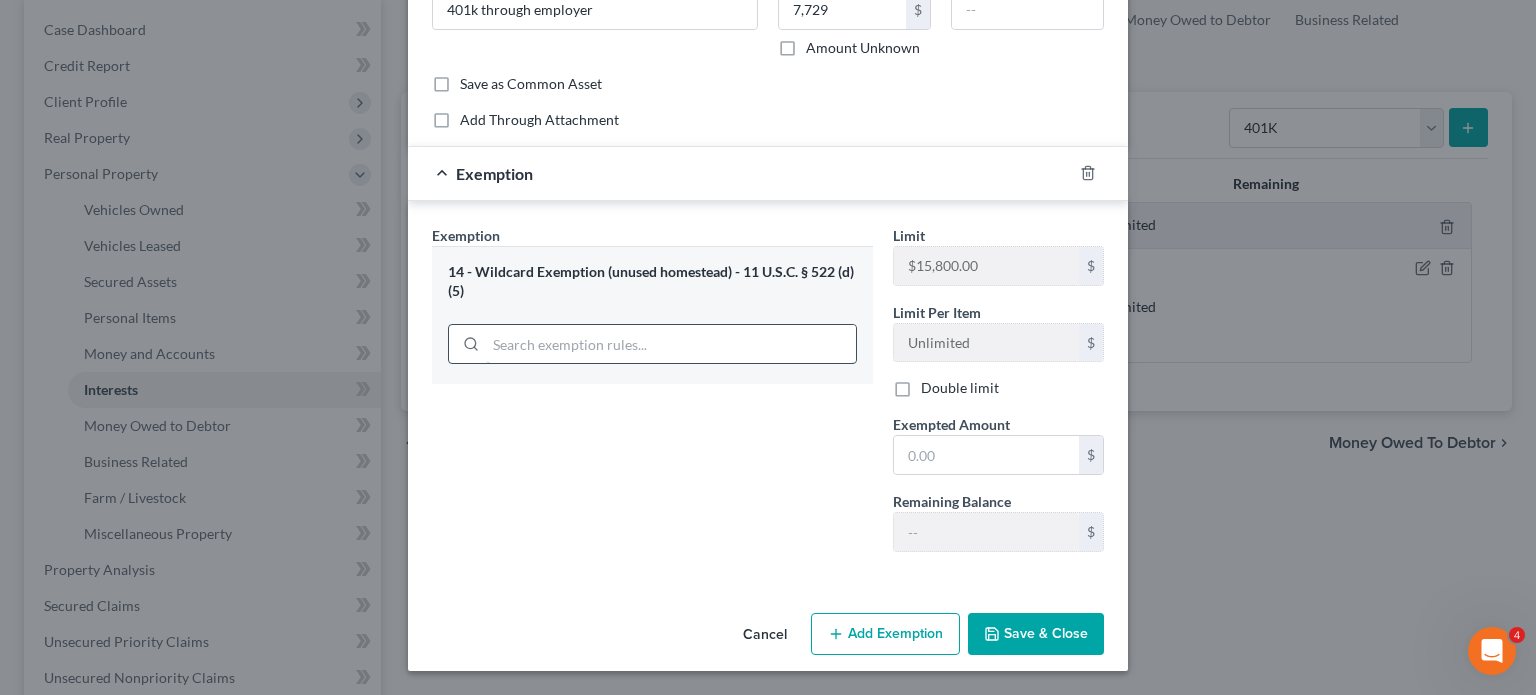 click at bounding box center [652, 342] 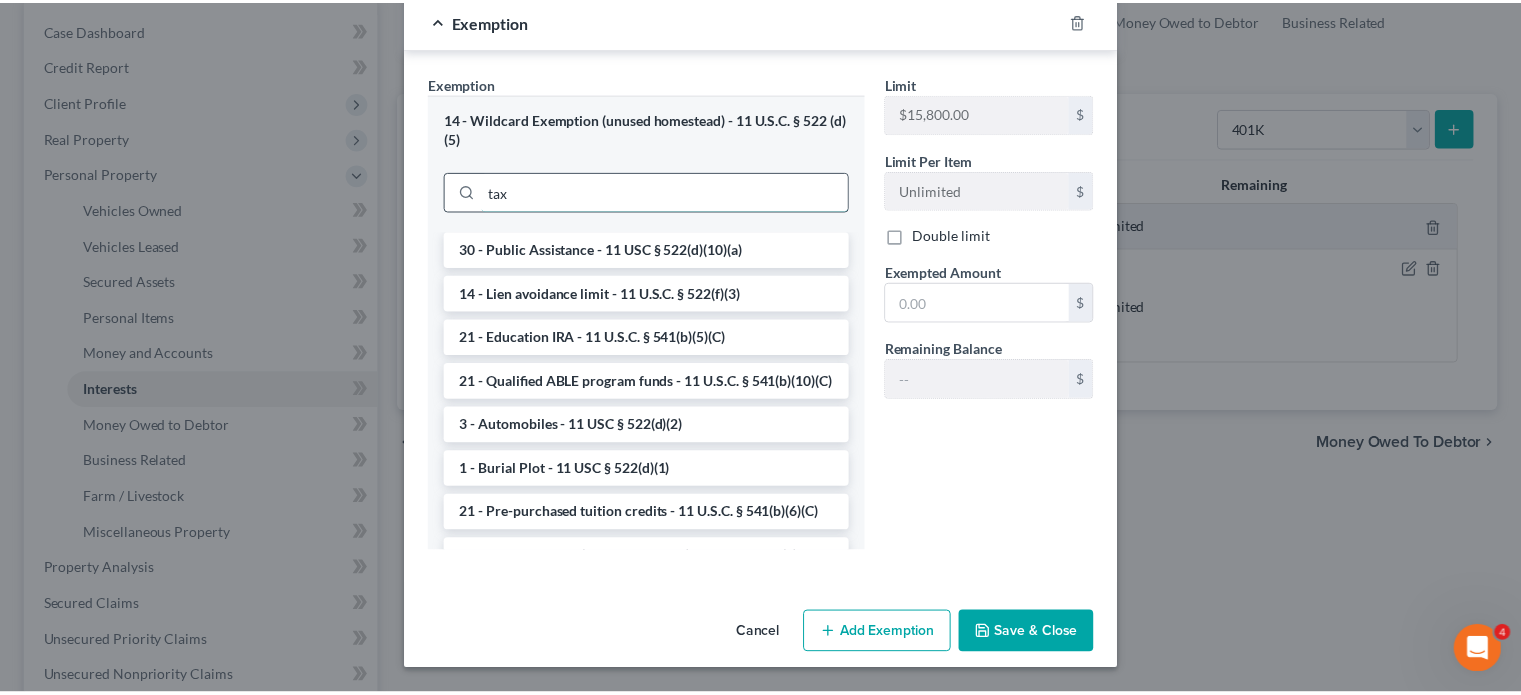 scroll, scrollTop: 414, scrollLeft: 0, axis: vertical 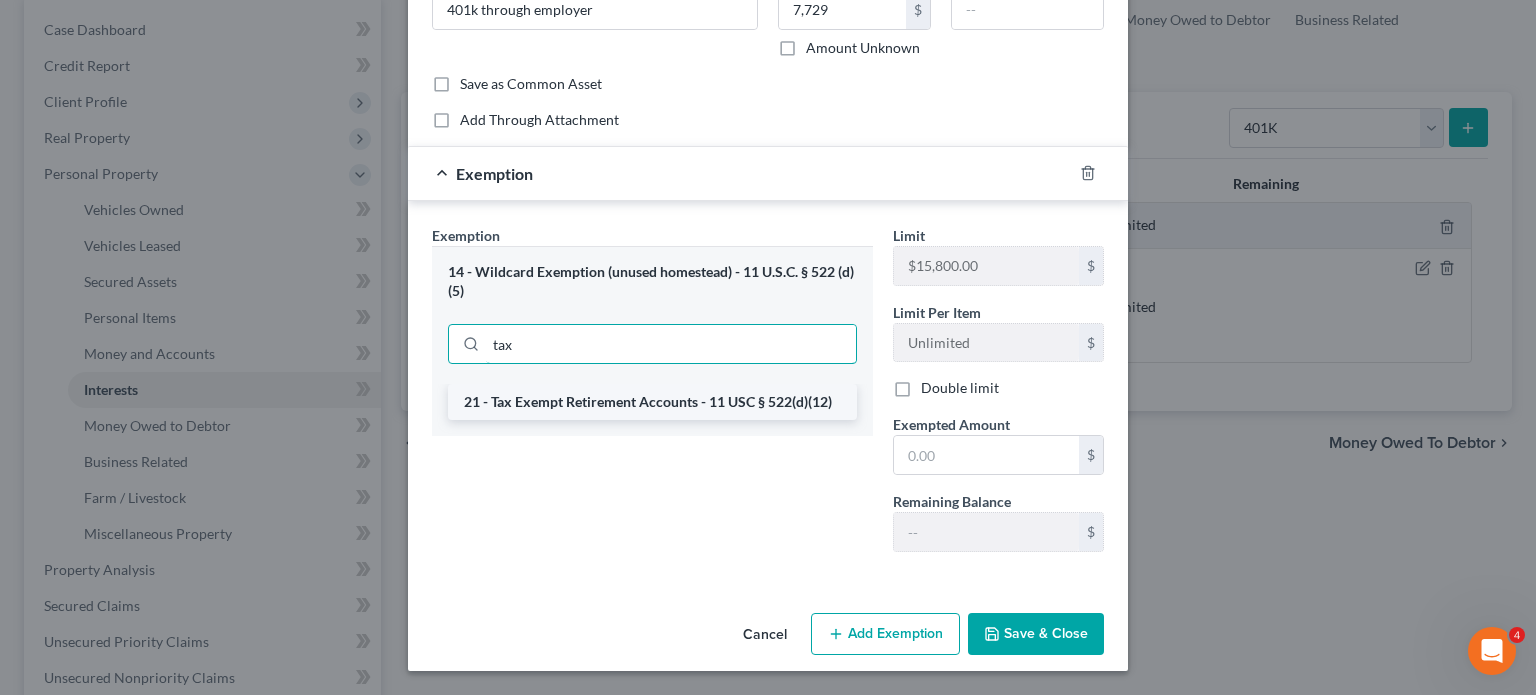 type on "tax" 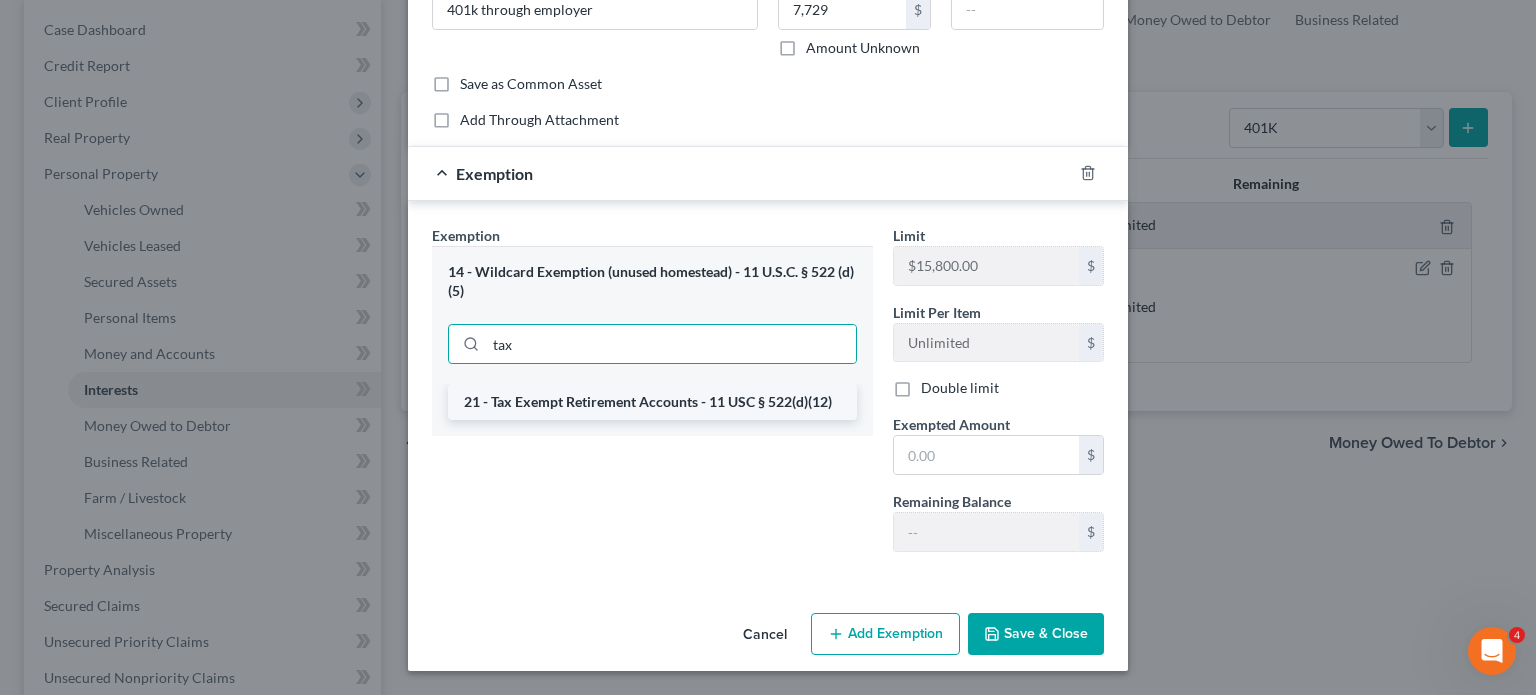 click on "21 - Tax Exempt Retirement Accounts - 11 USC § 522(d)(12)" at bounding box center [652, 402] 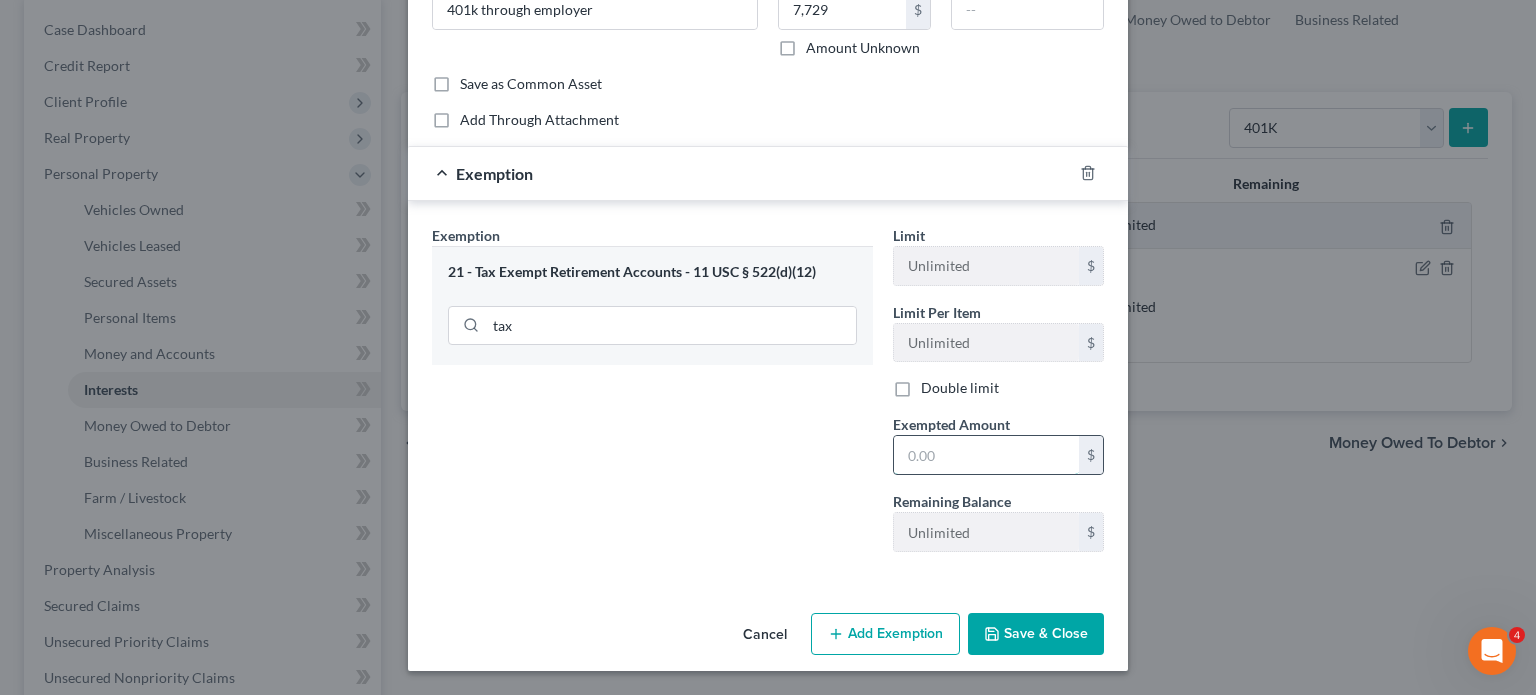 click at bounding box center [986, 455] 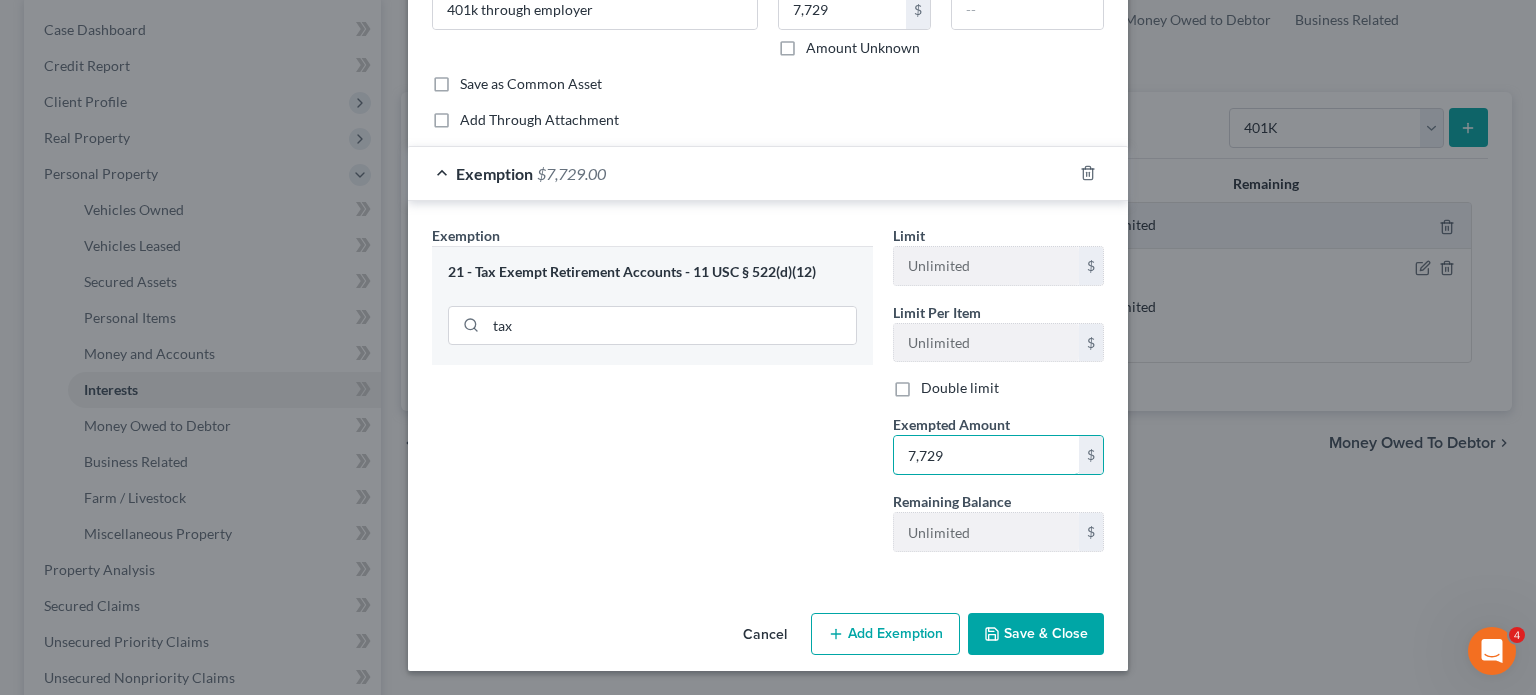 type on "7,729" 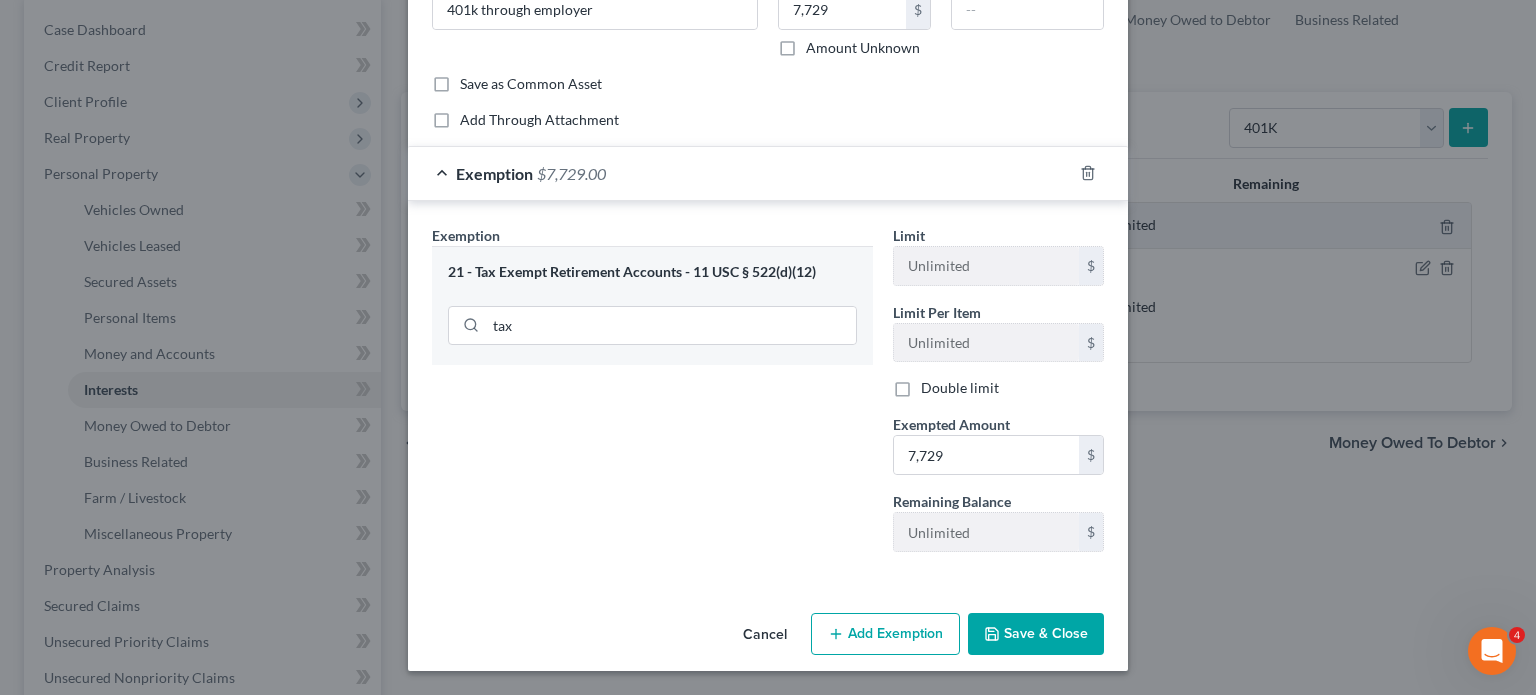 click on "Save & Close" at bounding box center [1036, 634] 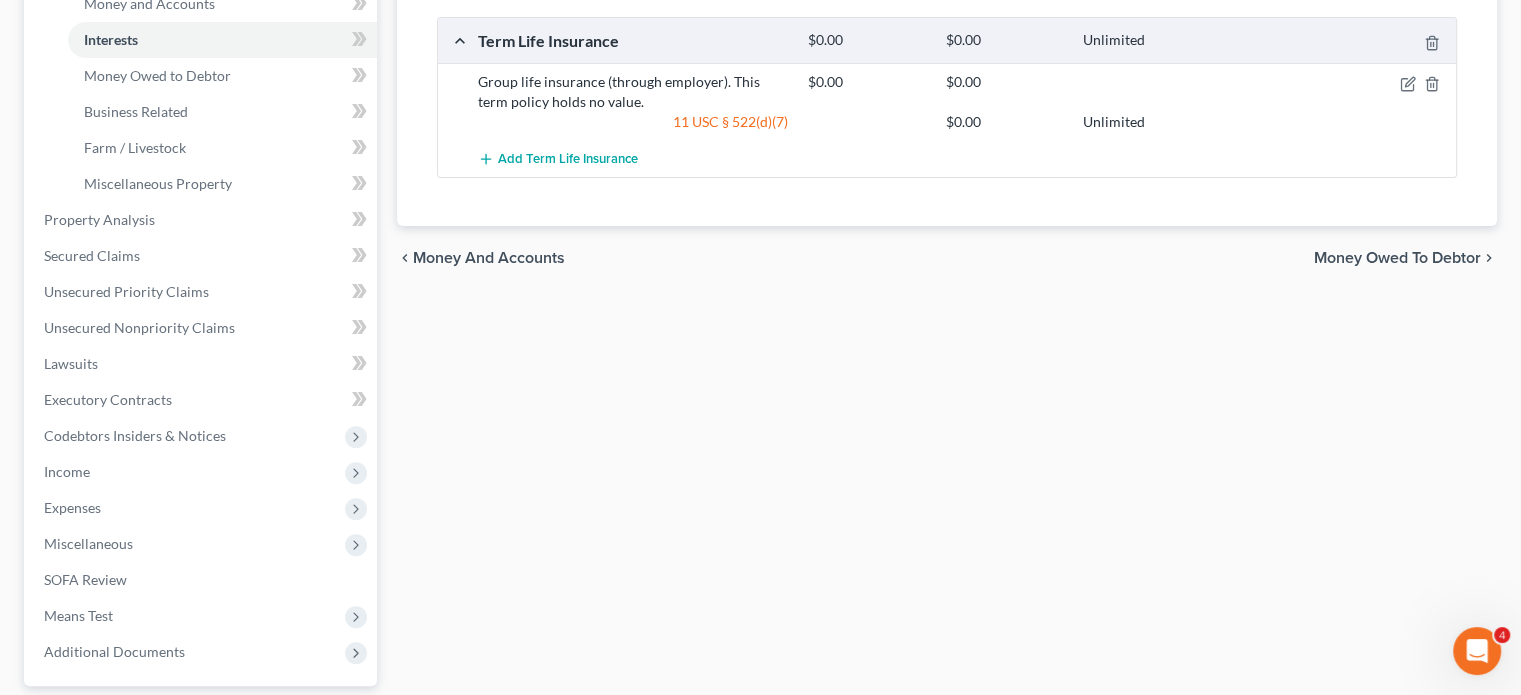 scroll, scrollTop: 556, scrollLeft: 0, axis: vertical 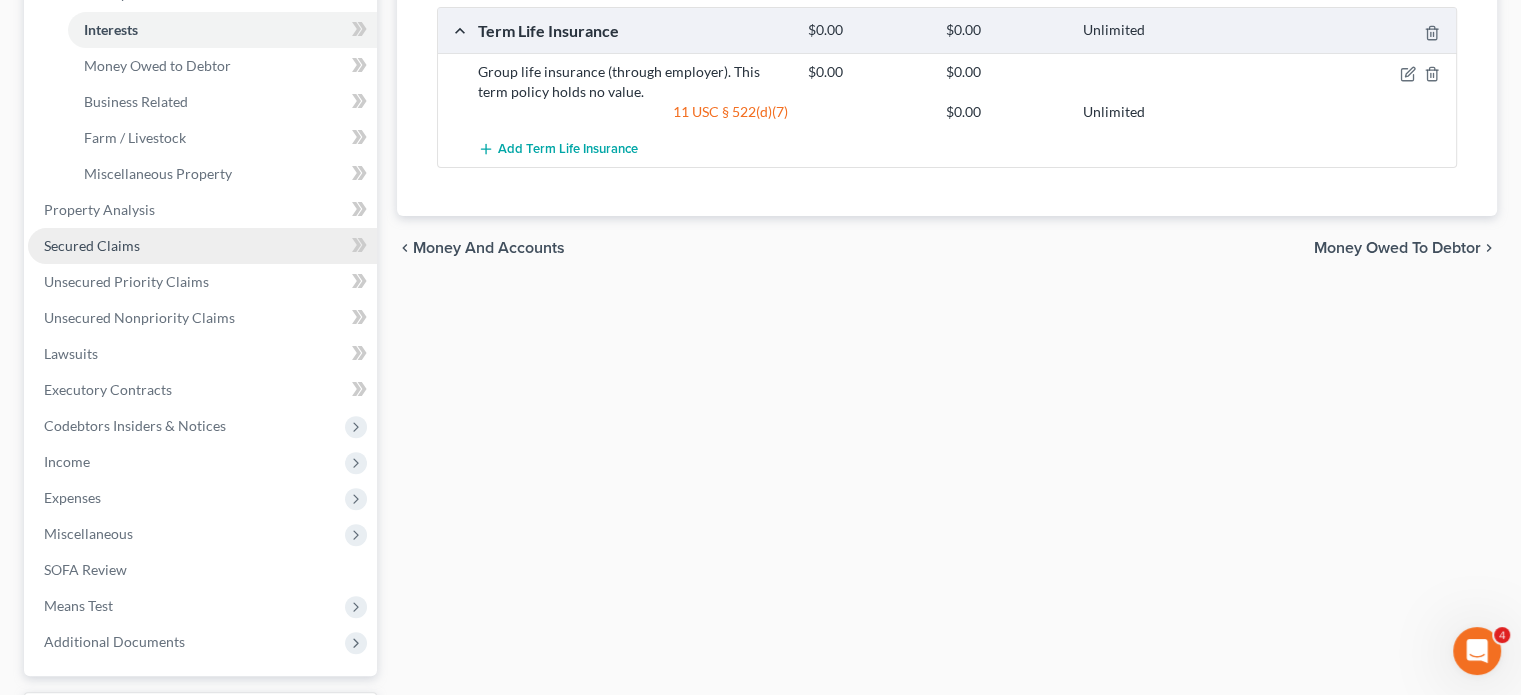 click on "Secured Claims" at bounding box center [92, 245] 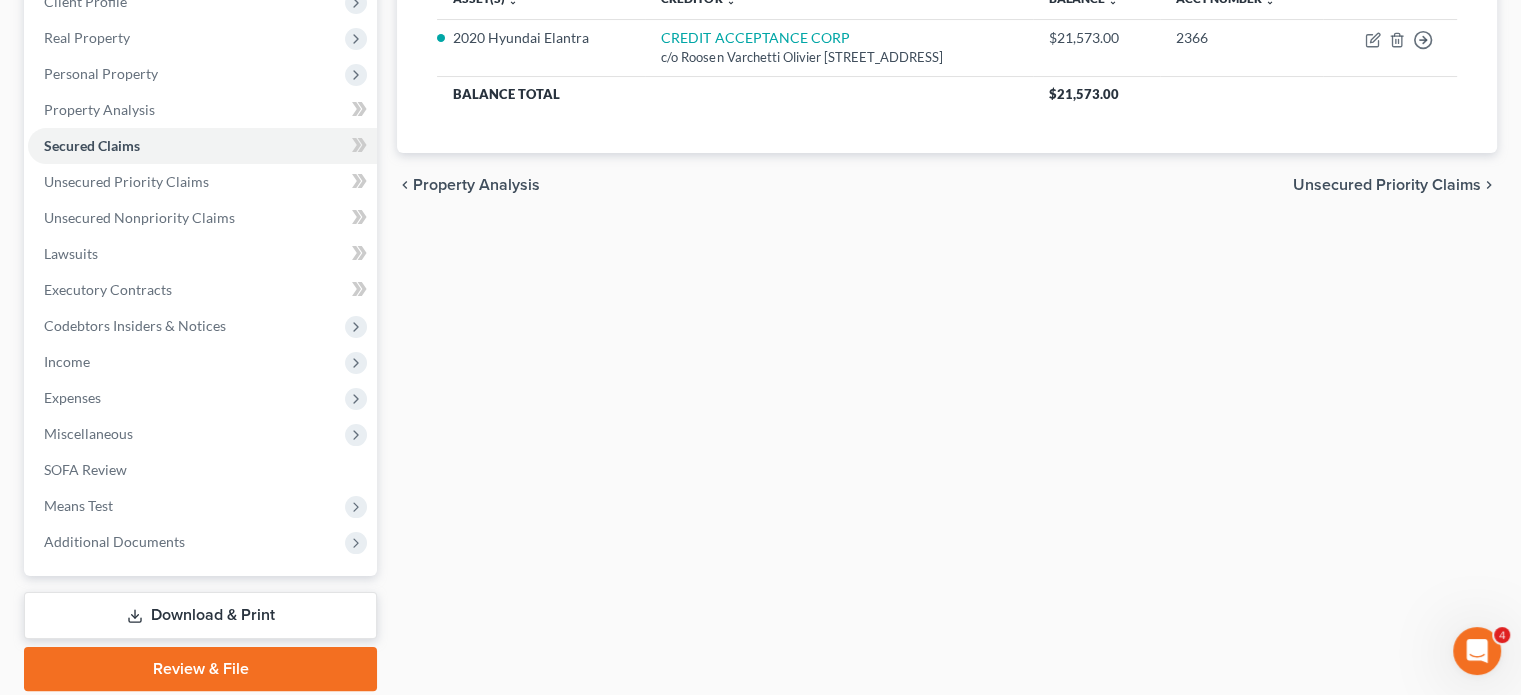 scroll, scrollTop: 451, scrollLeft: 0, axis: vertical 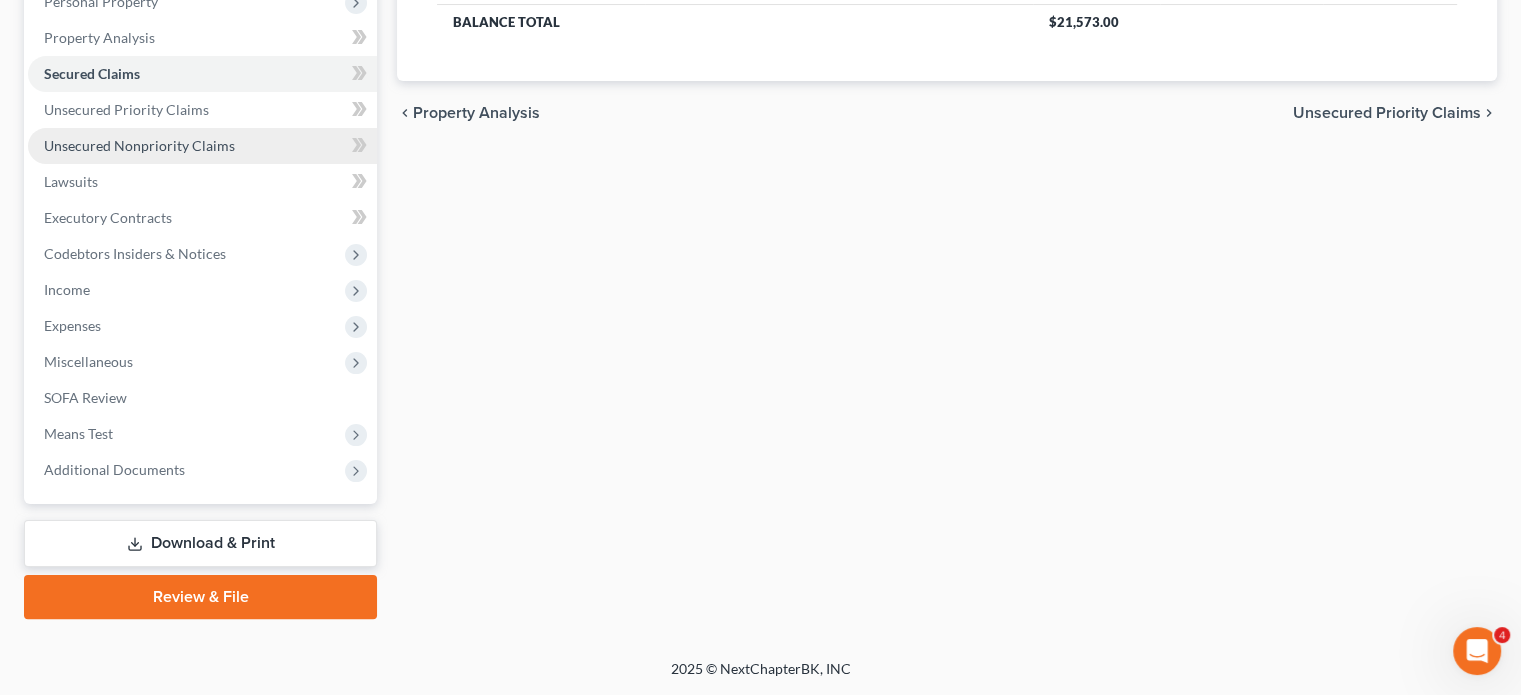 click on "Unsecured Nonpriority Claims" at bounding box center (202, 146) 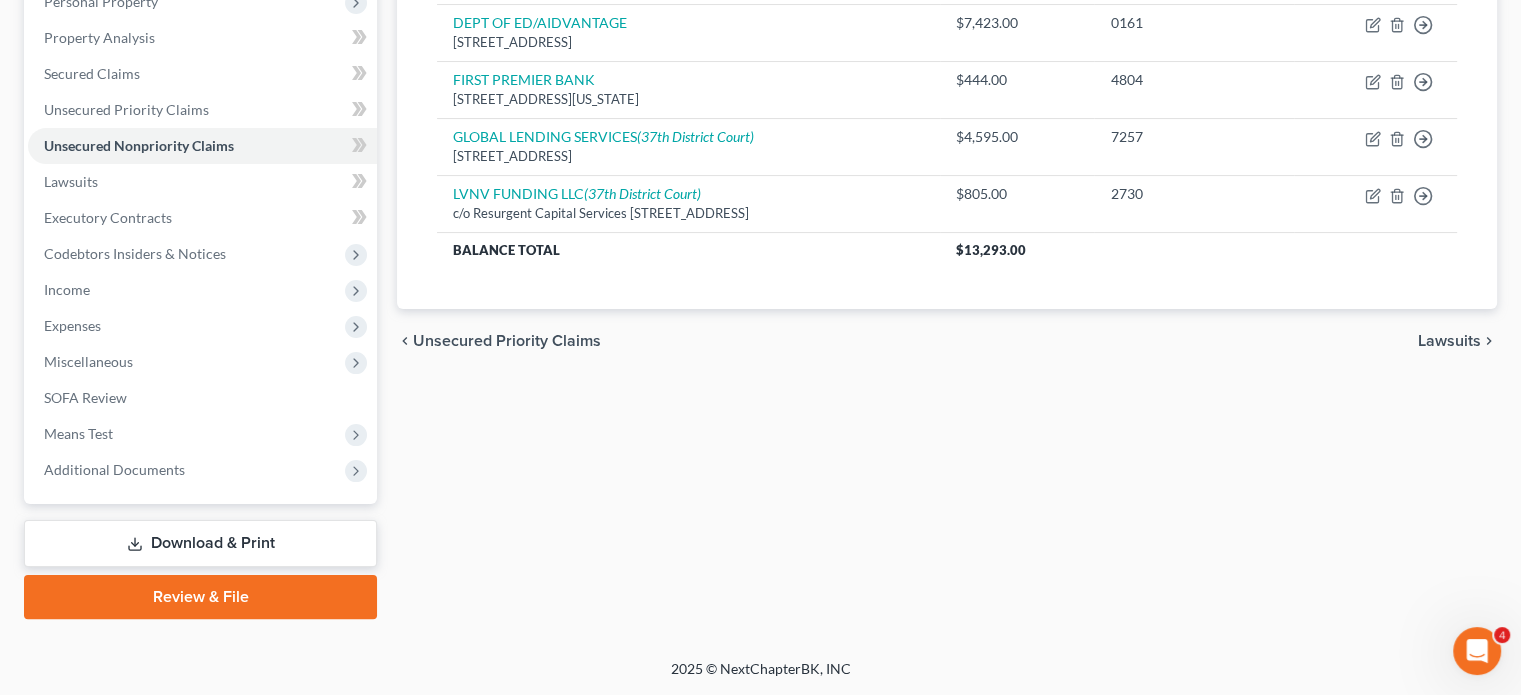 scroll, scrollTop: 452, scrollLeft: 0, axis: vertical 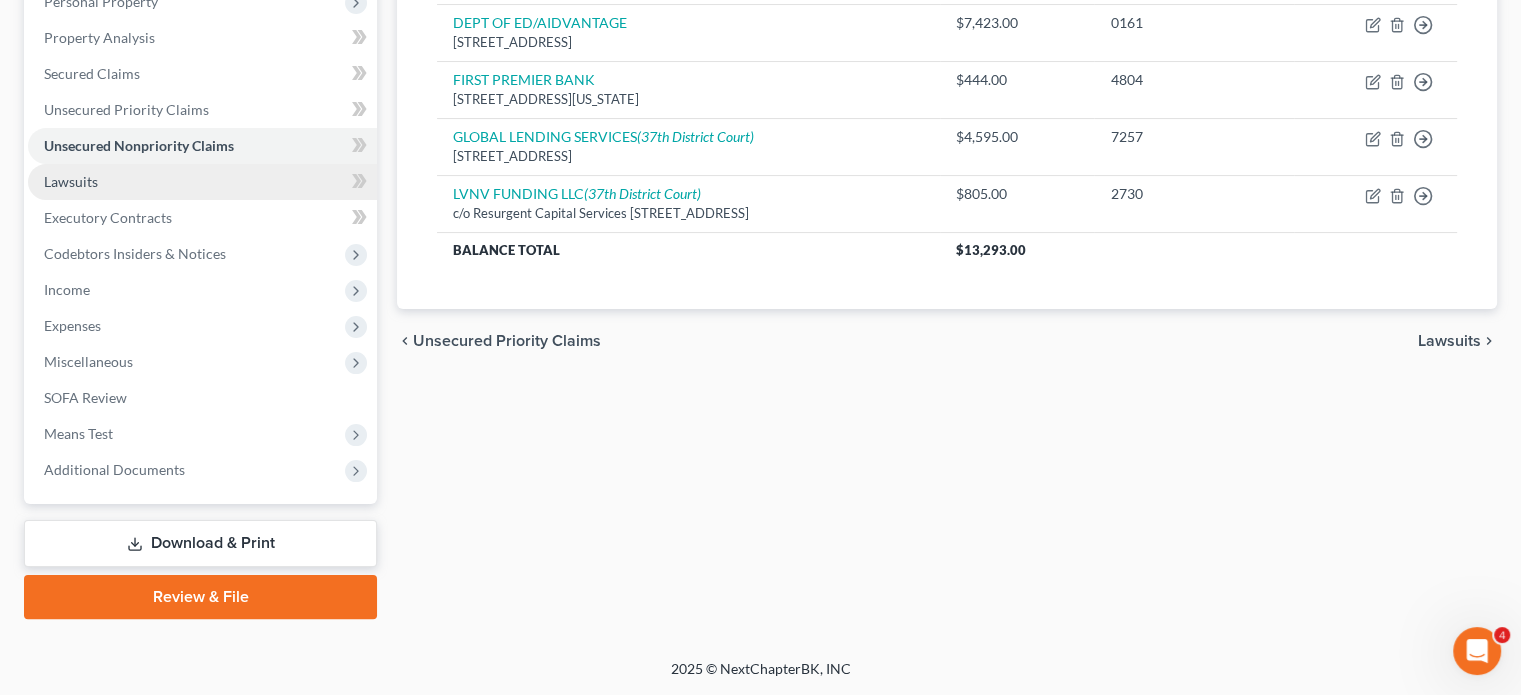 click on "Lawsuits" at bounding box center (202, 182) 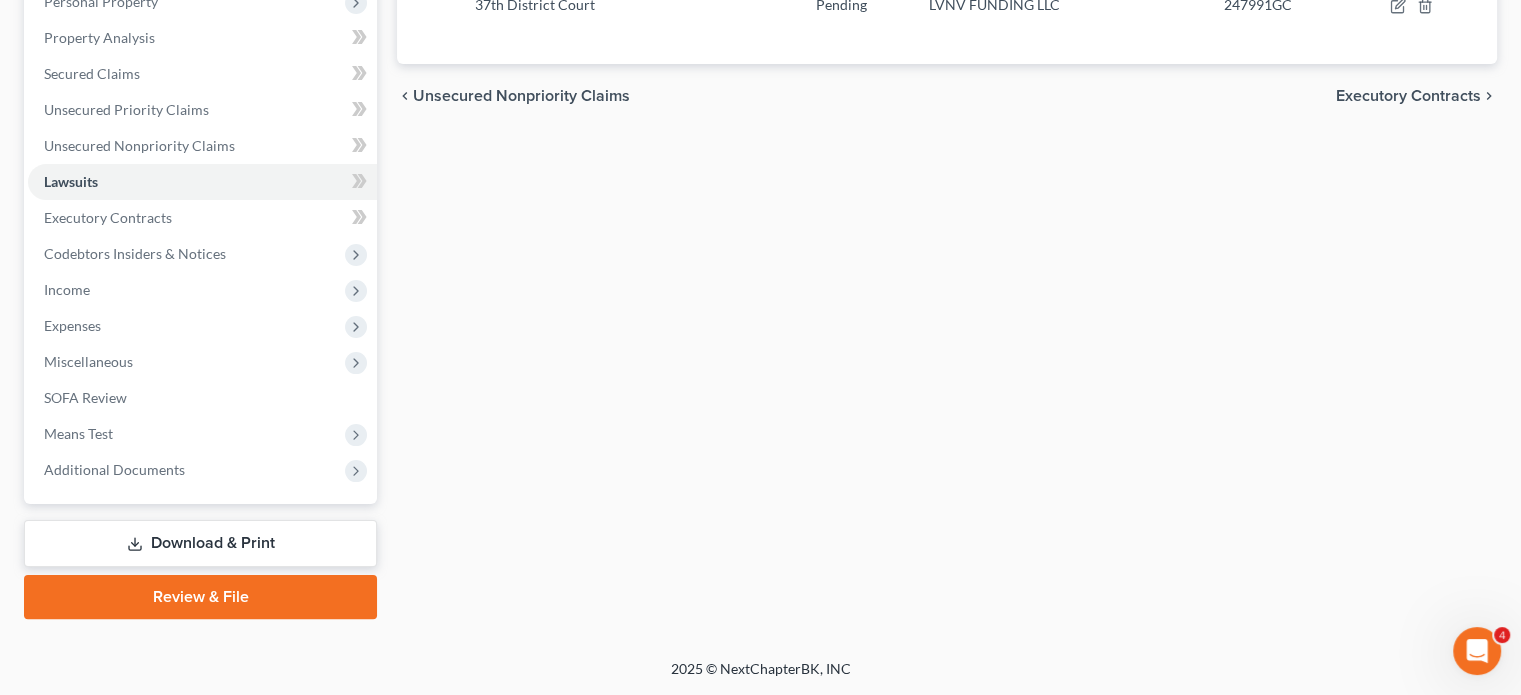 scroll, scrollTop: 546, scrollLeft: 0, axis: vertical 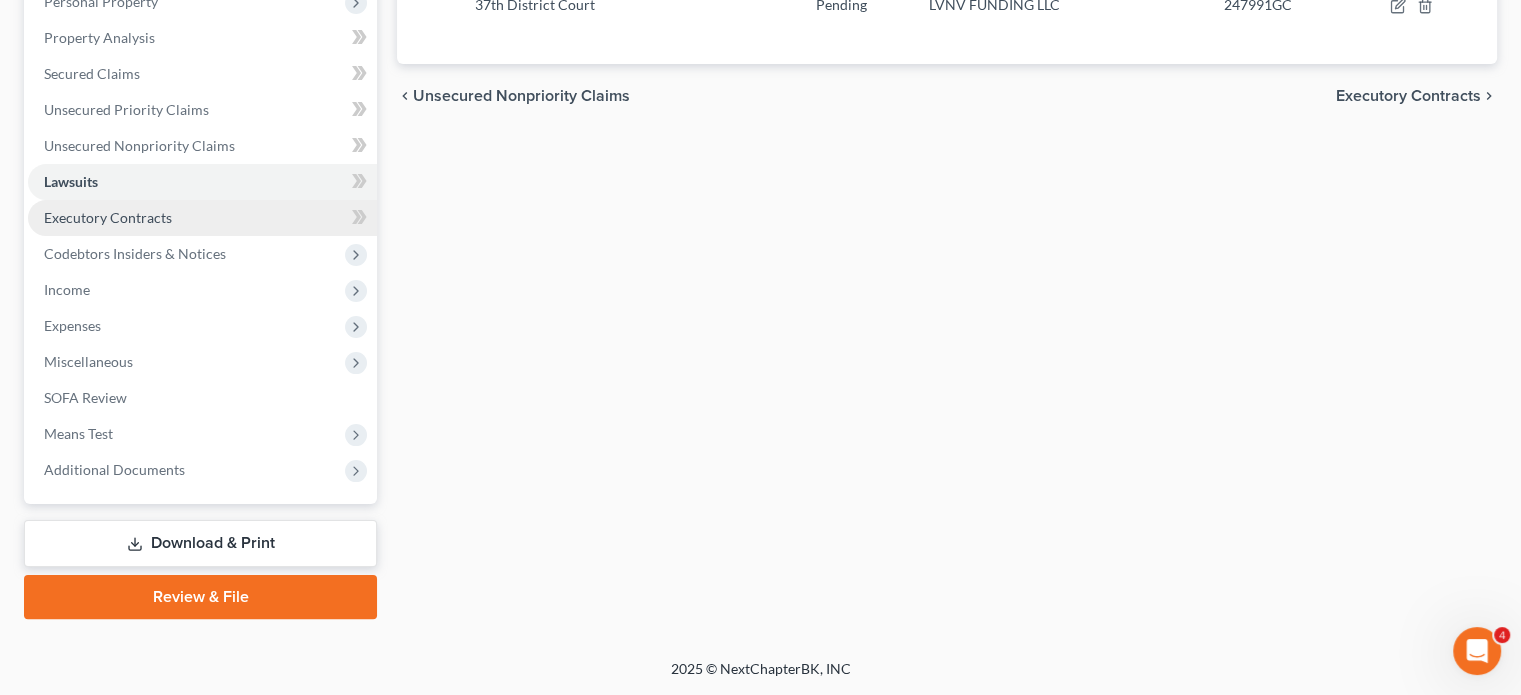 click on "Executory Contracts" at bounding box center [108, 217] 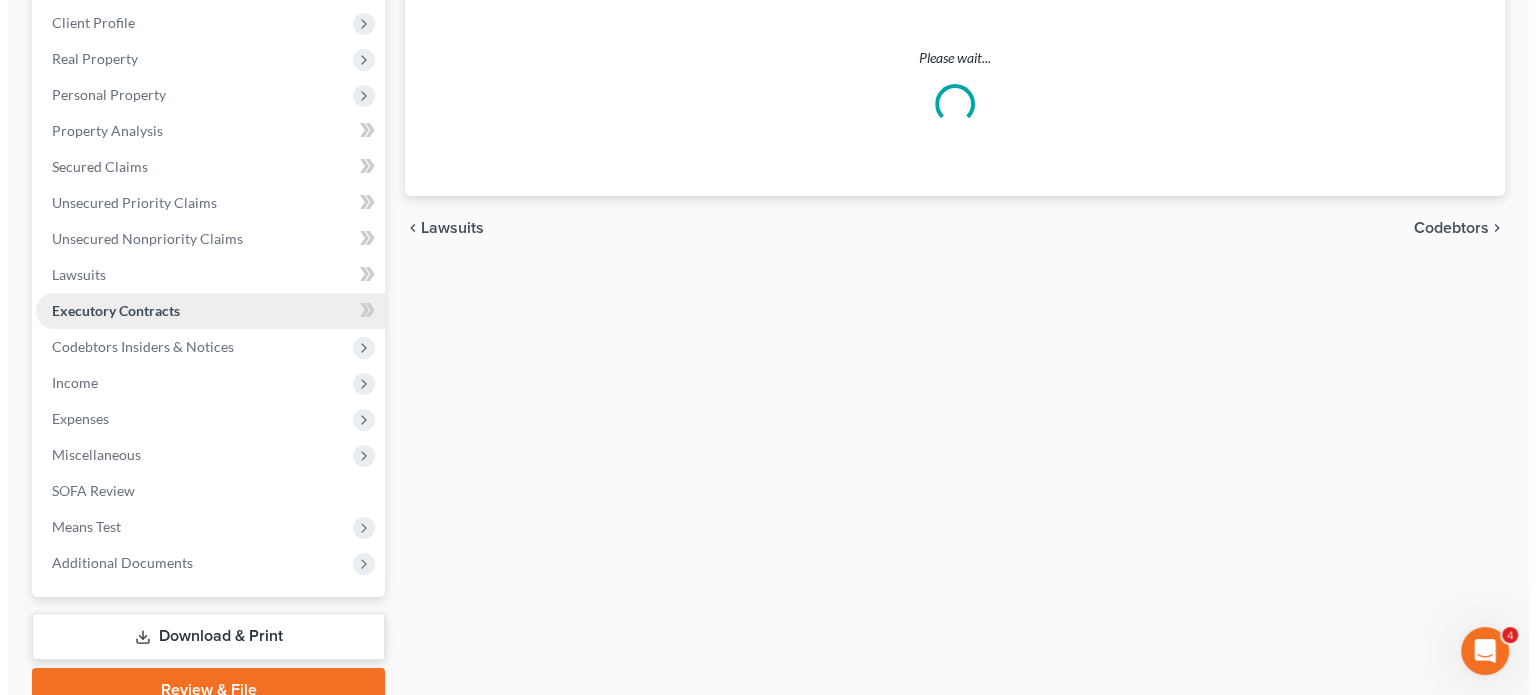 scroll, scrollTop: 0, scrollLeft: 0, axis: both 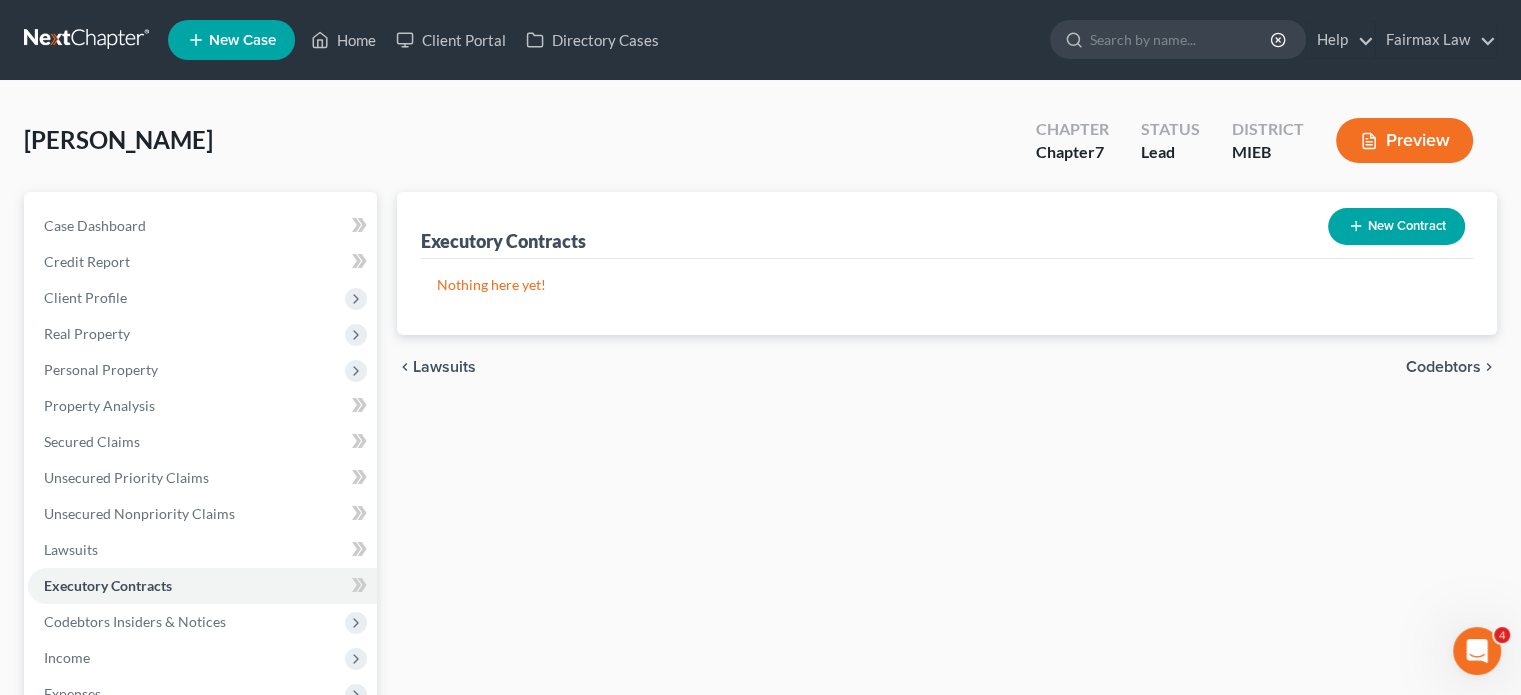 click on "New Contract" at bounding box center (1396, 226) 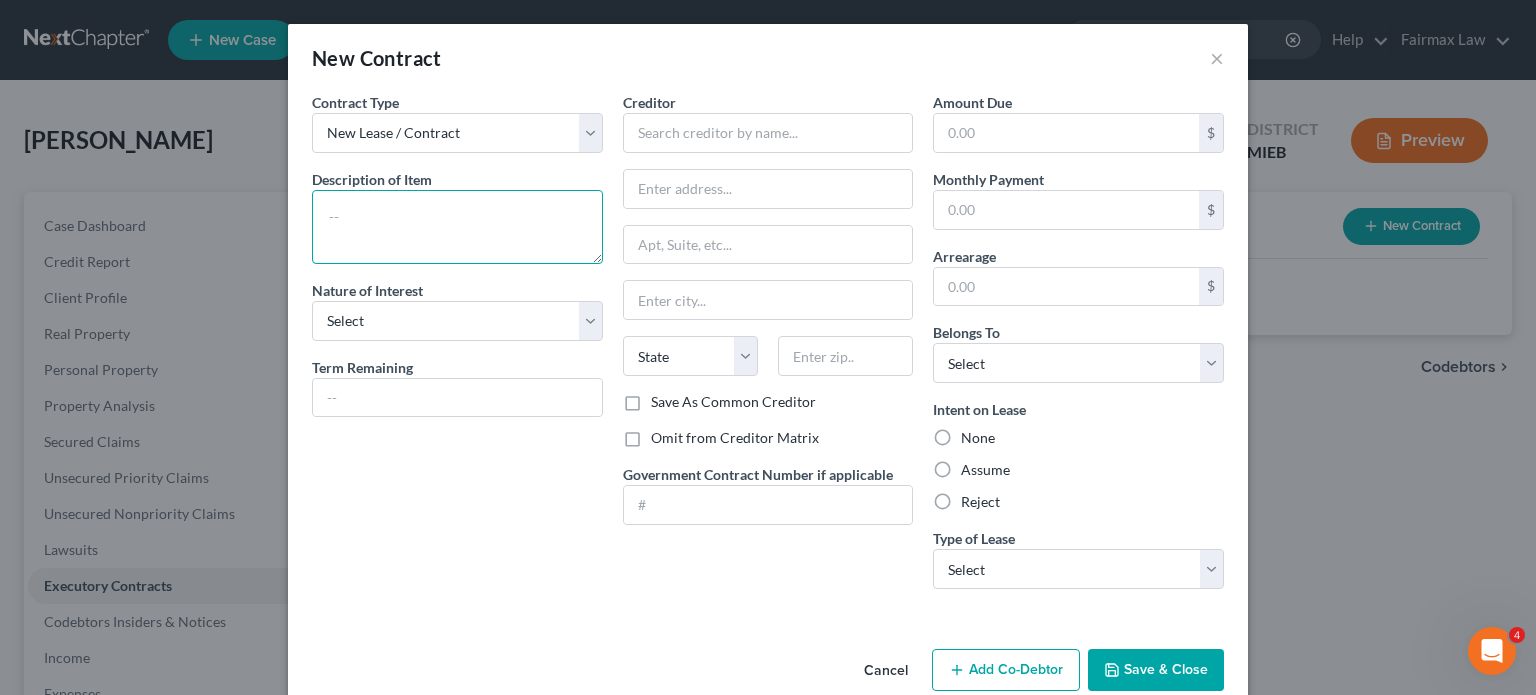 click at bounding box center [457, 227] 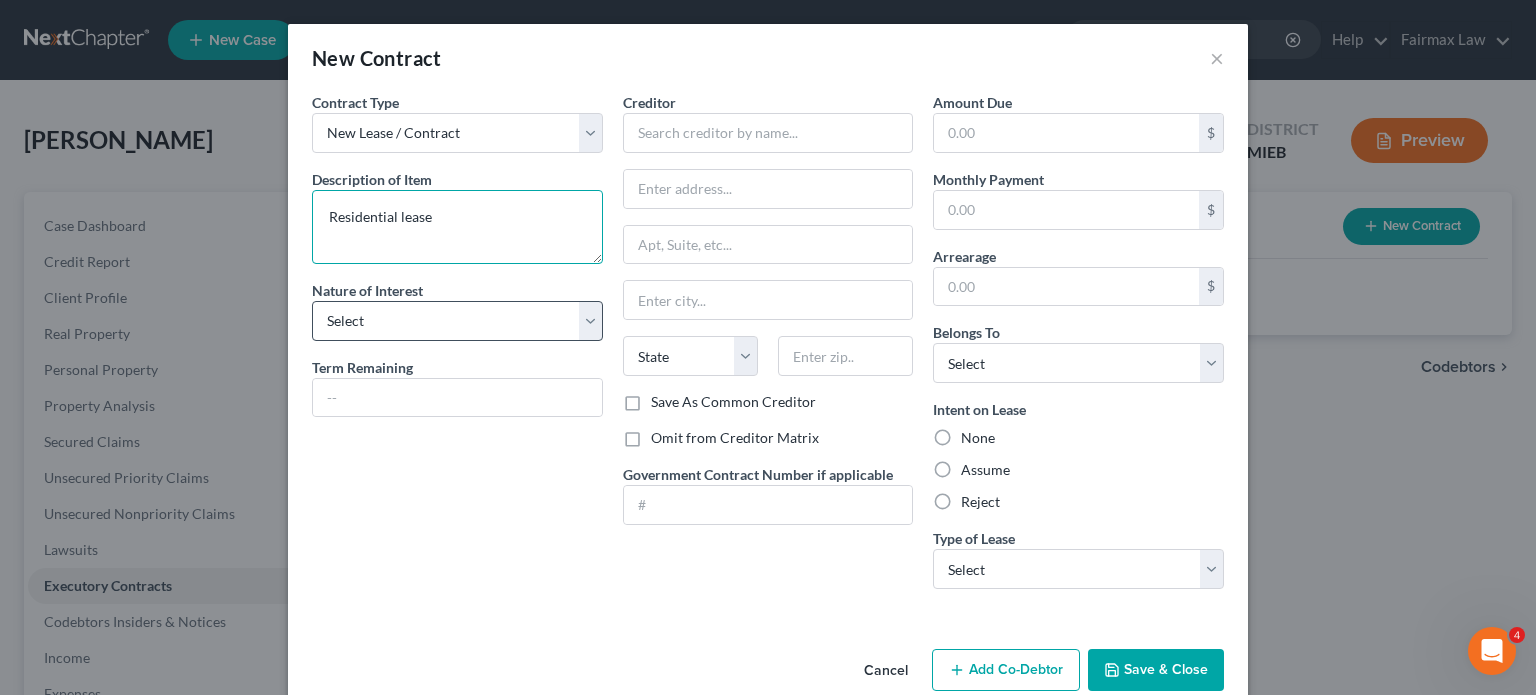 type on "Residential lease" 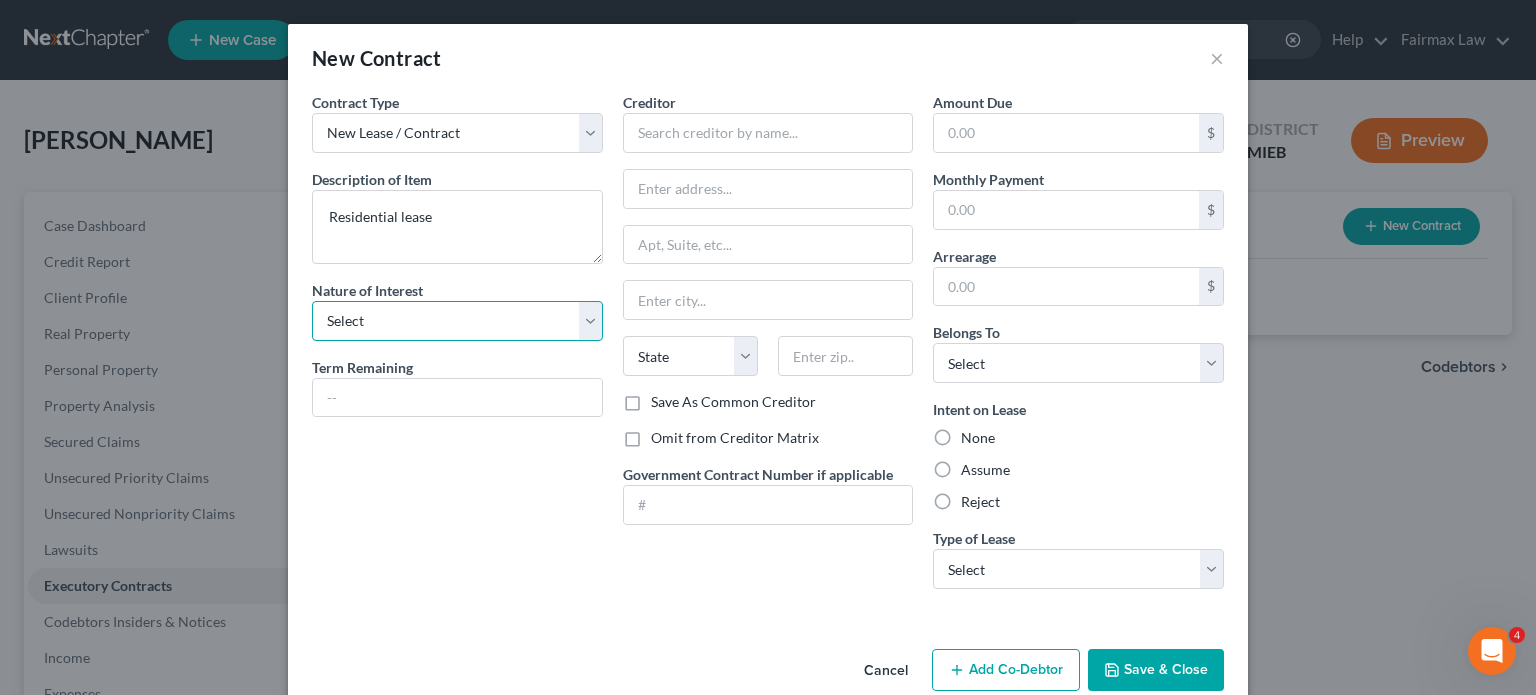 click on "Select Purchaser Agent Lessor Lessee" at bounding box center (457, 321) 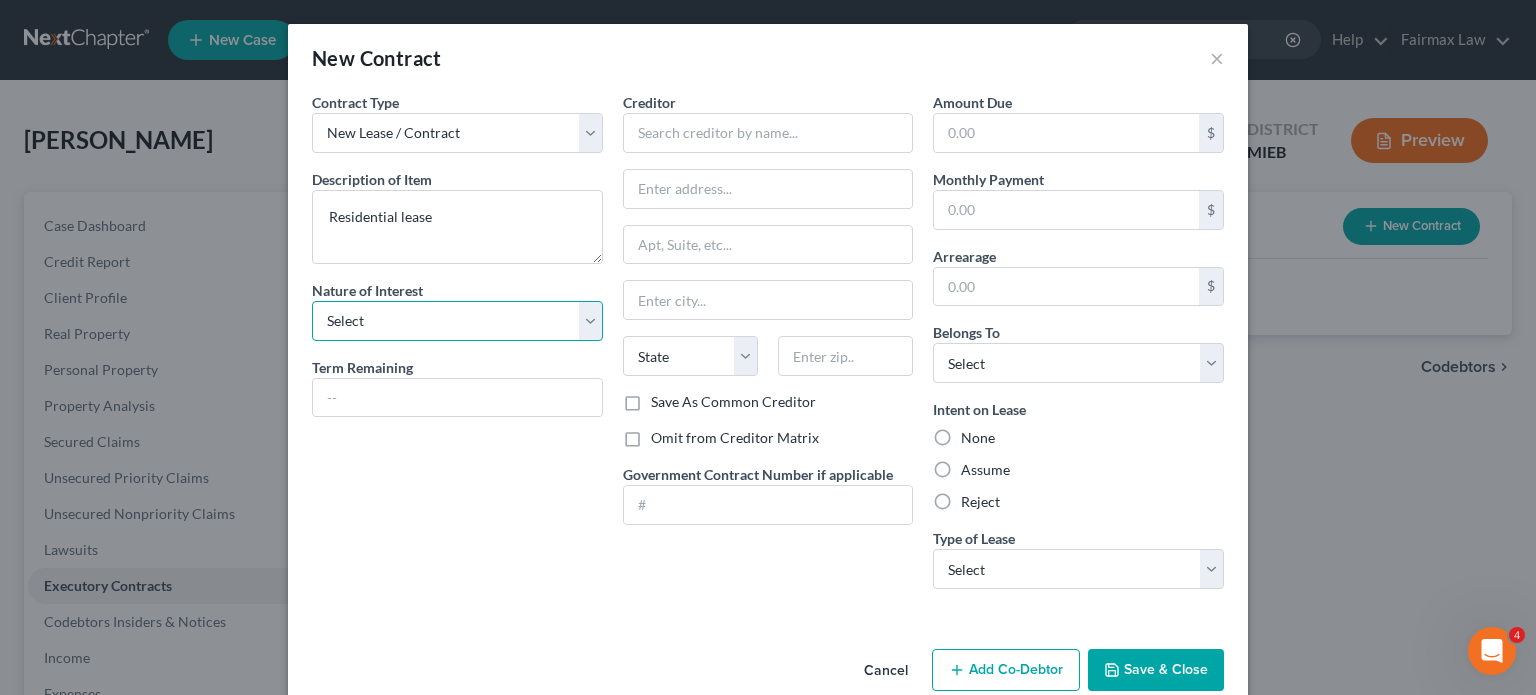 select on "3" 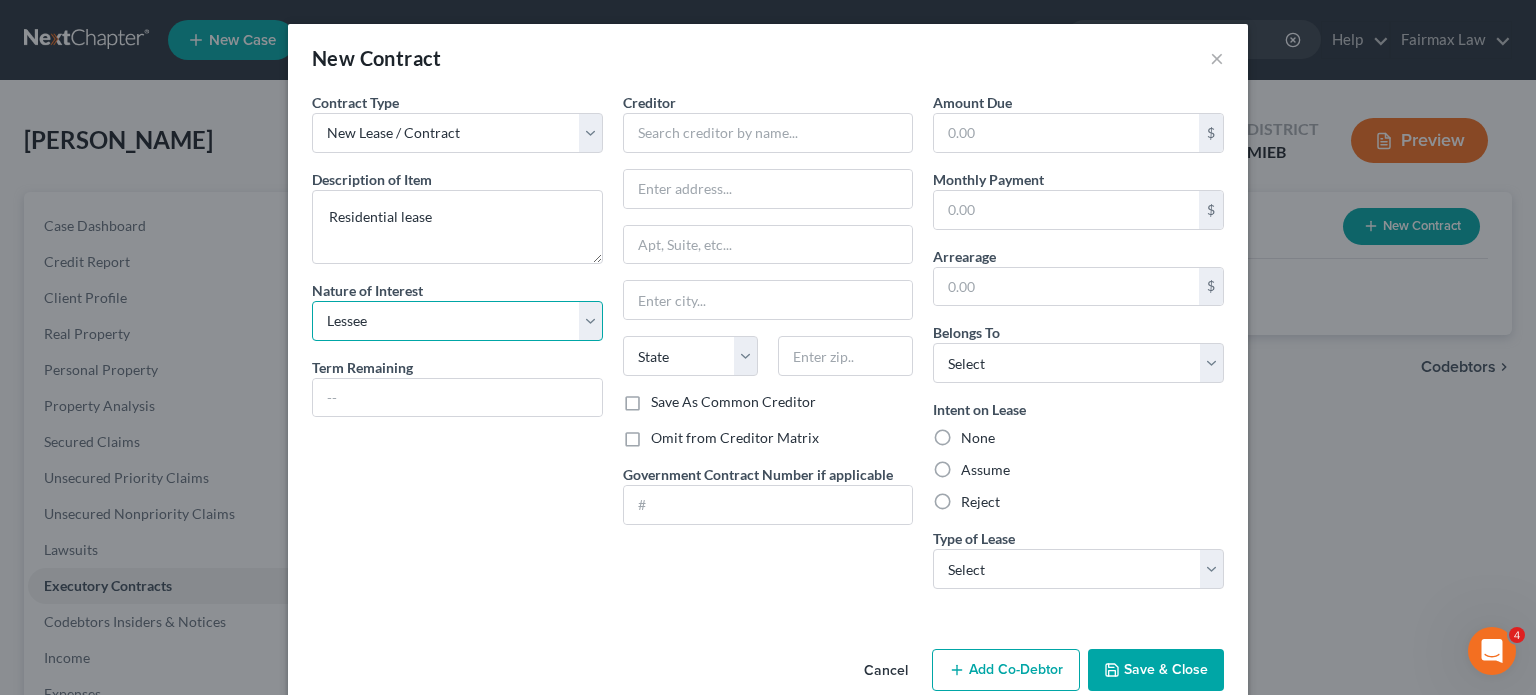 click on "Select Purchaser Agent Lessor Lessee" at bounding box center [457, 321] 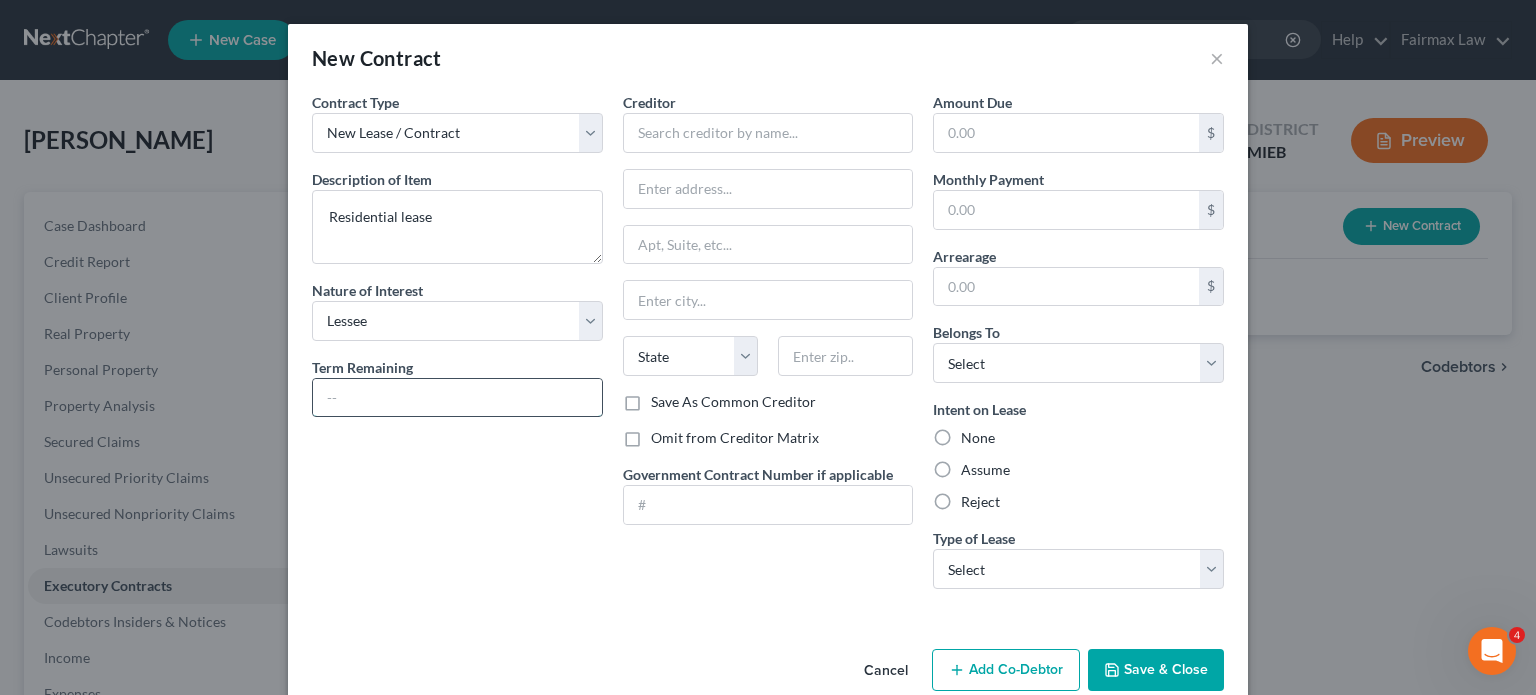 click at bounding box center [457, 398] 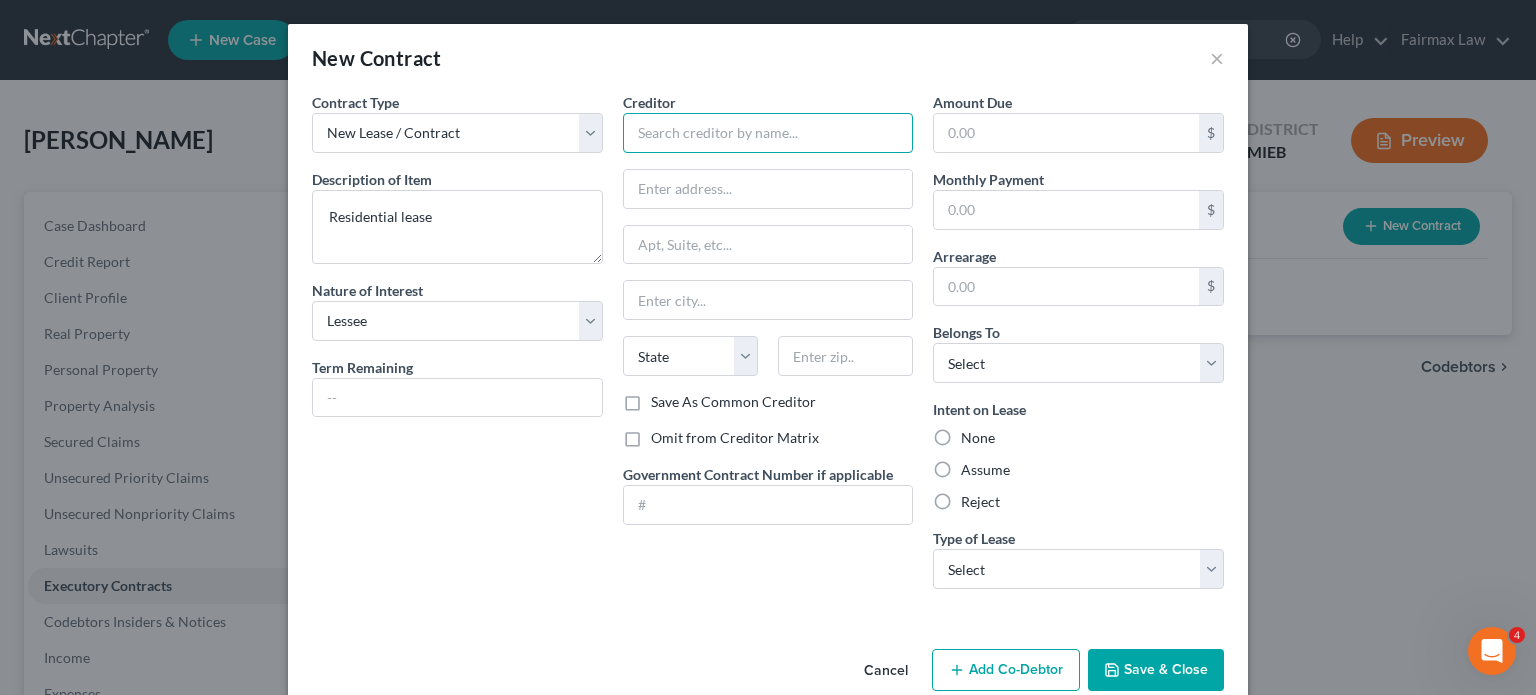 click at bounding box center [768, 133] 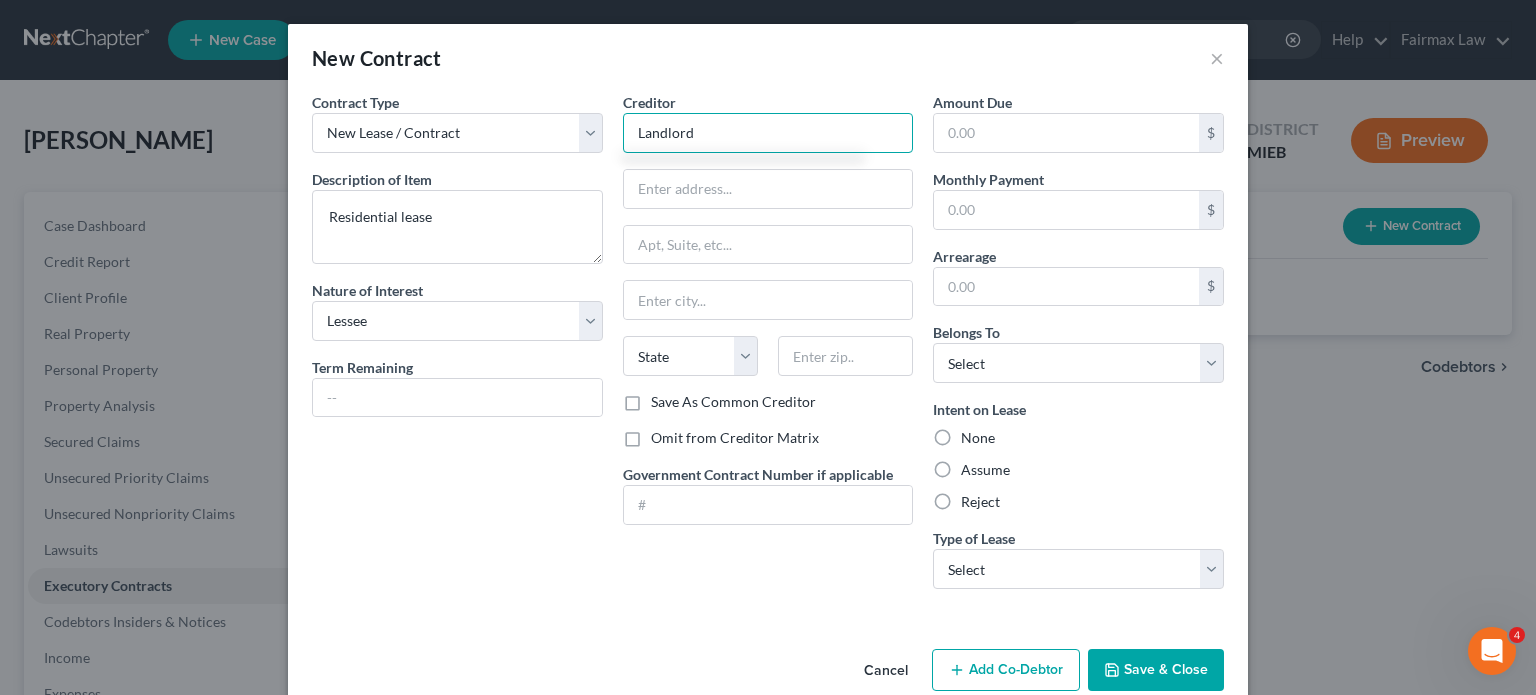 type on "Landlord" 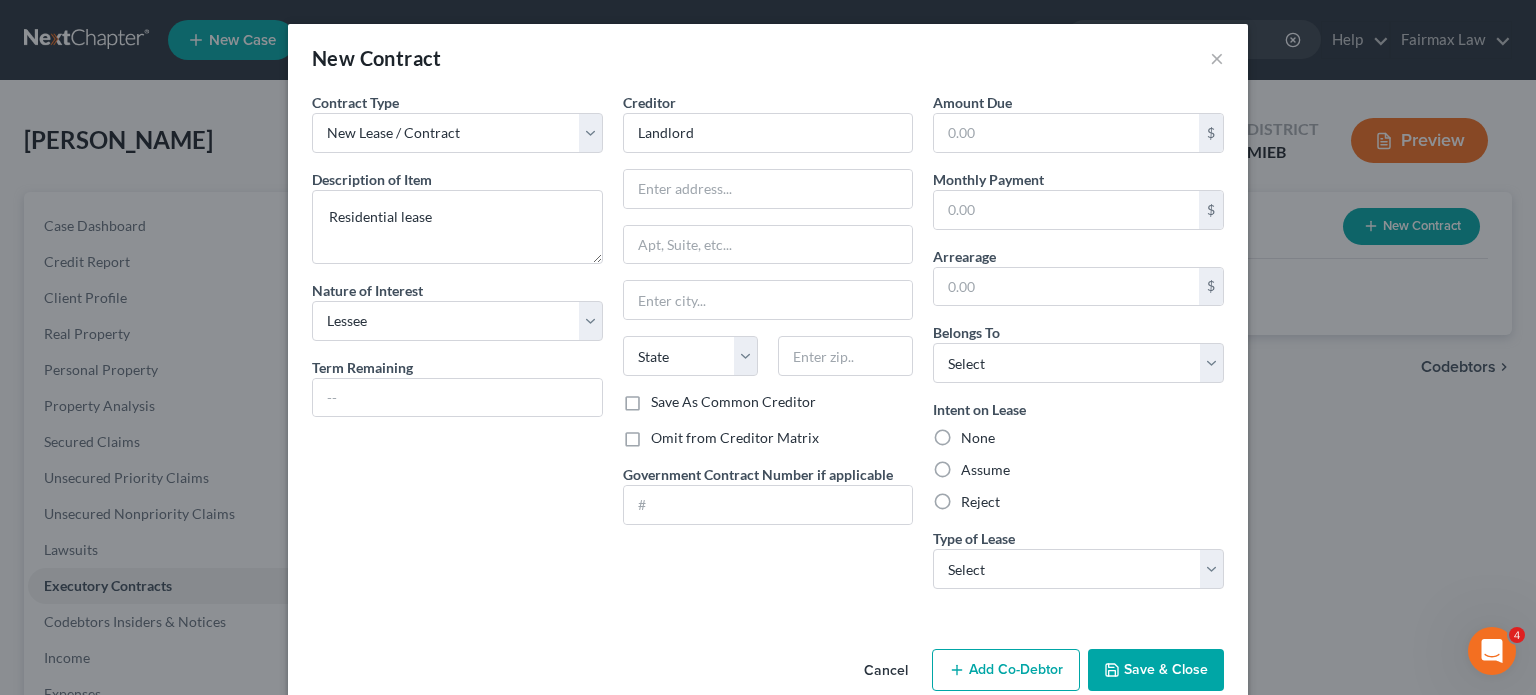 click on "Omit from Creditor Matrix" at bounding box center [735, 438] 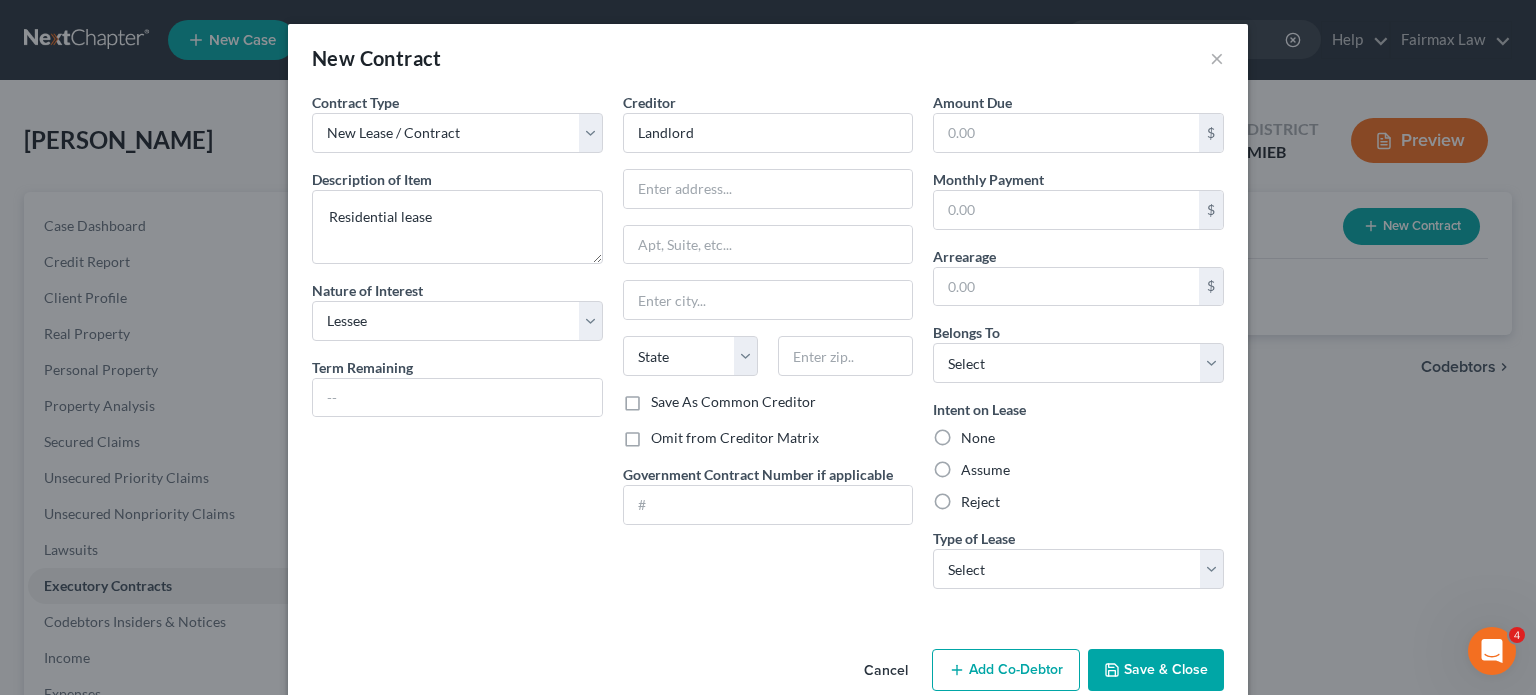 click on "Omit from Creditor Matrix" at bounding box center [665, 434] 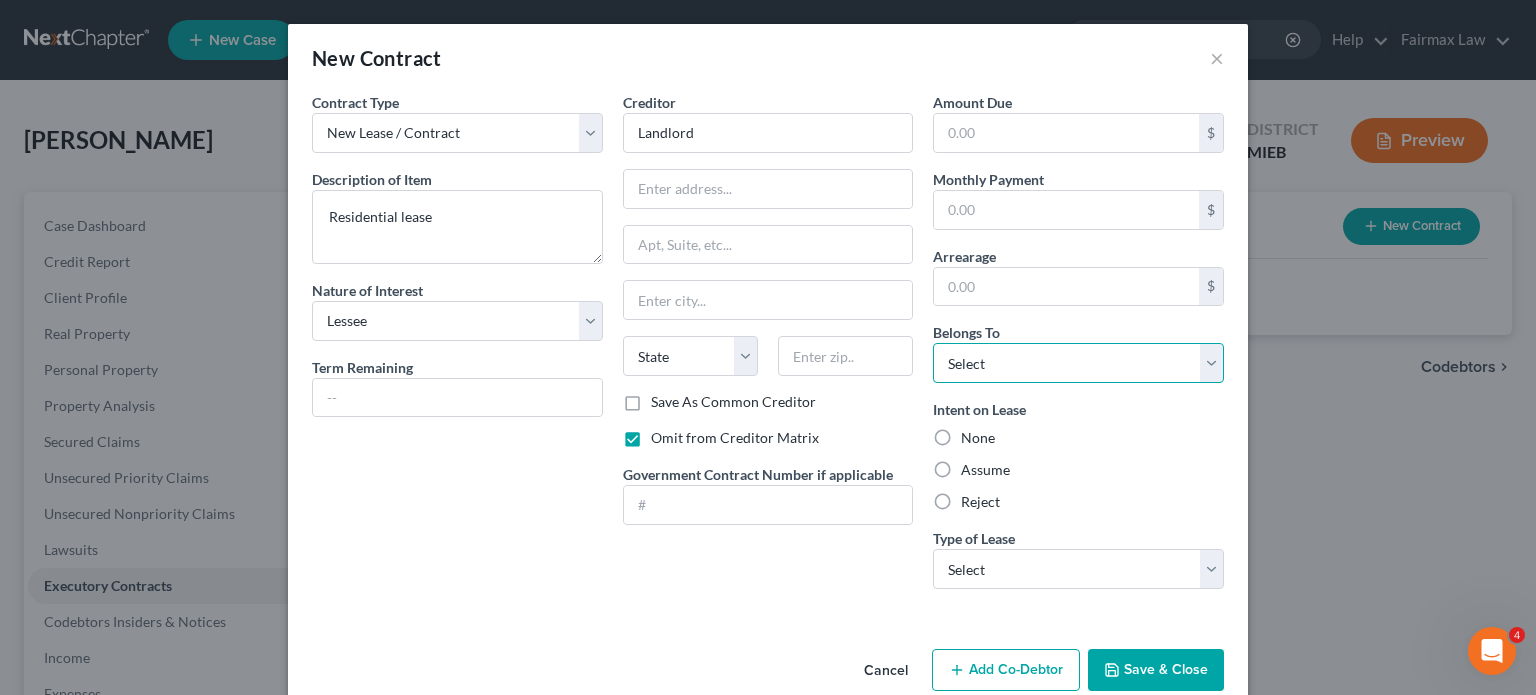 click on "Select Debtor 1 Only Debtor 2 Only Debtor 1 And Debtor 2 Only At Least One Of The Debtors And Another Community Property" at bounding box center [1078, 363] 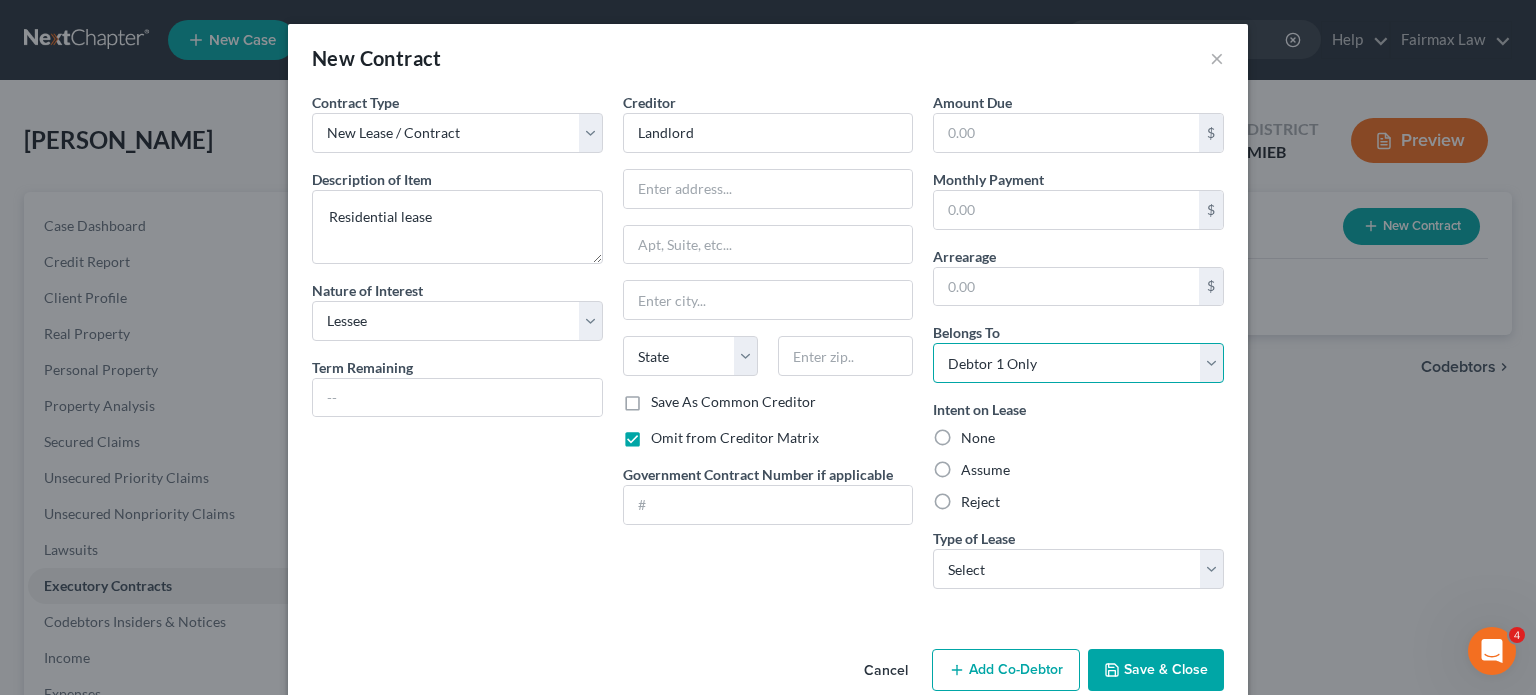 click on "Select Debtor 1 Only Debtor 2 Only Debtor 1 And Debtor 2 Only At Least One Of The Debtors And Another Community Property" at bounding box center (1078, 363) 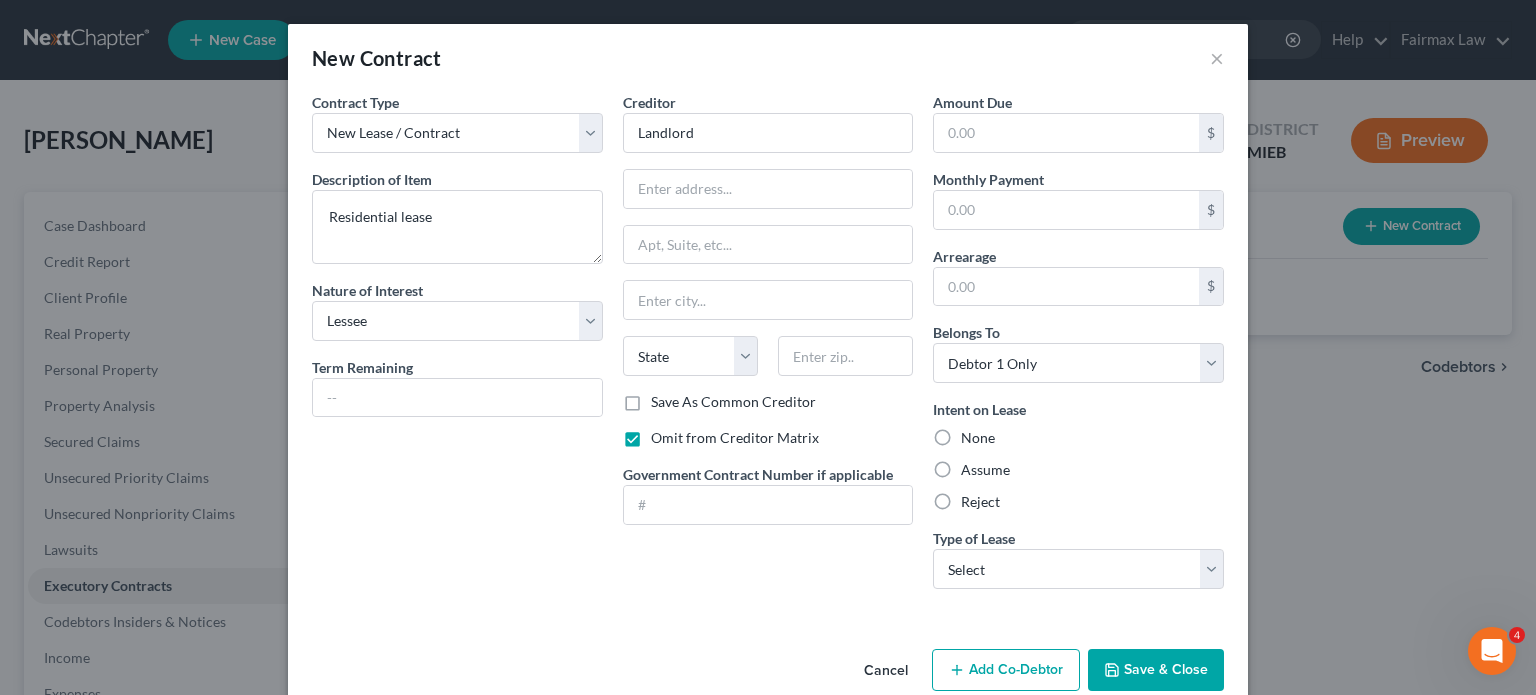 click on "Assume" at bounding box center [985, 470] 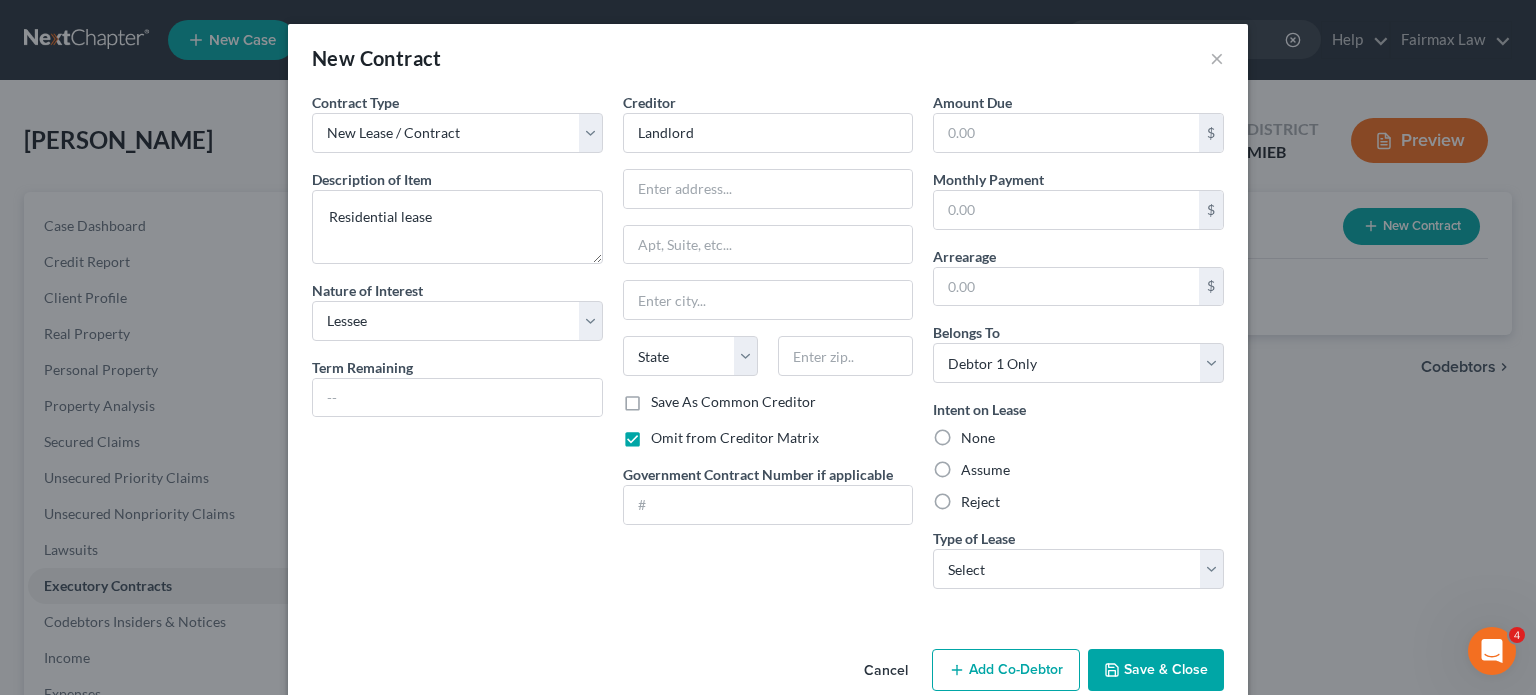 click on "Assume" at bounding box center [975, 466] 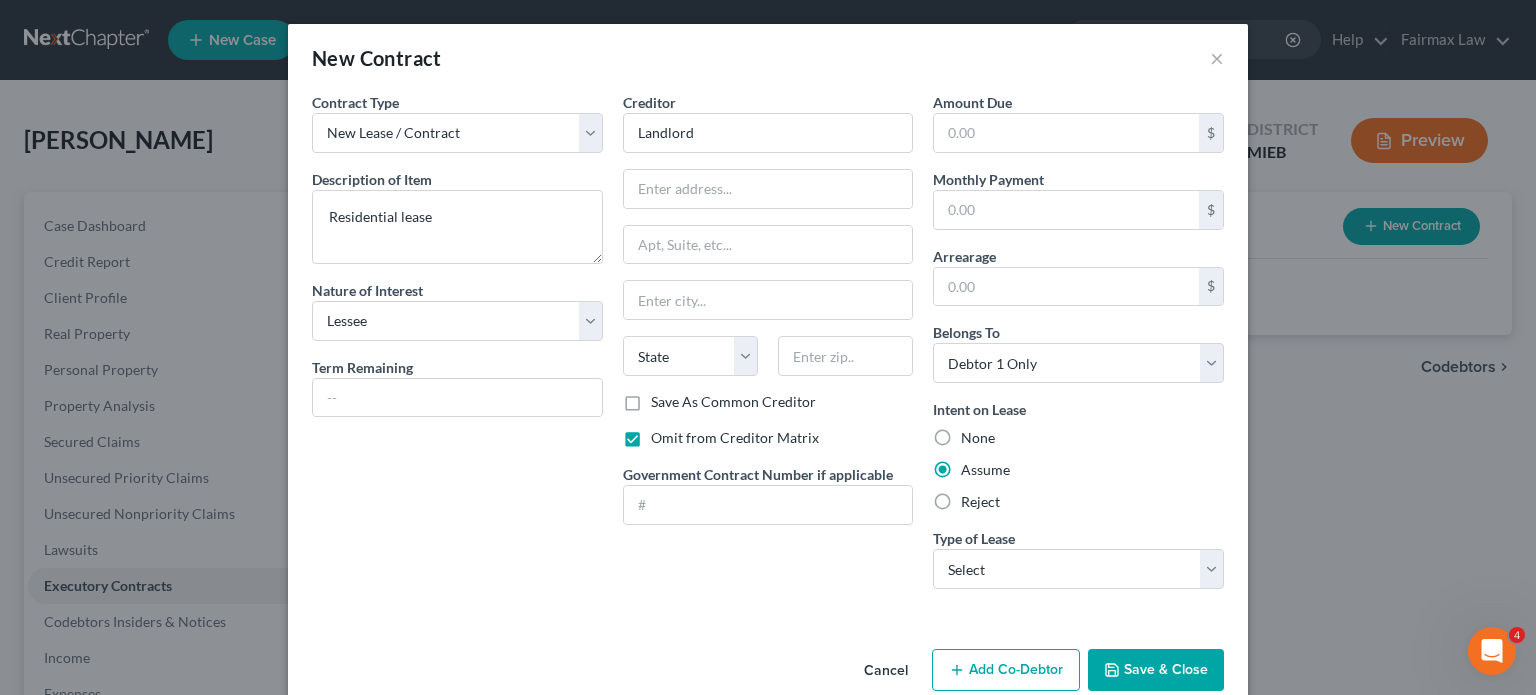 click on "Amount Due $ Monthly Payment $ Arrearage $
Belongs To
*
Select Debtor 1 Only Debtor 2 Only Debtor 1 And Debtor 2 Only At Least One Of The Debtors And Another Community Property Intent on Lease None Assume Reject
Type of Lease
*
Select Real Estate Car Other Asset Select" at bounding box center [1078, 348] 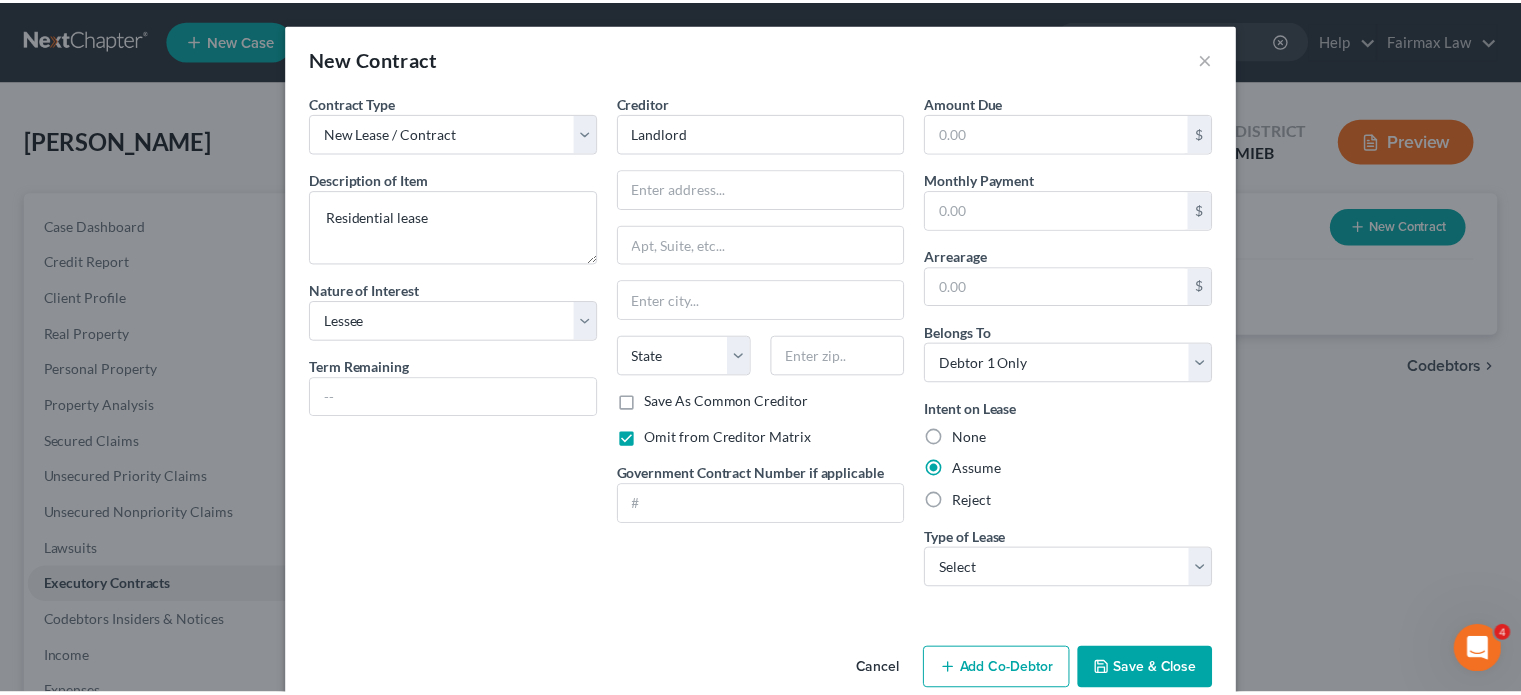 scroll, scrollTop: 211, scrollLeft: 0, axis: vertical 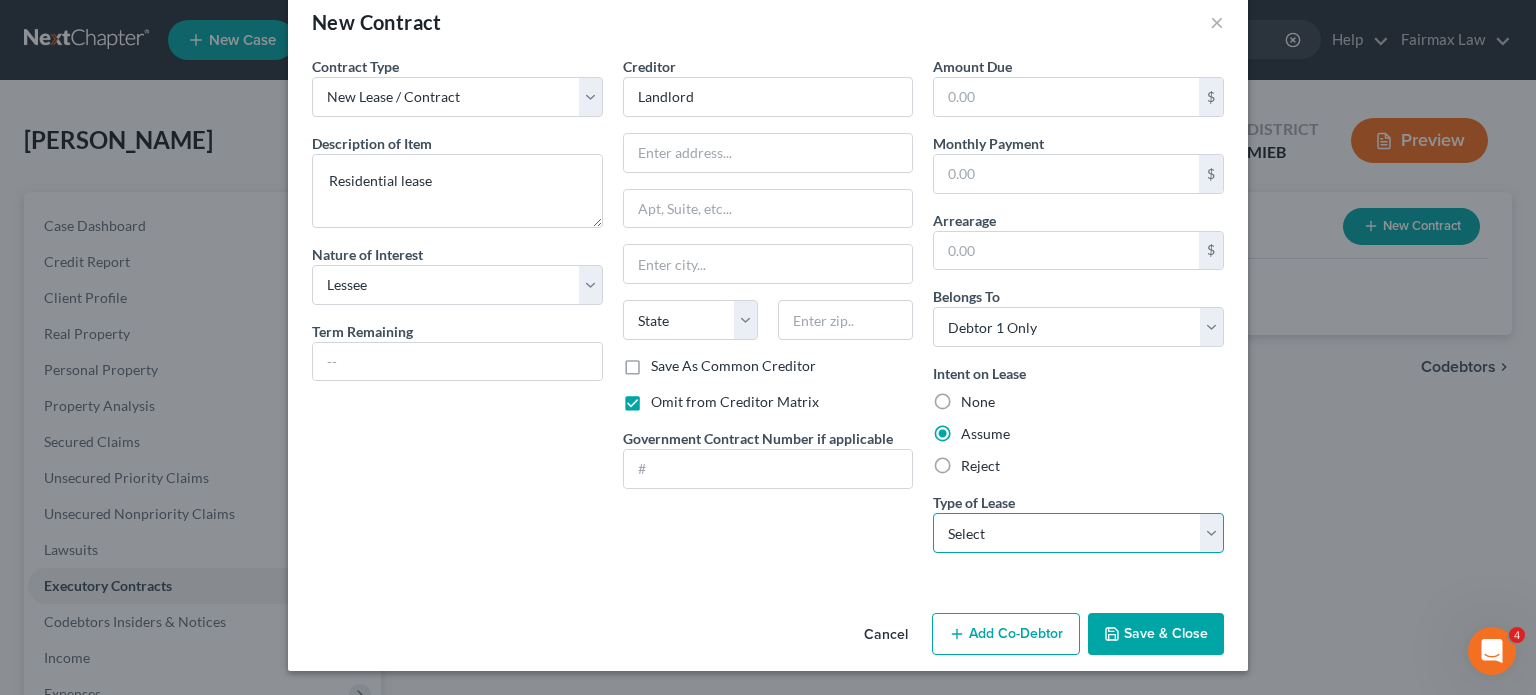 click on "Select Real Estate Car Other" at bounding box center [1078, 533] 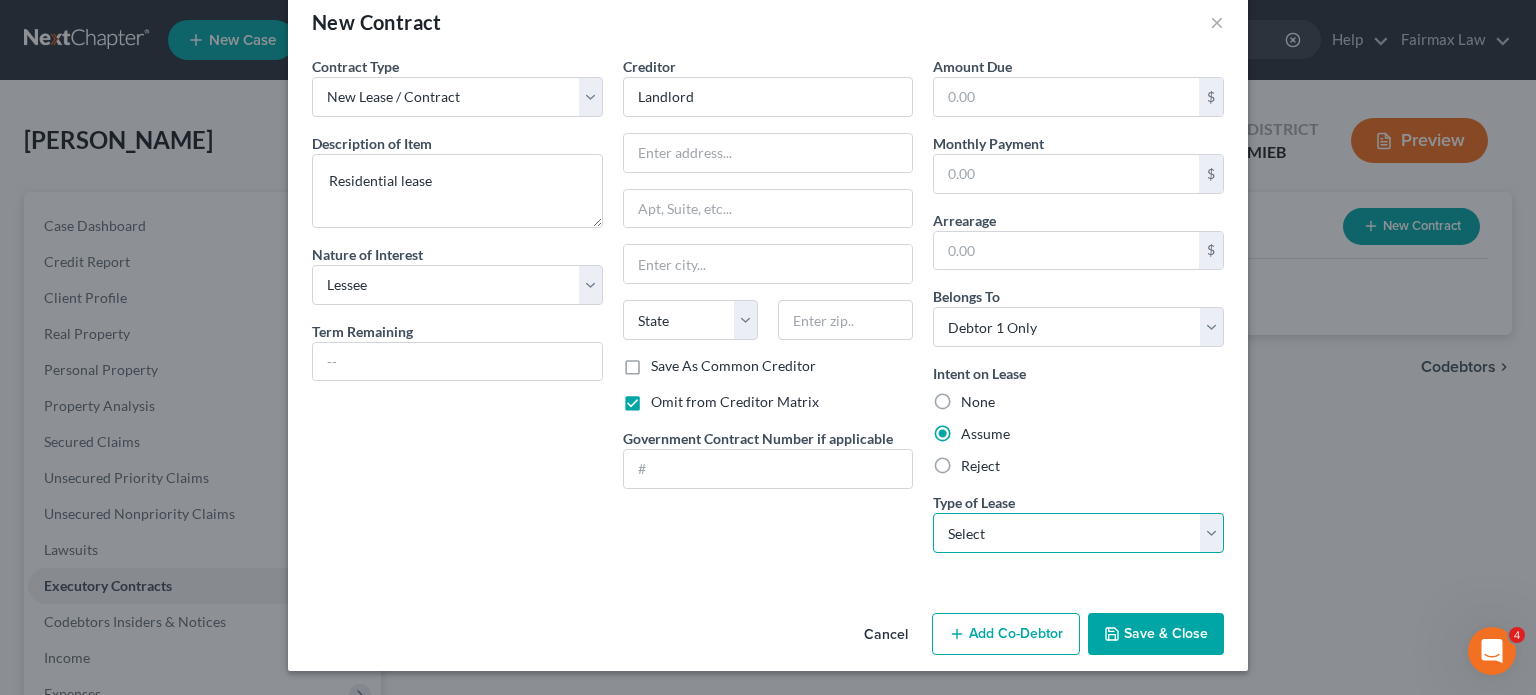 select on "0" 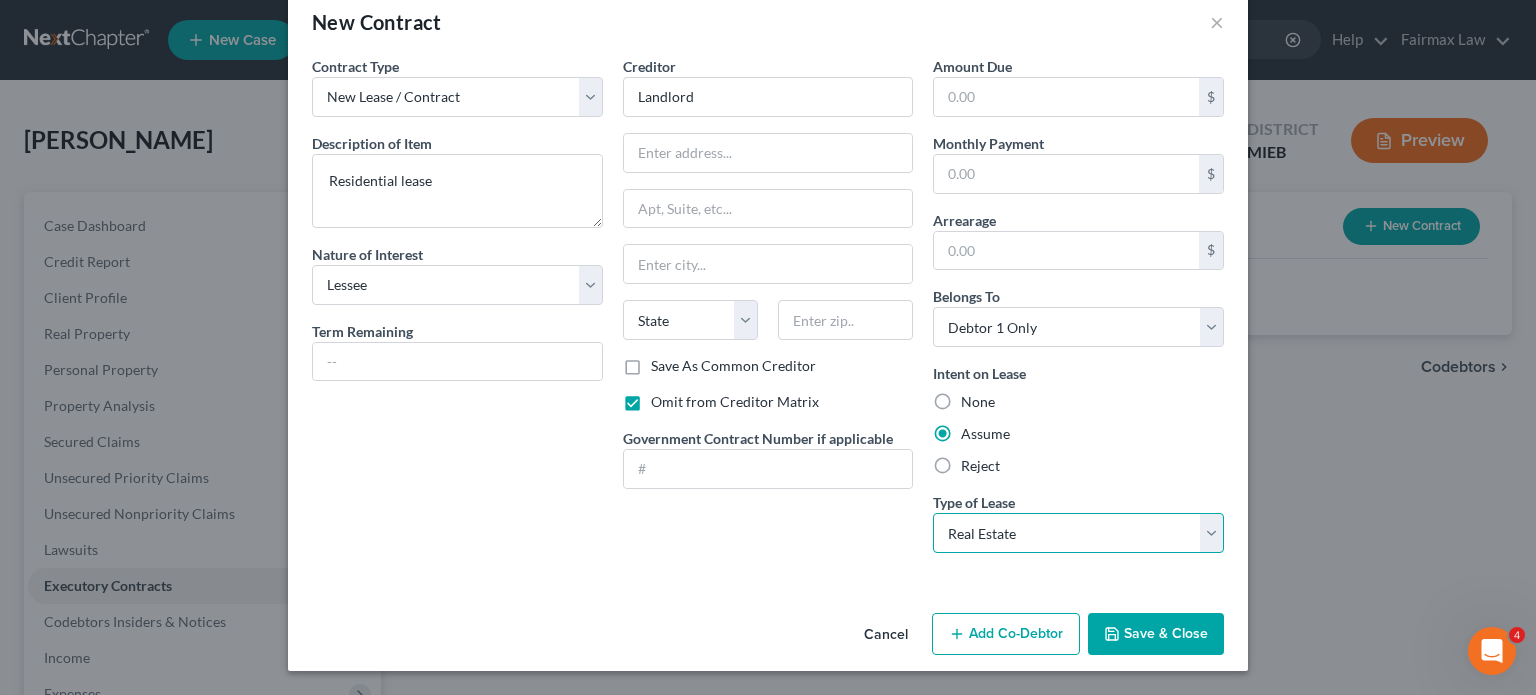 click on "Select Real Estate Car Other" at bounding box center (1078, 533) 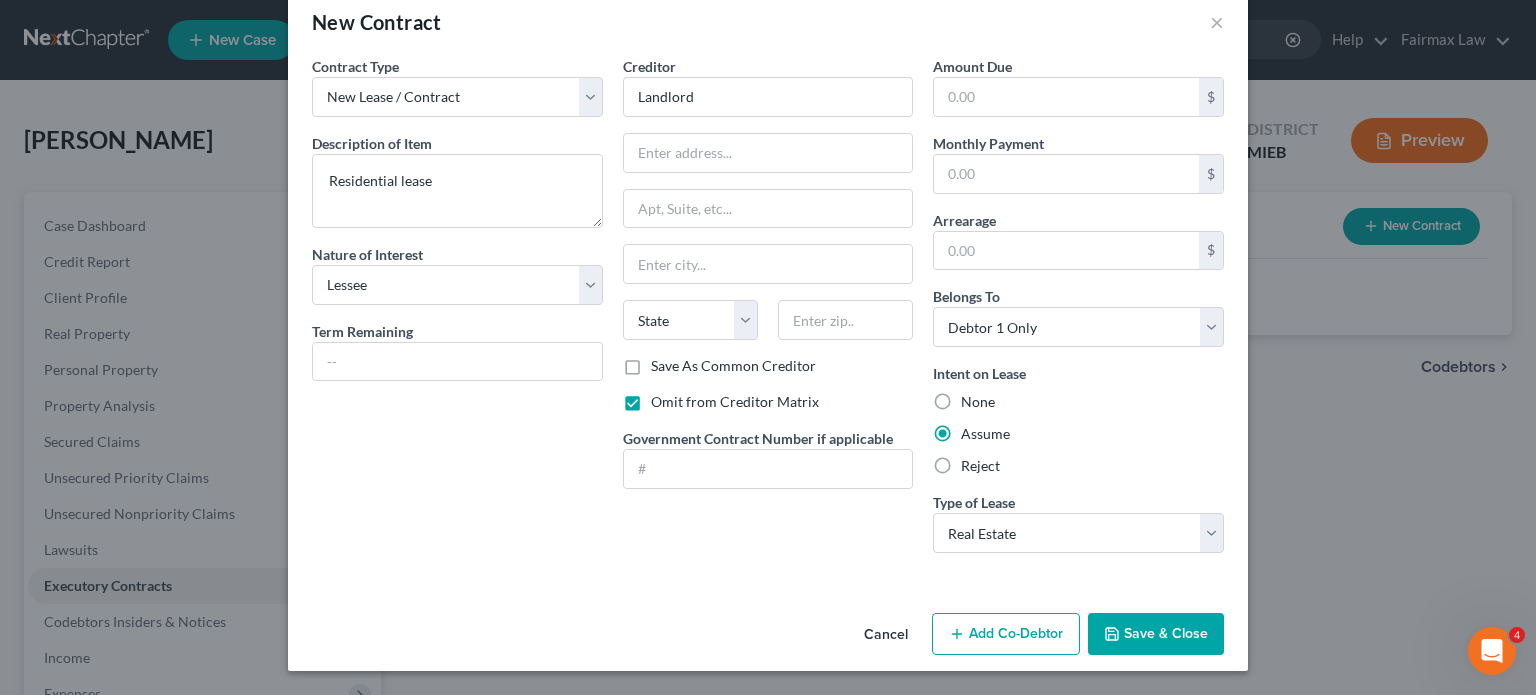 click on "Save & Close" at bounding box center [1156, 634] 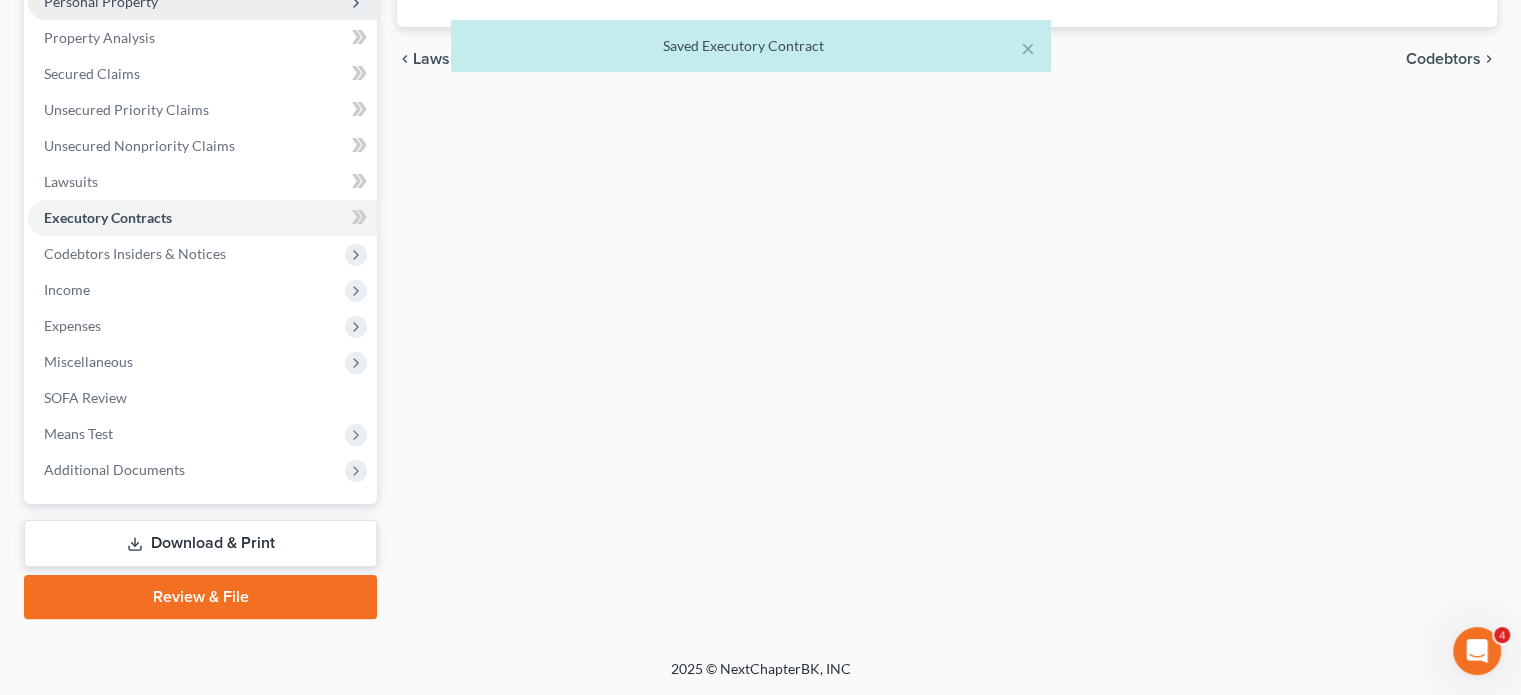 scroll, scrollTop: 492, scrollLeft: 0, axis: vertical 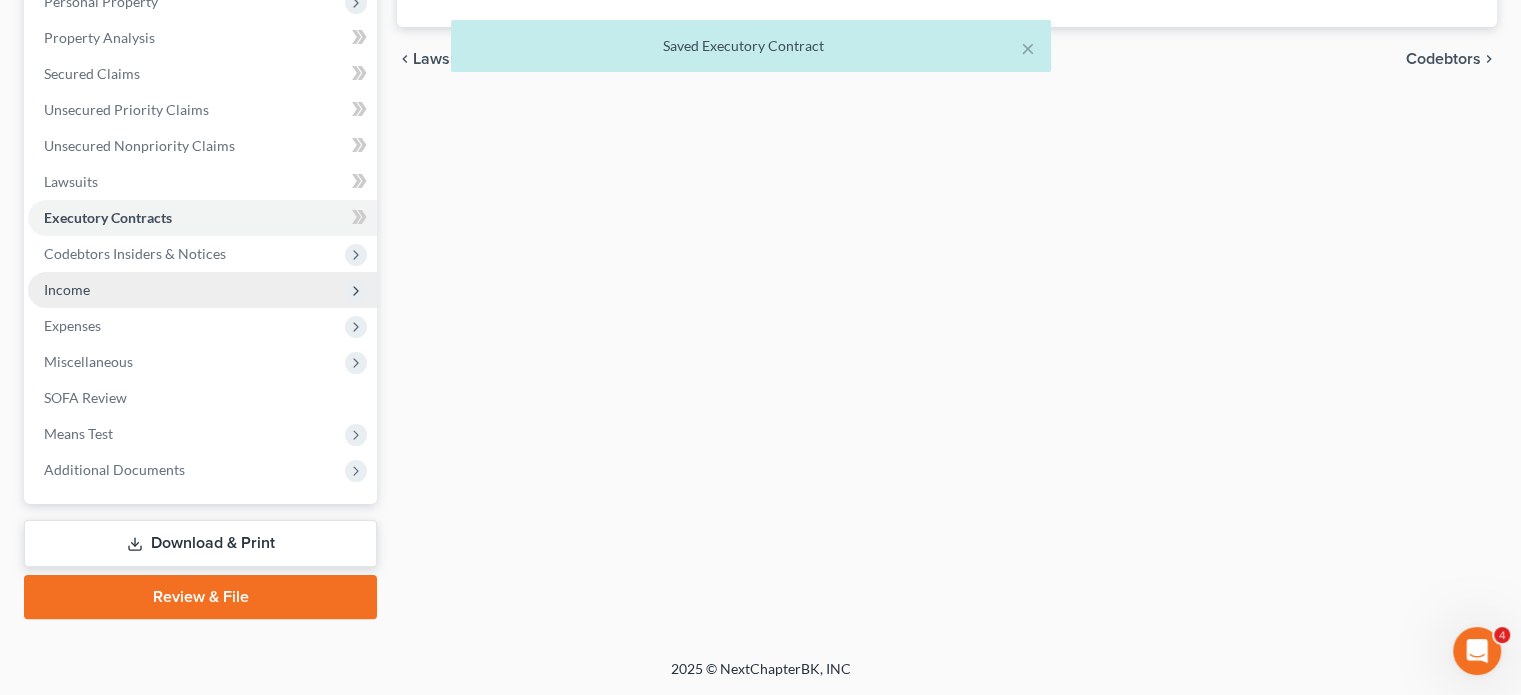 click on "Income" at bounding box center (202, 290) 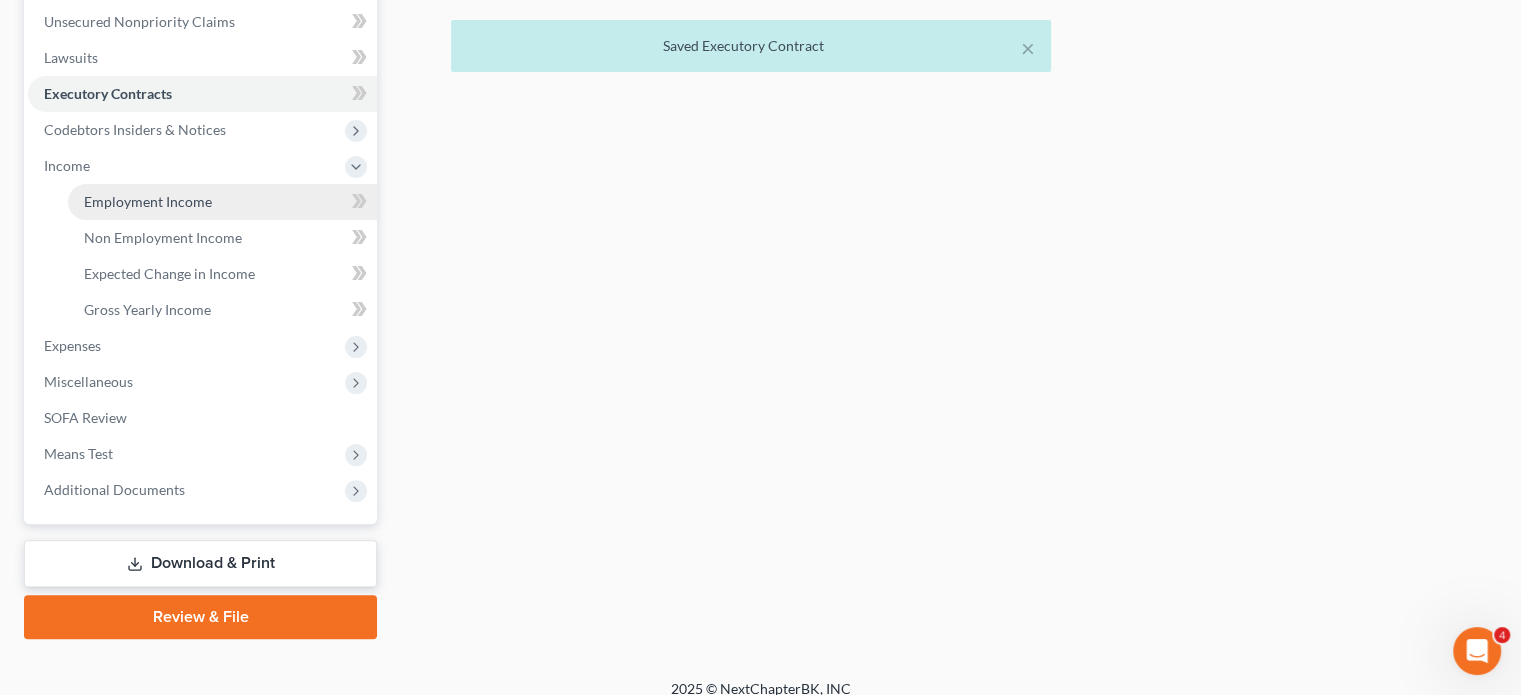 click on "Employment Income" at bounding box center (148, 201) 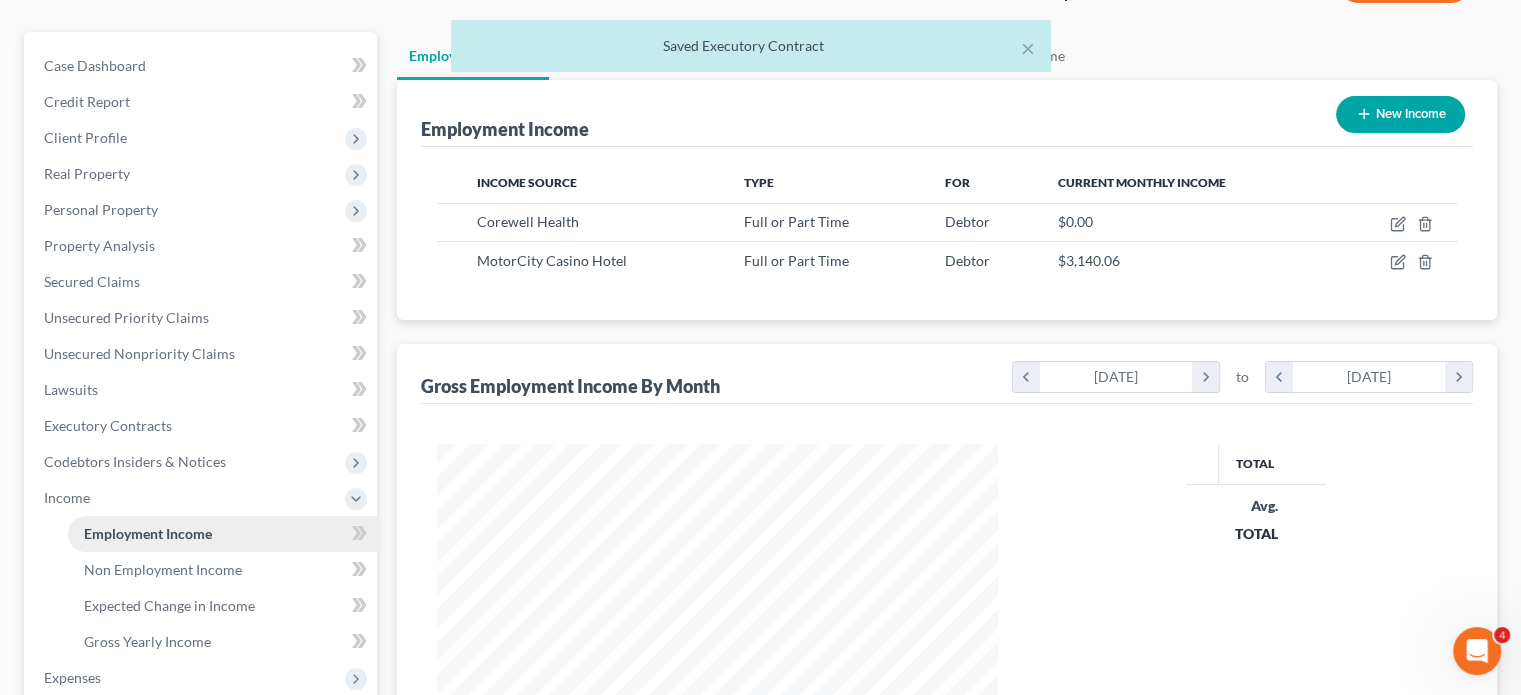 scroll, scrollTop: 12, scrollLeft: 0, axis: vertical 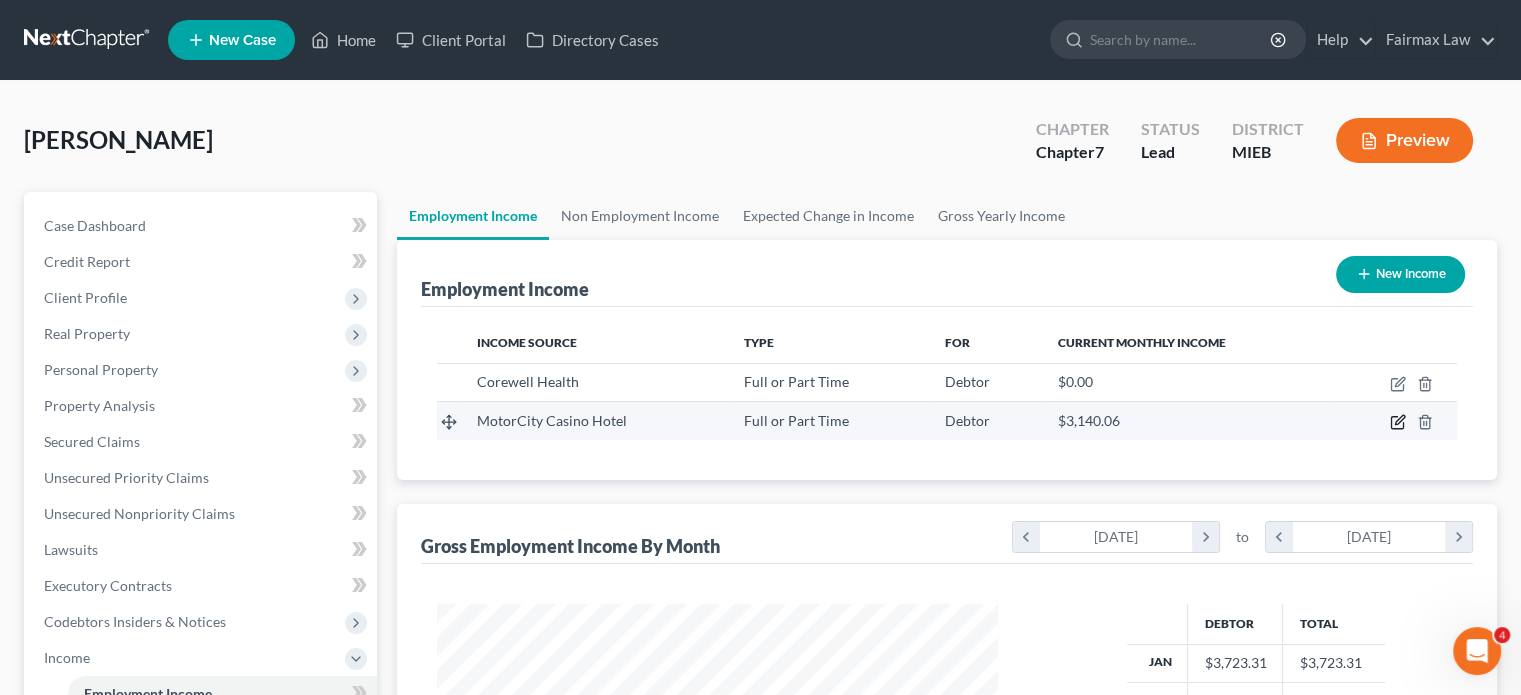 click 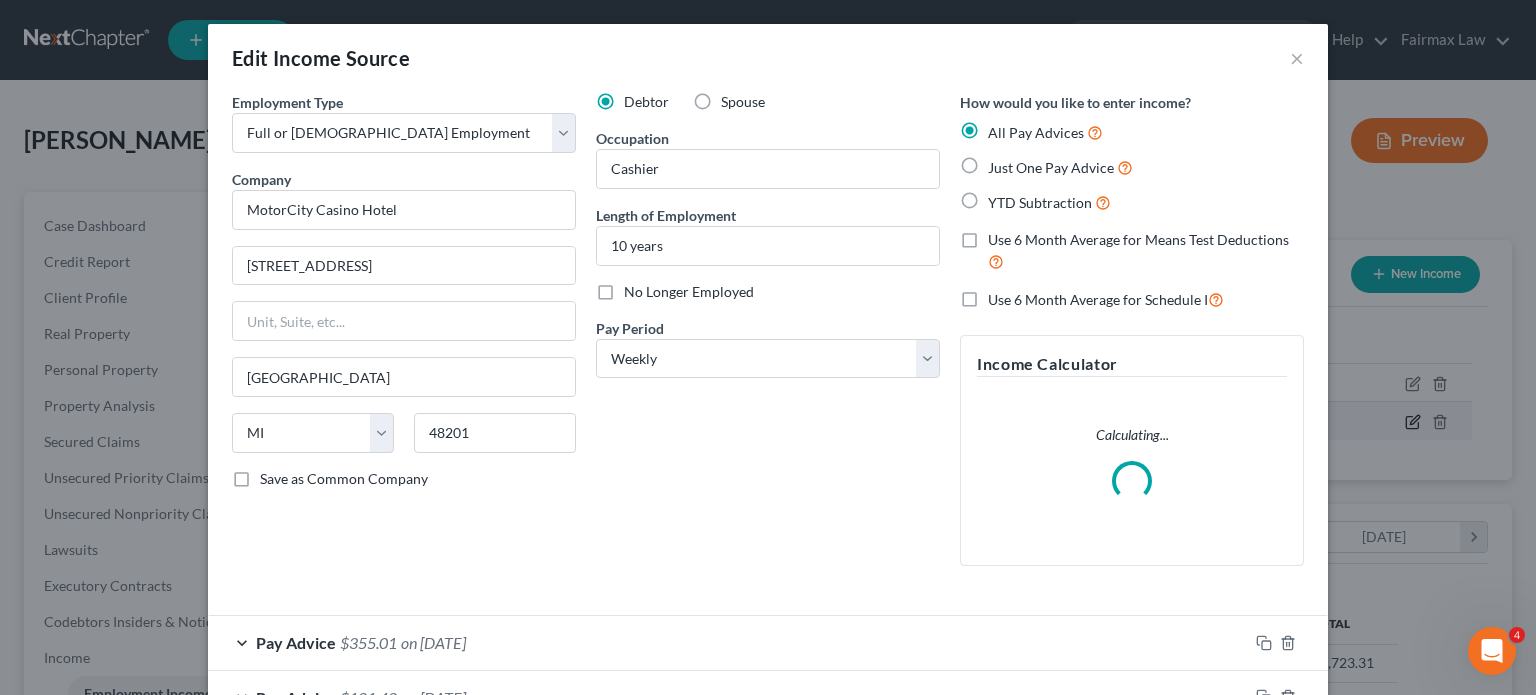 scroll, scrollTop: 999555, scrollLeft: 999392, axis: both 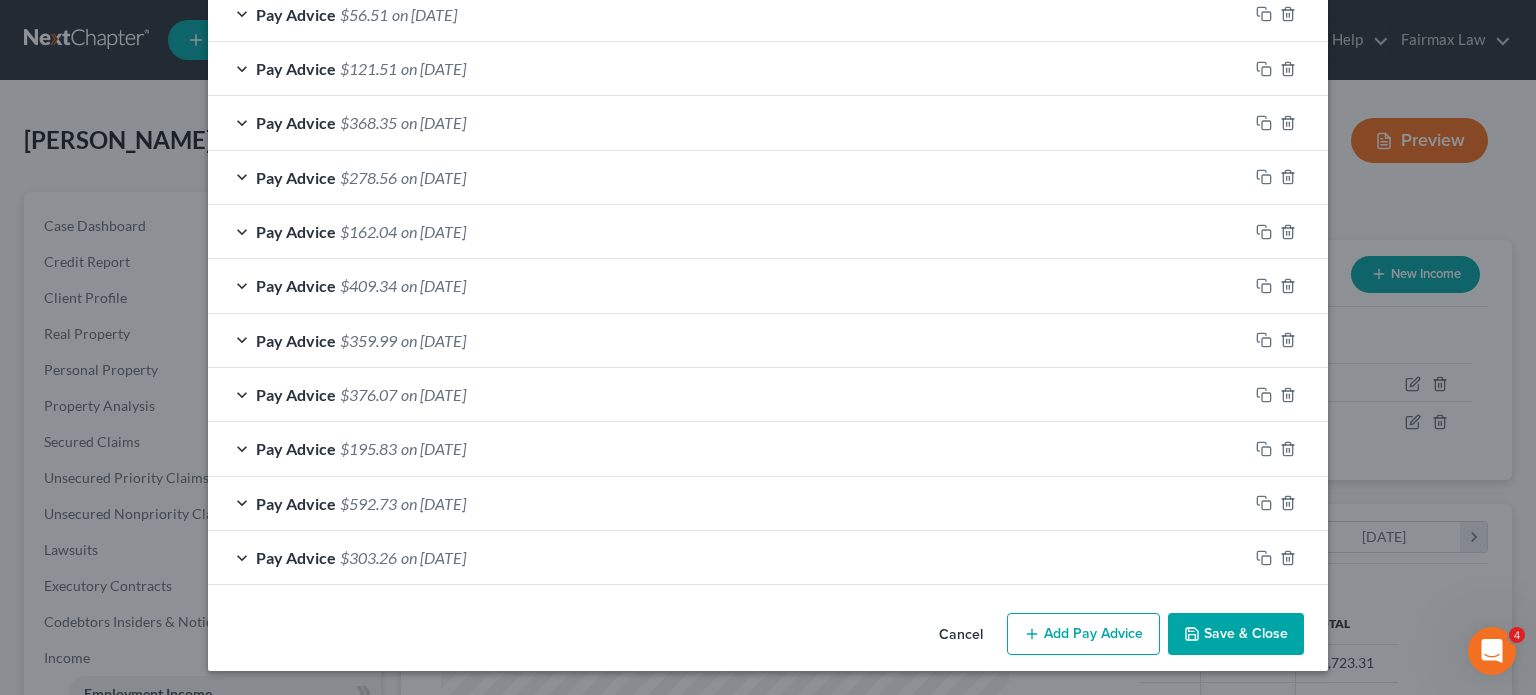click on "Cancel" at bounding box center [961, 635] 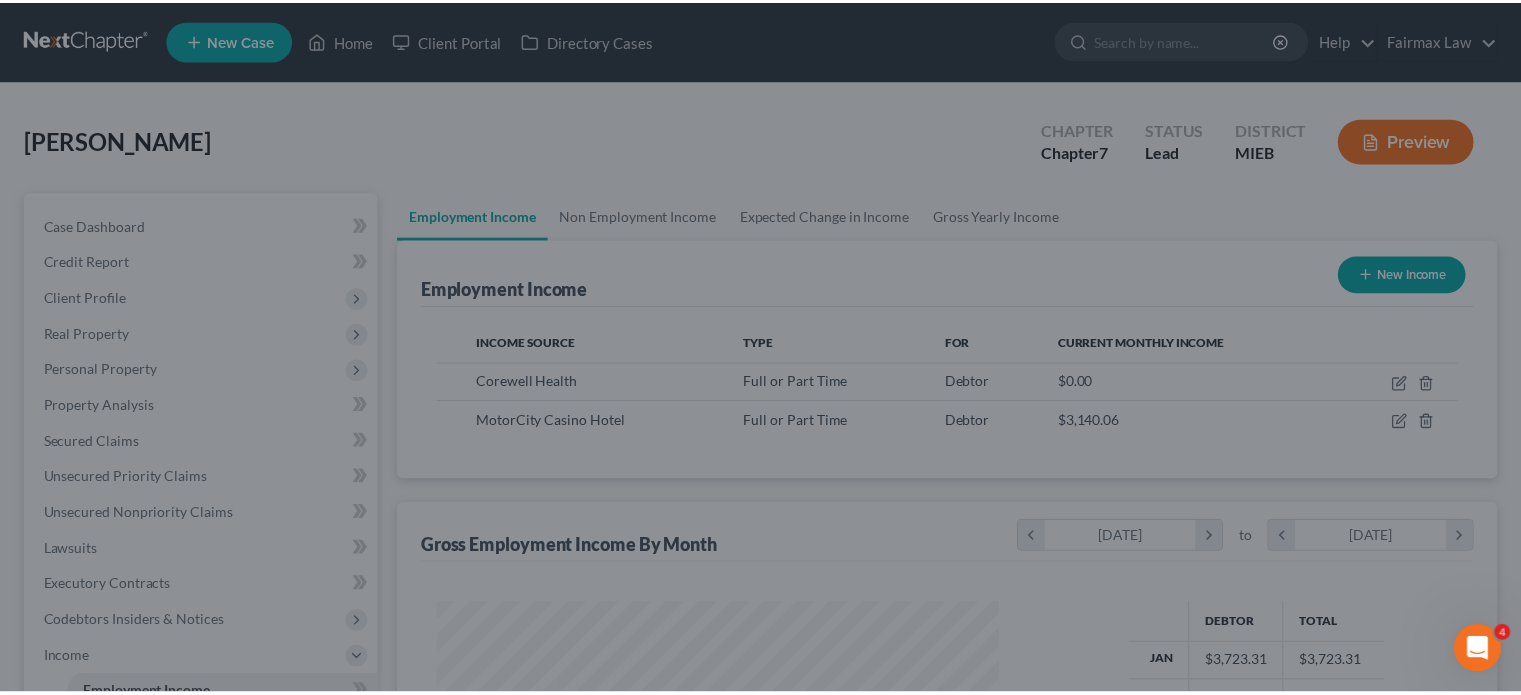 scroll, scrollTop: 444, scrollLeft: 601, axis: both 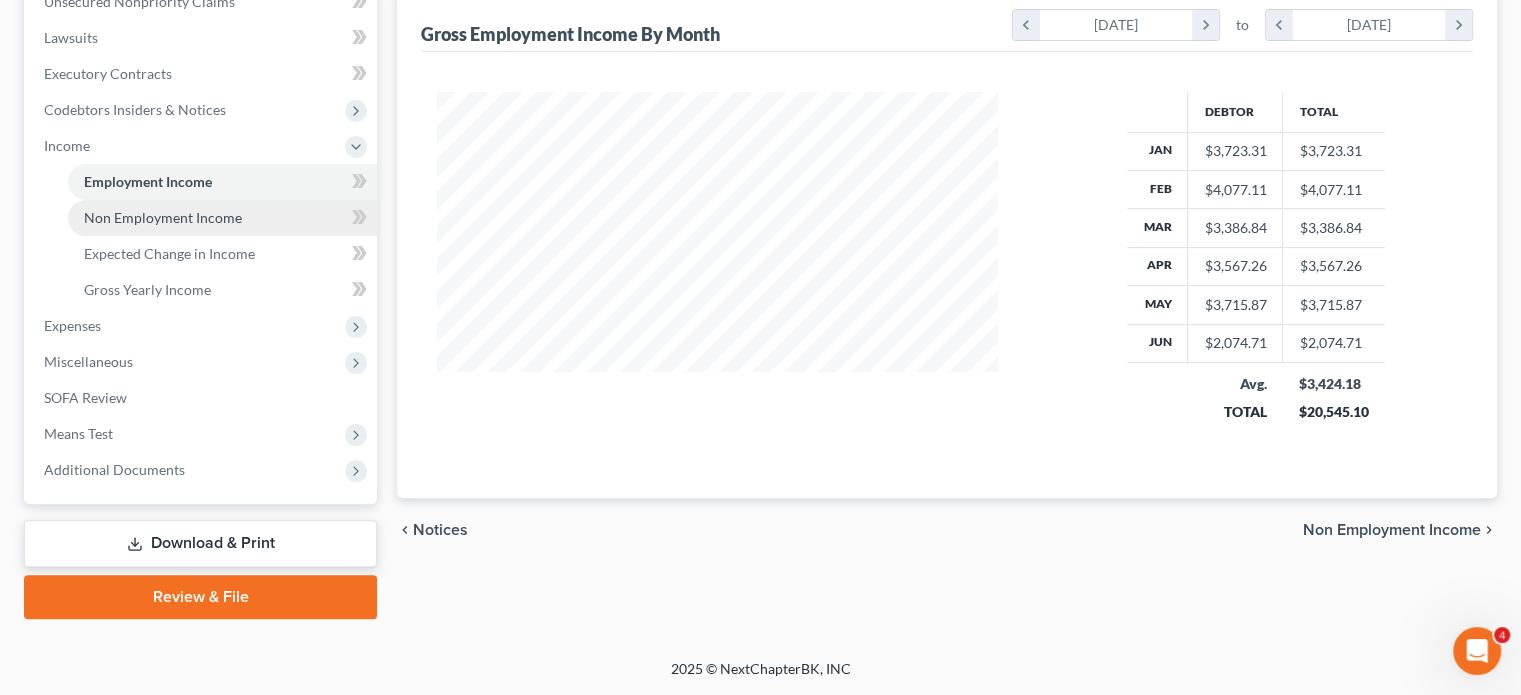 click on "Non Employment Income" at bounding box center (163, 217) 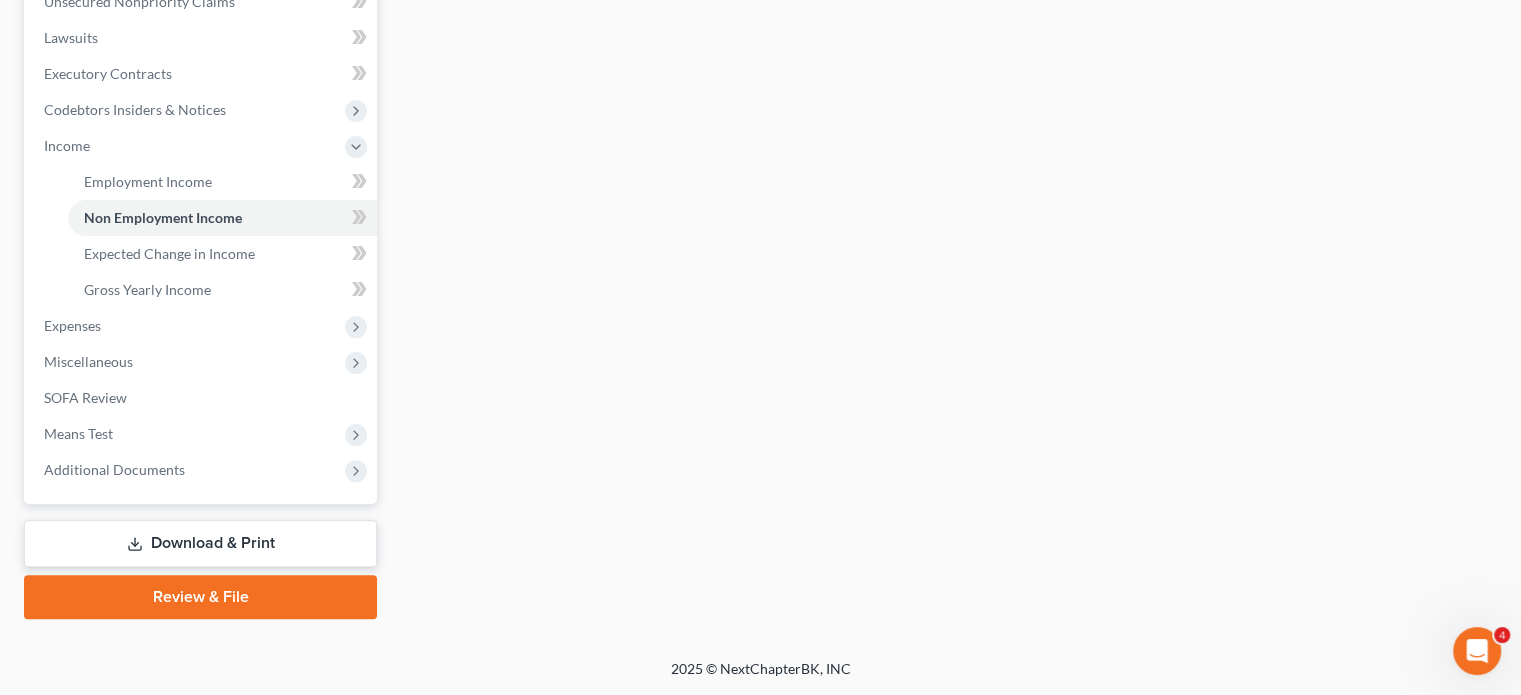 scroll, scrollTop: 808, scrollLeft: 0, axis: vertical 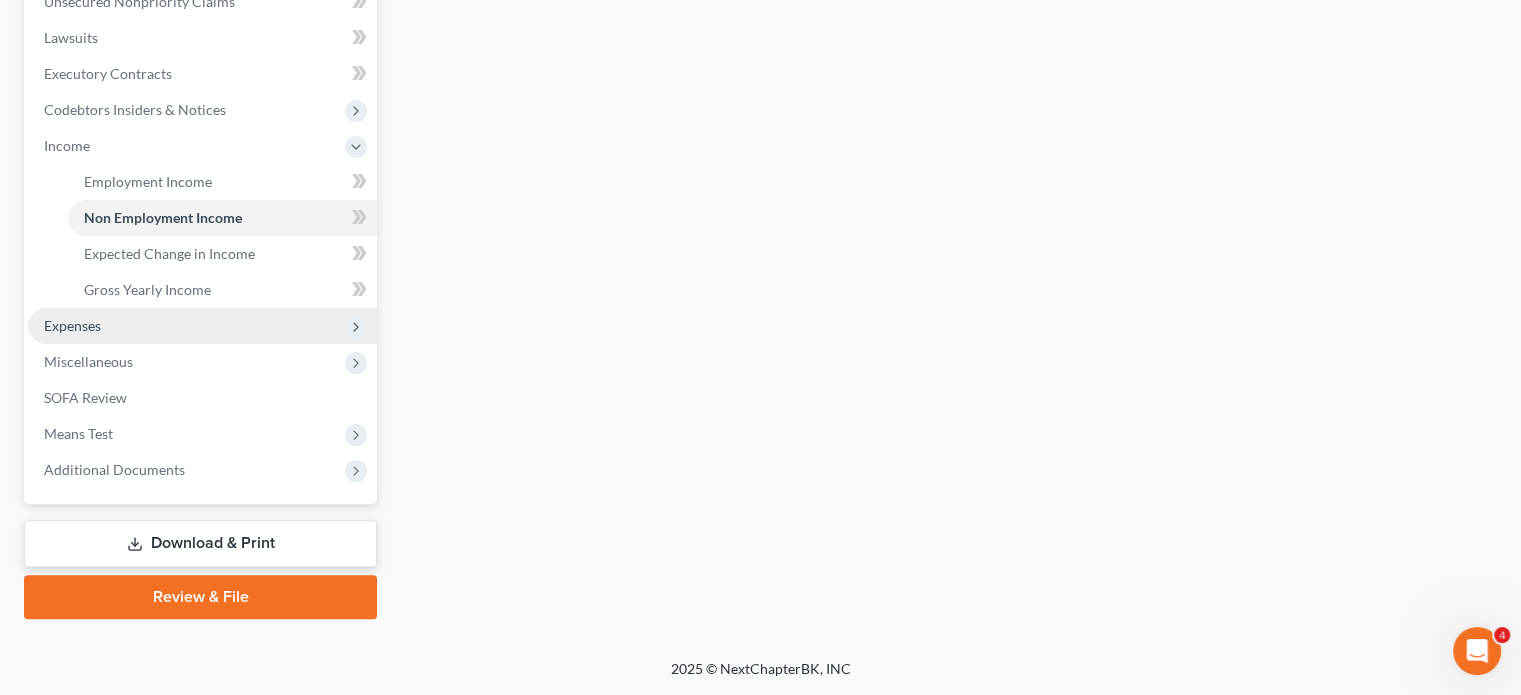 click on "Expenses" at bounding box center [202, 326] 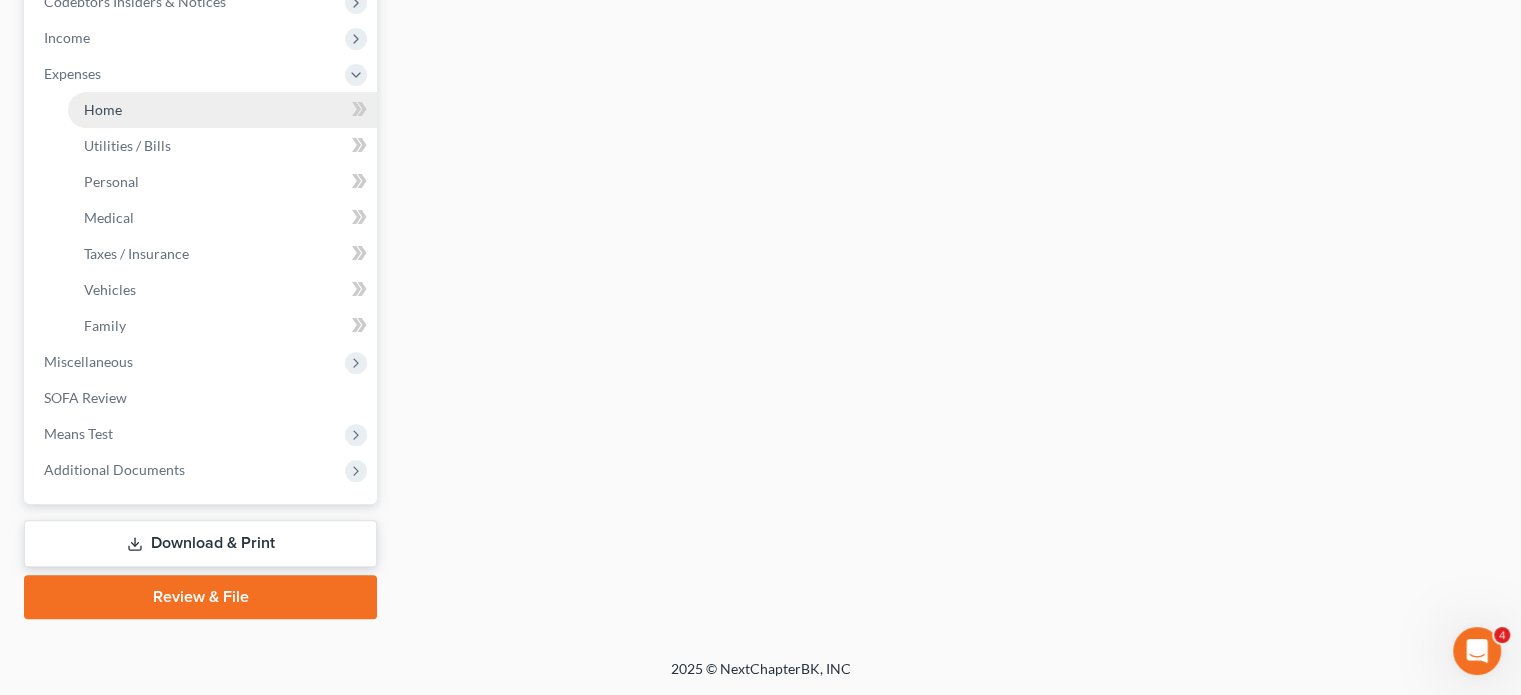 click on "Home" at bounding box center [222, 110] 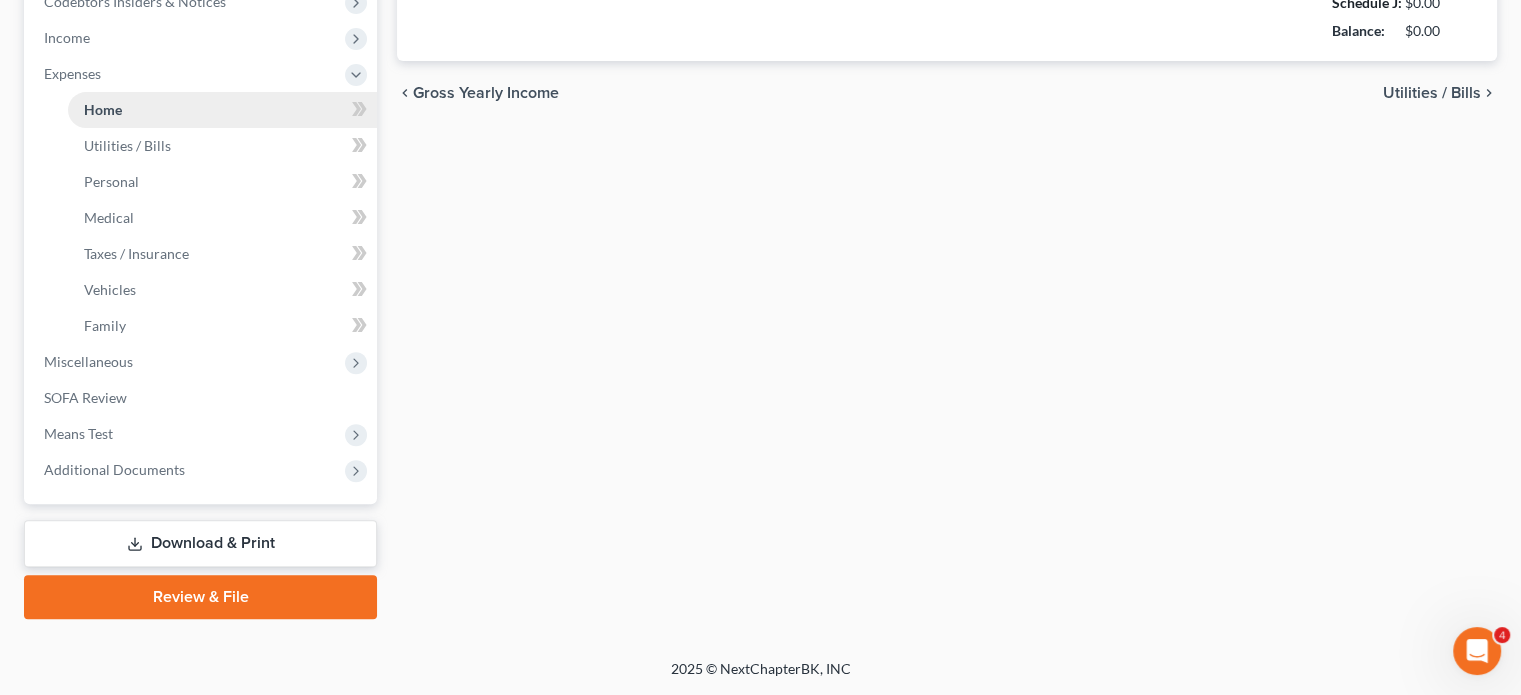 type on "1,700.00" 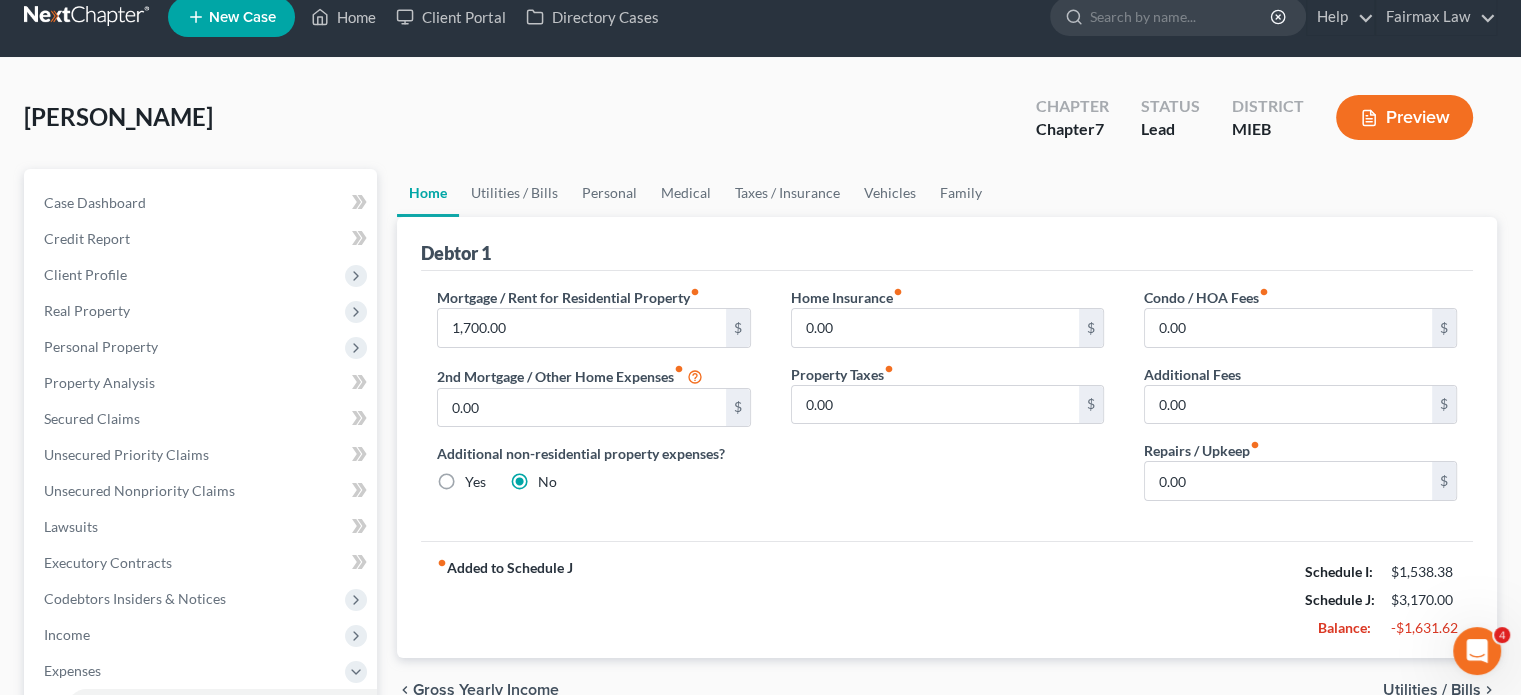 scroll, scrollTop: 0, scrollLeft: 0, axis: both 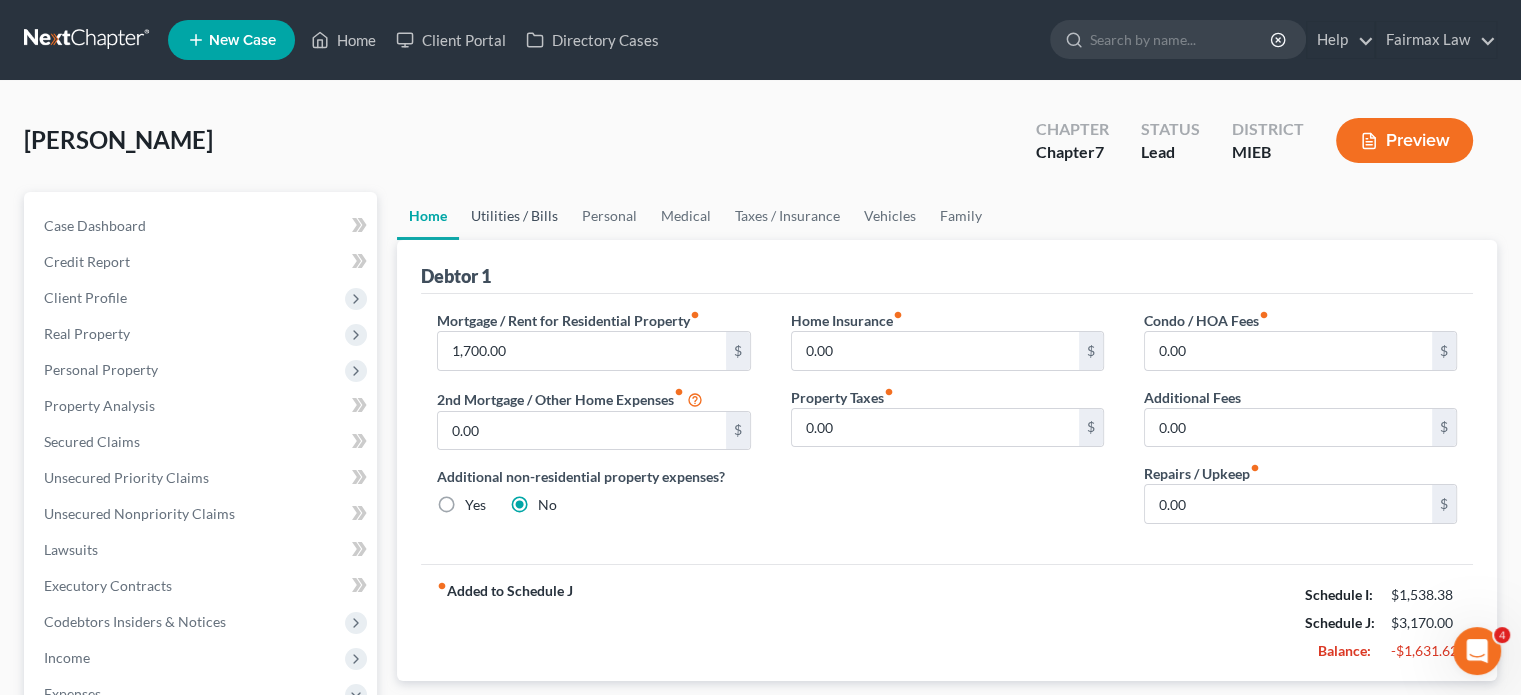 click on "Utilities / Bills" at bounding box center [514, 216] 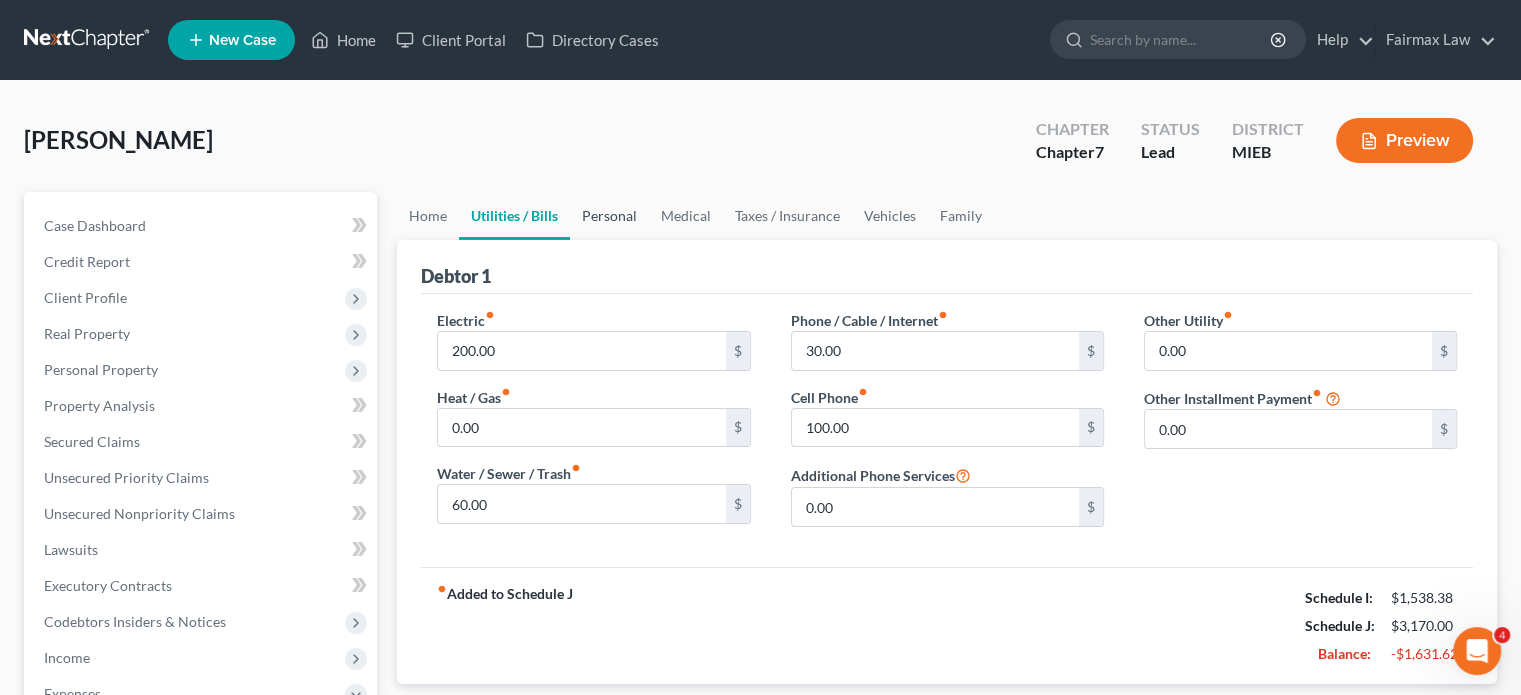 click on "Personal" at bounding box center [609, 216] 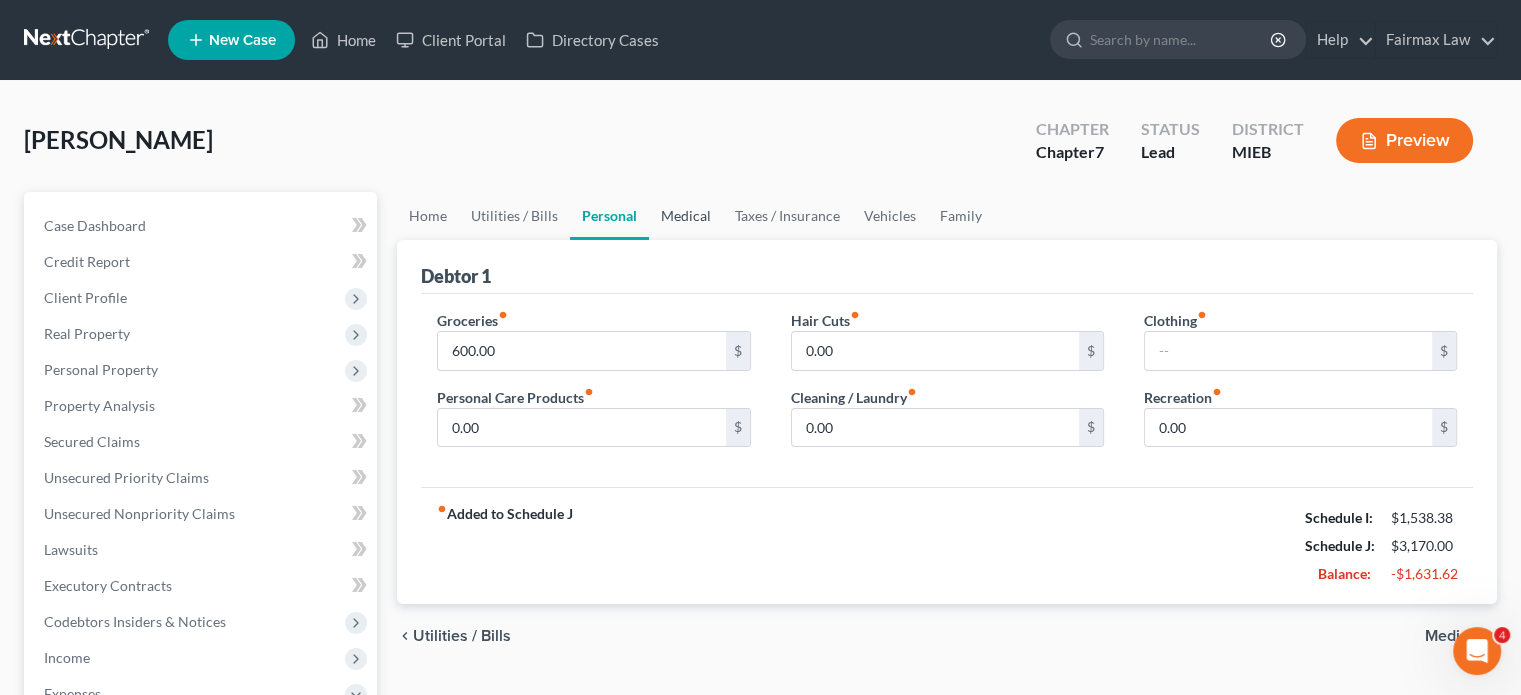 click on "Medical" at bounding box center [686, 216] 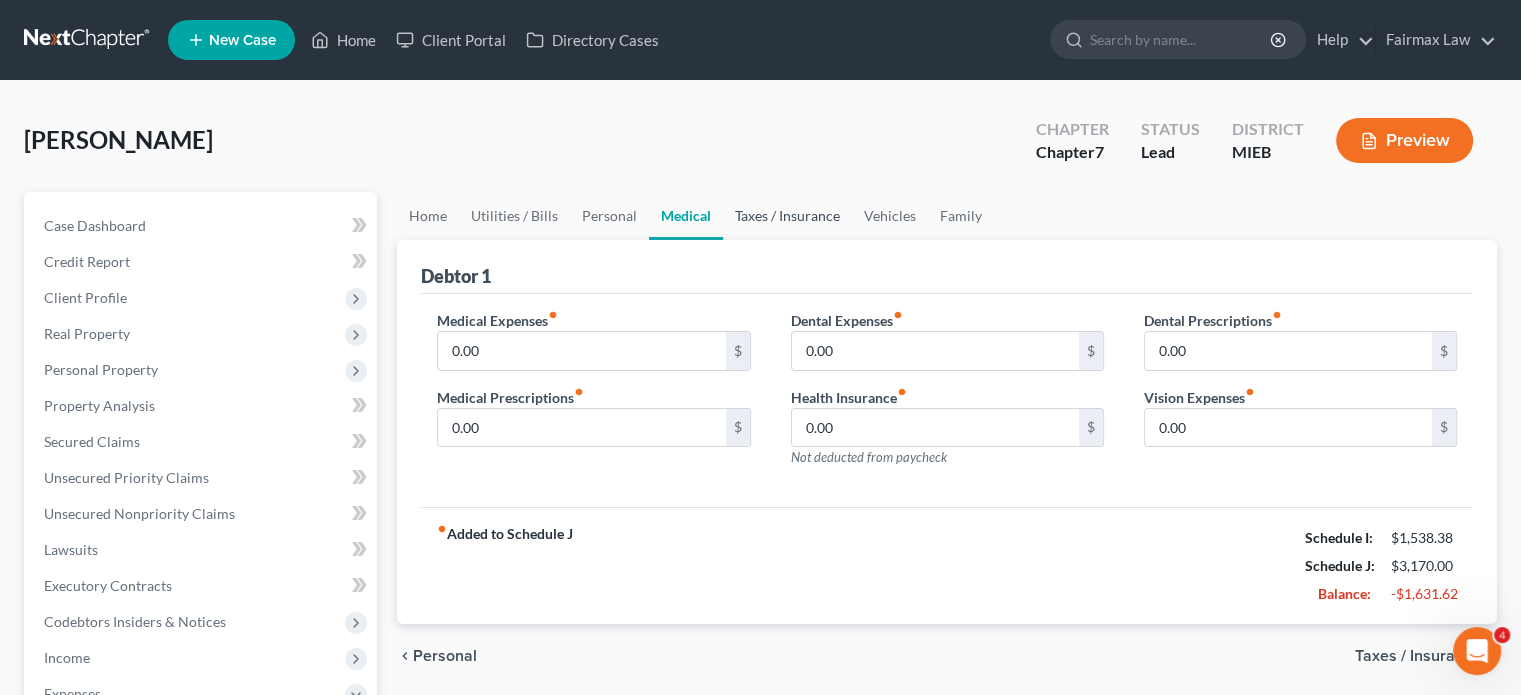 click on "Taxes / Insurance" at bounding box center (787, 216) 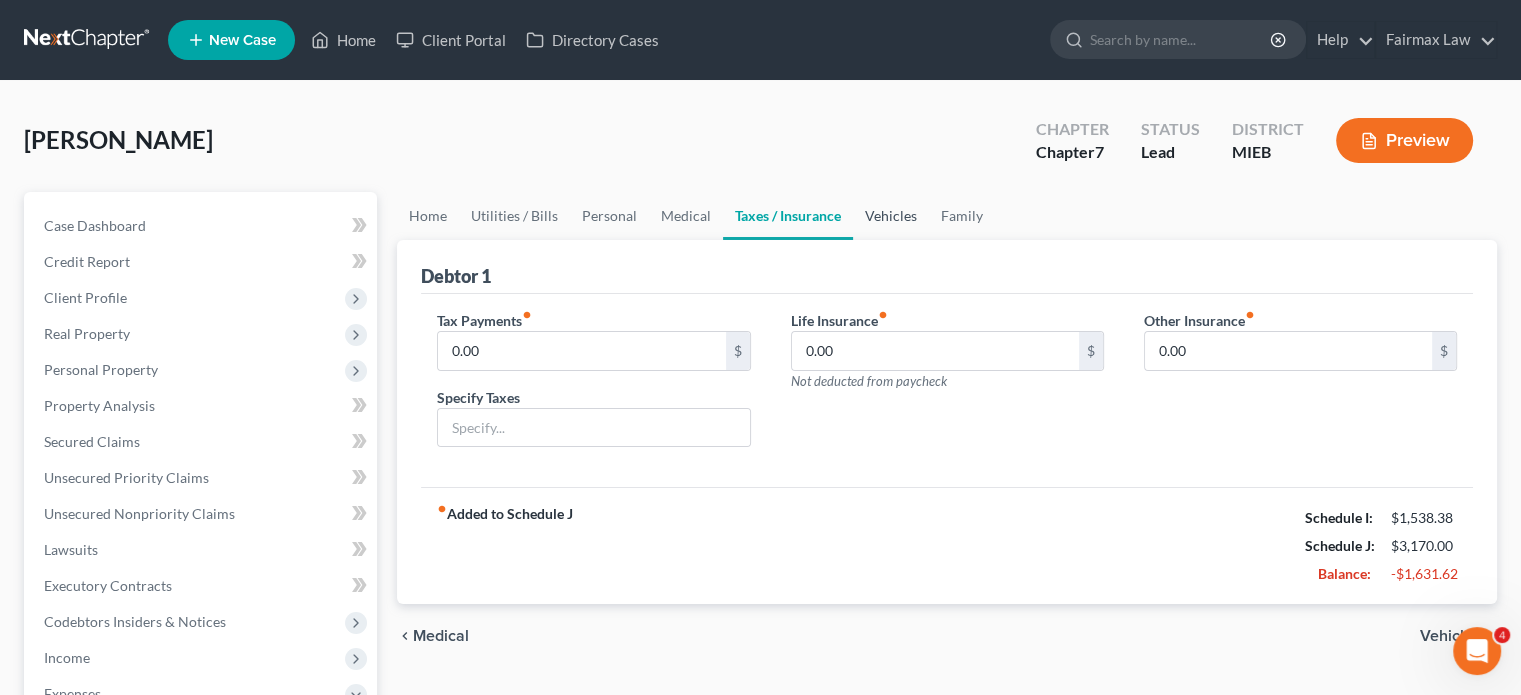 click on "Vehicles" at bounding box center (891, 216) 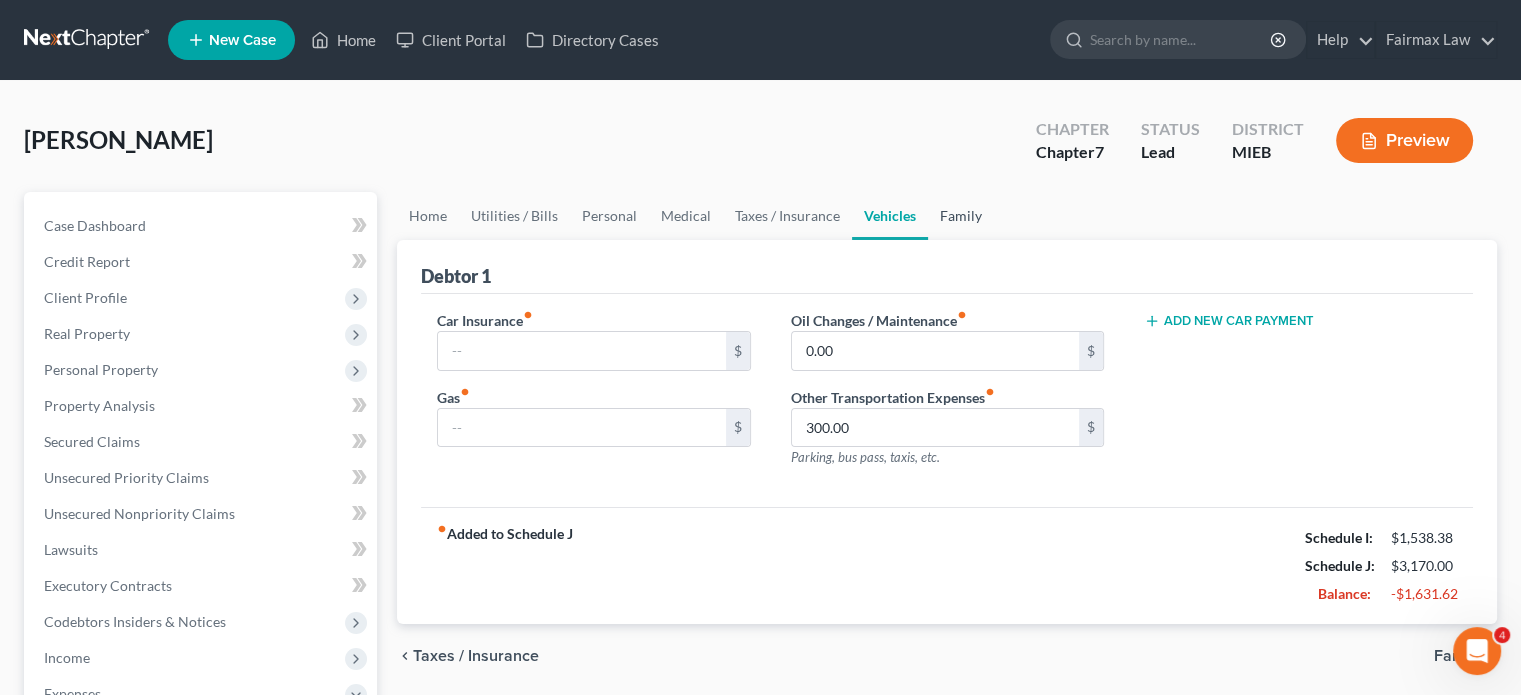 click on "Family" at bounding box center [961, 216] 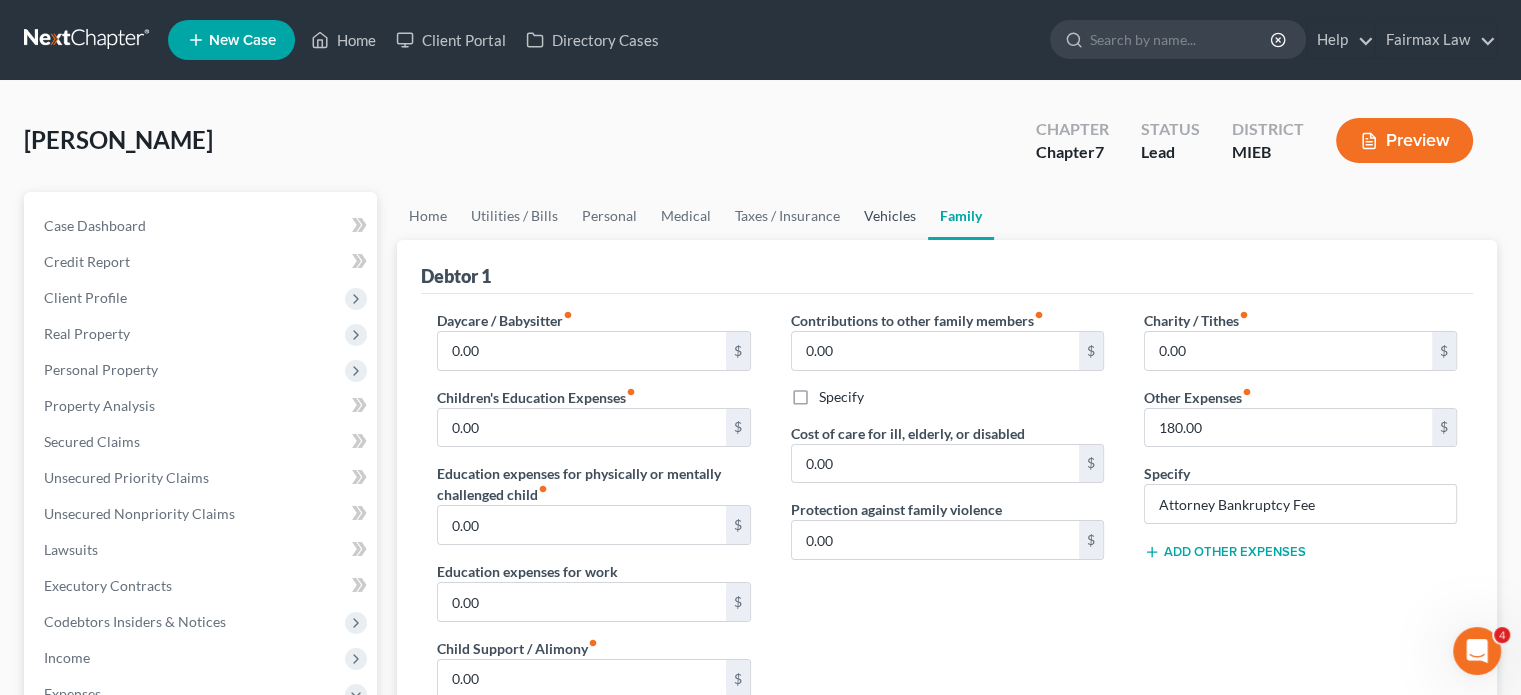 click on "Vehicles" at bounding box center [890, 216] 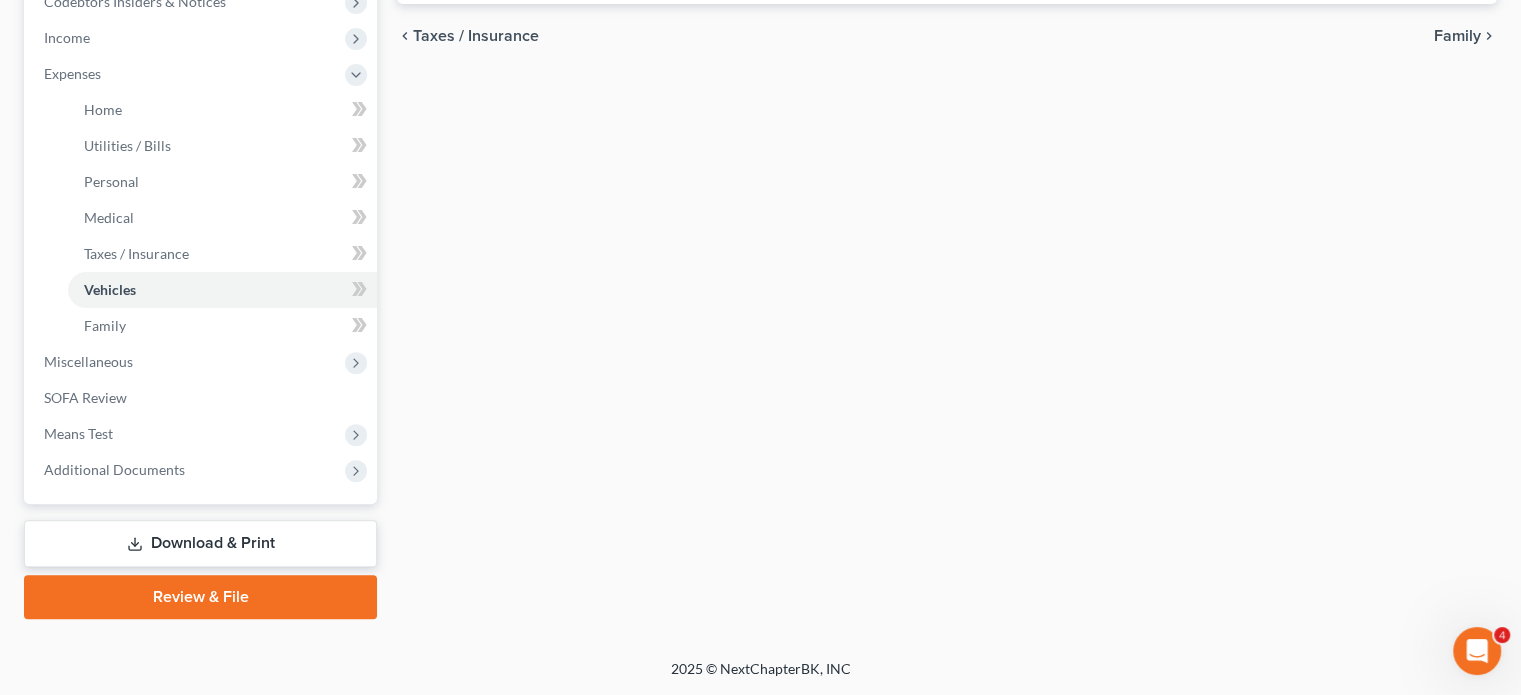 scroll, scrollTop: 892, scrollLeft: 0, axis: vertical 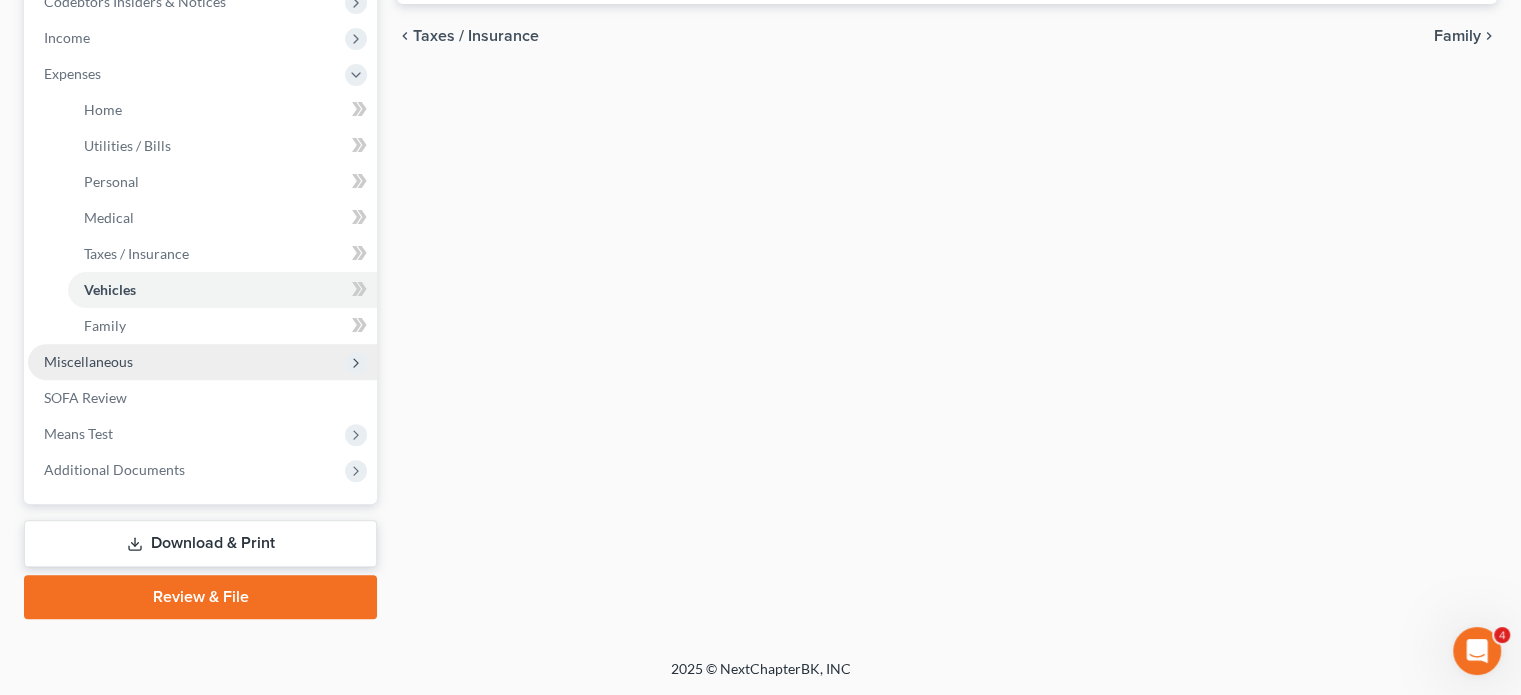 click on "Miscellaneous" at bounding box center (202, 362) 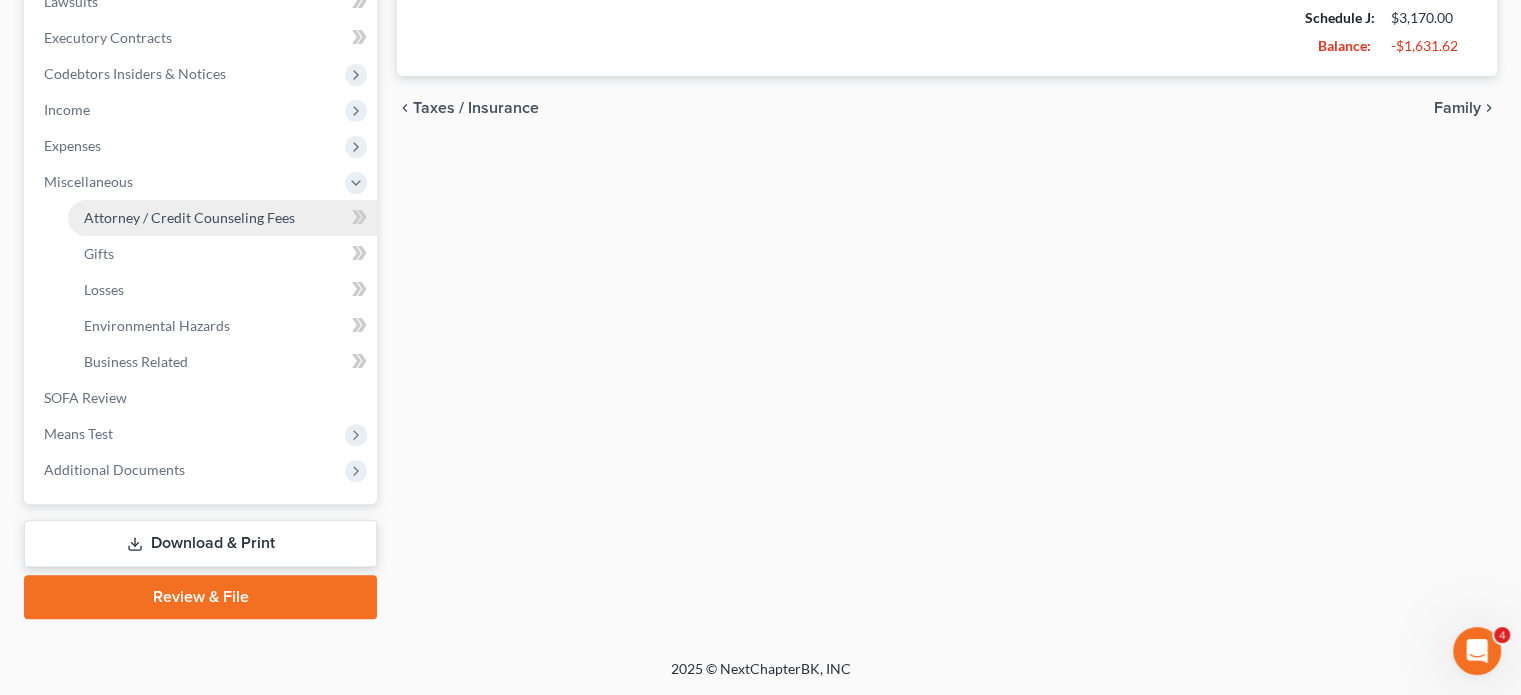click on "Attorney / Credit Counseling Fees" at bounding box center [189, 217] 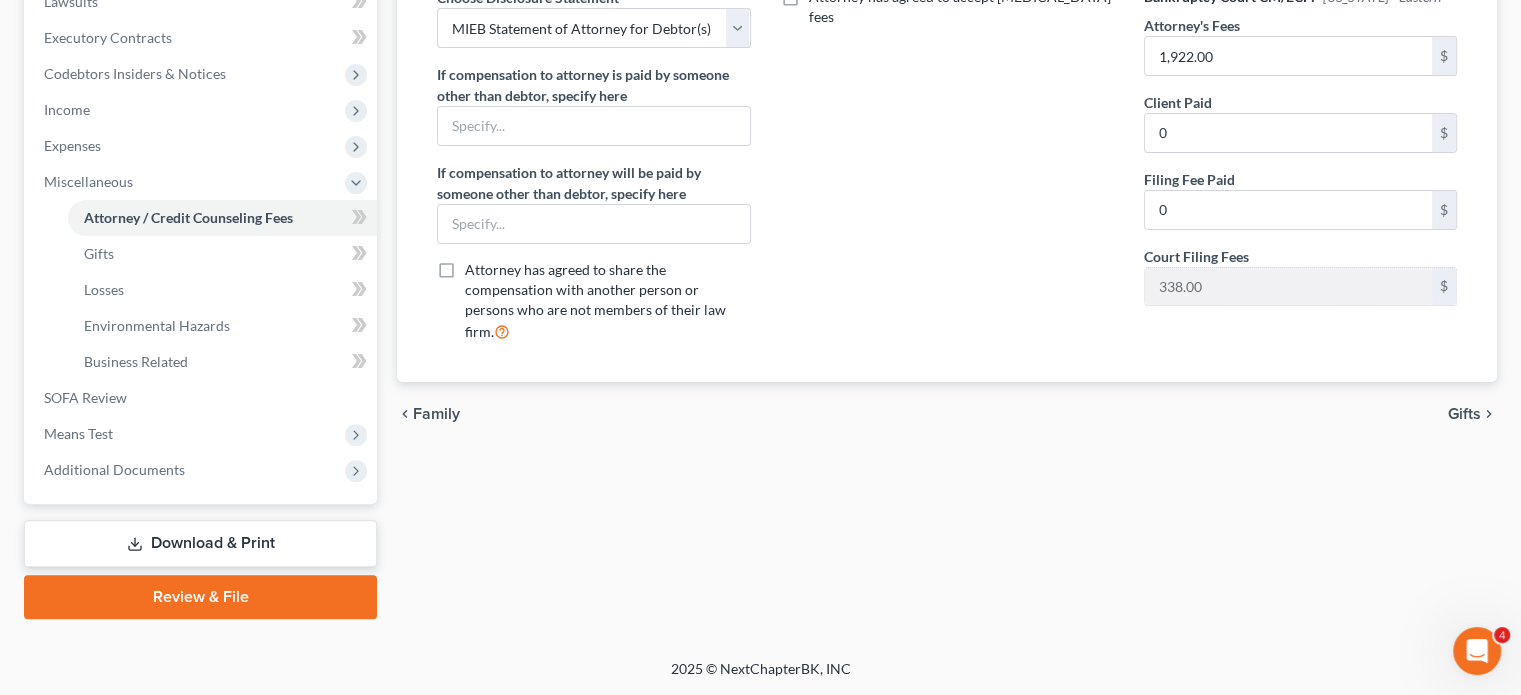 scroll, scrollTop: 812, scrollLeft: 0, axis: vertical 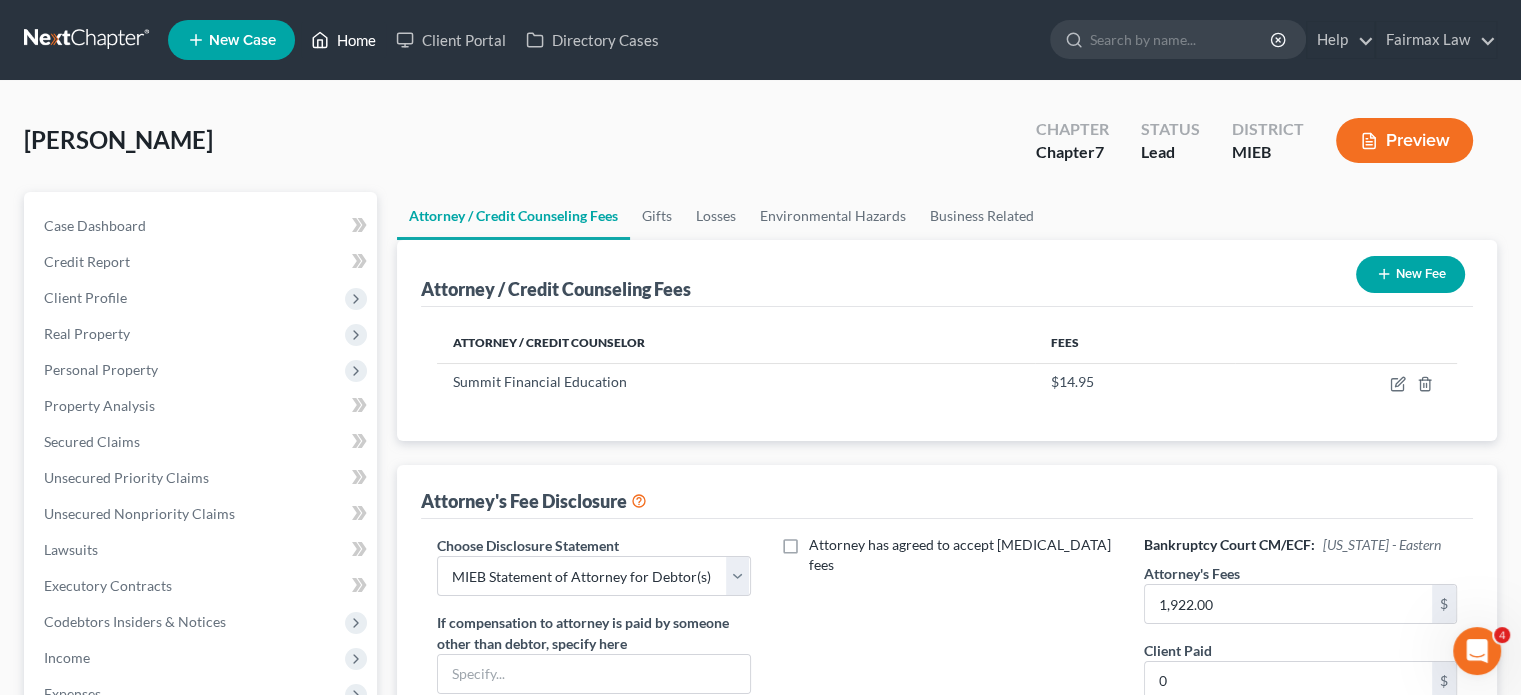 click on "Home" at bounding box center [343, 40] 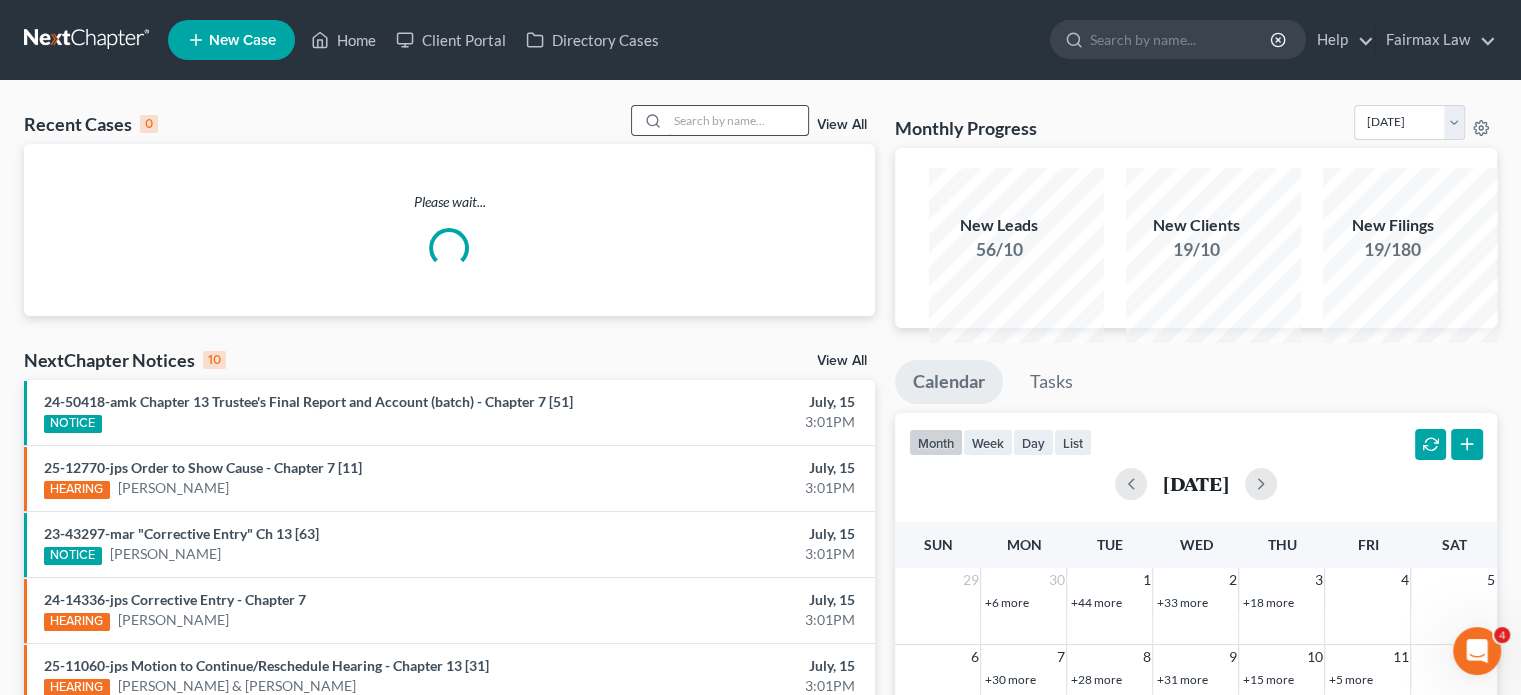 click at bounding box center [738, 120] 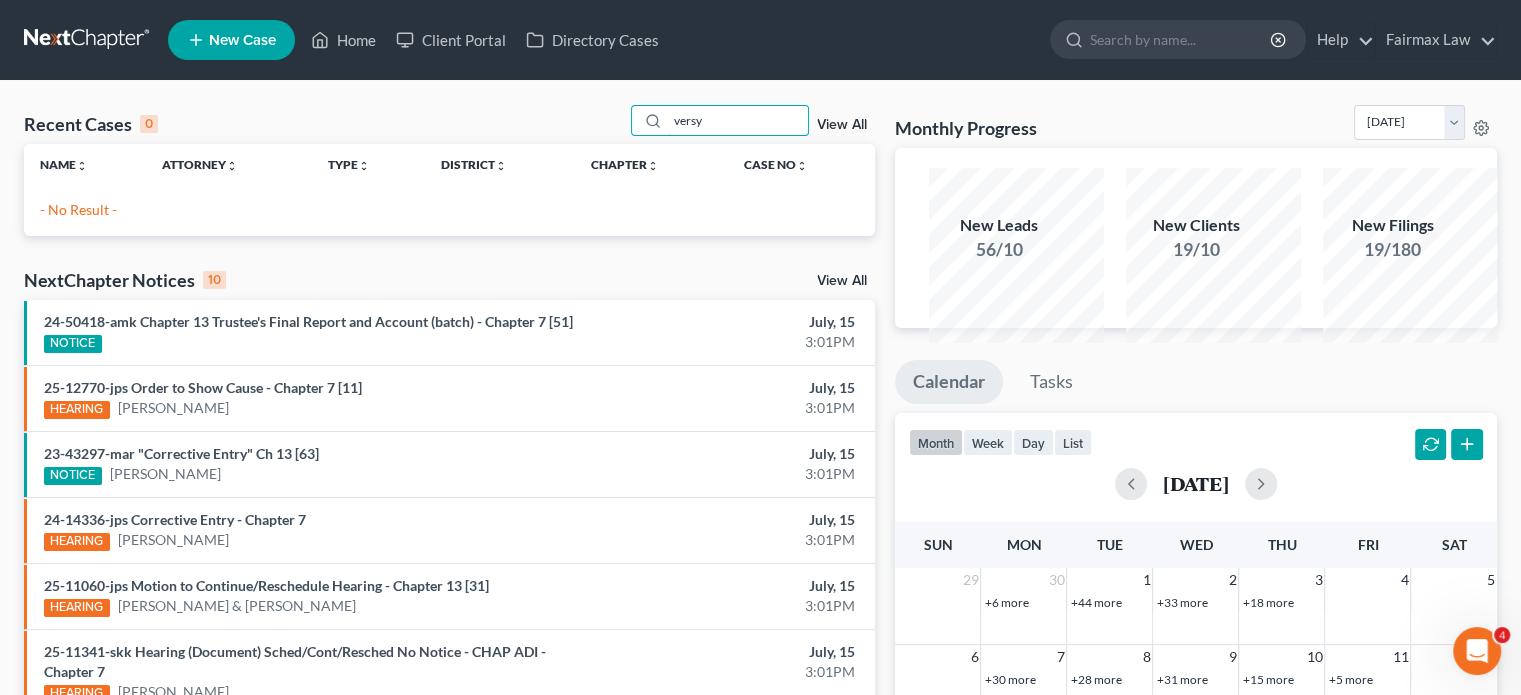 drag, startPoint x: 681, startPoint y: 144, endPoint x: 525, endPoint y: 148, distance: 156.05127 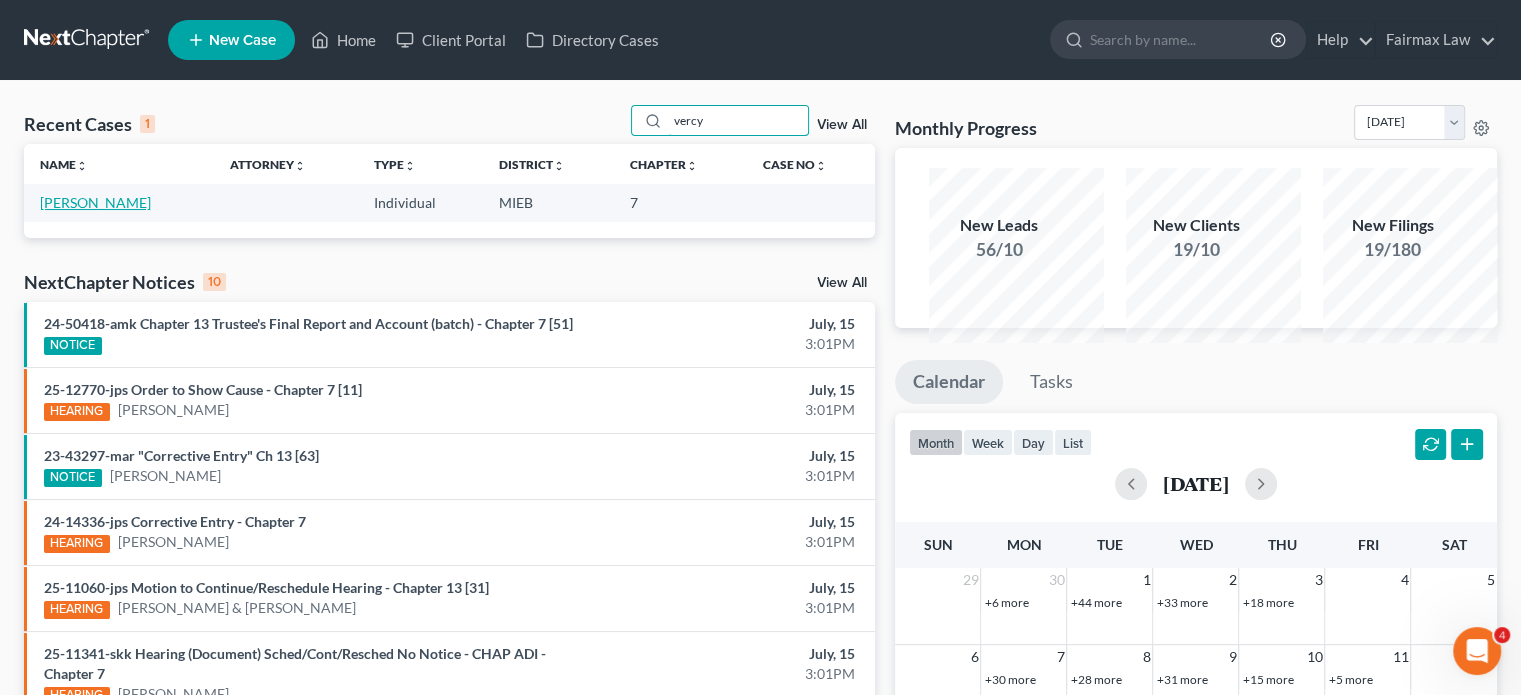 type on "vercy" 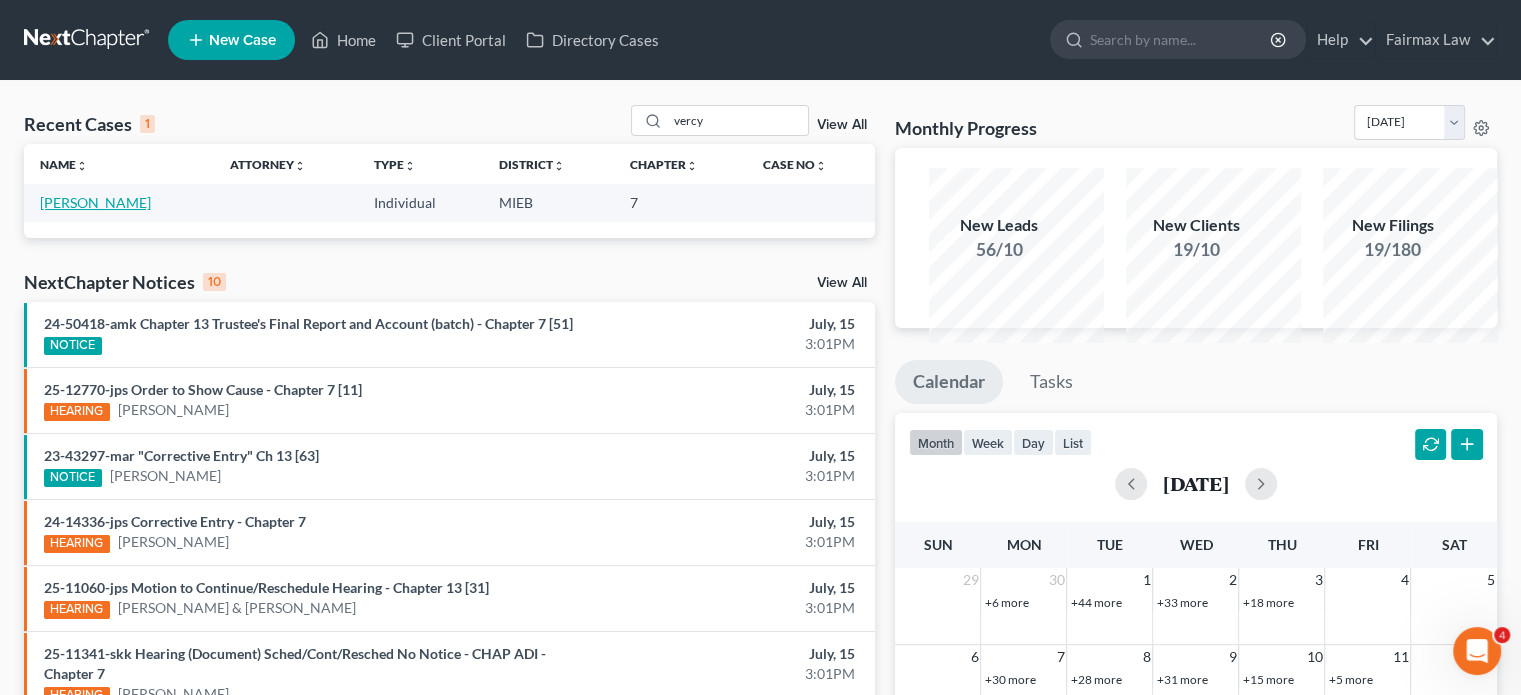 click on "[PERSON_NAME]" at bounding box center [95, 202] 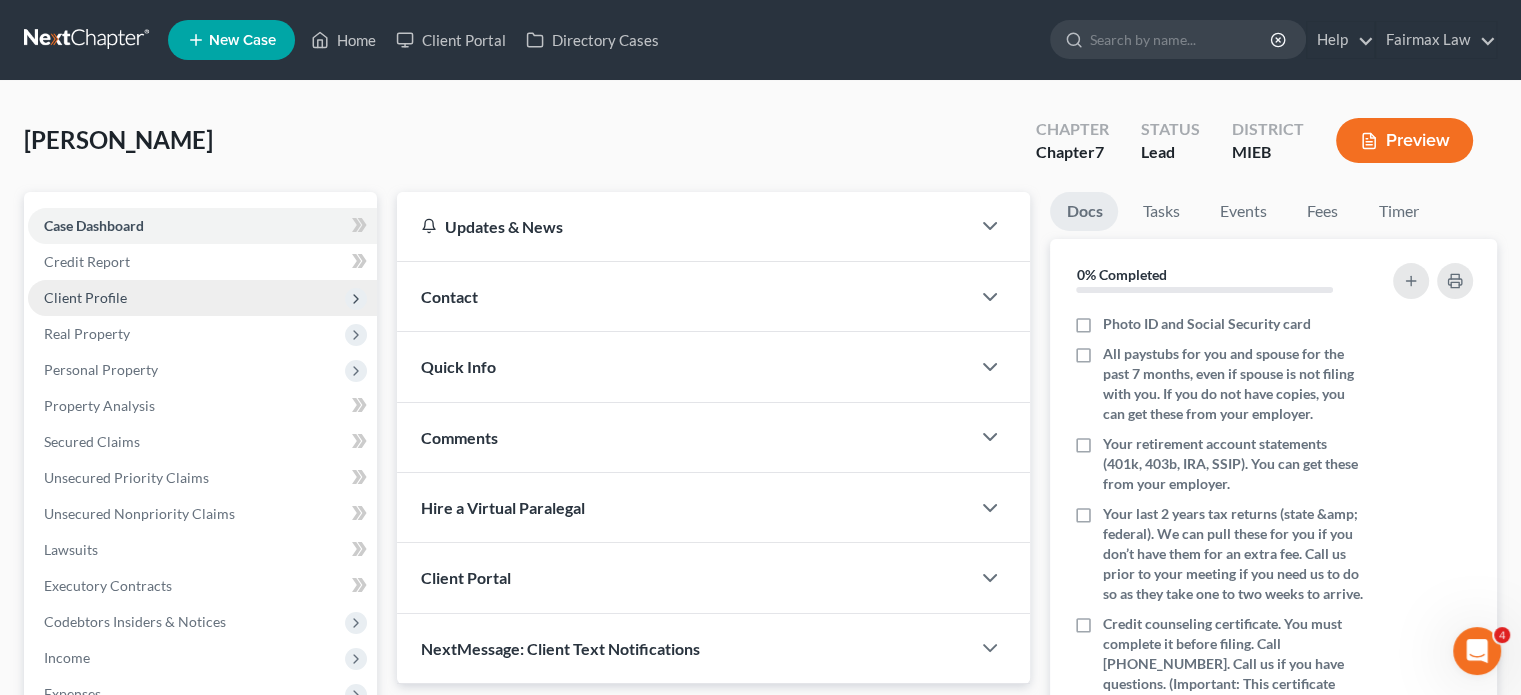 click on "Client Profile" at bounding box center (202, 298) 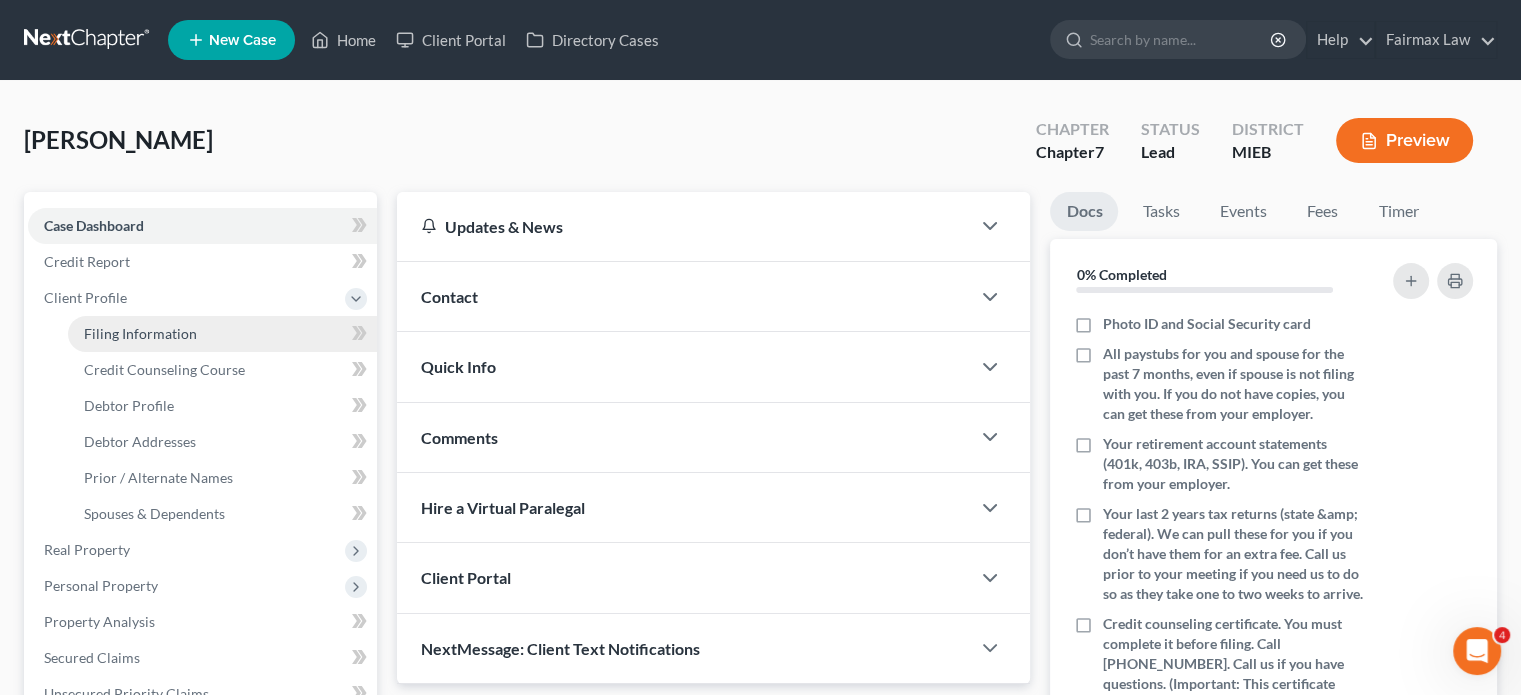 click on "Filing Information" at bounding box center (140, 333) 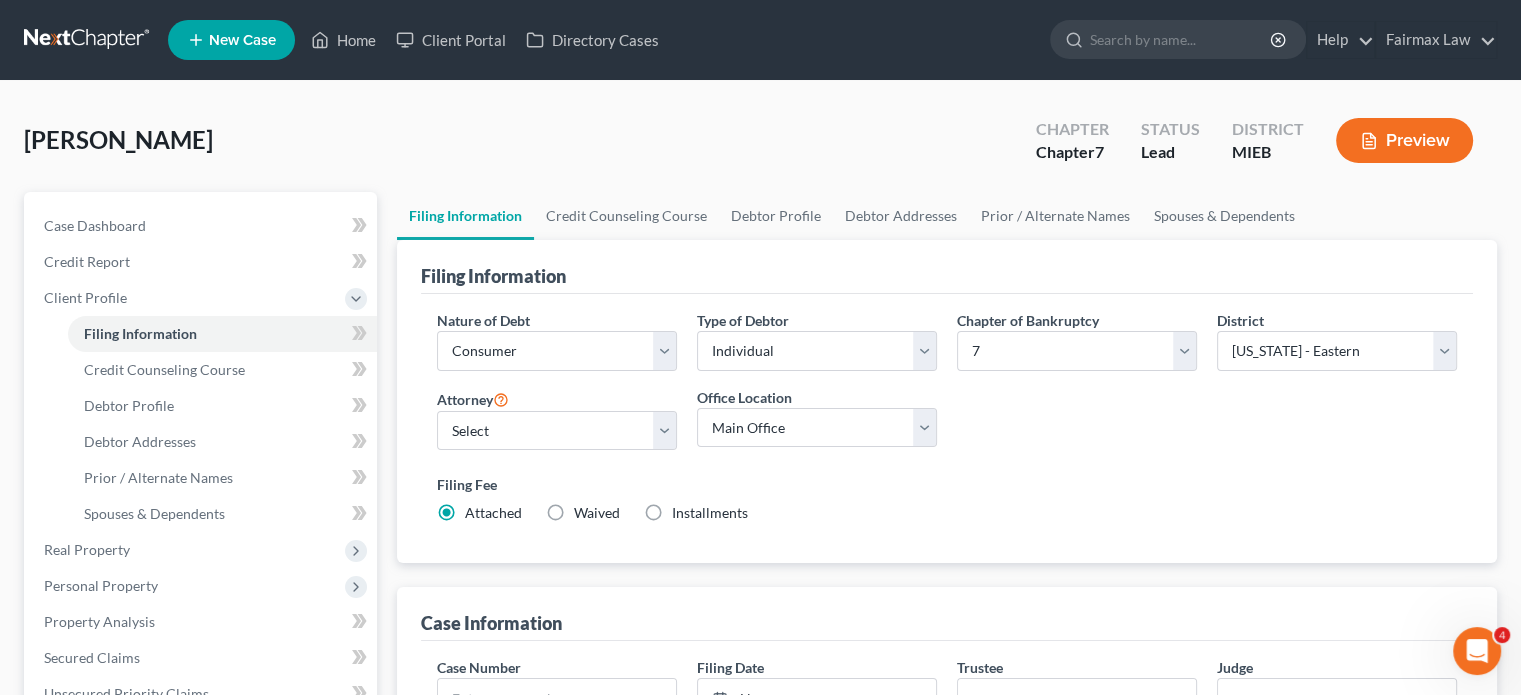 scroll, scrollTop: 218, scrollLeft: 0, axis: vertical 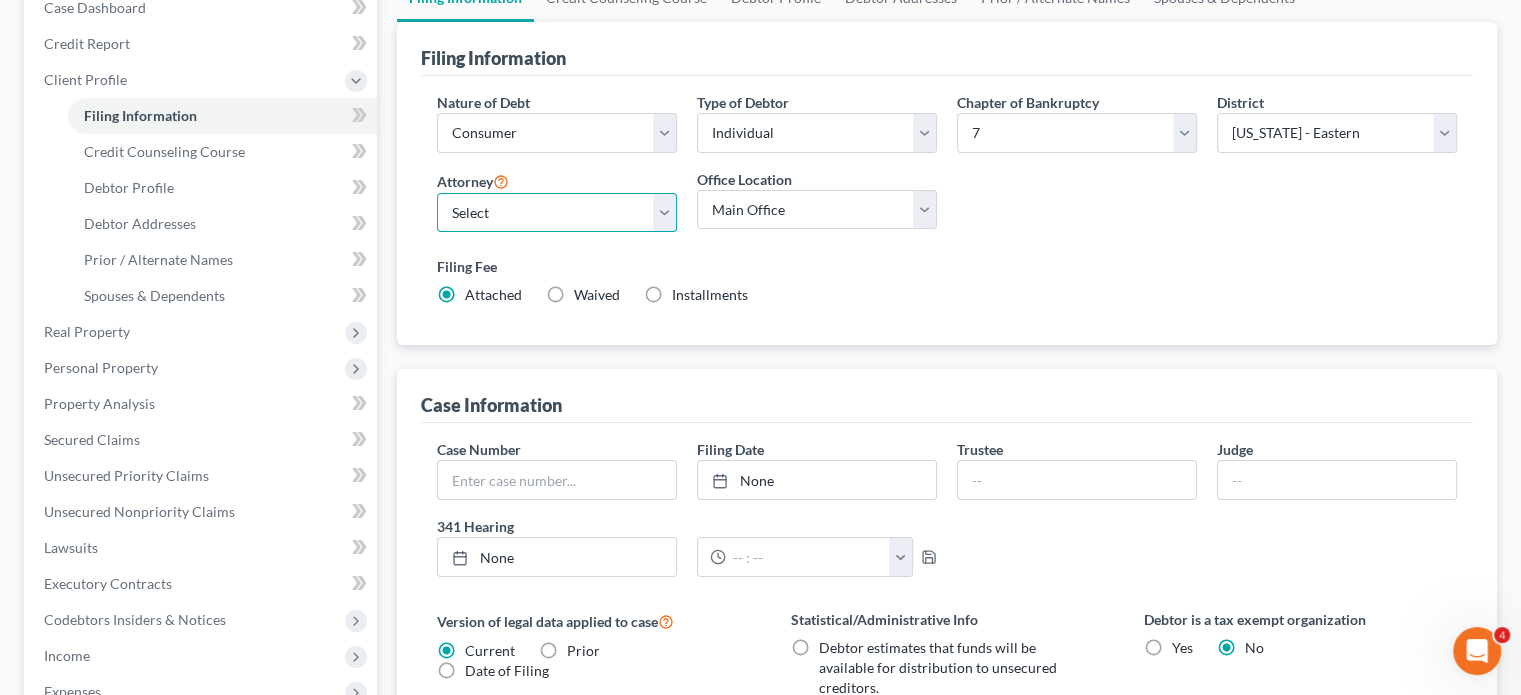 click on "Select [PERSON_NAME] [PERSON_NAME] - MIEB [PERSON_NAME] [PERSON_NAME] - OHNB [PERSON_NAME] [PERSON_NAME] [PERSON_NAME] [PERSON_NAME] - OHSB Fairmax Staff - MIEB [PERSON_NAME] - MIEB [PERSON_NAME] - MIWB [PERSON_NAME] - OHNB [PERSON_NAME] - OHSB [PERSON_NAME] [PERSON_NAME] - OHSB [PERSON_NAME] - OHSB [PERSON_NAME] - MI [PERSON_NAME] - OHNB [PERSON_NAME] - OHSB [PERSON_NAME] - OHSB [PERSON_NAME] - OHNB" at bounding box center (557, 213) 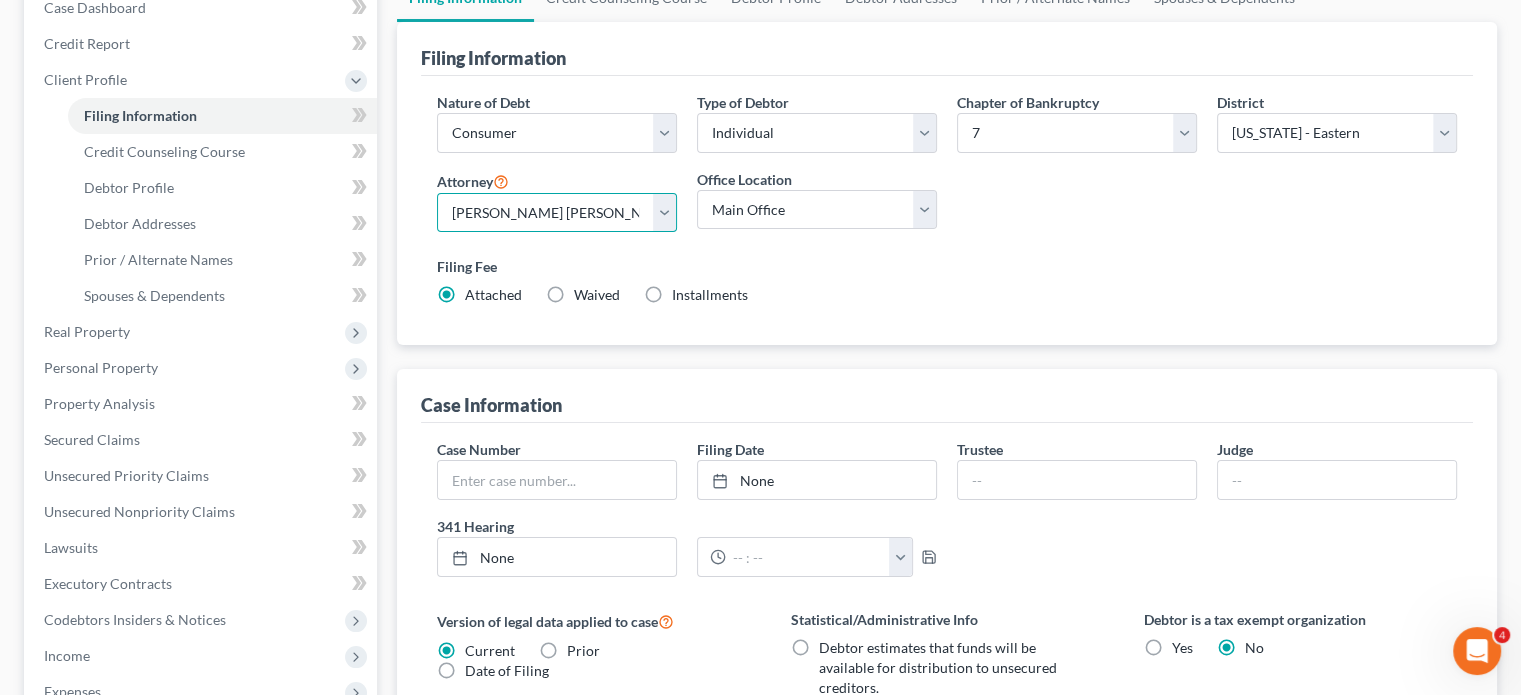 click on "Select [PERSON_NAME] [PERSON_NAME] - MIEB [PERSON_NAME] [PERSON_NAME] - OHNB [PERSON_NAME] [PERSON_NAME] [PERSON_NAME] [PERSON_NAME] - OHSB Fairmax Staff - MIEB [PERSON_NAME] - MIEB [PERSON_NAME] - MIWB [PERSON_NAME] - OHNB [PERSON_NAME] - OHSB [PERSON_NAME] [PERSON_NAME] - OHSB [PERSON_NAME] - OHSB [PERSON_NAME] - MI [PERSON_NAME] - OHNB [PERSON_NAME] - OHSB [PERSON_NAME] - OHSB [PERSON_NAME] - OHNB" at bounding box center (557, 213) 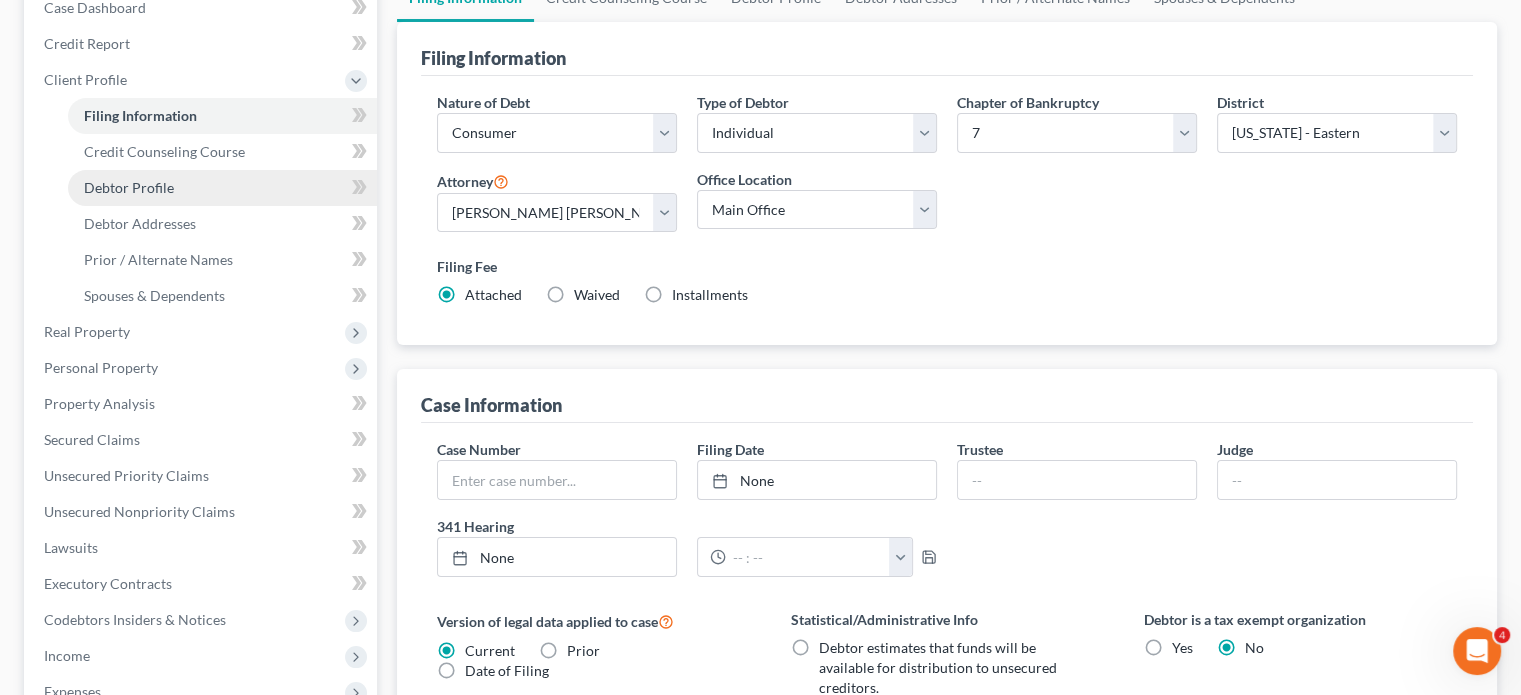 click on "Debtor Profile" at bounding box center (129, 187) 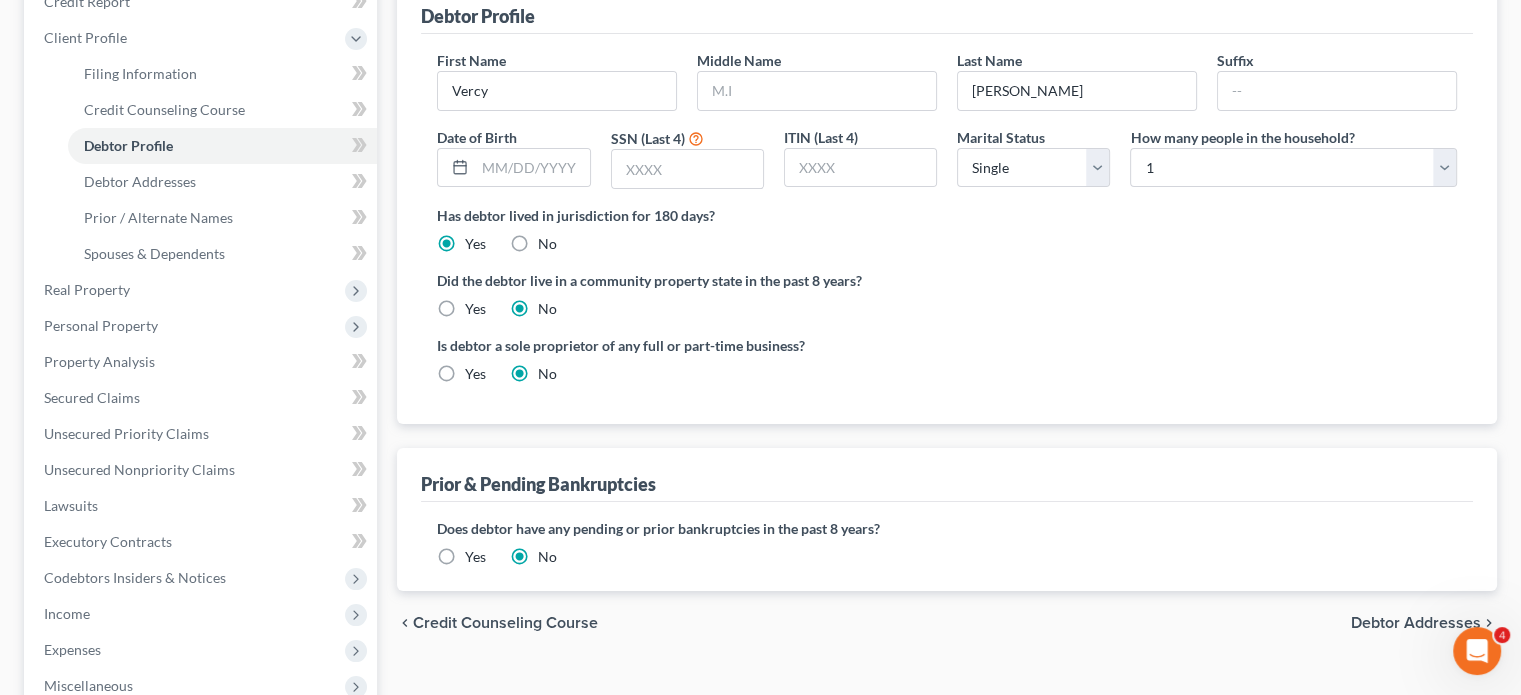 scroll, scrollTop: 268, scrollLeft: 0, axis: vertical 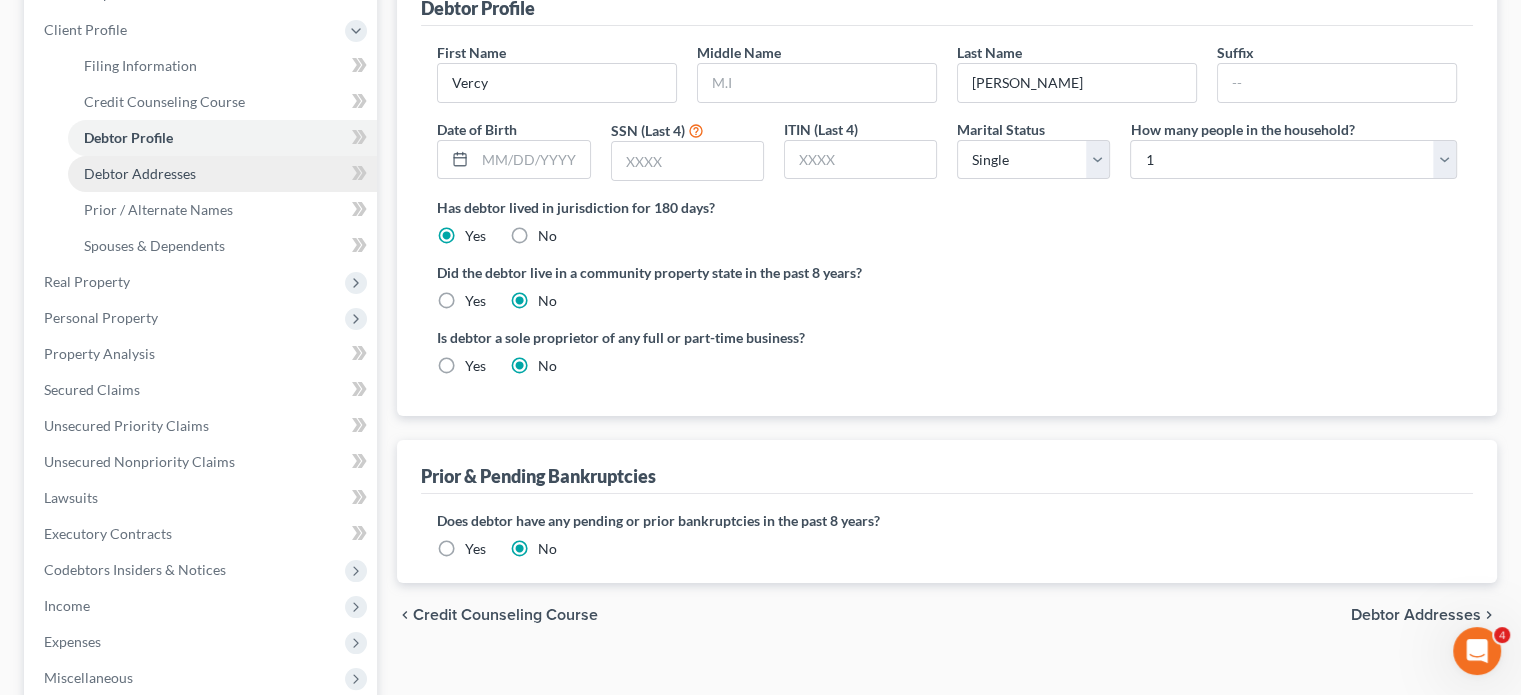 click on "Debtor Addresses" at bounding box center (222, 174) 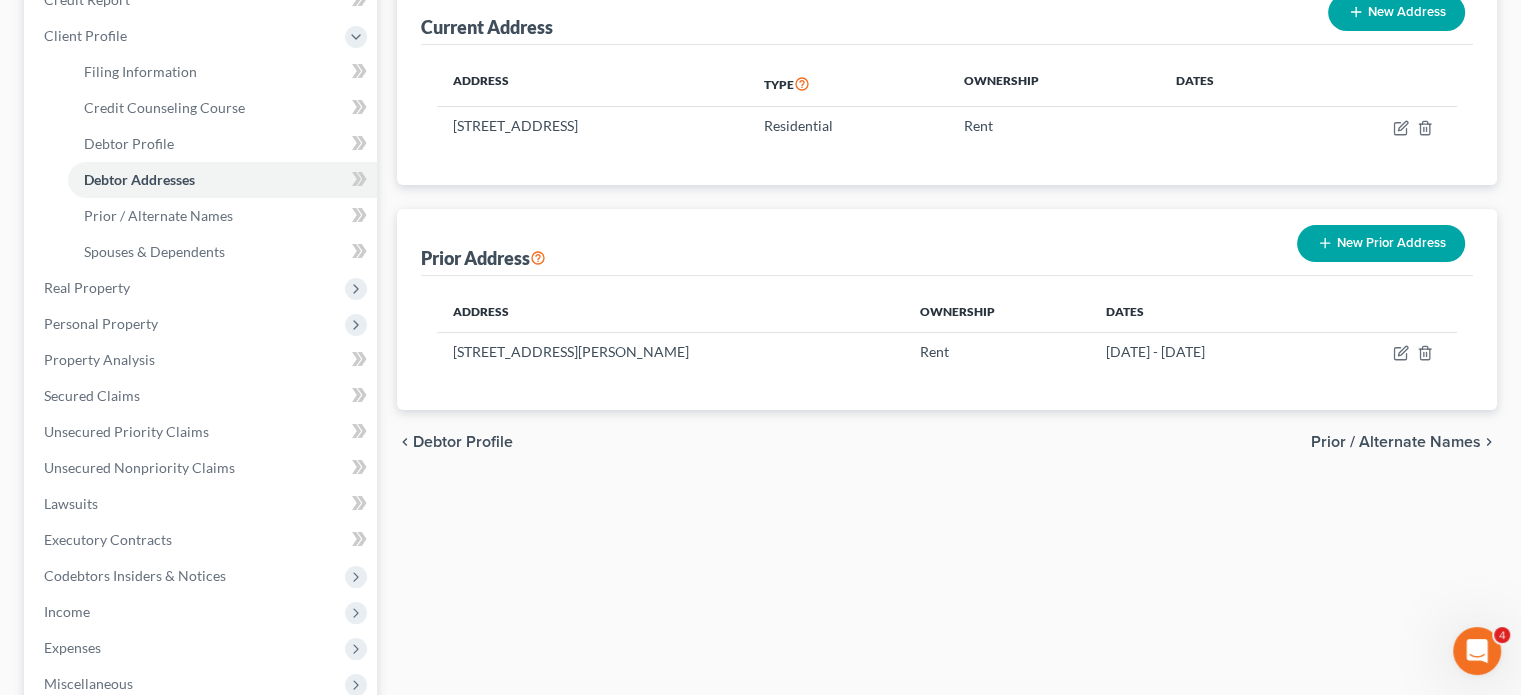 scroll, scrollTop: 263, scrollLeft: 0, axis: vertical 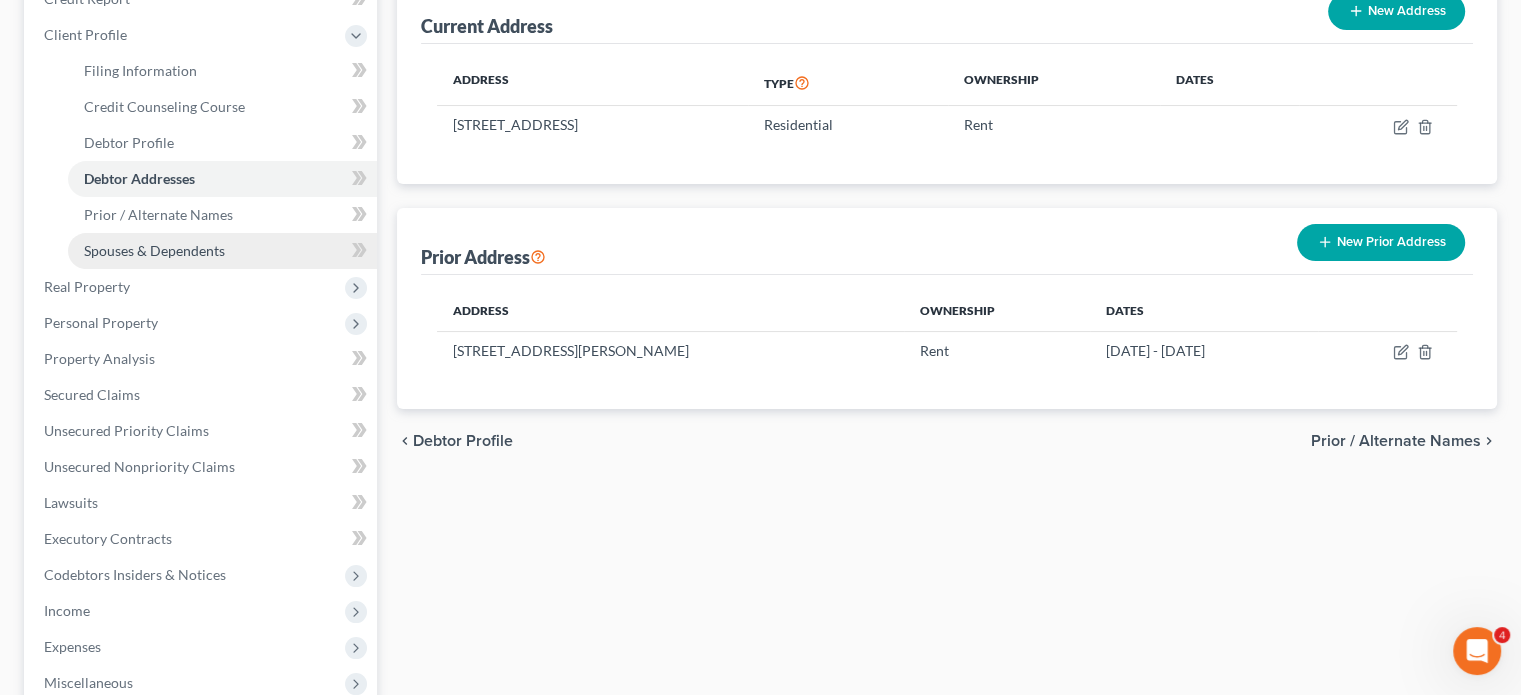 click on "Spouses & Dependents" at bounding box center (222, 251) 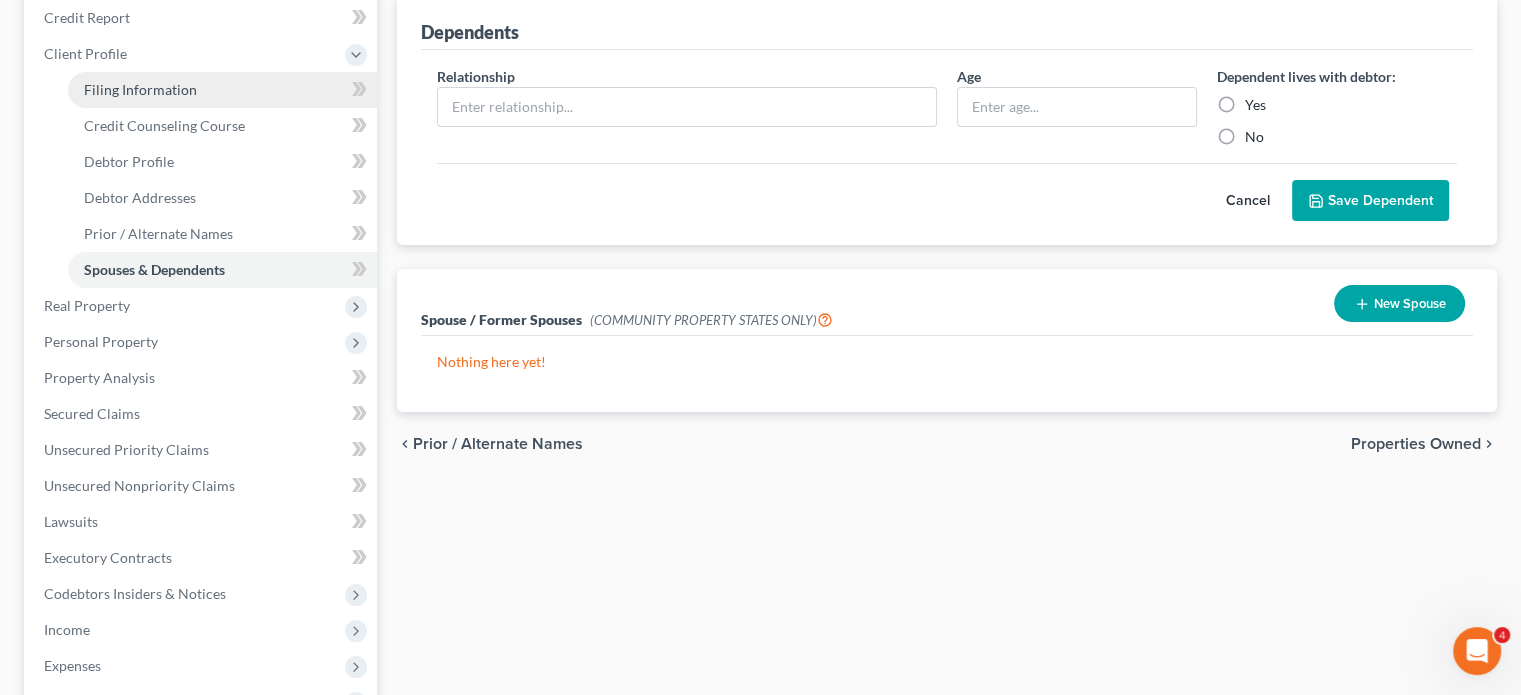 scroll, scrollTop: 292, scrollLeft: 0, axis: vertical 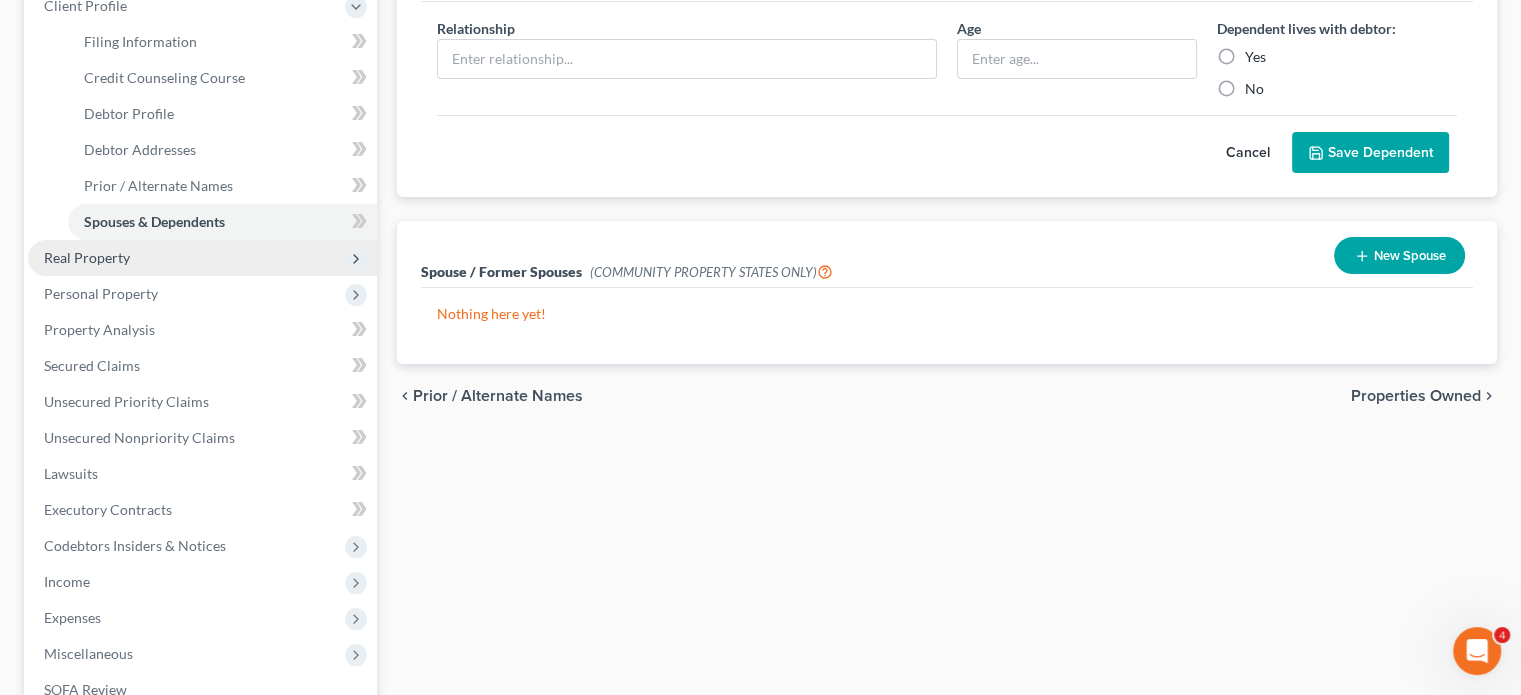 click on "Real Property" at bounding box center (202, 258) 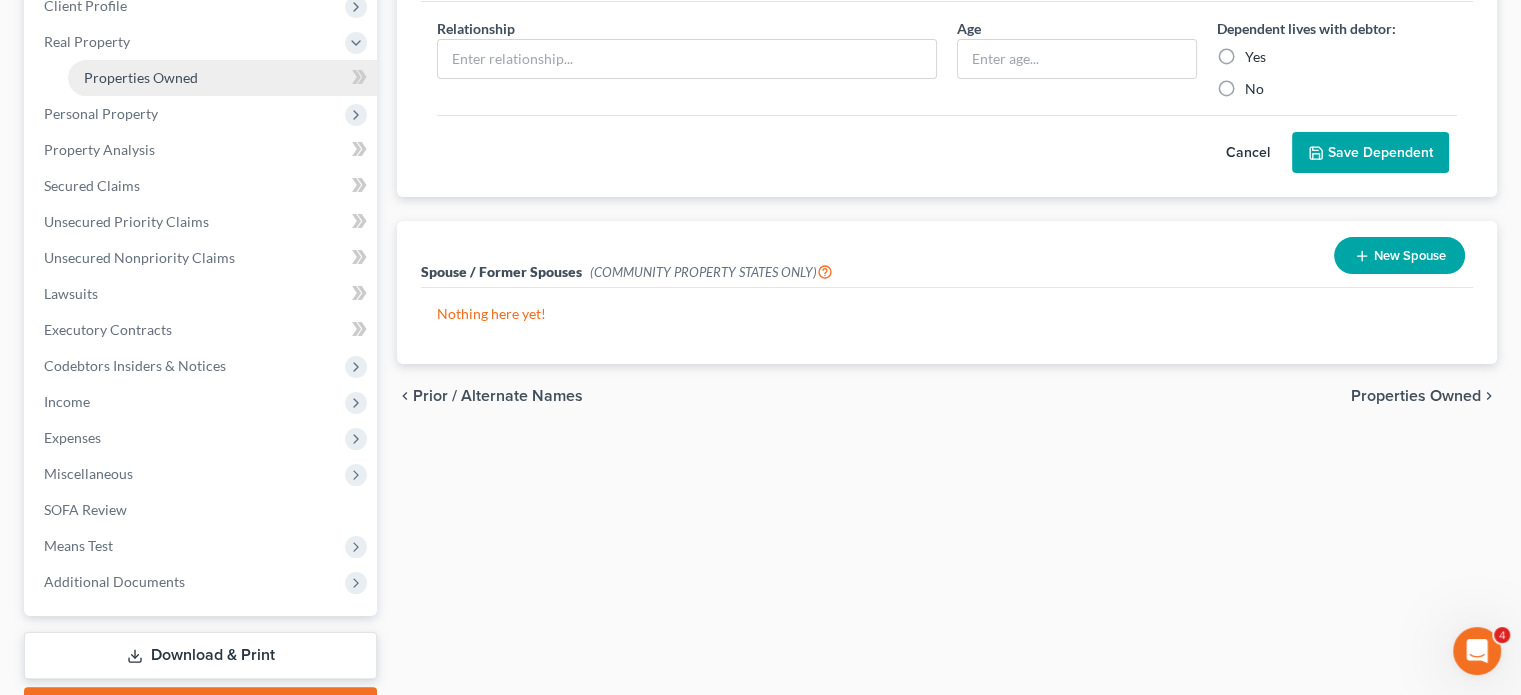 click on "Properties Owned" at bounding box center [222, 78] 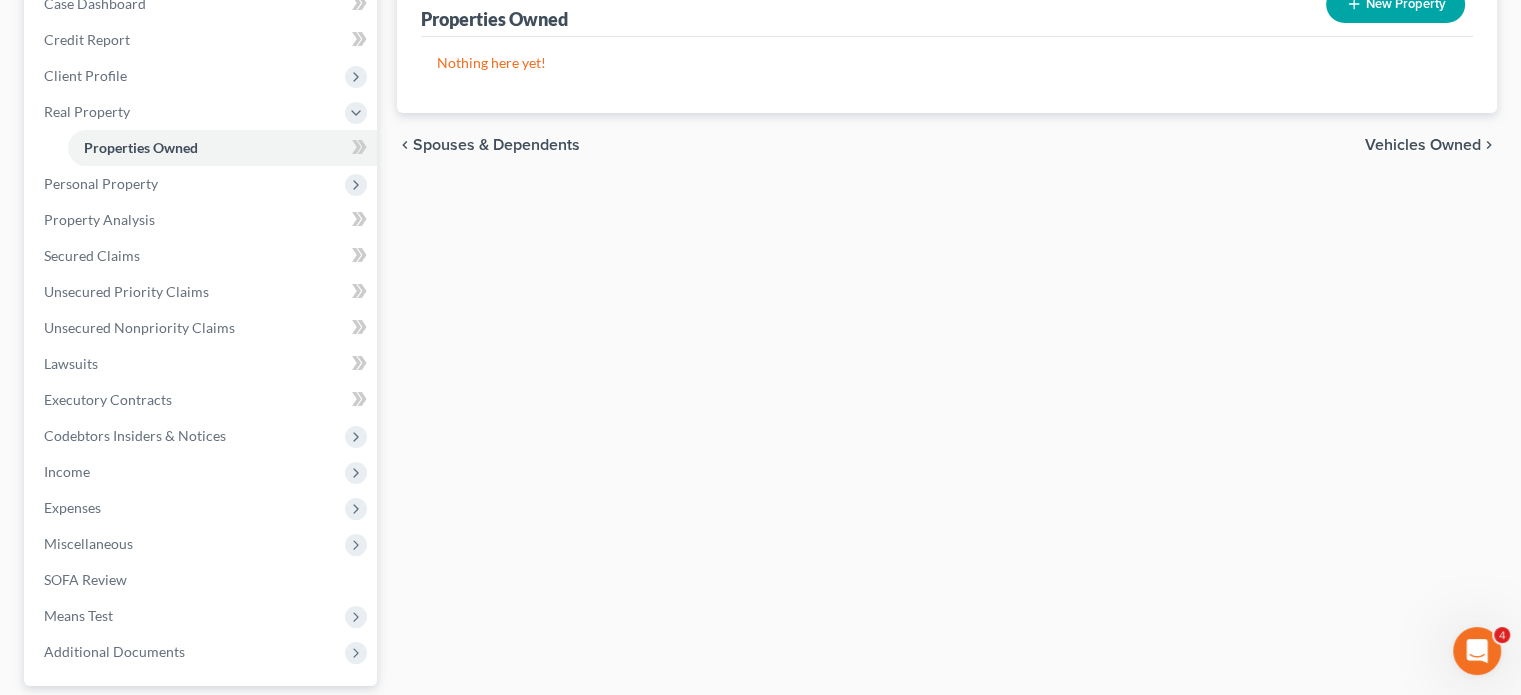 scroll, scrollTop: 223, scrollLeft: 0, axis: vertical 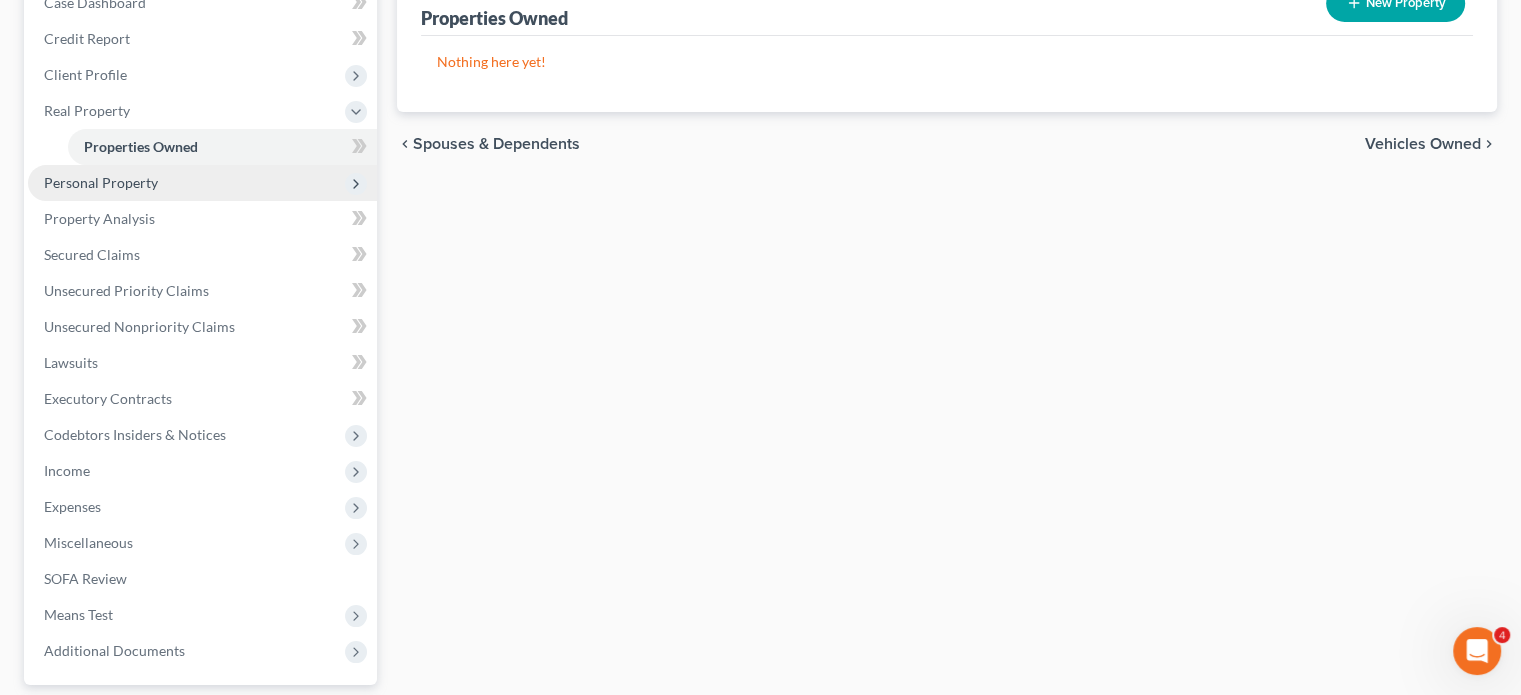 click on "Personal Property" at bounding box center [202, 183] 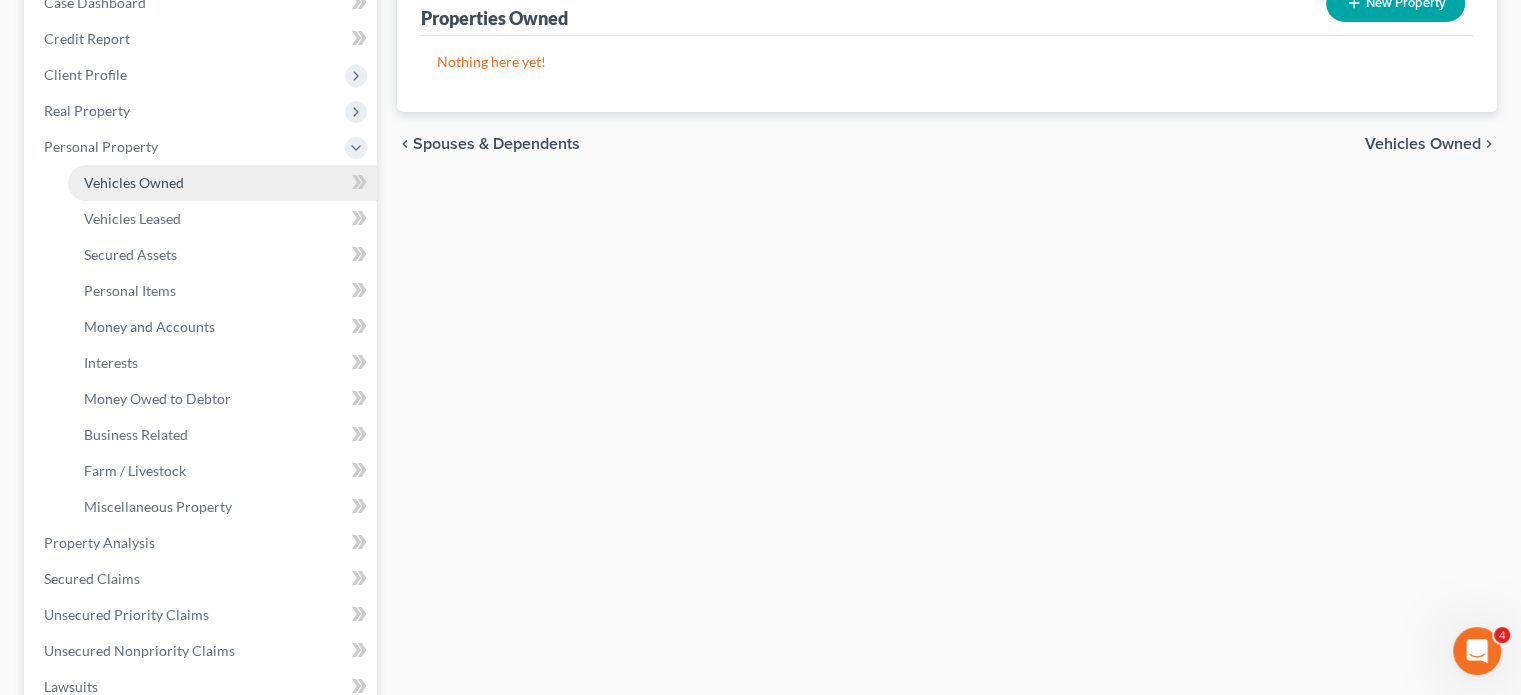 click on "Vehicles Owned" at bounding box center (222, 183) 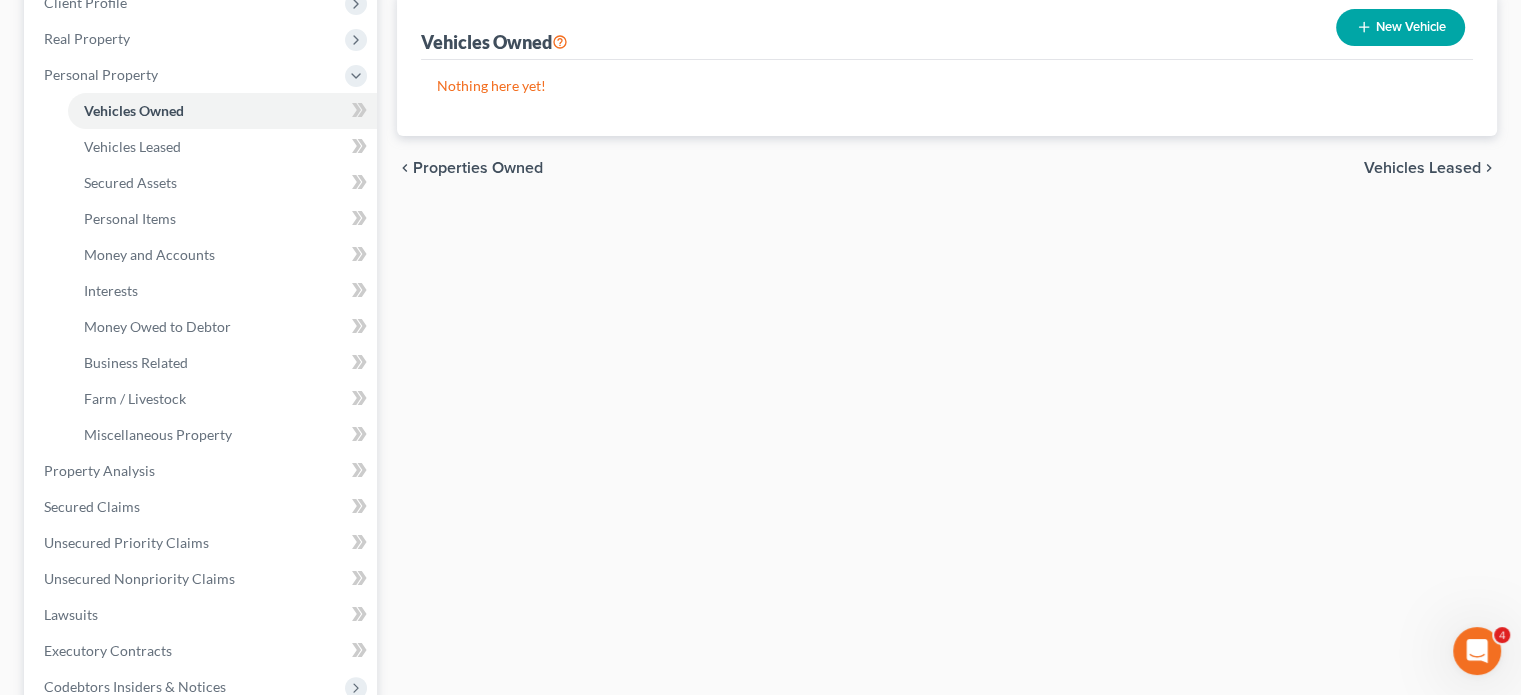 scroll, scrollTop: 0, scrollLeft: 0, axis: both 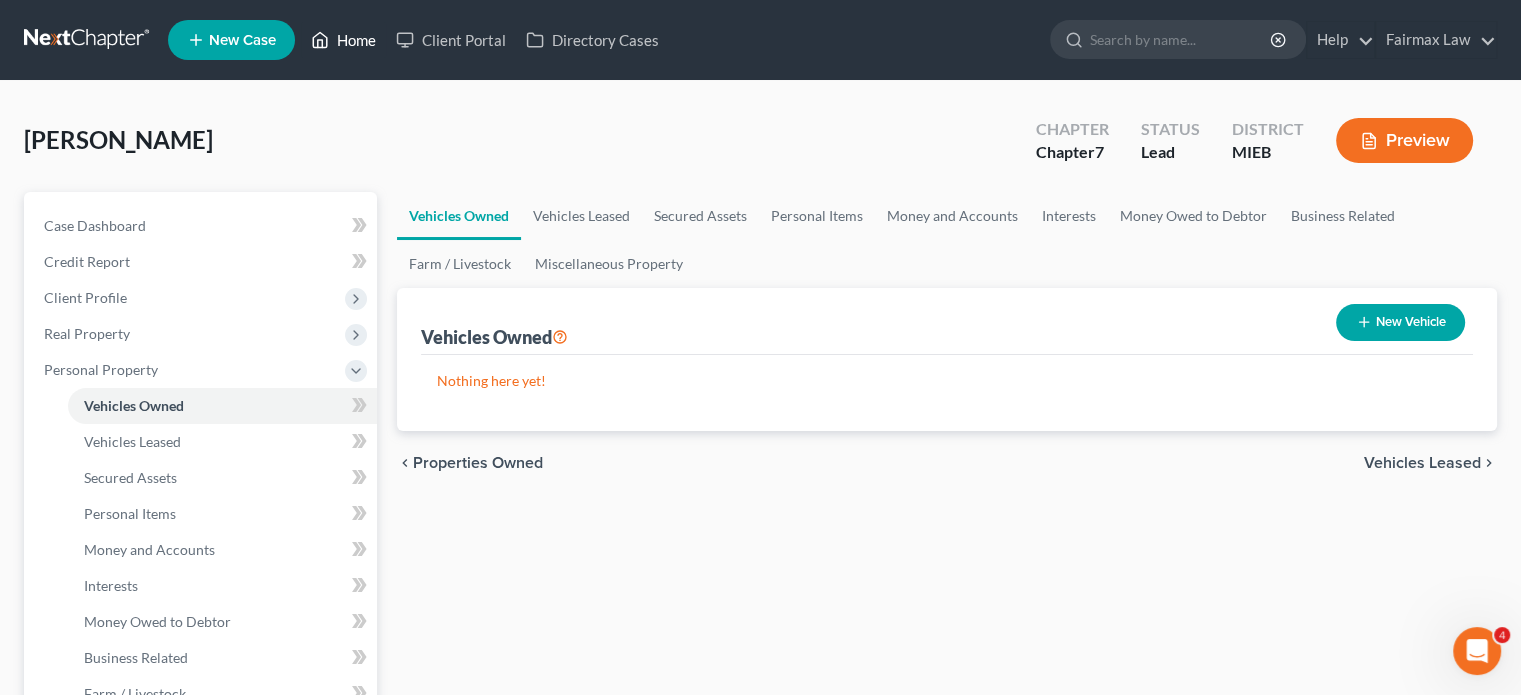 click on "Home" at bounding box center (343, 40) 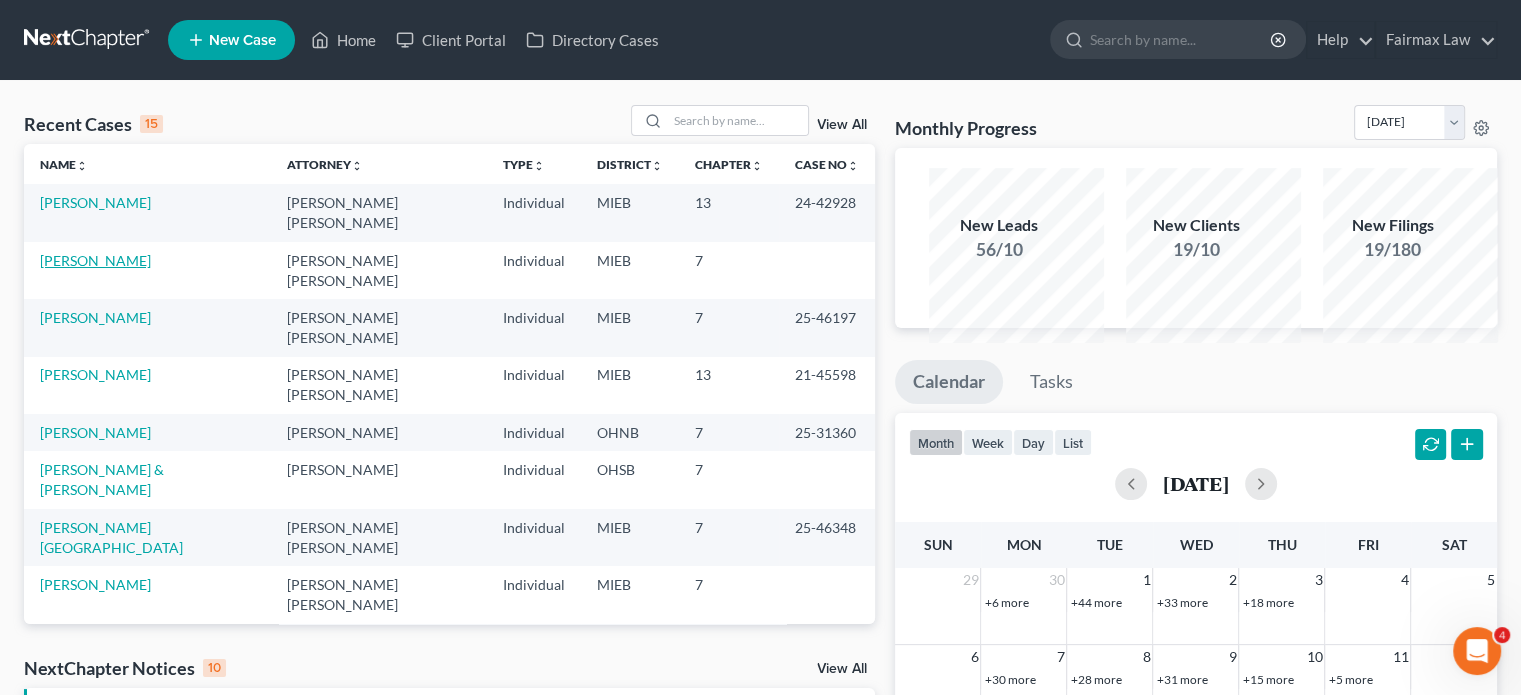 click on "[PERSON_NAME]" at bounding box center [95, 260] 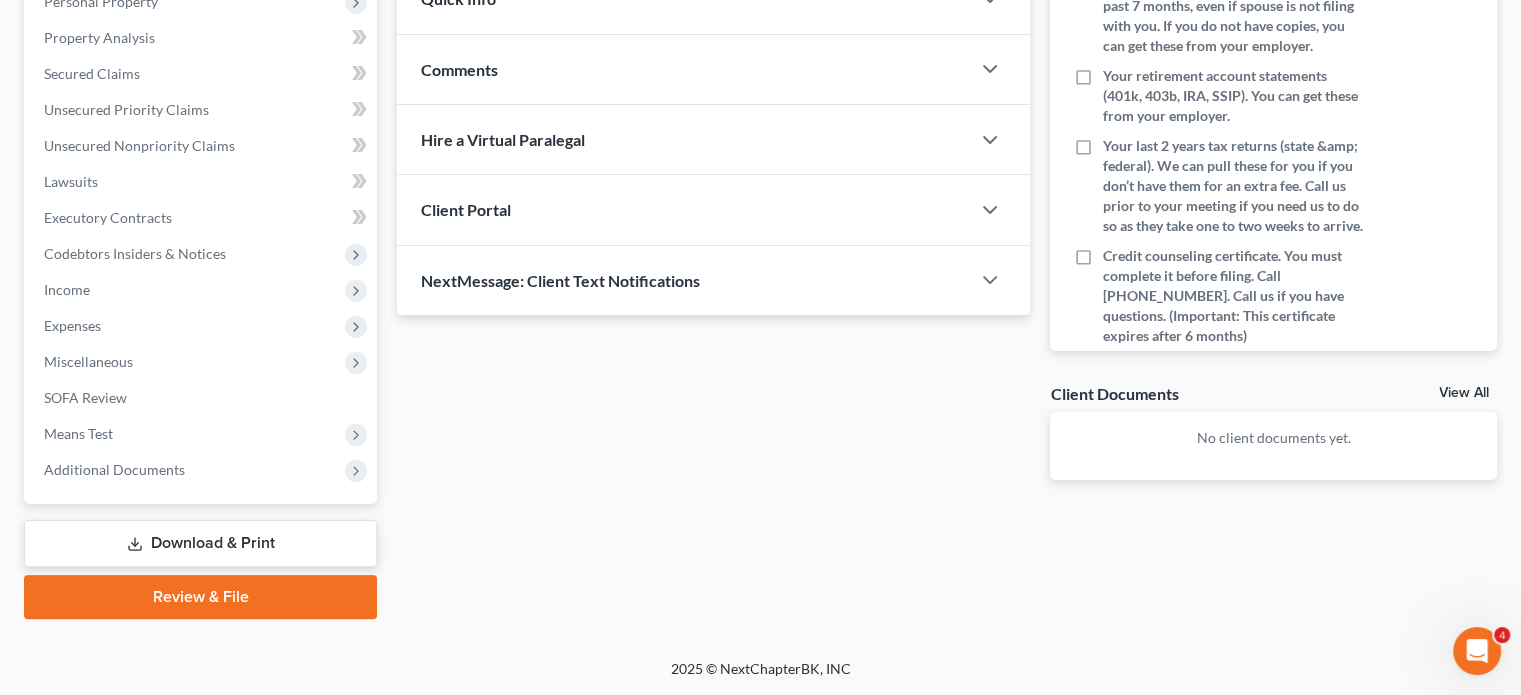 scroll, scrollTop: 628, scrollLeft: 0, axis: vertical 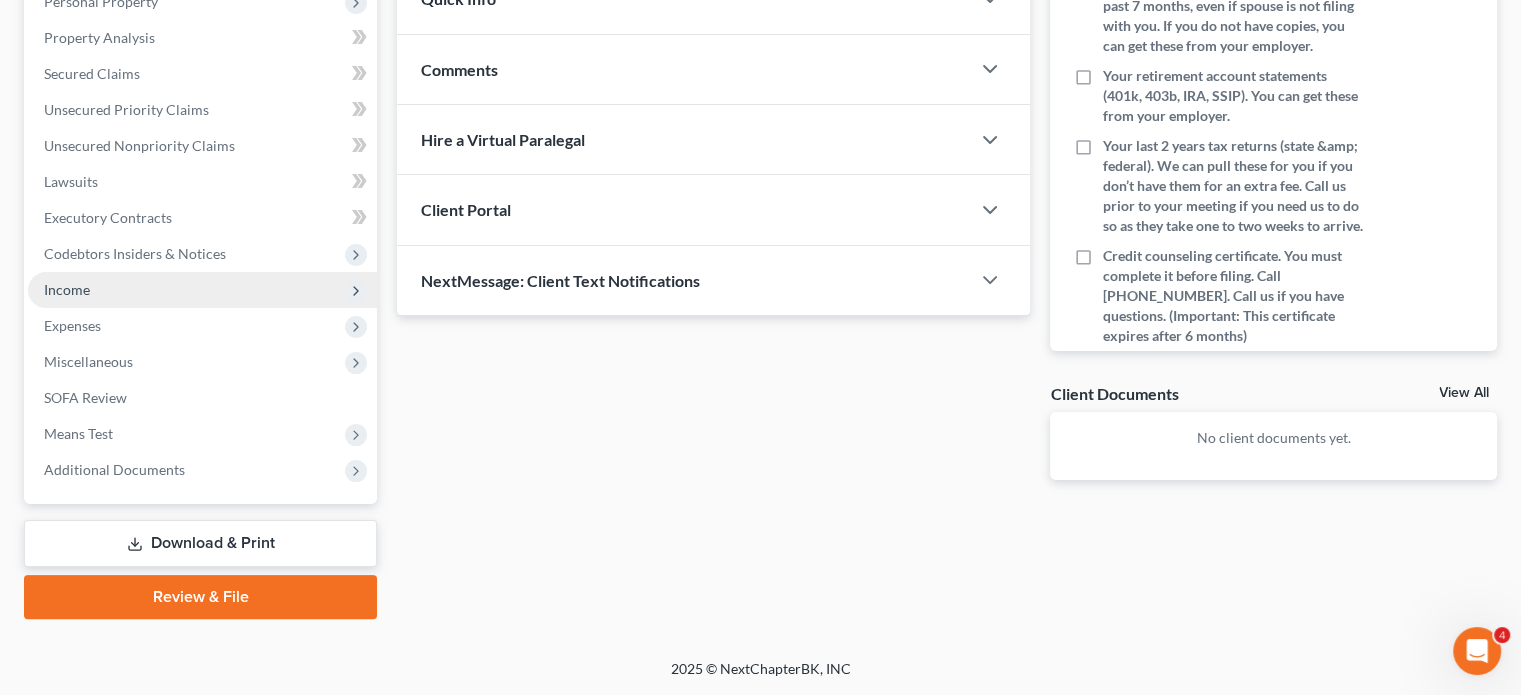 click on "Income" at bounding box center (202, 290) 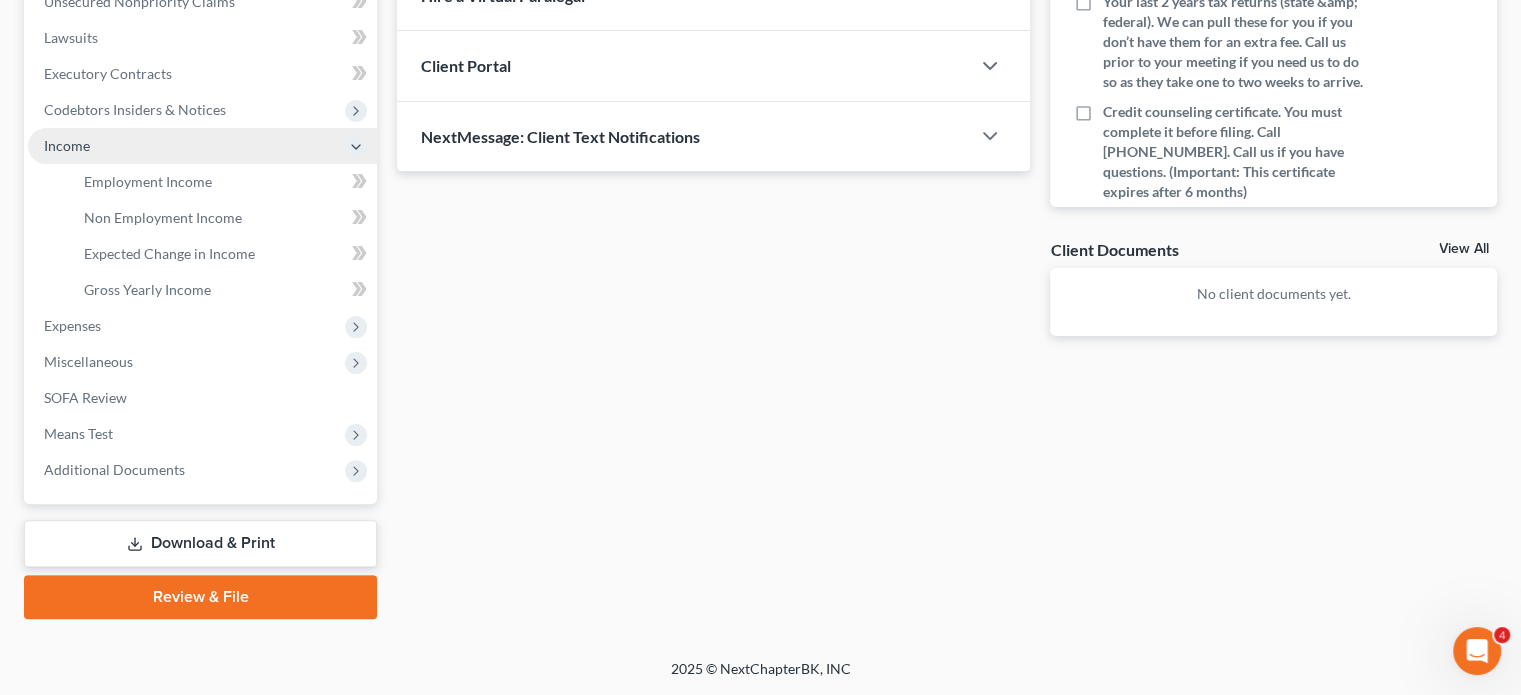 click on "Income" at bounding box center (202, 146) 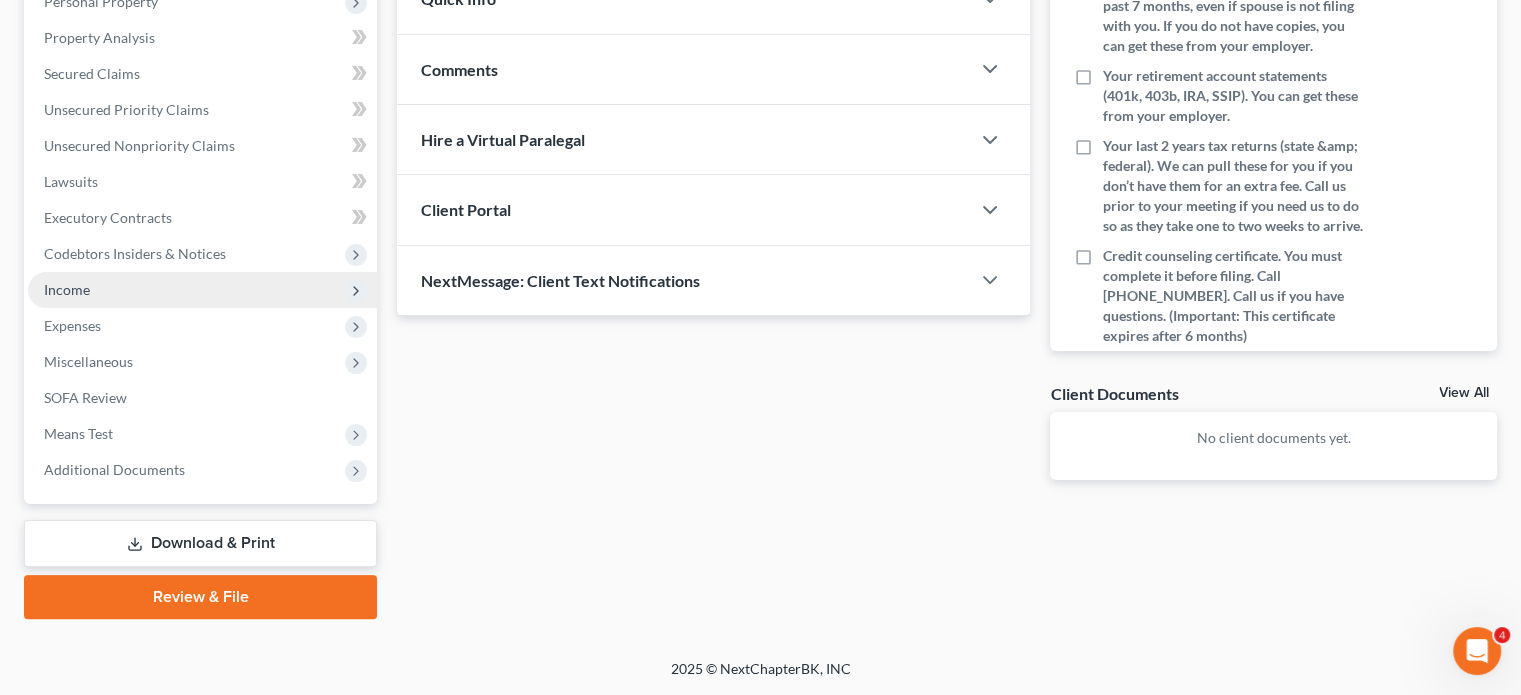 click on "Income" at bounding box center (202, 290) 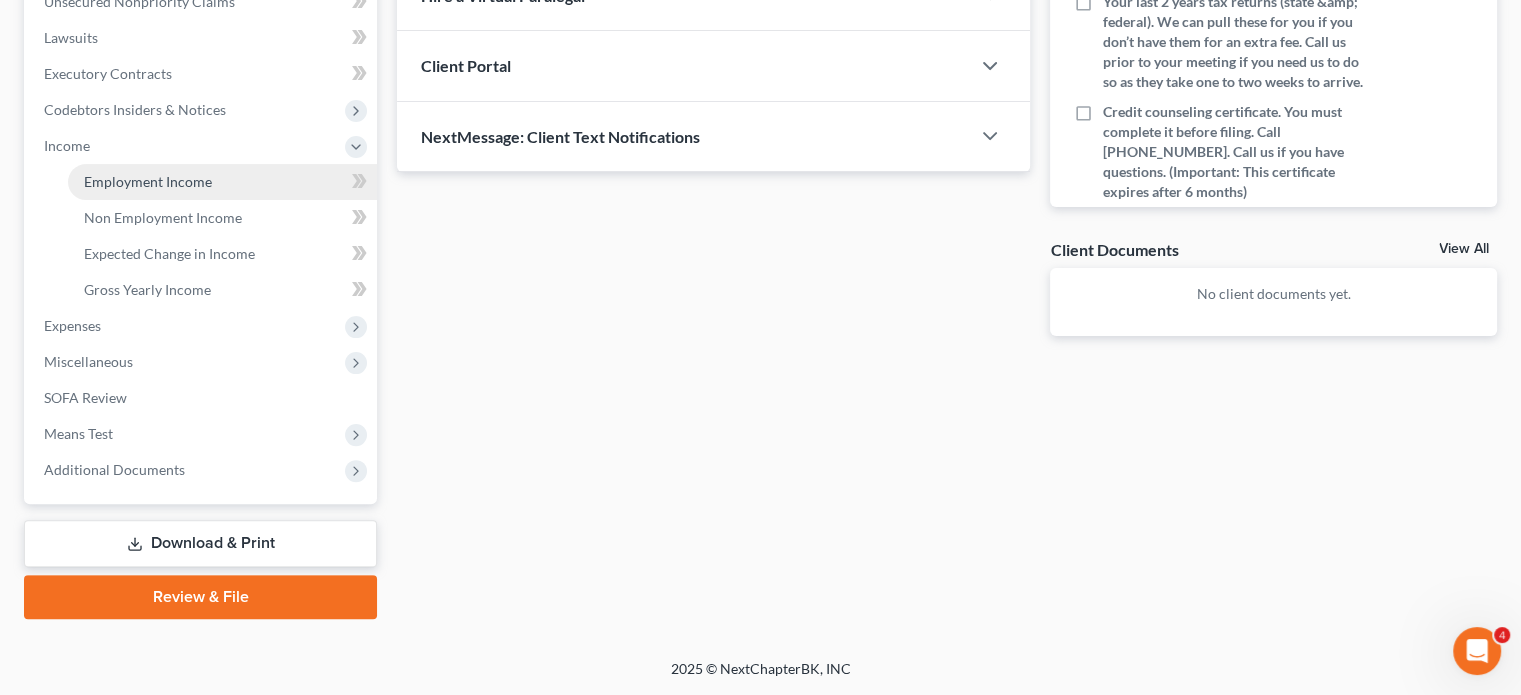 click on "Employment Income" at bounding box center (148, 181) 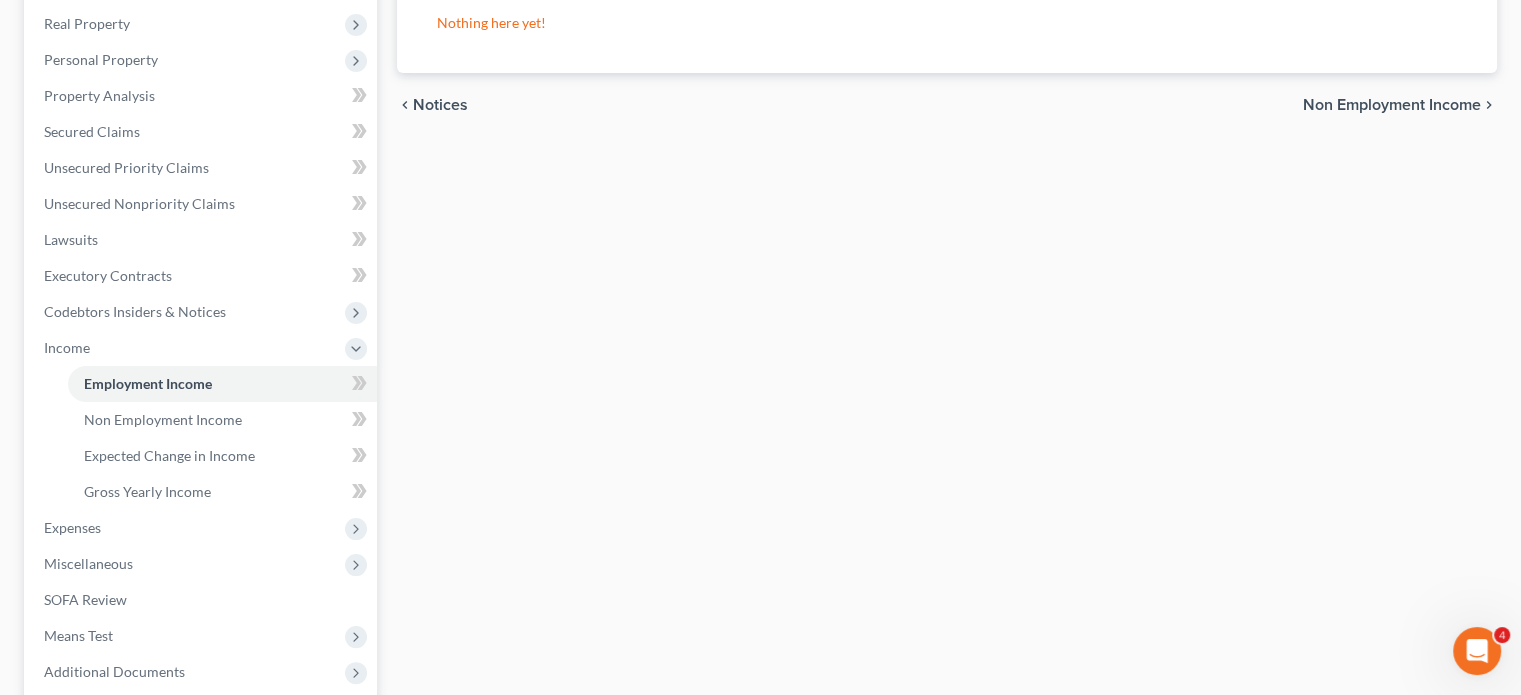 scroll, scrollTop: 120, scrollLeft: 0, axis: vertical 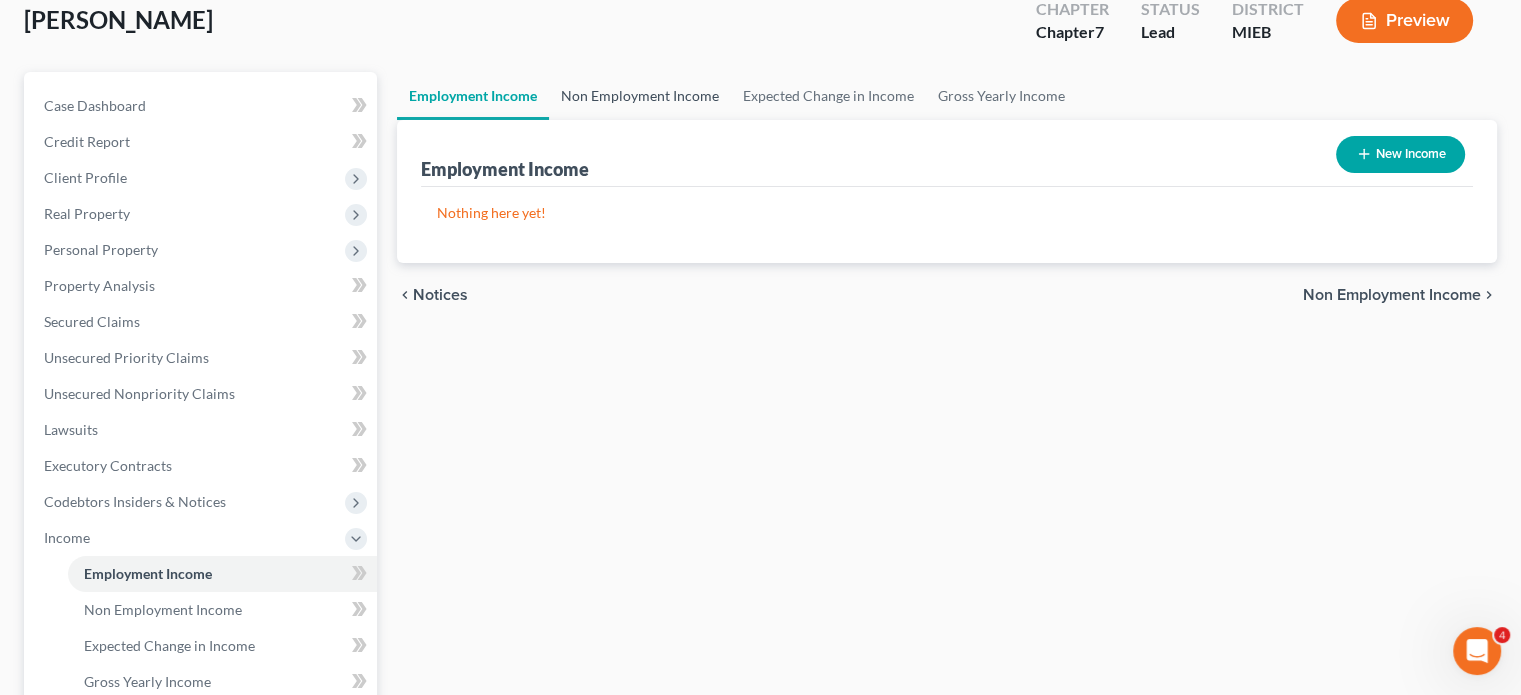 click on "Non Employment Income" at bounding box center [640, 96] 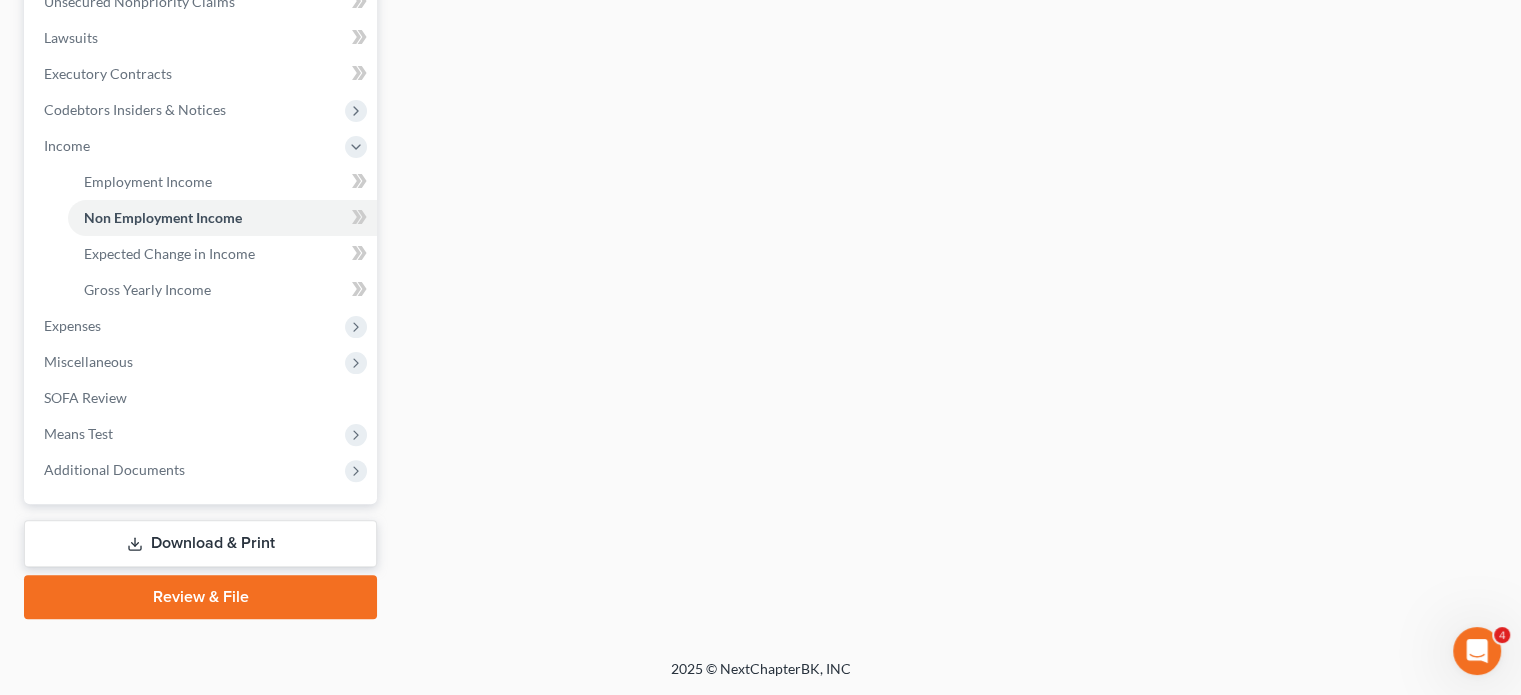 scroll, scrollTop: 808, scrollLeft: 0, axis: vertical 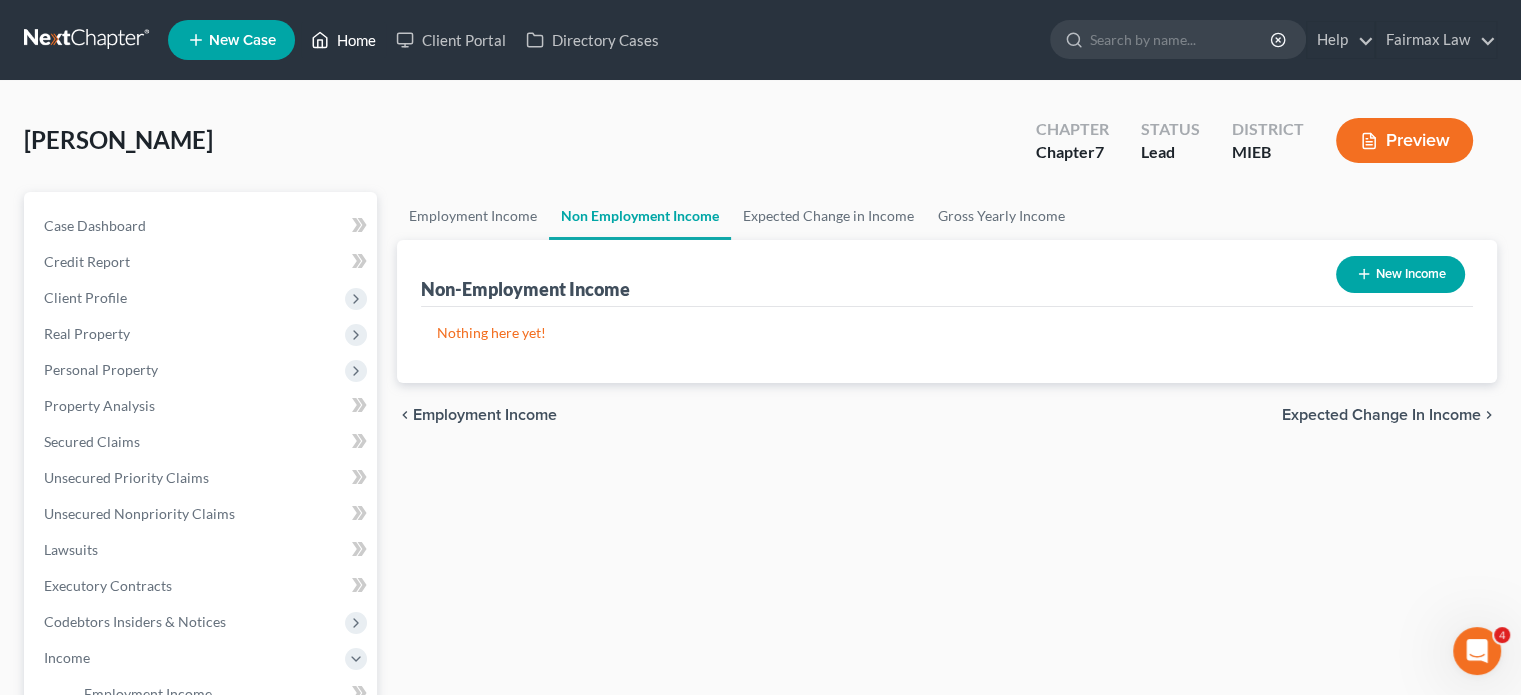 click on "Home" at bounding box center [343, 40] 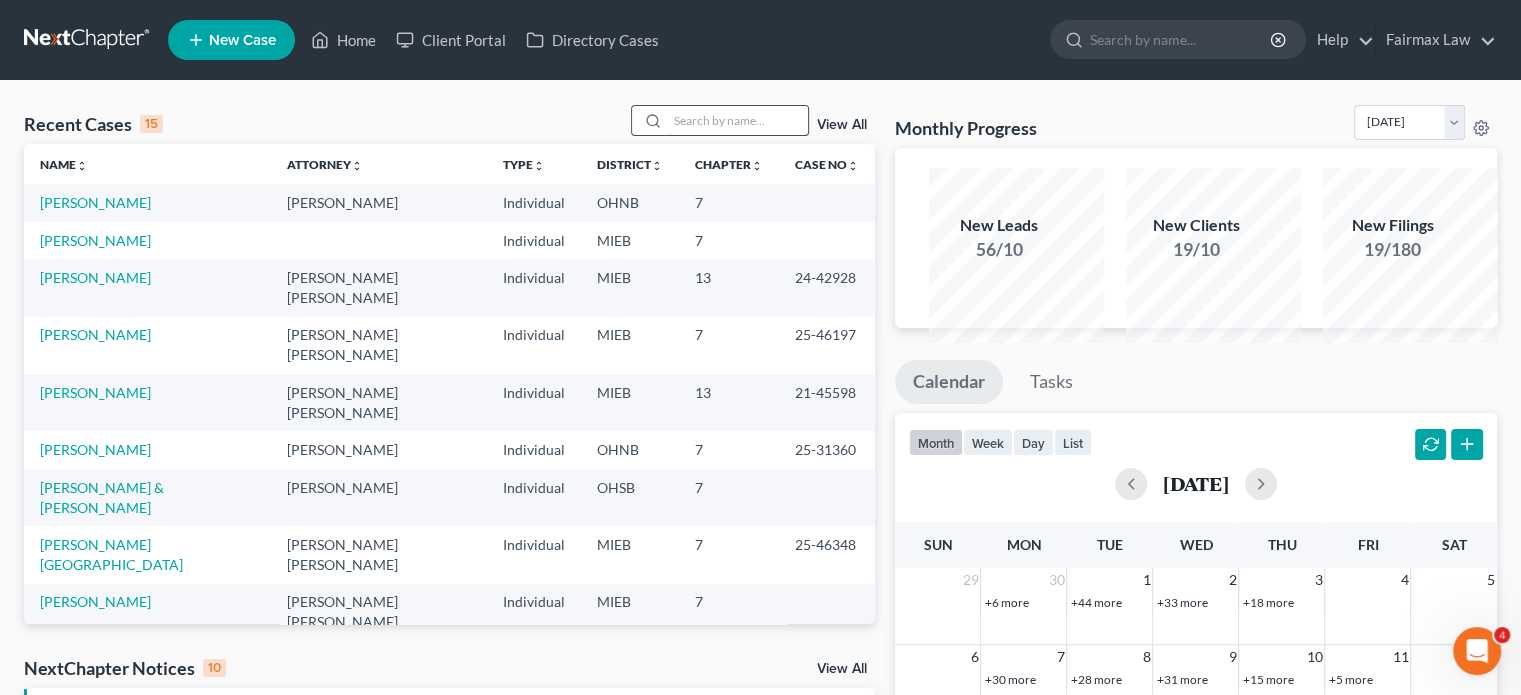 click at bounding box center [738, 120] 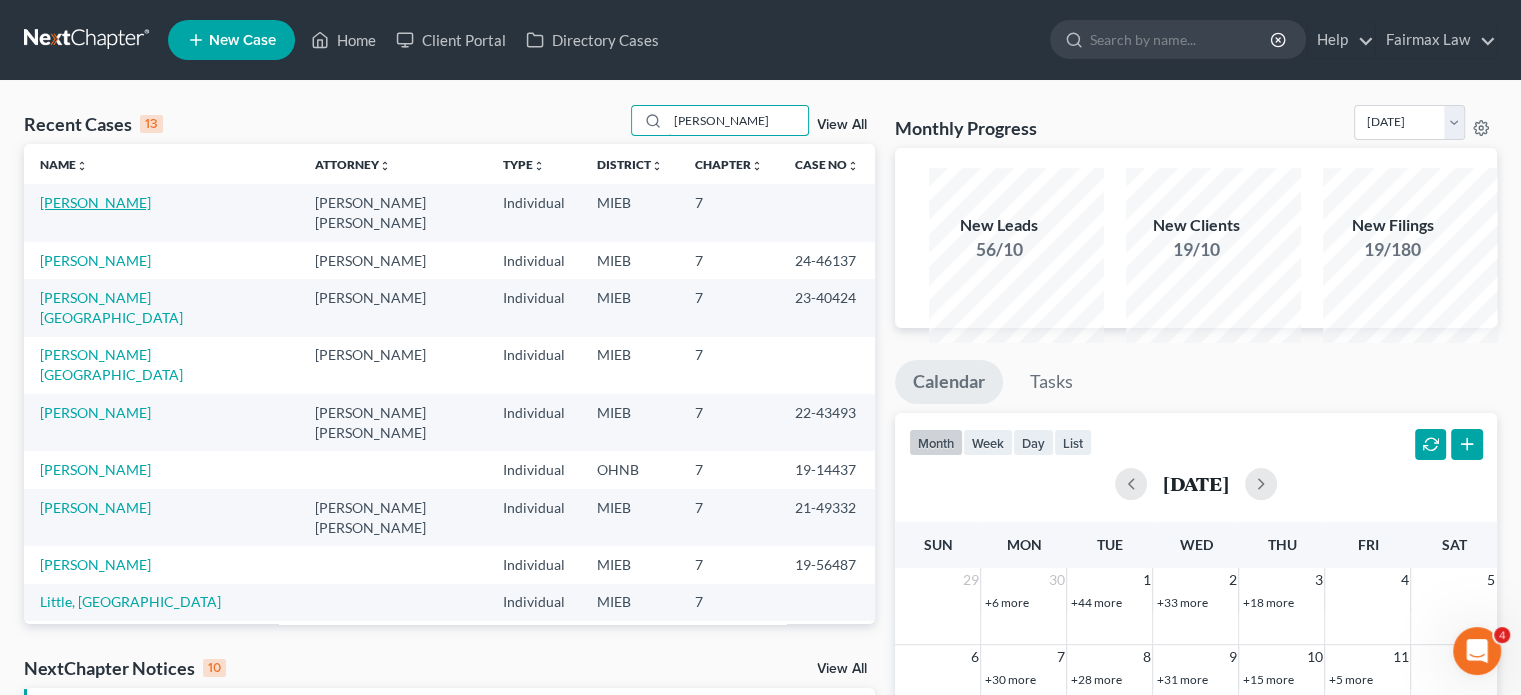 type on "[PERSON_NAME]" 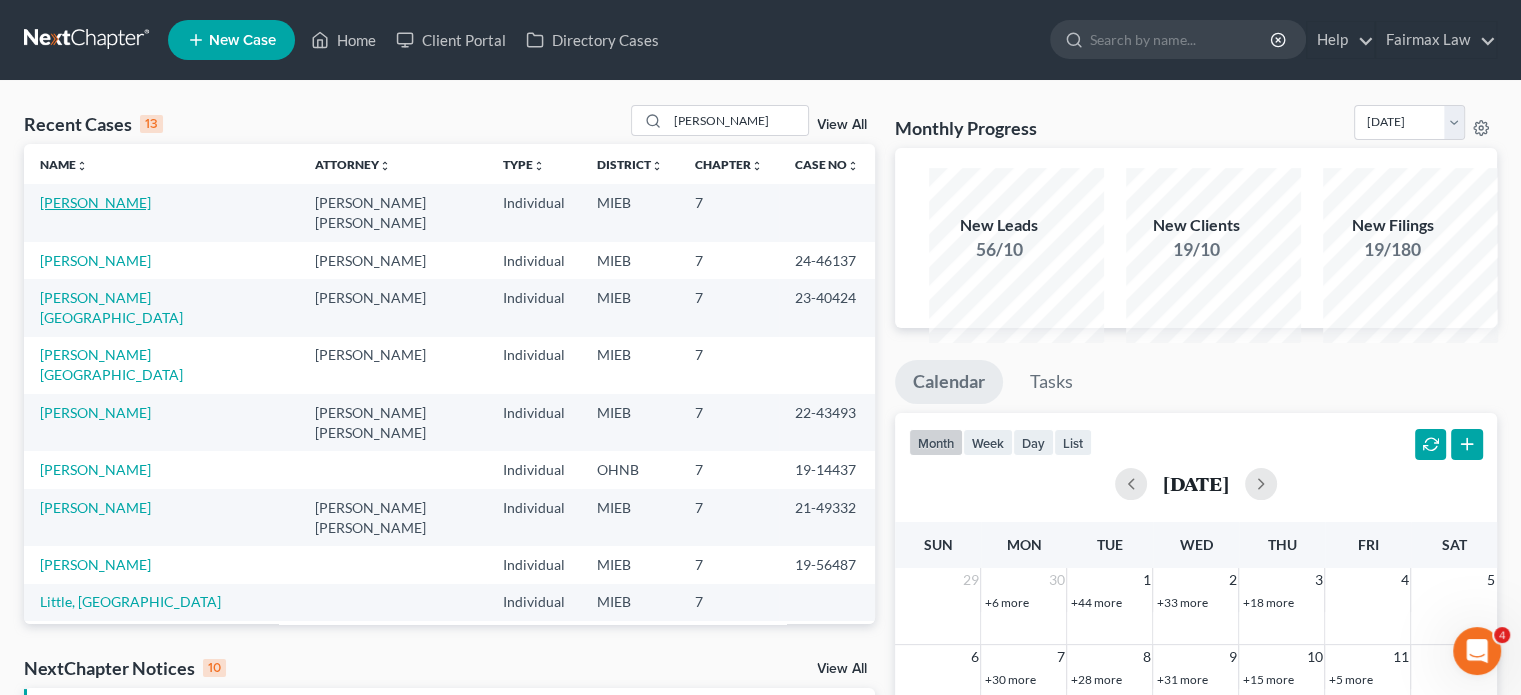 click on "[PERSON_NAME]" at bounding box center [95, 202] 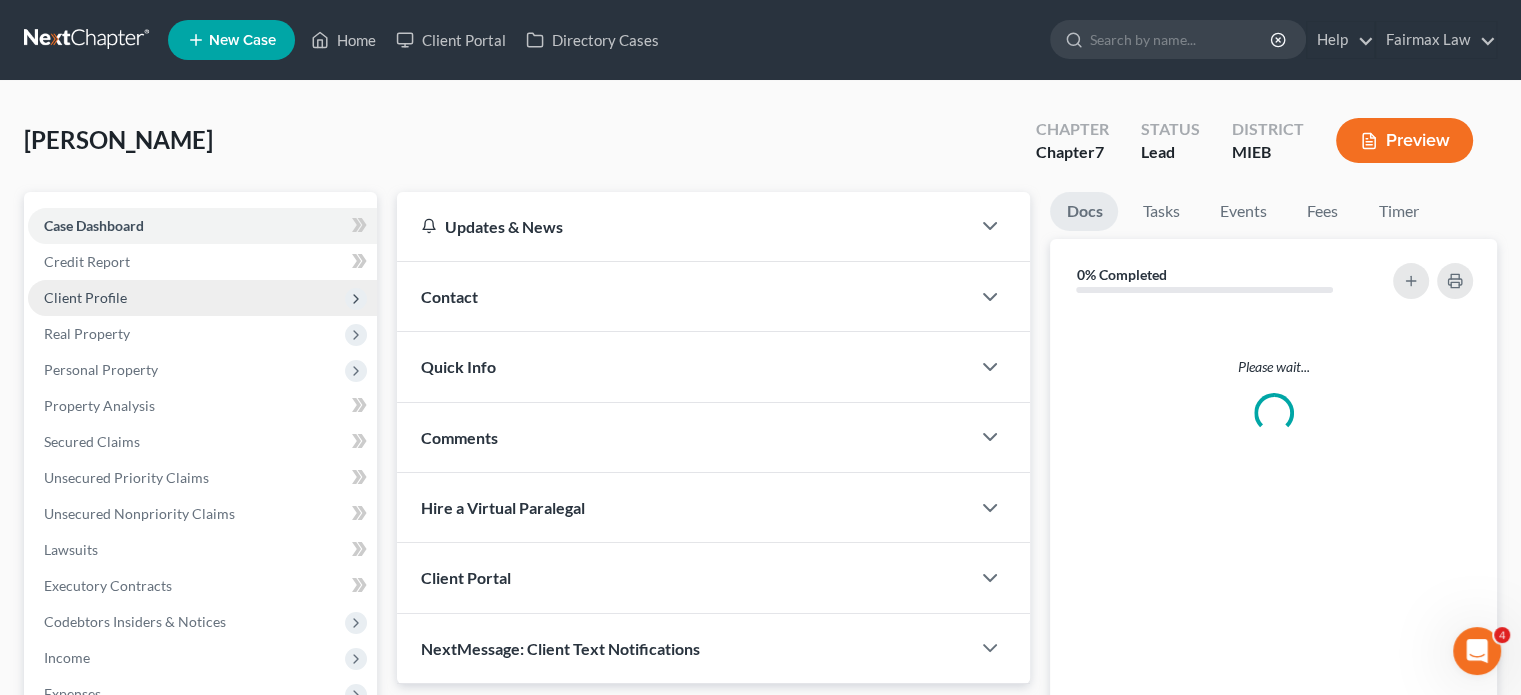 click on "Client Profile" at bounding box center (202, 298) 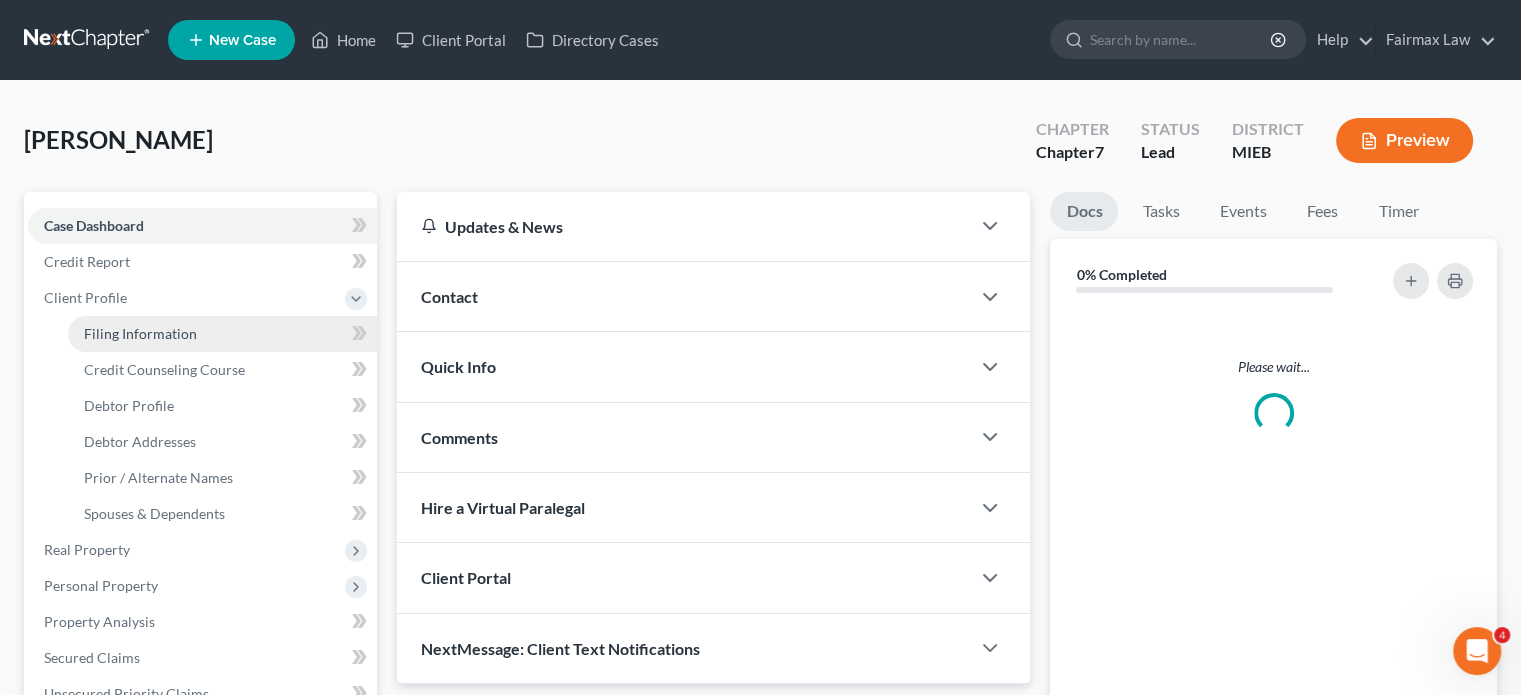 click on "Filing Information" at bounding box center [140, 333] 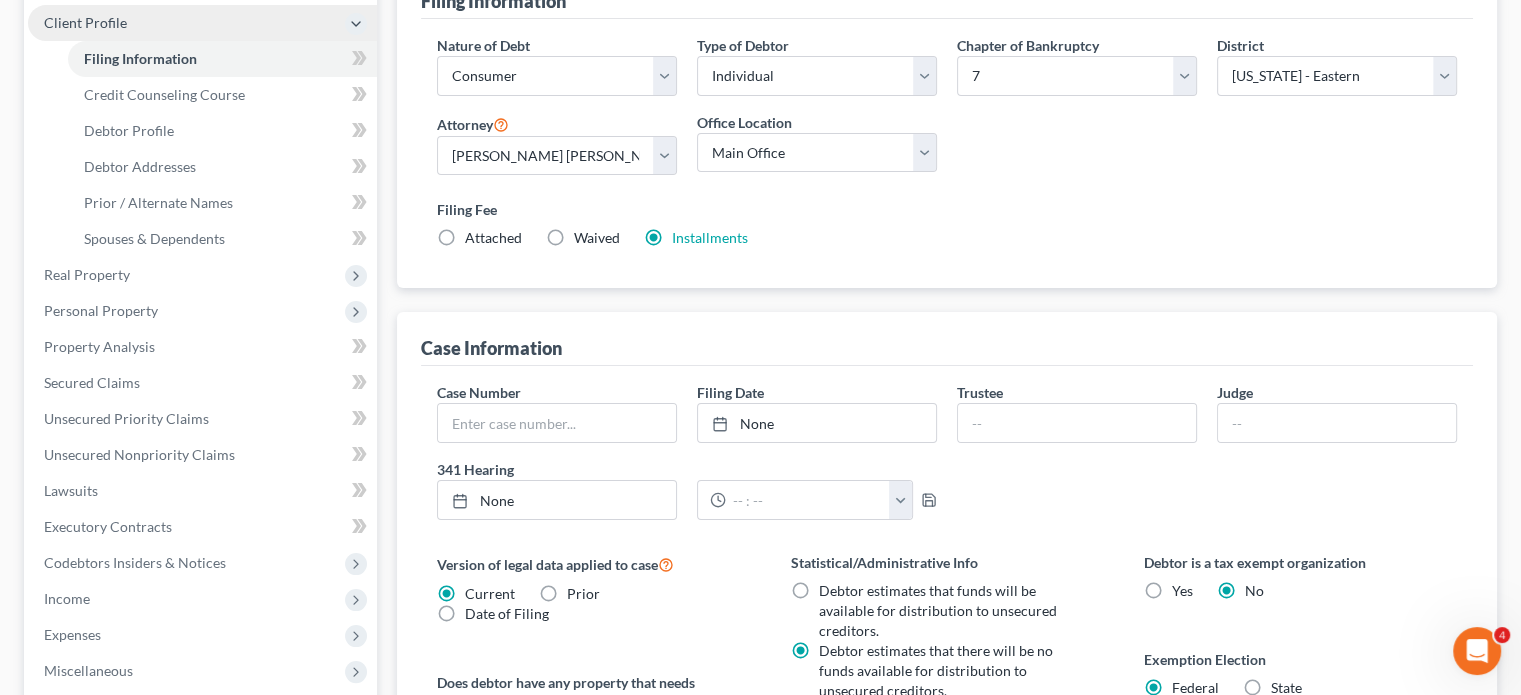 scroll, scrollTop: 278, scrollLeft: 0, axis: vertical 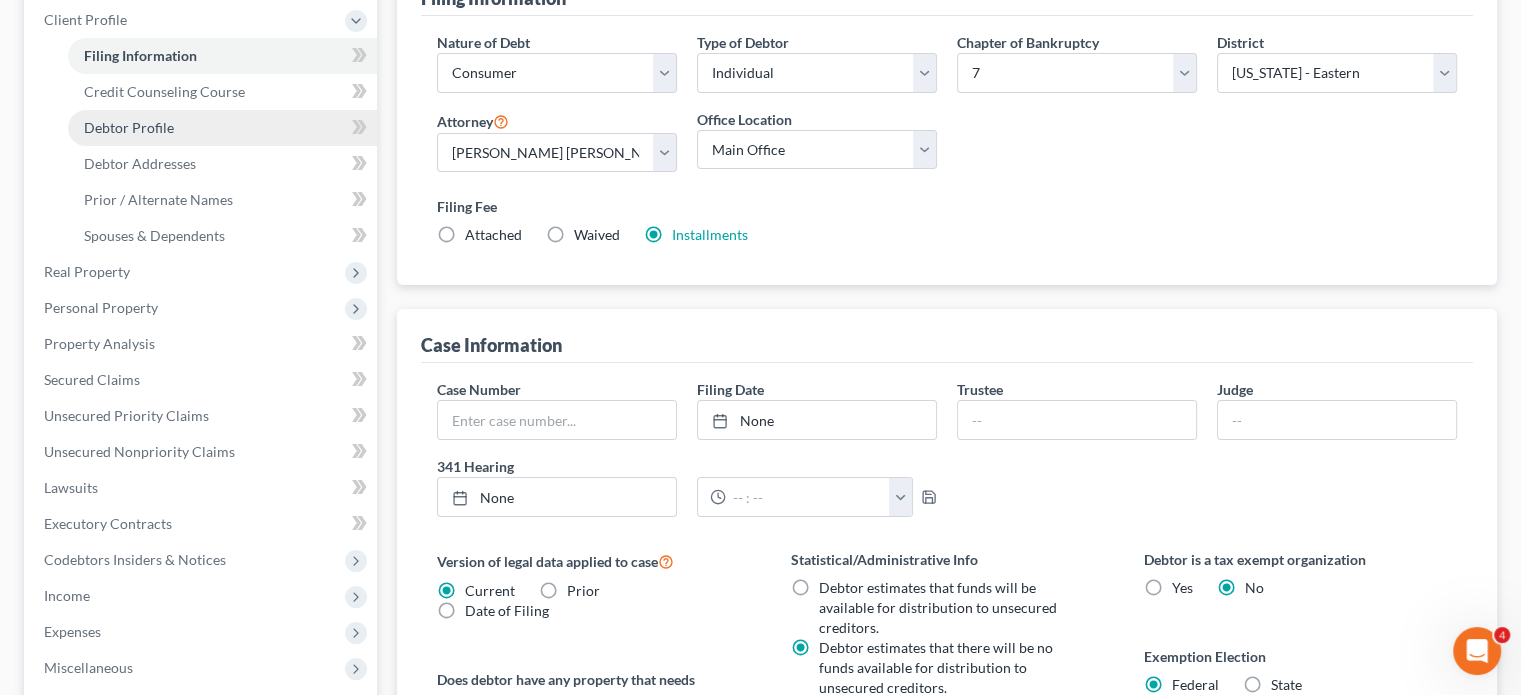 click on "Debtor Profile" at bounding box center (222, 128) 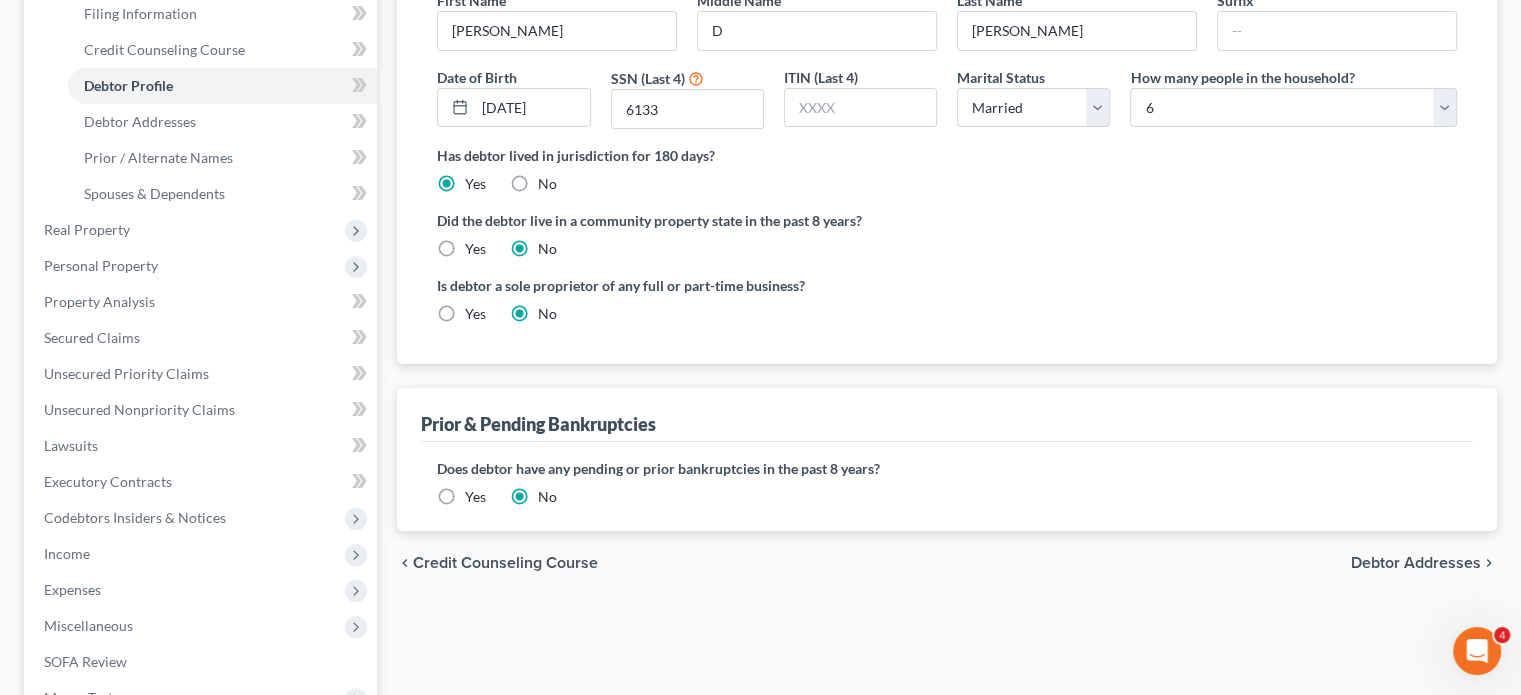 scroll, scrollTop: 323, scrollLeft: 0, axis: vertical 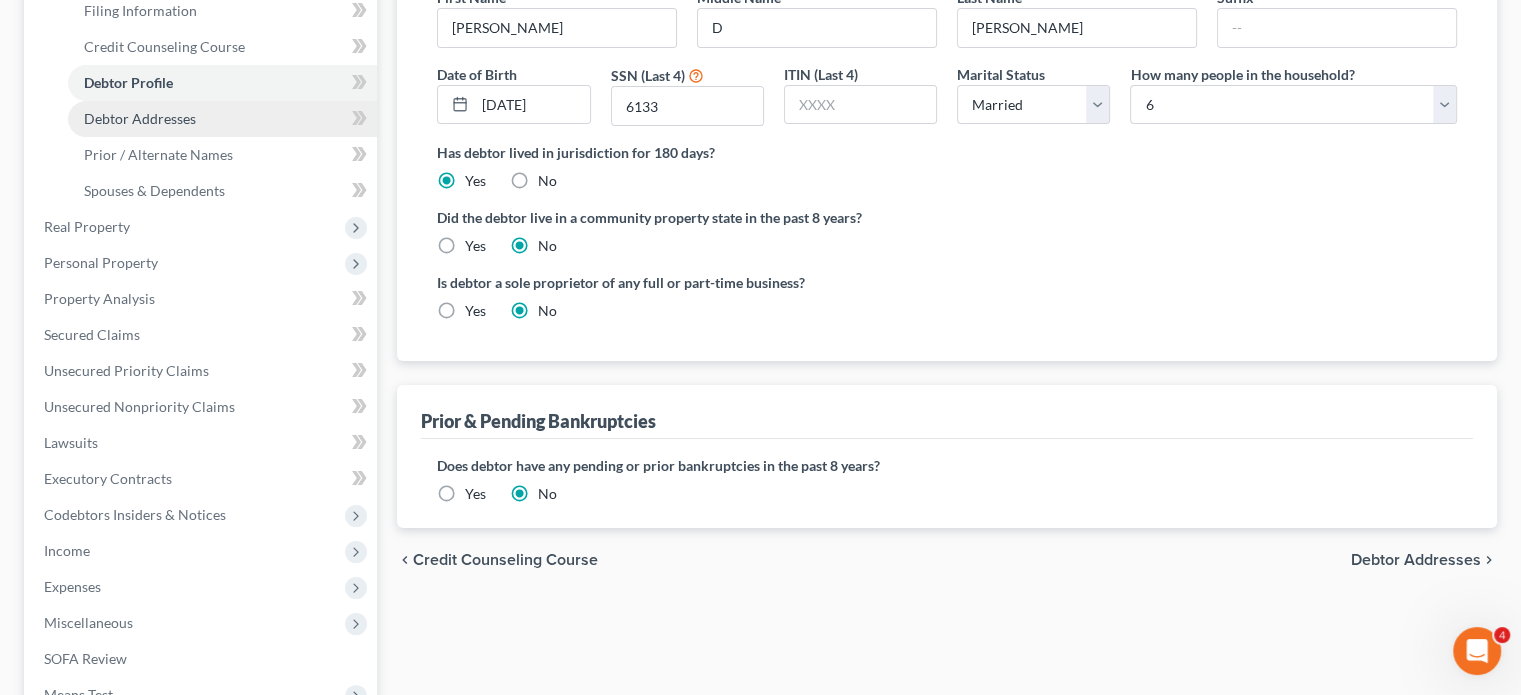 click on "Debtor Addresses" at bounding box center [222, 119] 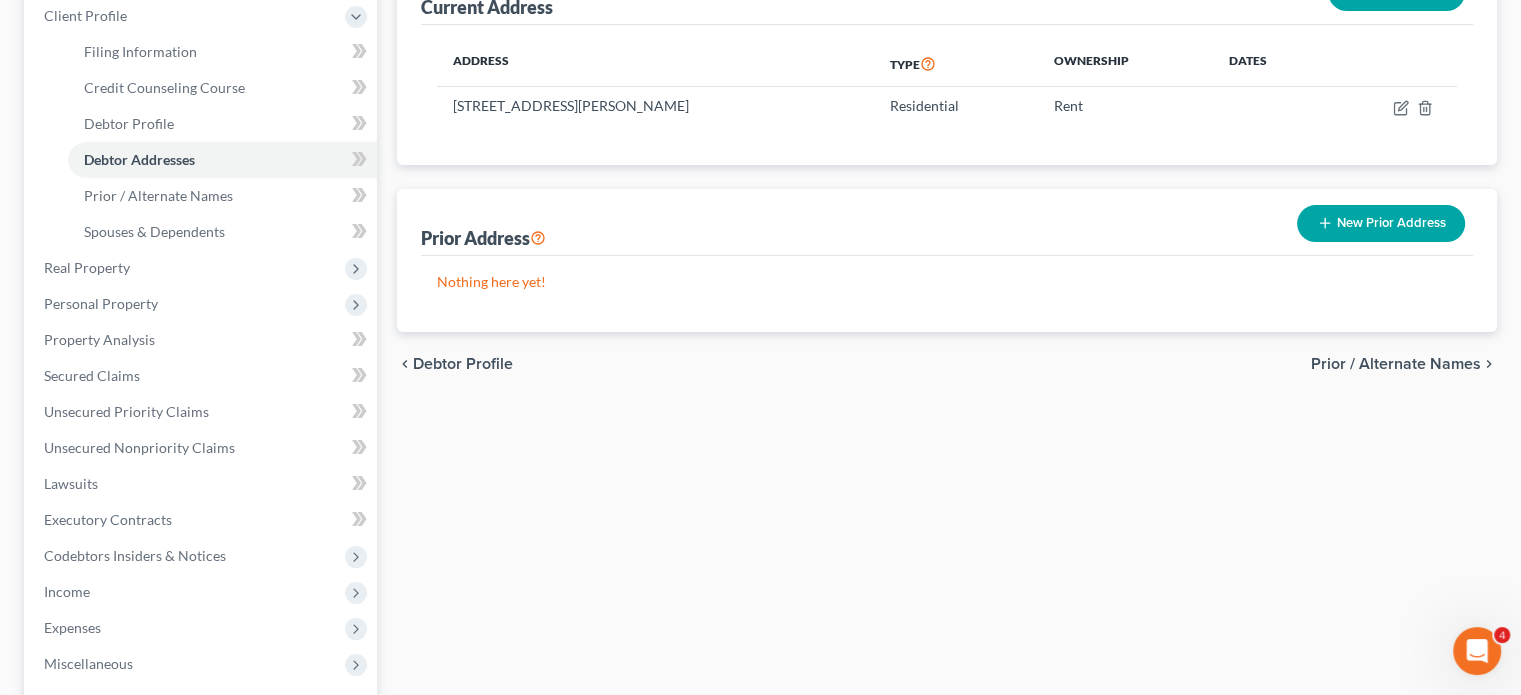 scroll, scrollTop: 283, scrollLeft: 0, axis: vertical 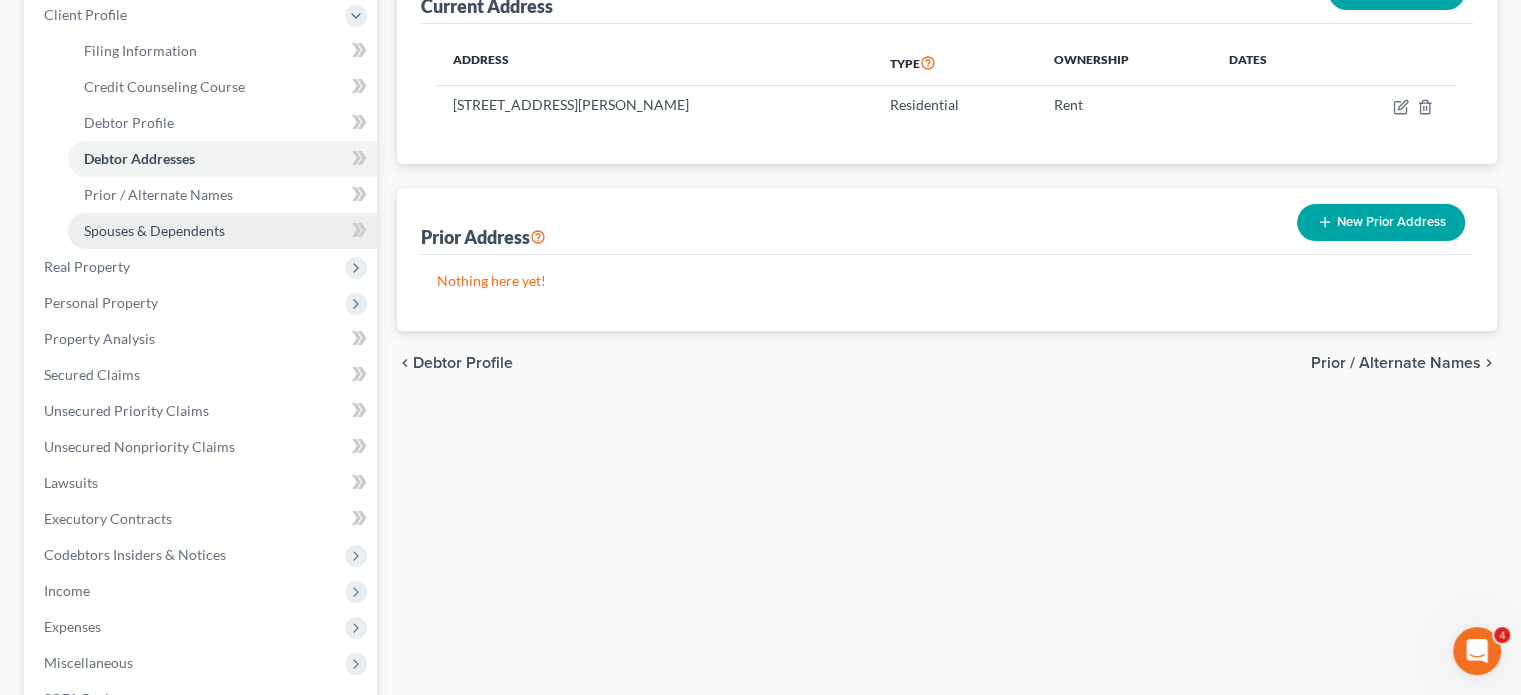 click on "Spouses & Dependents" at bounding box center [222, 231] 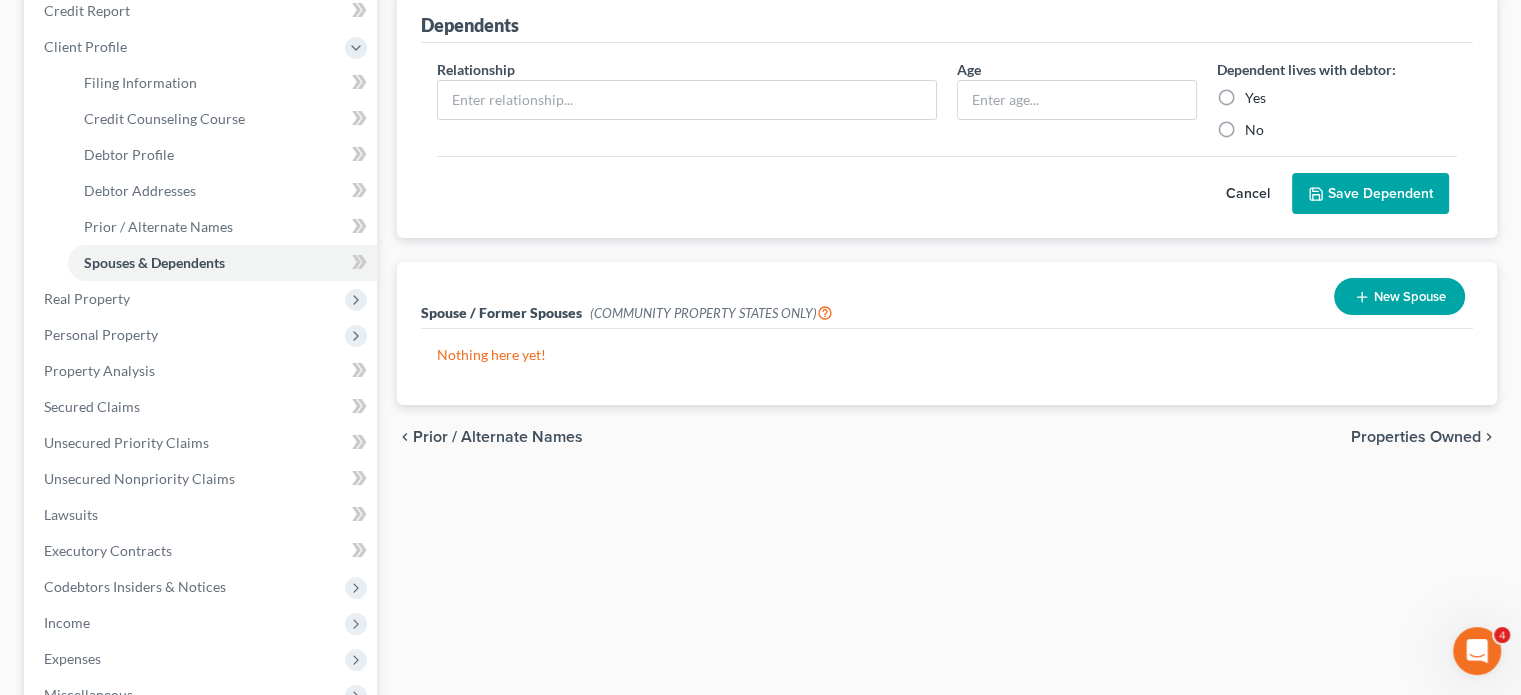 scroll, scrollTop: 342, scrollLeft: 0, axis: vertical 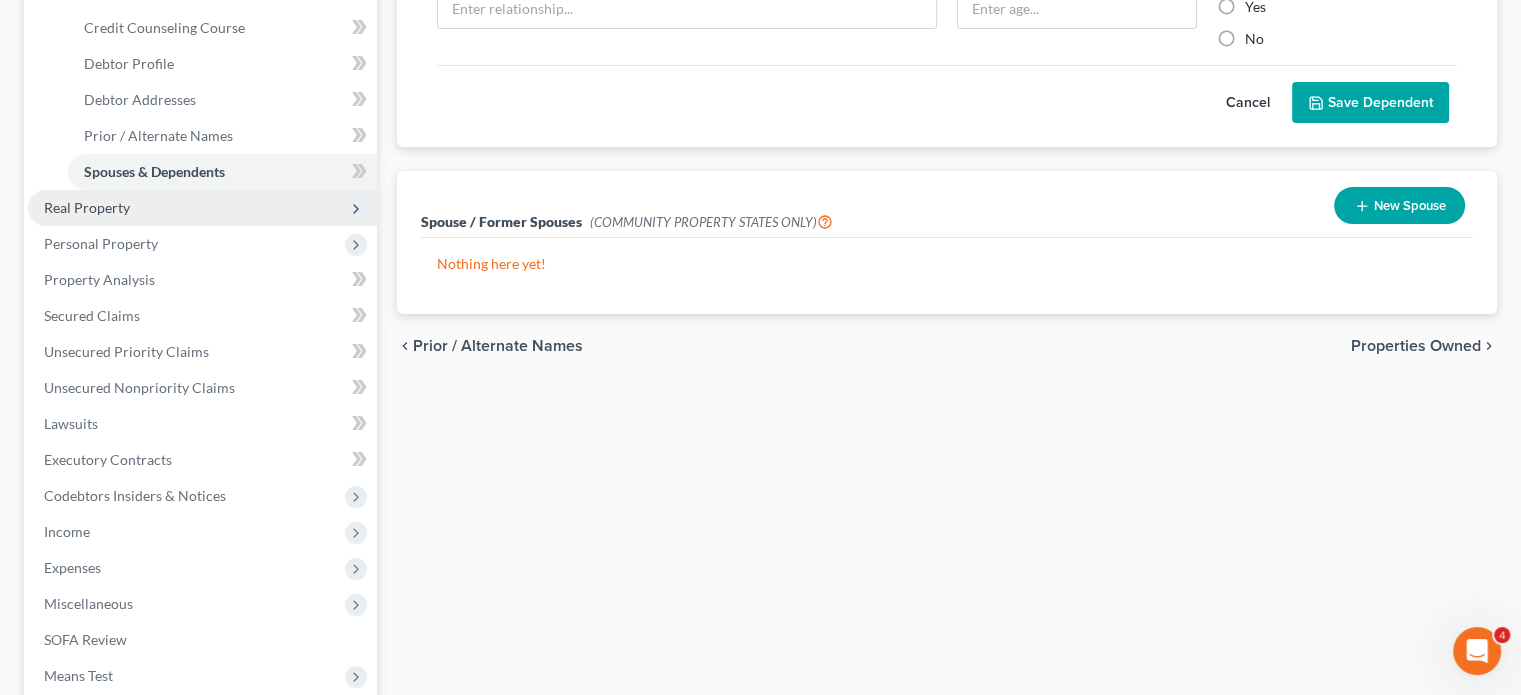 click on "Real Property" at bounding box center (202, 208) 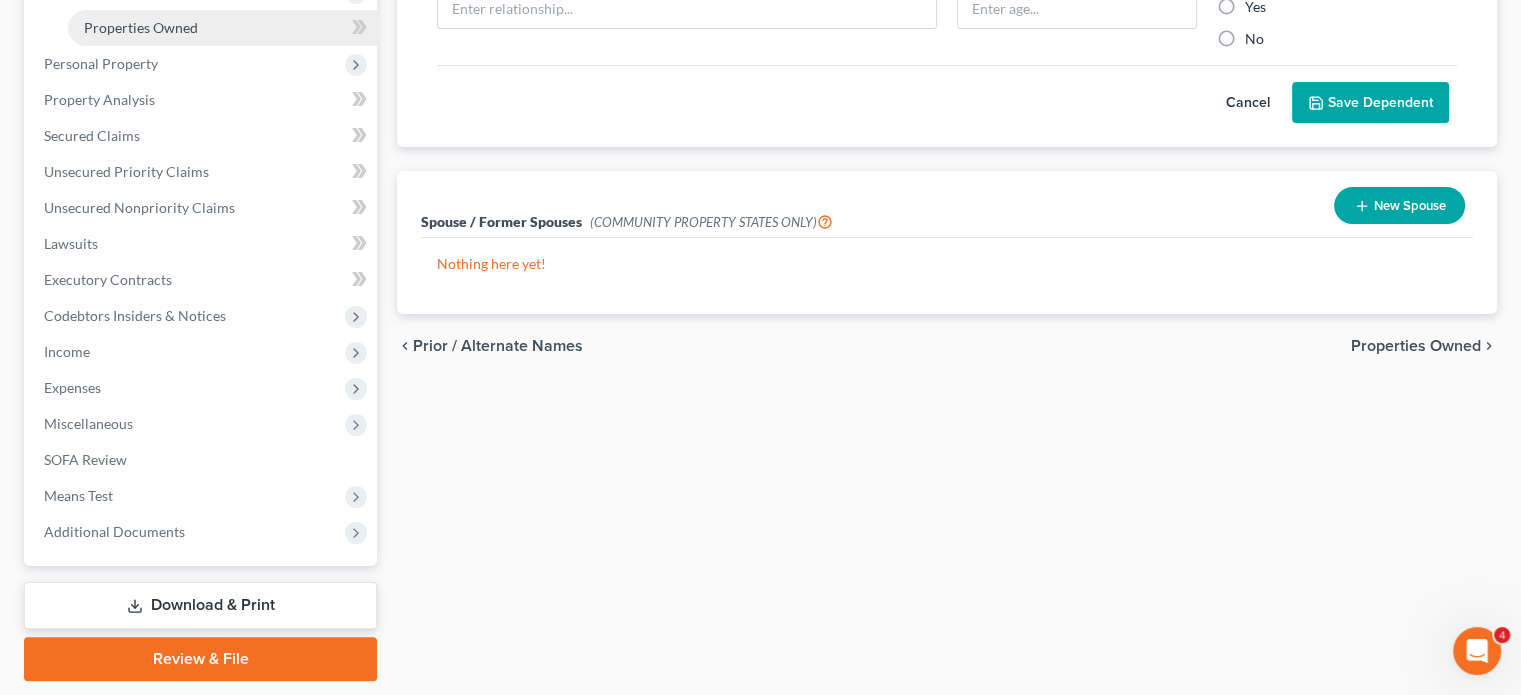 click on "Properties Owned" at bounding box center (141, 27) 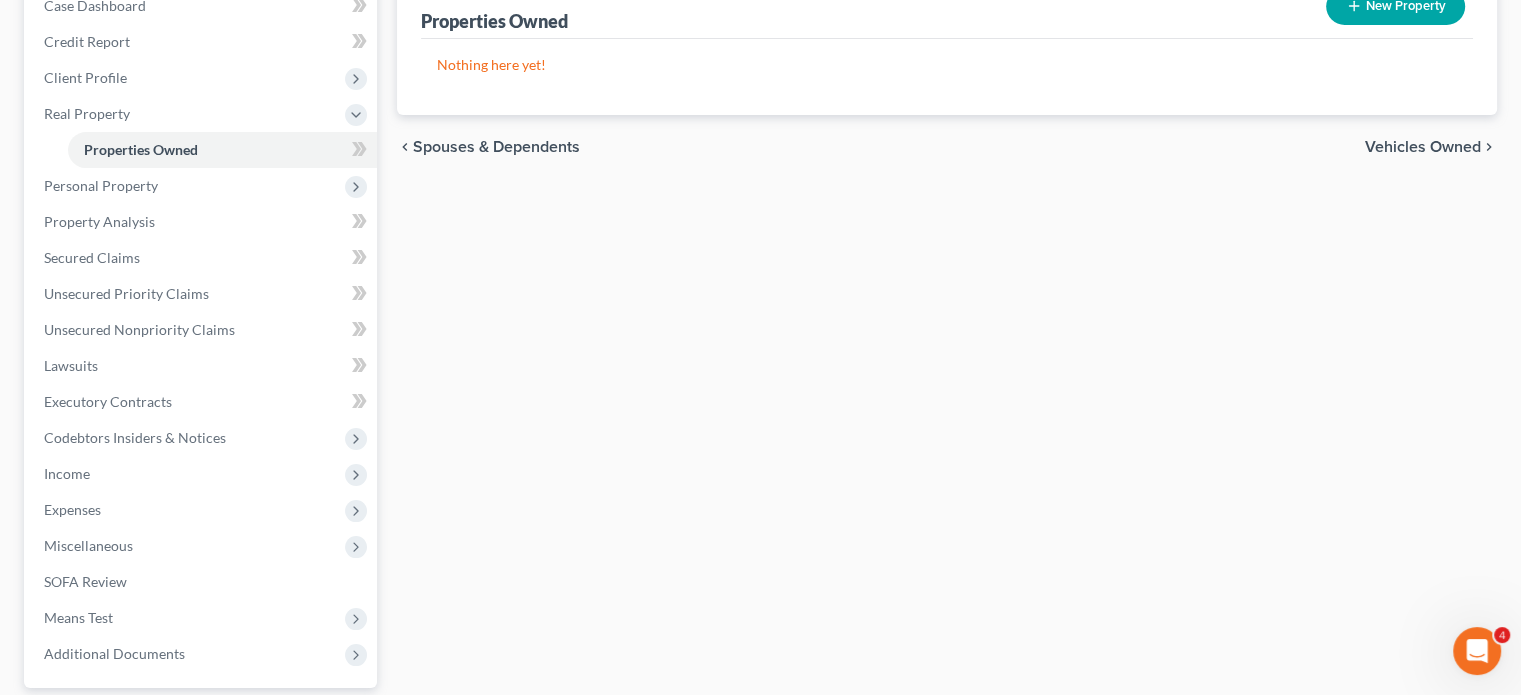 scroll, scrollTop: 222, scrollLeft: 0, axis: vertical 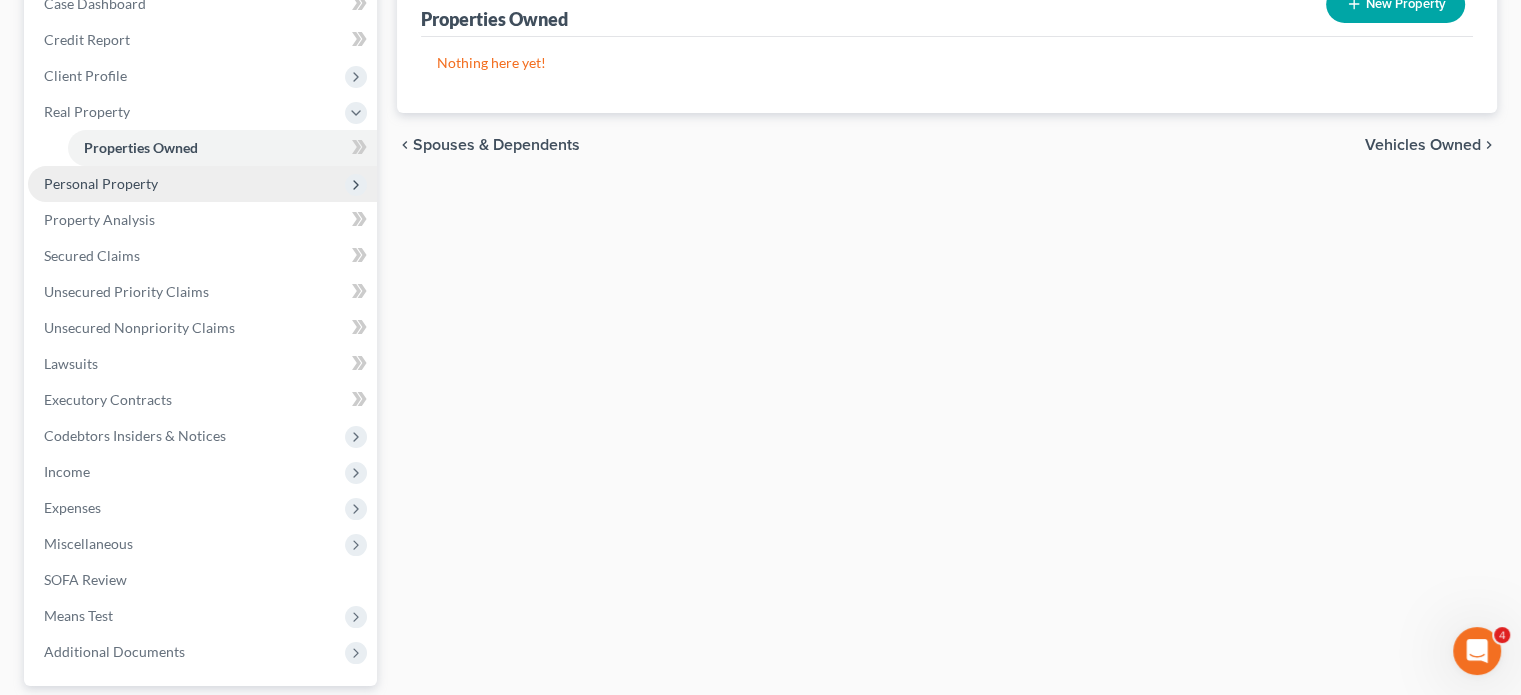 click on "Personal Property" at bounding box center (202, 184) 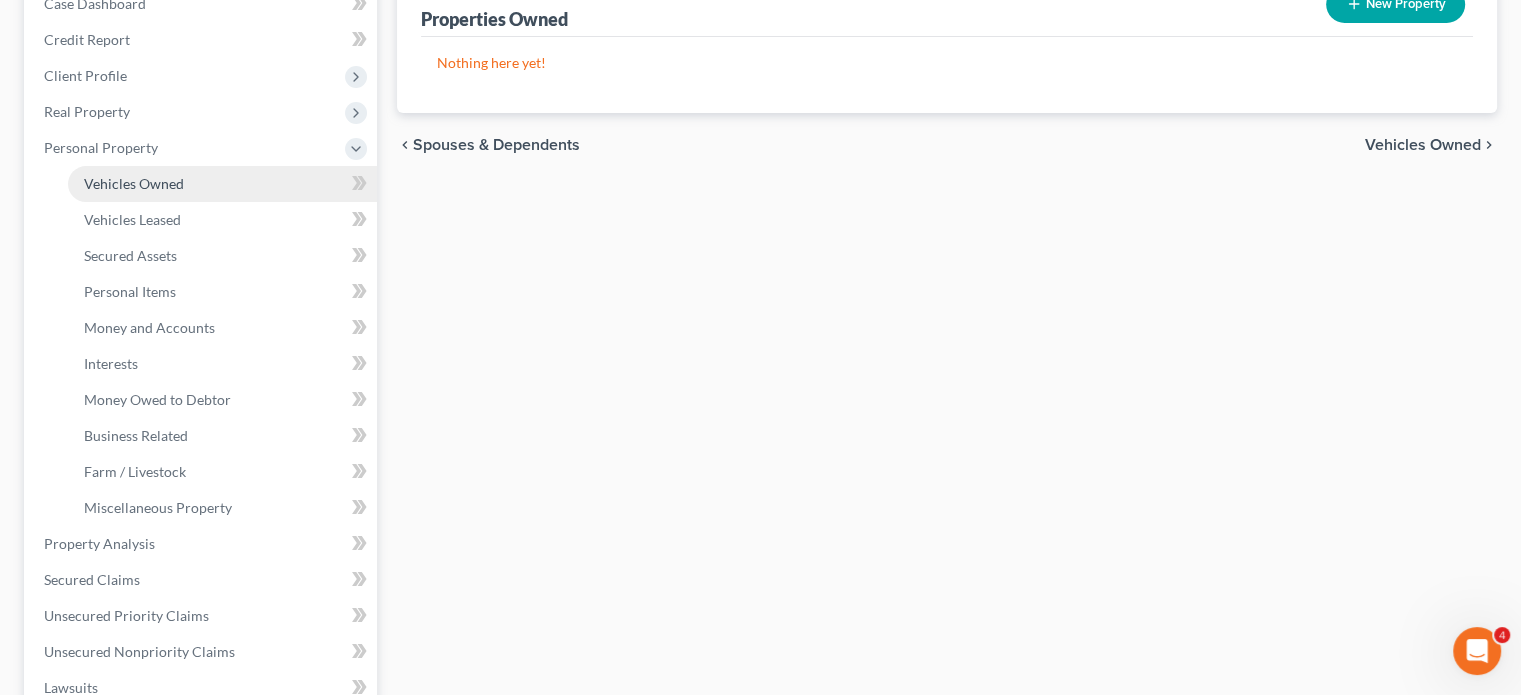 click on "Vehicles Owned" at bounding box center (222, 184) 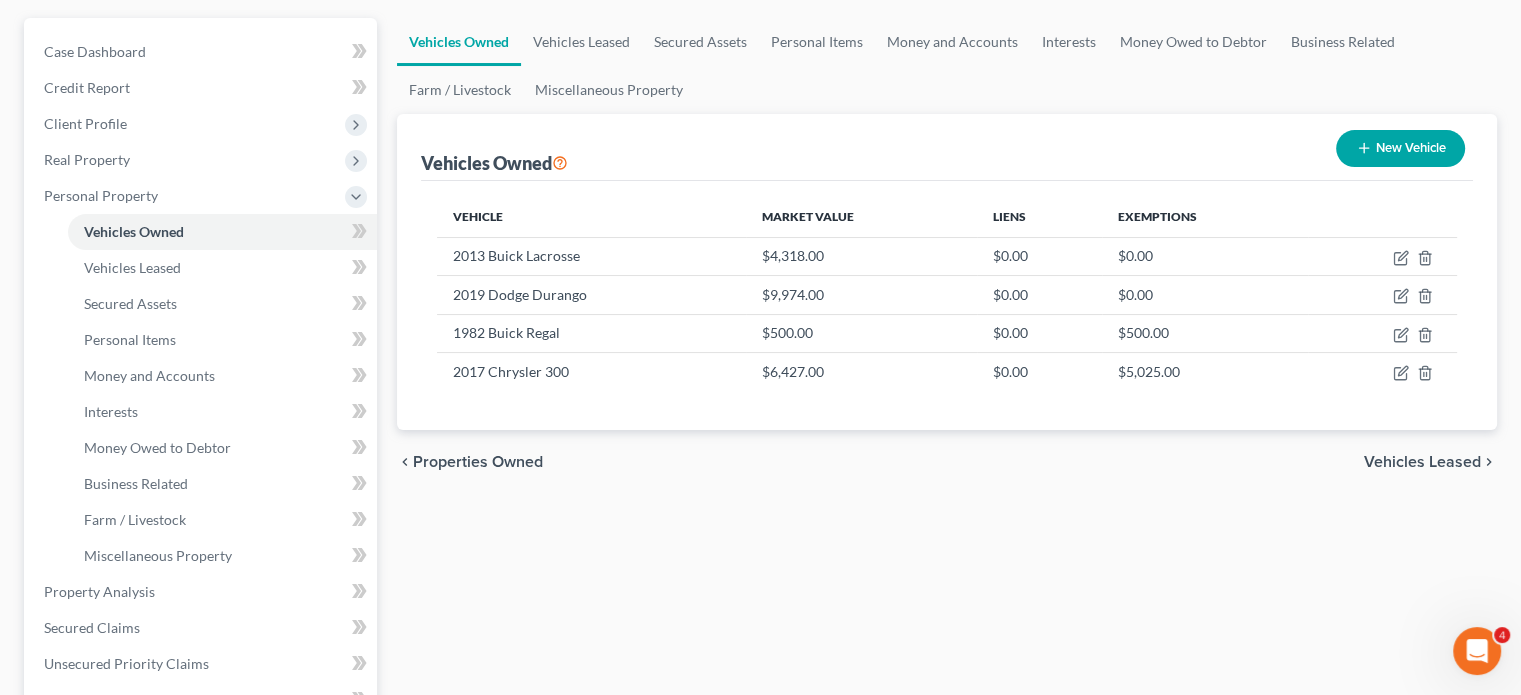 scroll, scrollTop: 176, scrollLeft: 0, axis: vertical 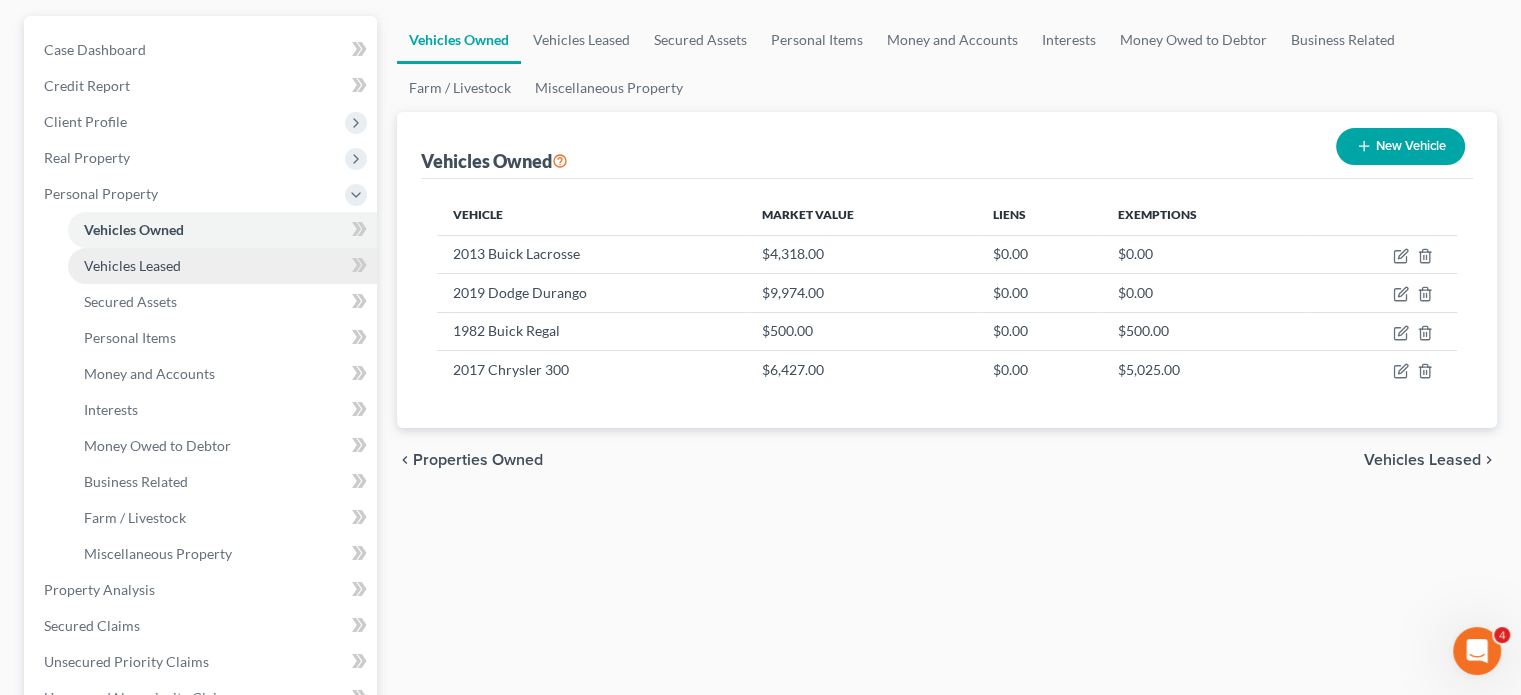 click on "Vehicles Leased" at bounding box center [132, 265] 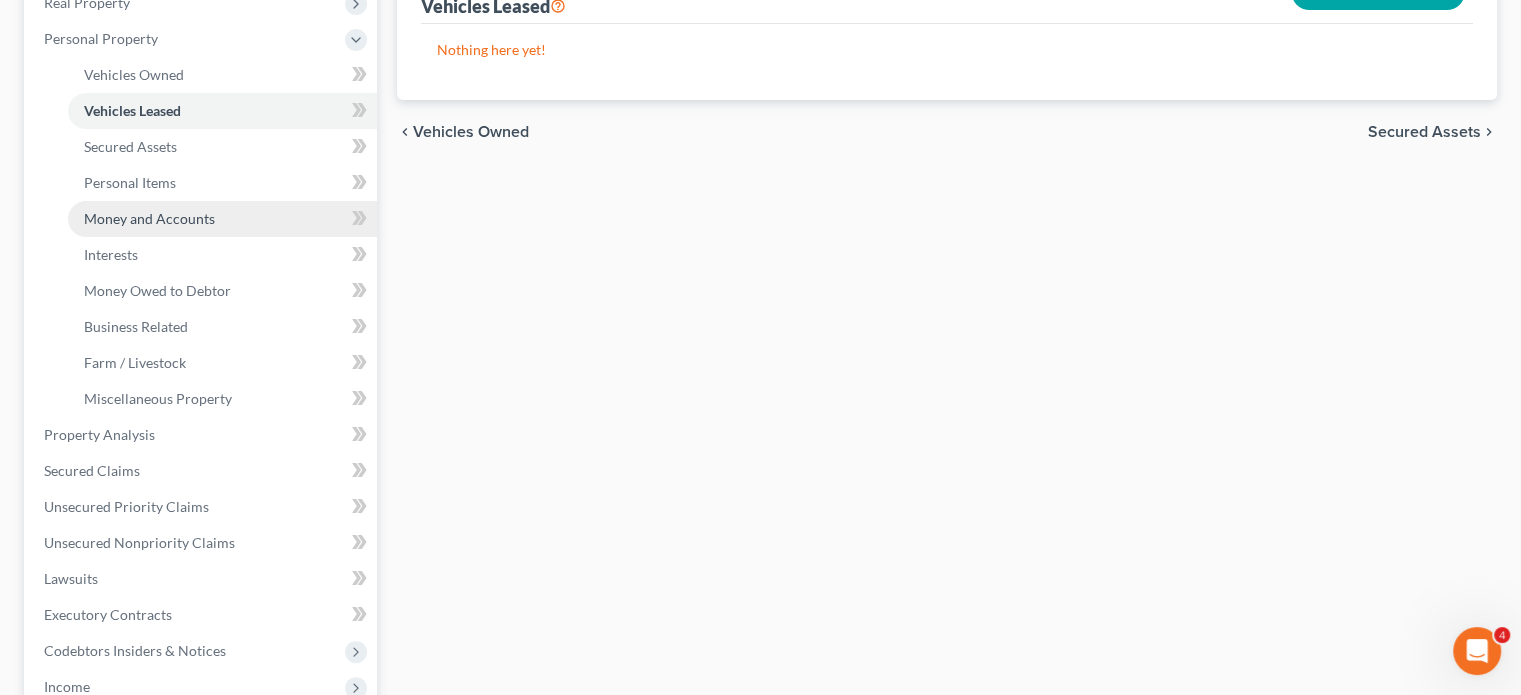 scroll, scrollTop: 332, scrollLeft: 0, axis: vertical 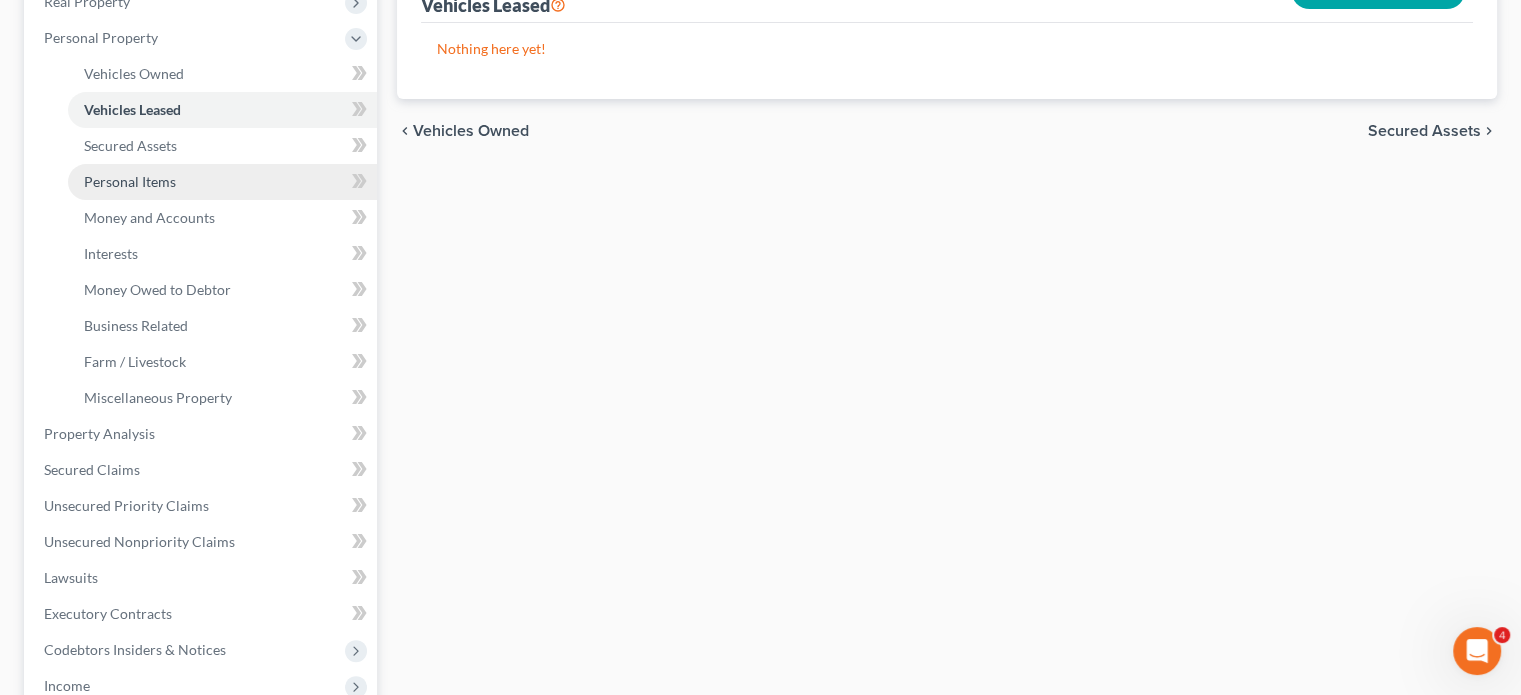 click on "Personal Items" at bounding box center [130, 181] 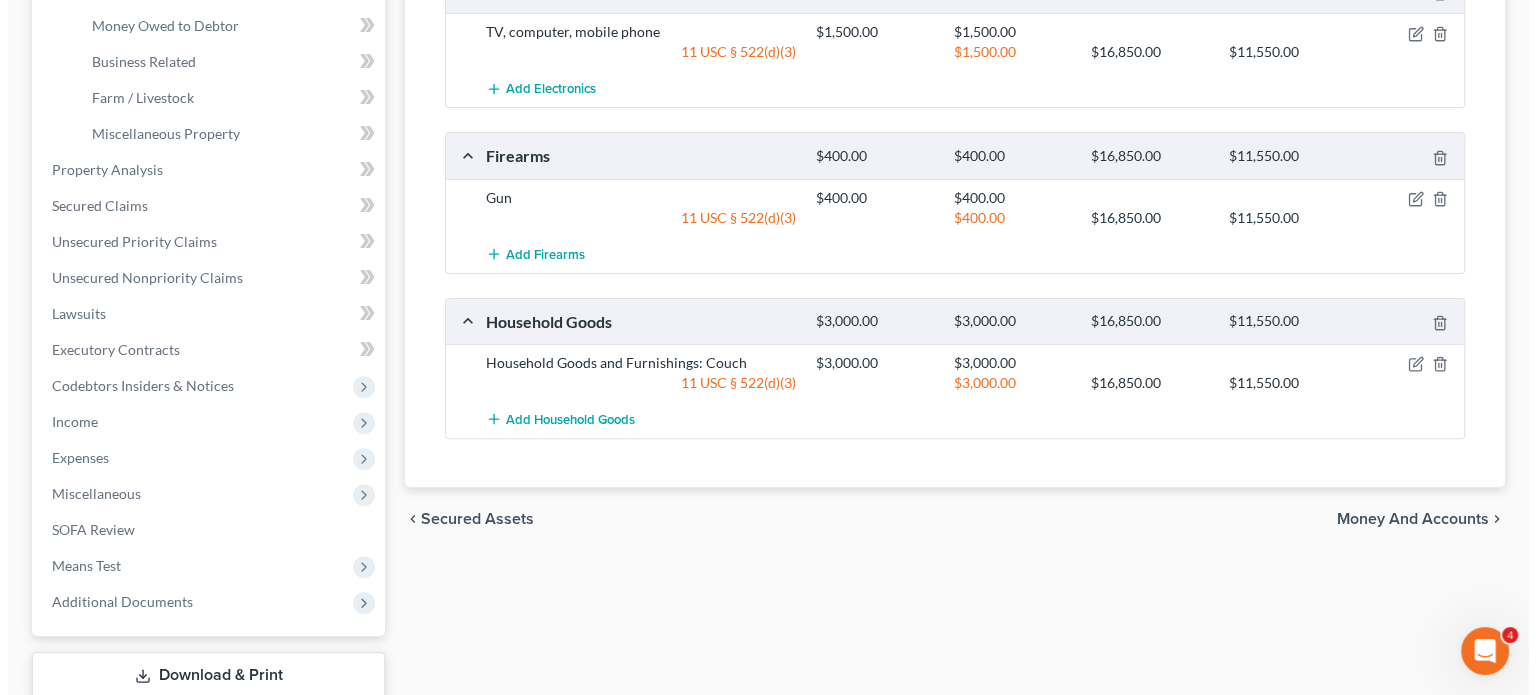 scroll, scrollTop: 623, scrollLeft: 0, axis: vertical 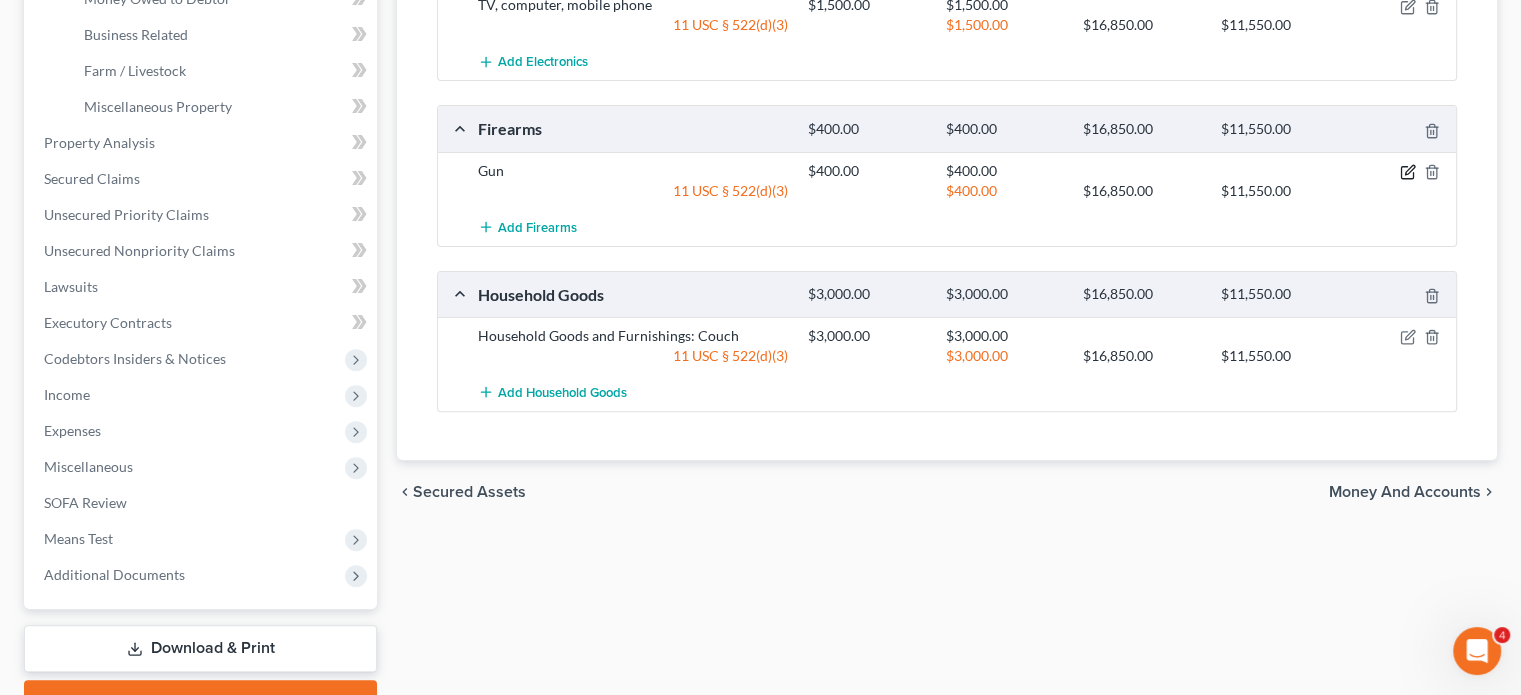click 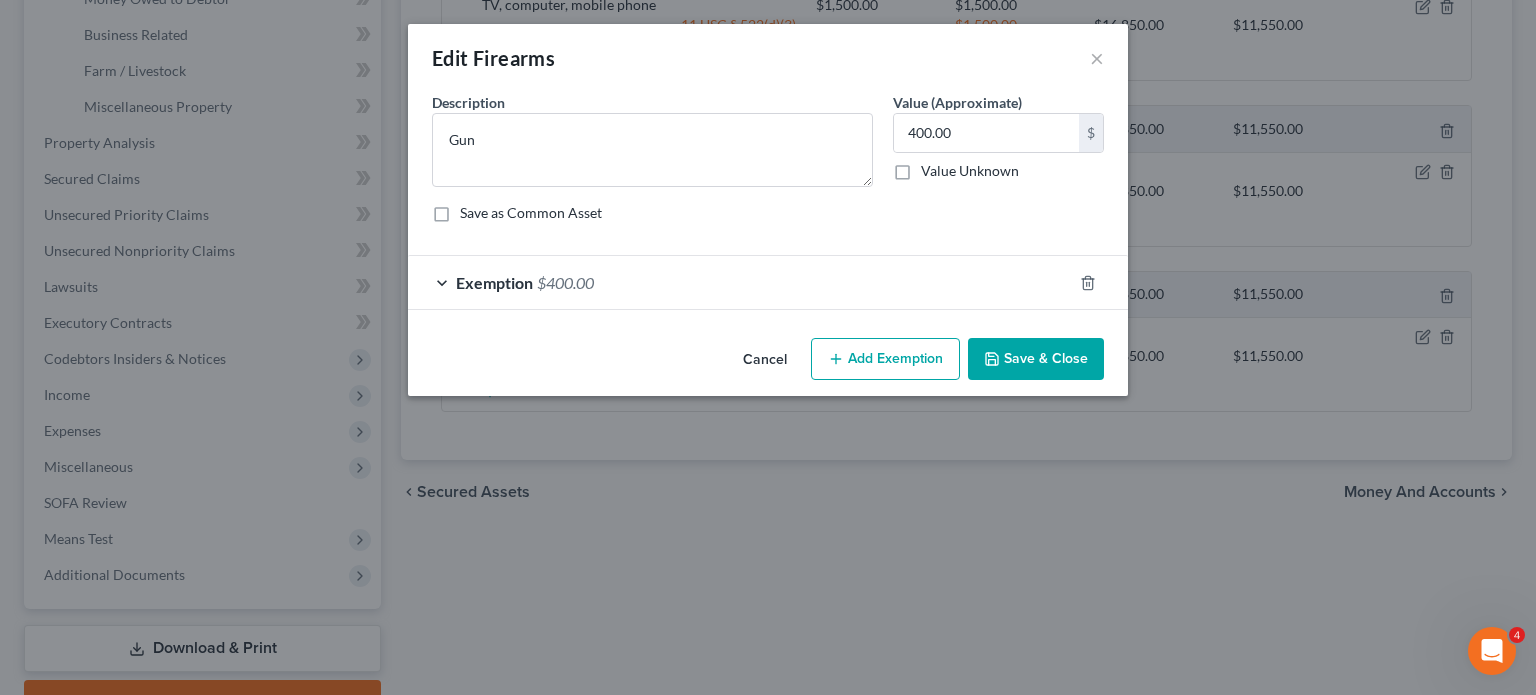 click on "Exemption $400.00" at bounding box center [740, 282] 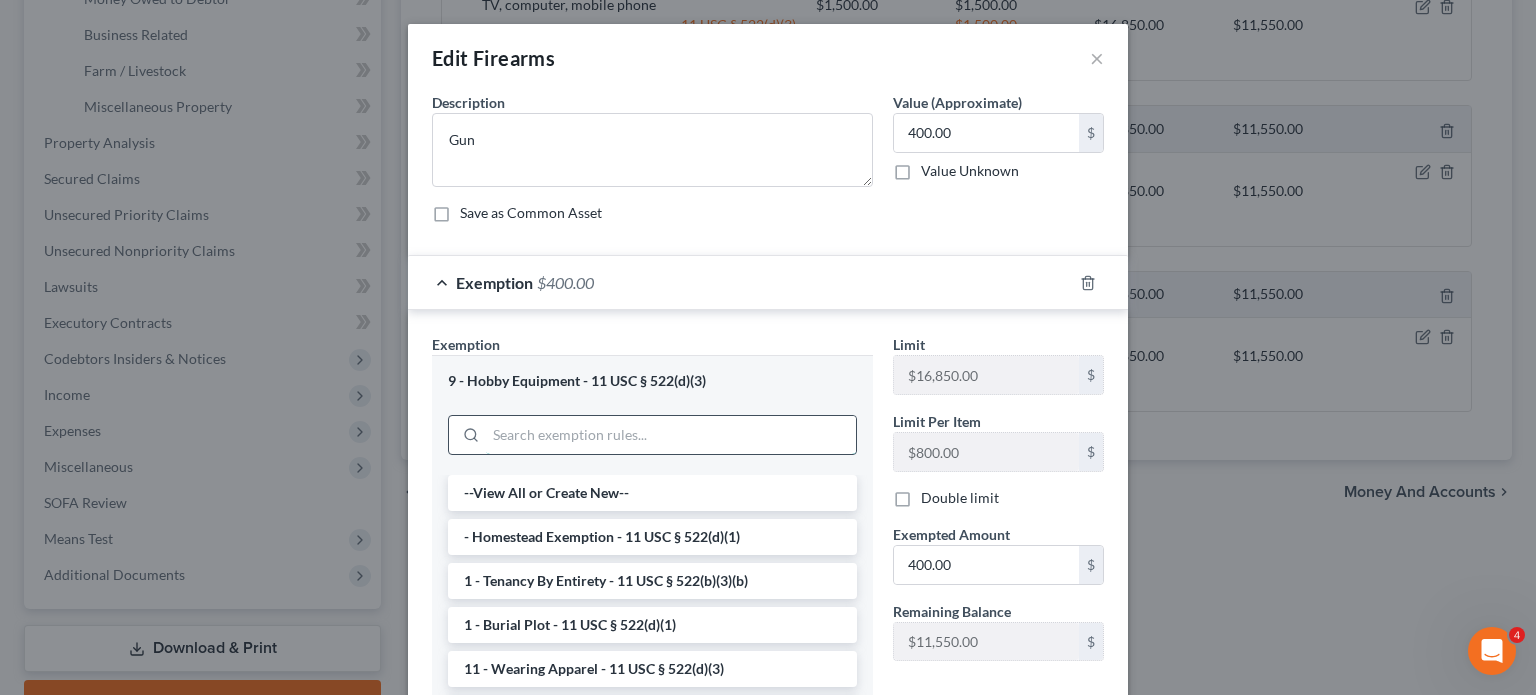 click at bounding box center (671, 435) 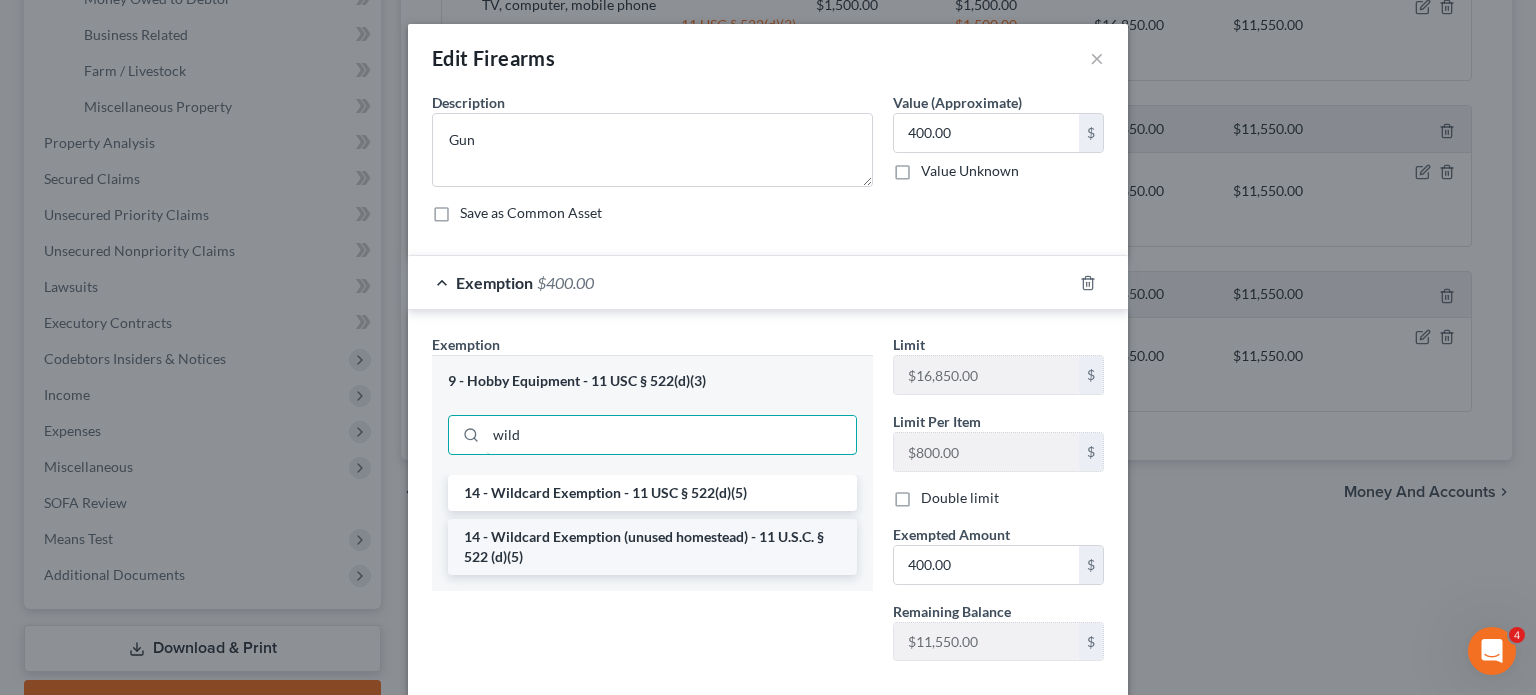type on "wild" 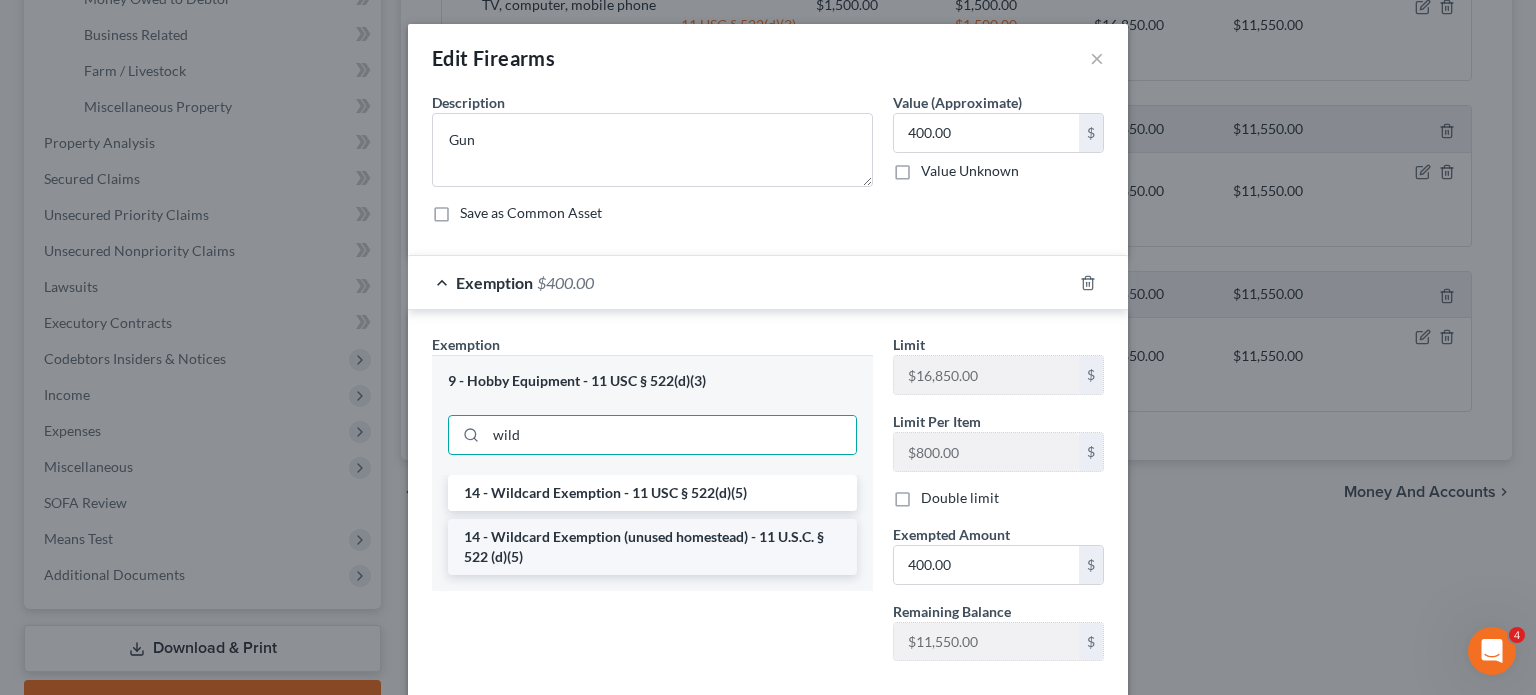 click on "14 - Wildcard Exemption (unused homestead) - 11 U.S.C. § 522 (d)(5)" at bounding box center [652, 547] 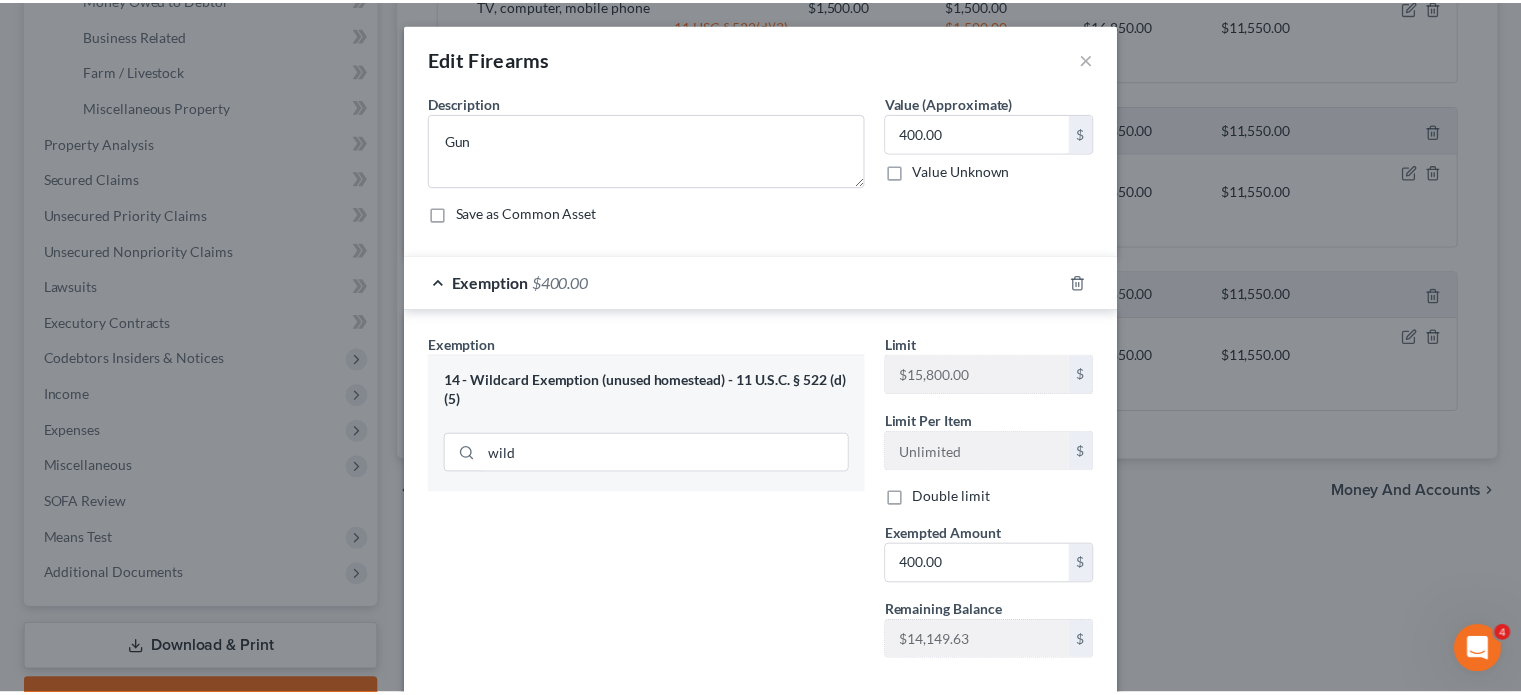 scroll, scrollTop: 302, scrollLeft: 0, axis: vertical 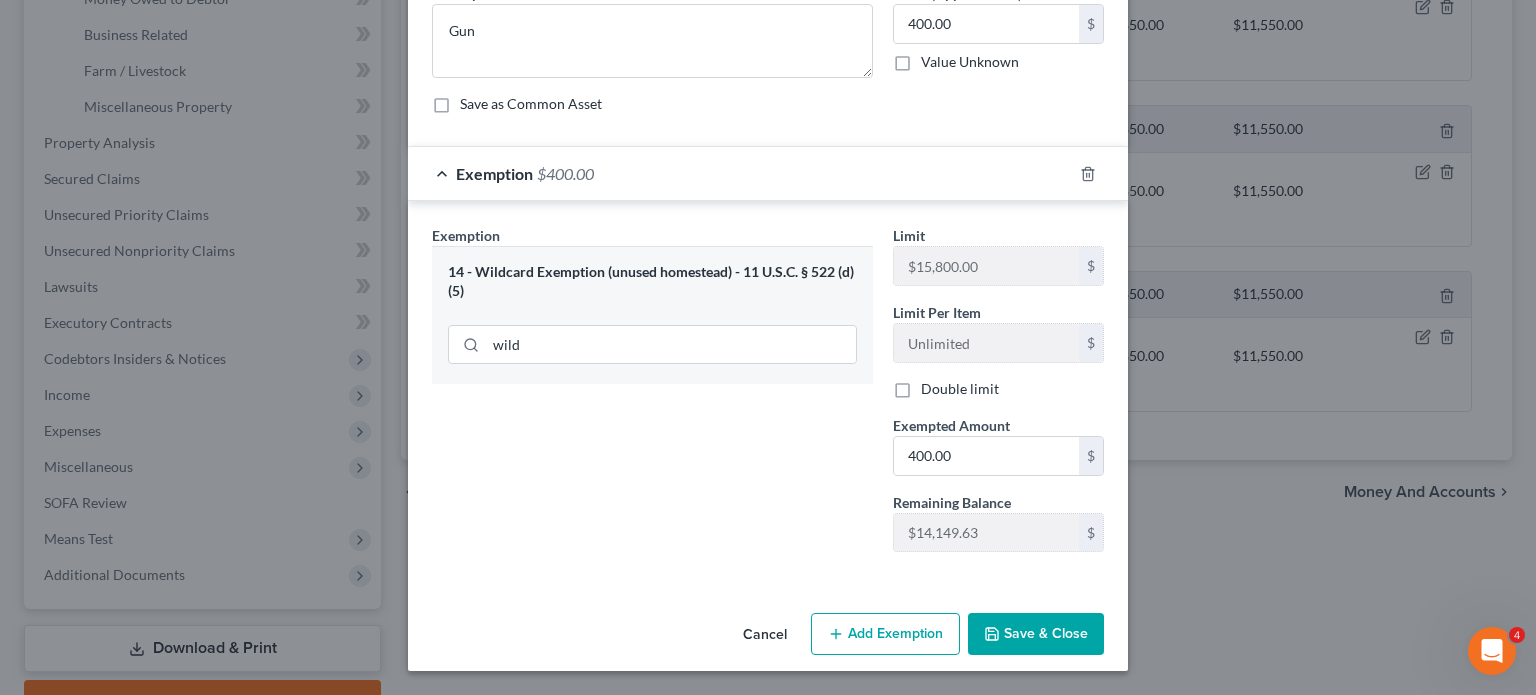 click on "Save & Close" at bounding box center (1036, 634) 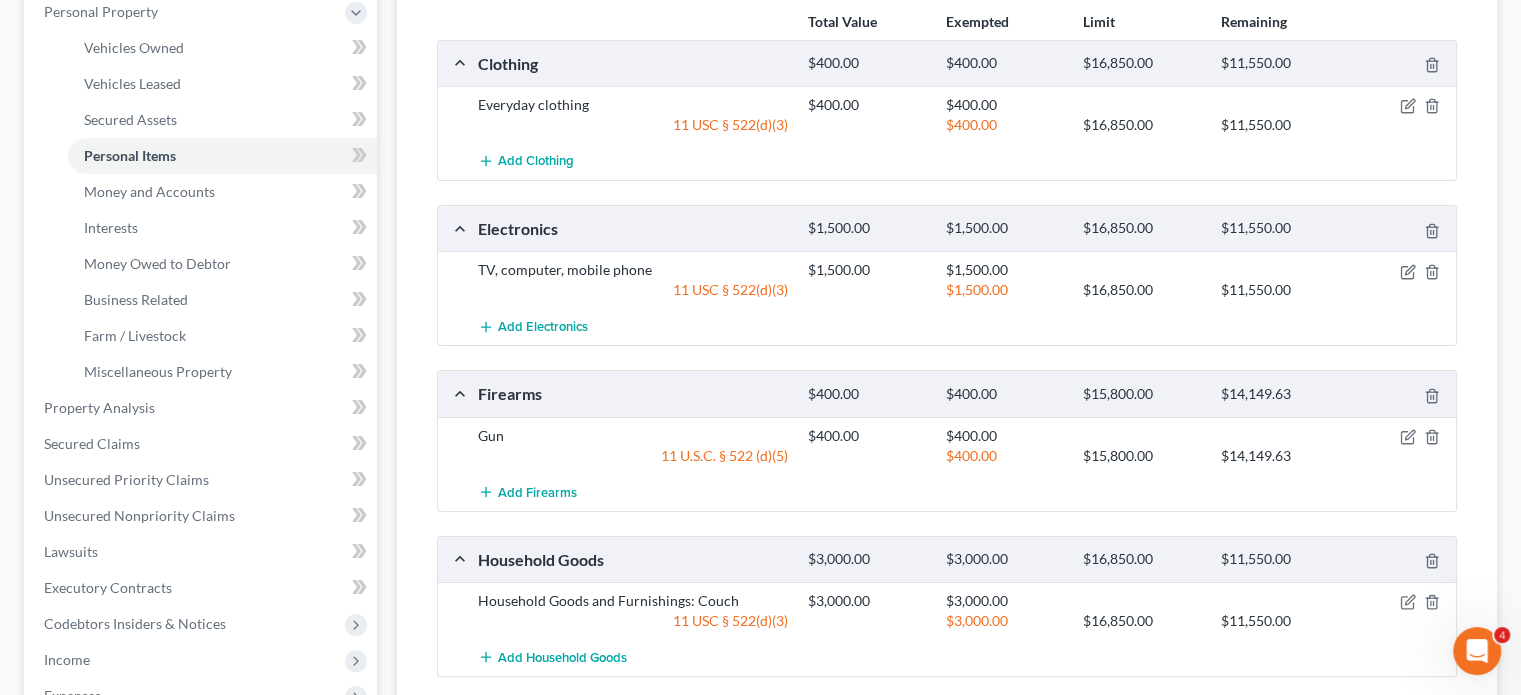scroll, scrollTop: 398, scrollLeft: 0, axis: vertical 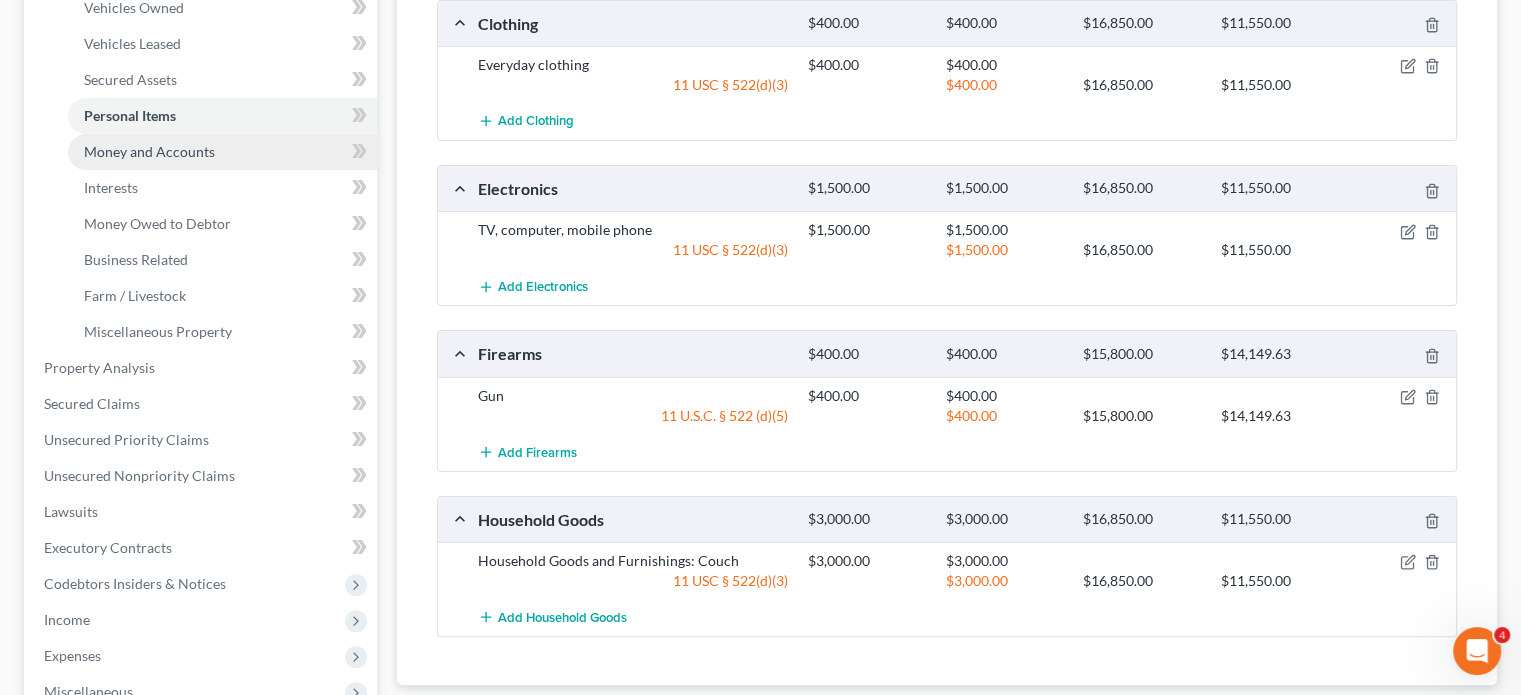 click on "Money and Accounts" at bounding box center [149, 151] 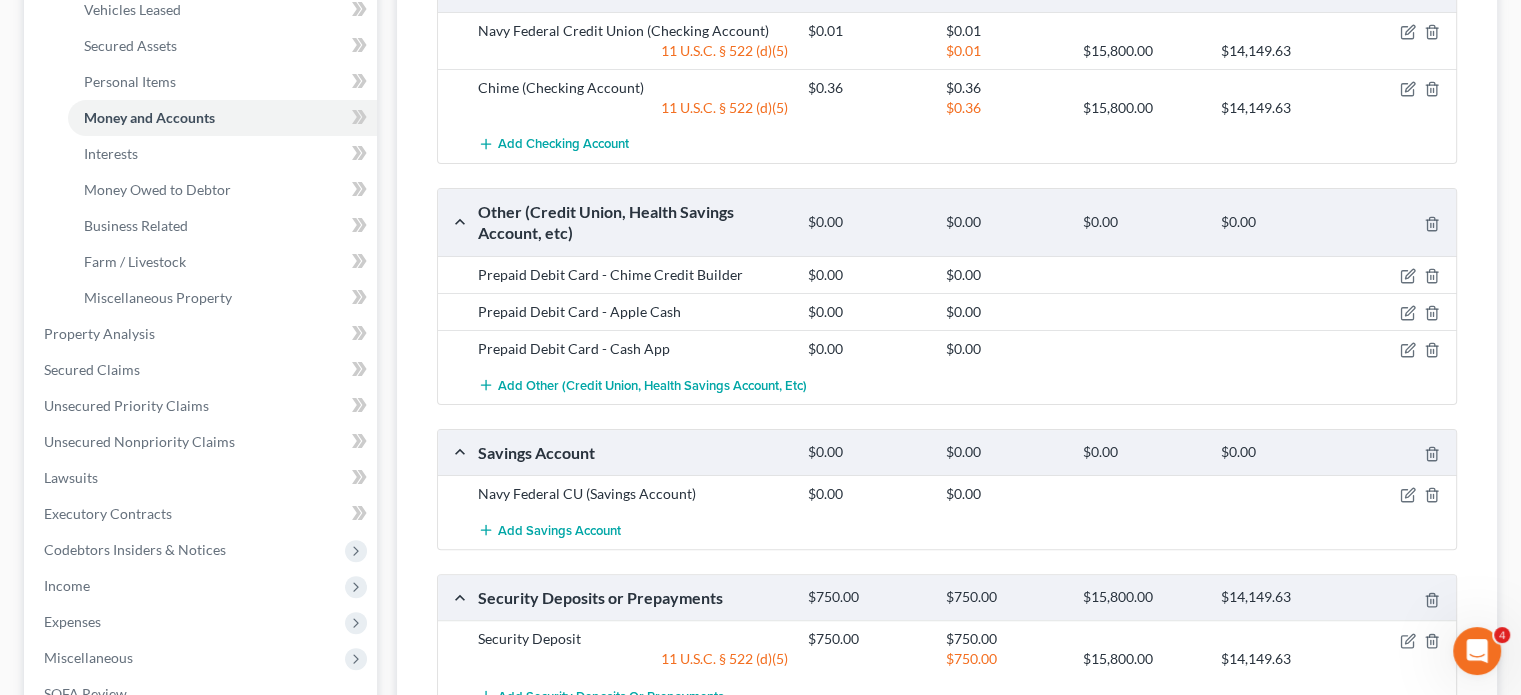 scroll, scrollTop: 411, scrollLeft: 0, axis: vertical 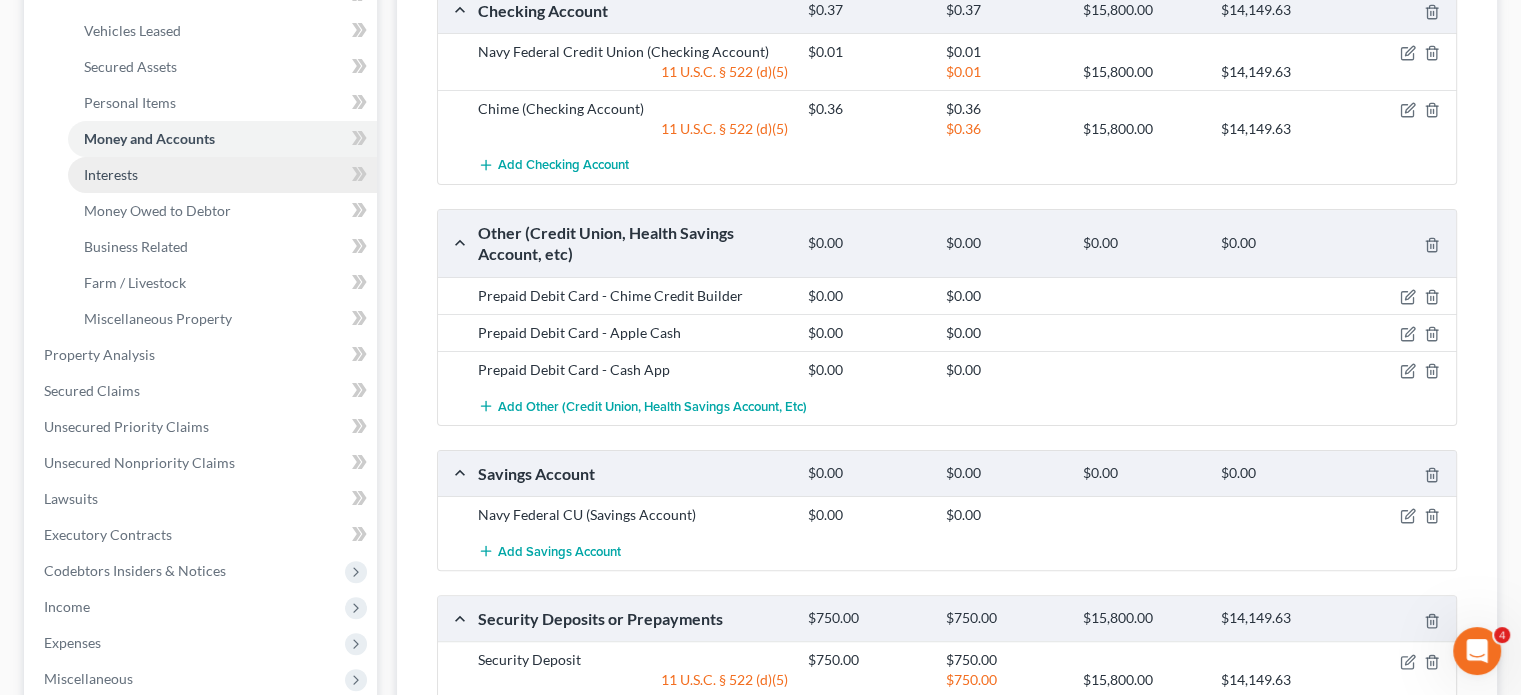 click on "Interests" at bounding box center (222, 175) 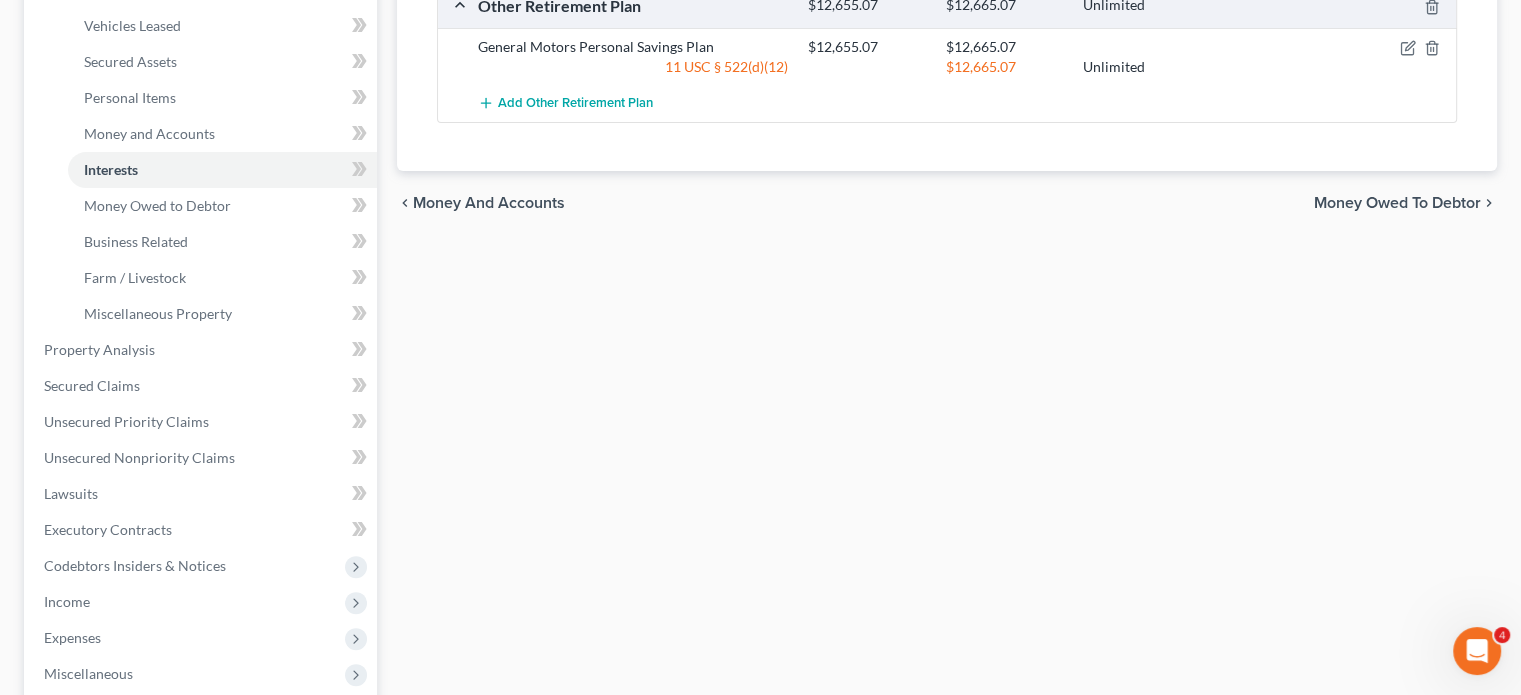 scroll, scrollTop: 418, scrollLeft: 0, axis: vertical 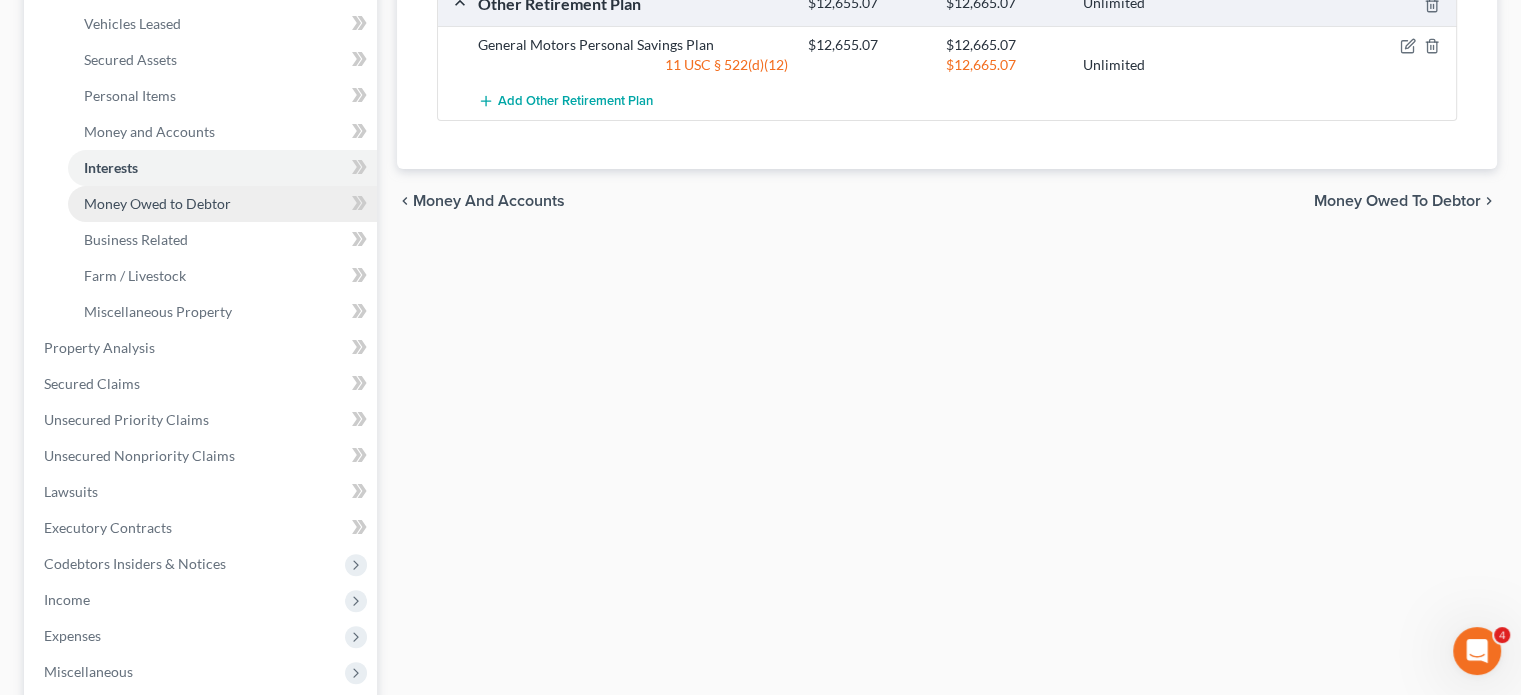 click on "Money Owed to Debtor" at bounding box center [157, 203] 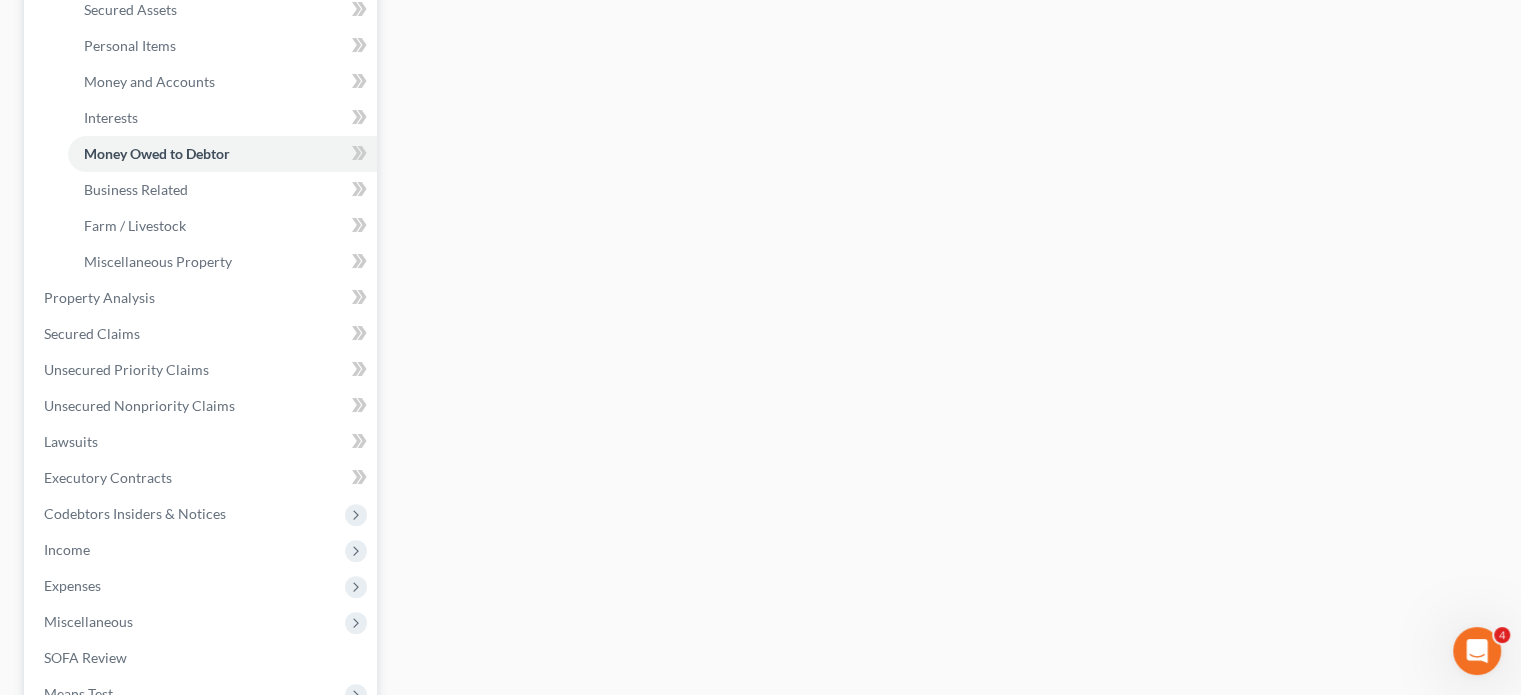 scroll, scrollTop: 480, scrollLeft: 0, axis: vertical 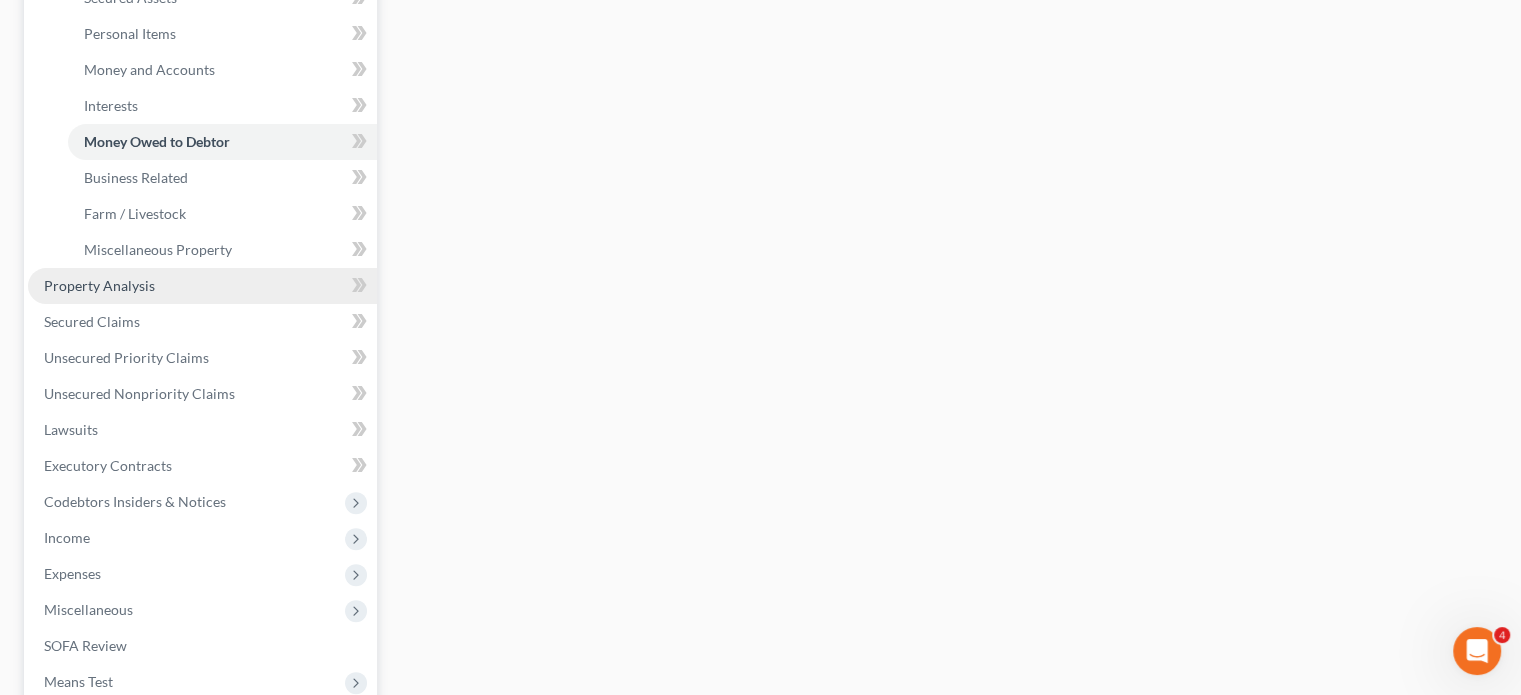 click on "Property Analysis" at bounding box center [99, 285] 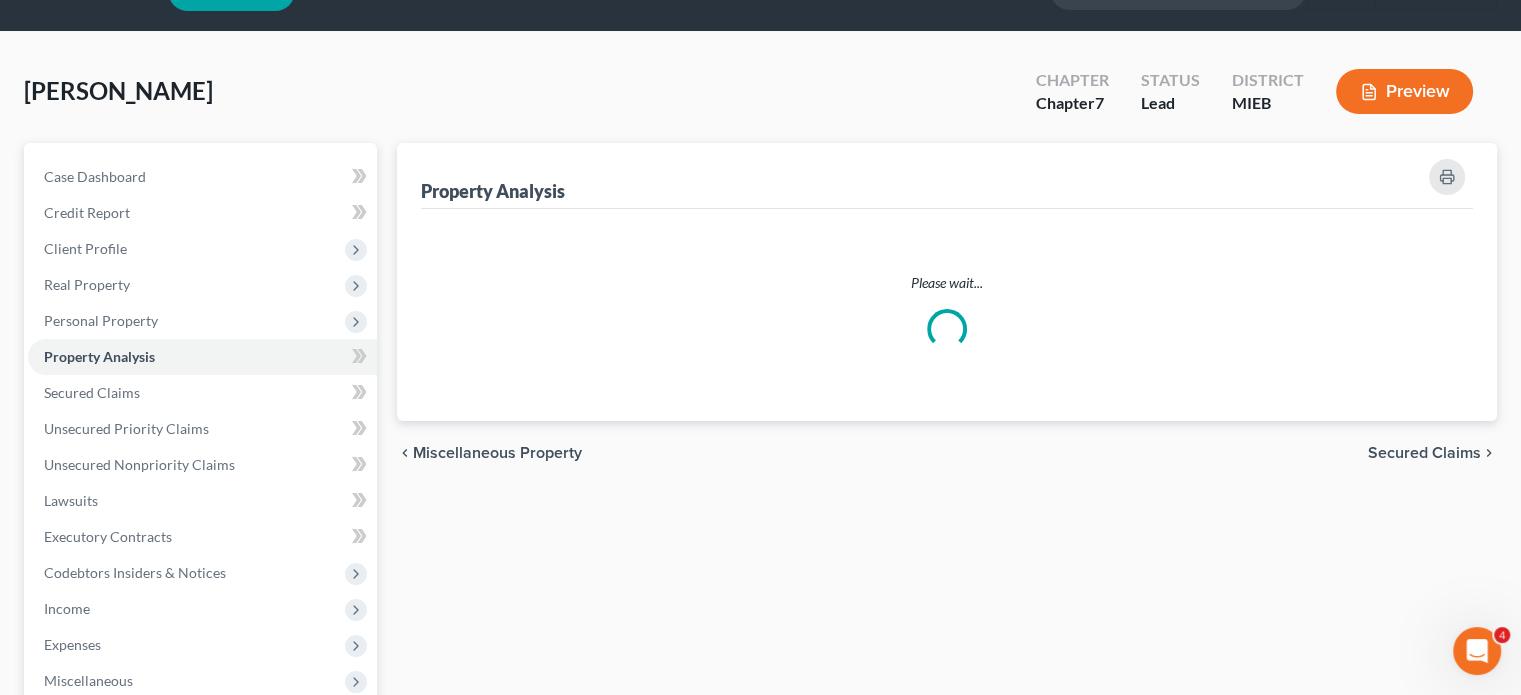 scroll, scrollTop: 0, scrollLeft: 0, axis: both 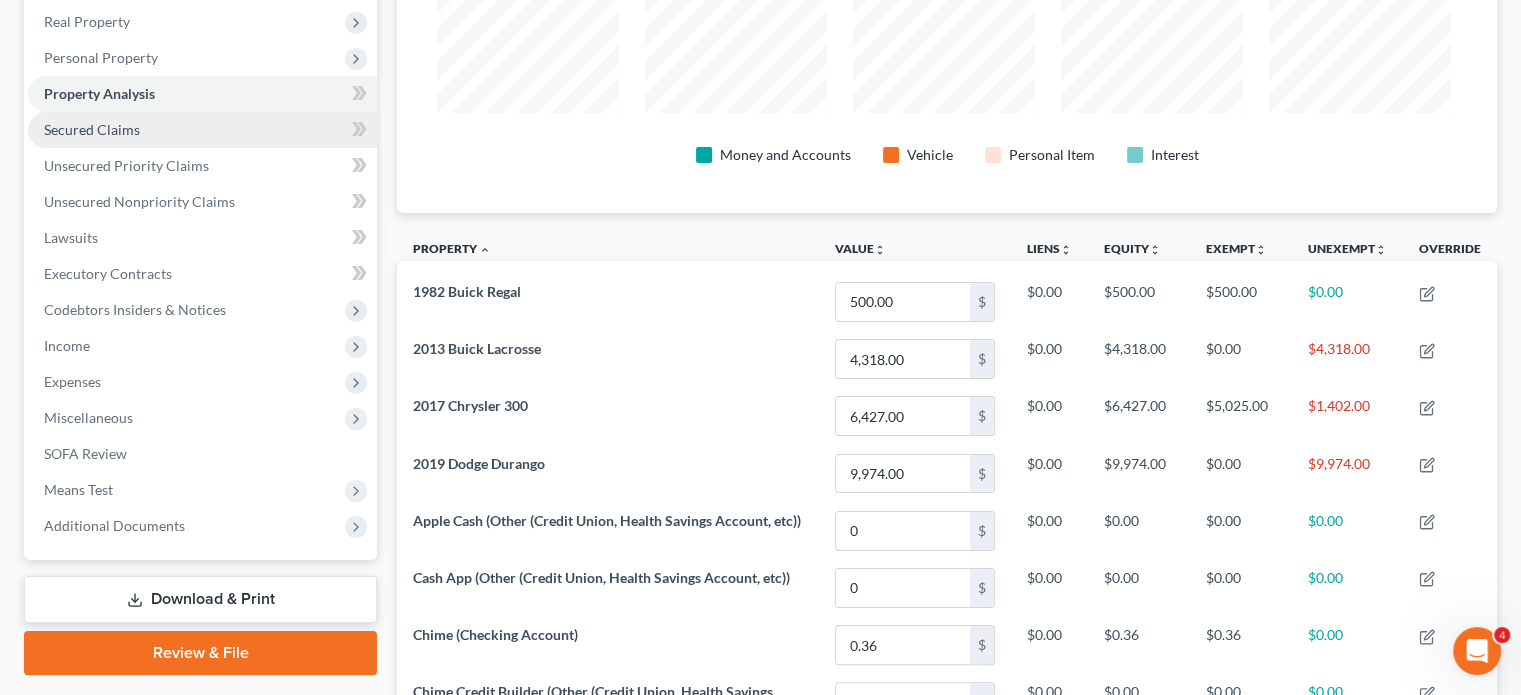 click on "Secured Claims" at bounding box center [202, 130] 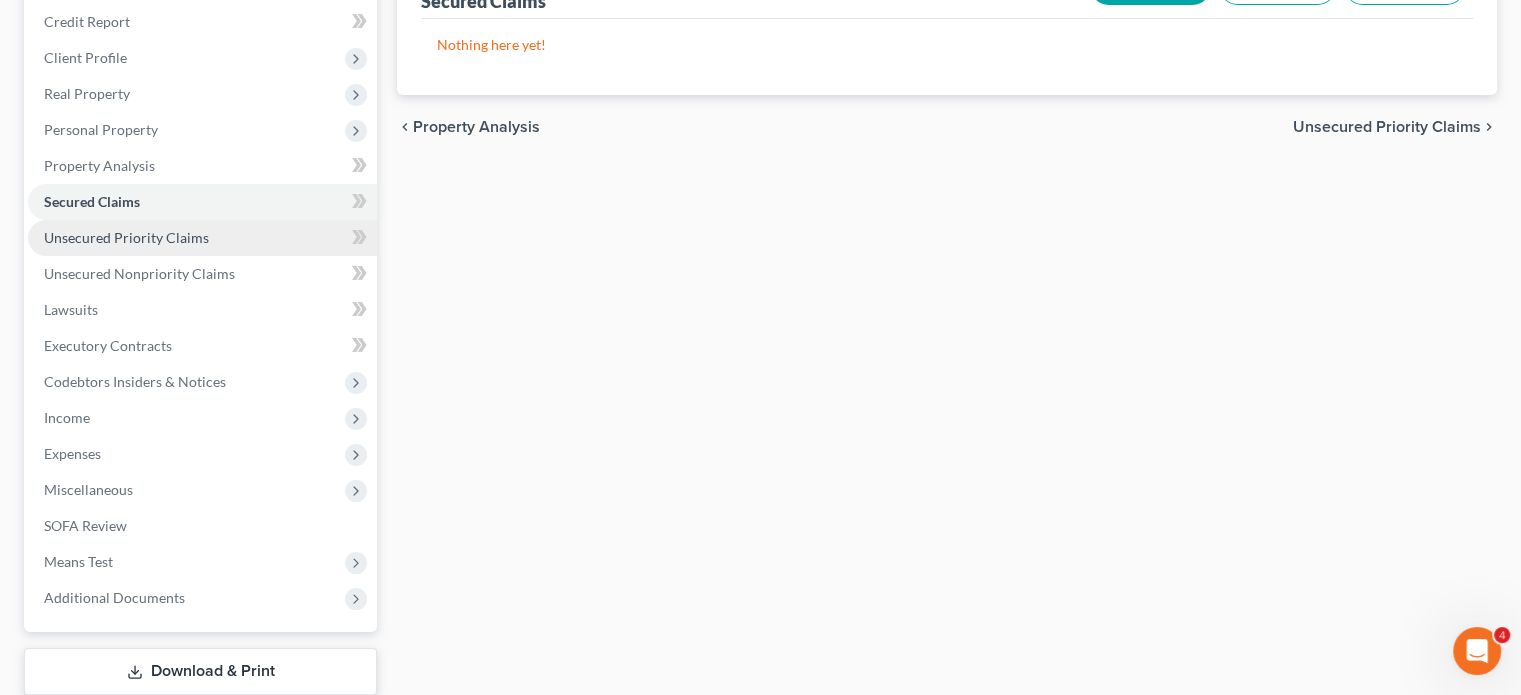 click on "Unsecured Priority Claims" at bounding box center [126, 237] 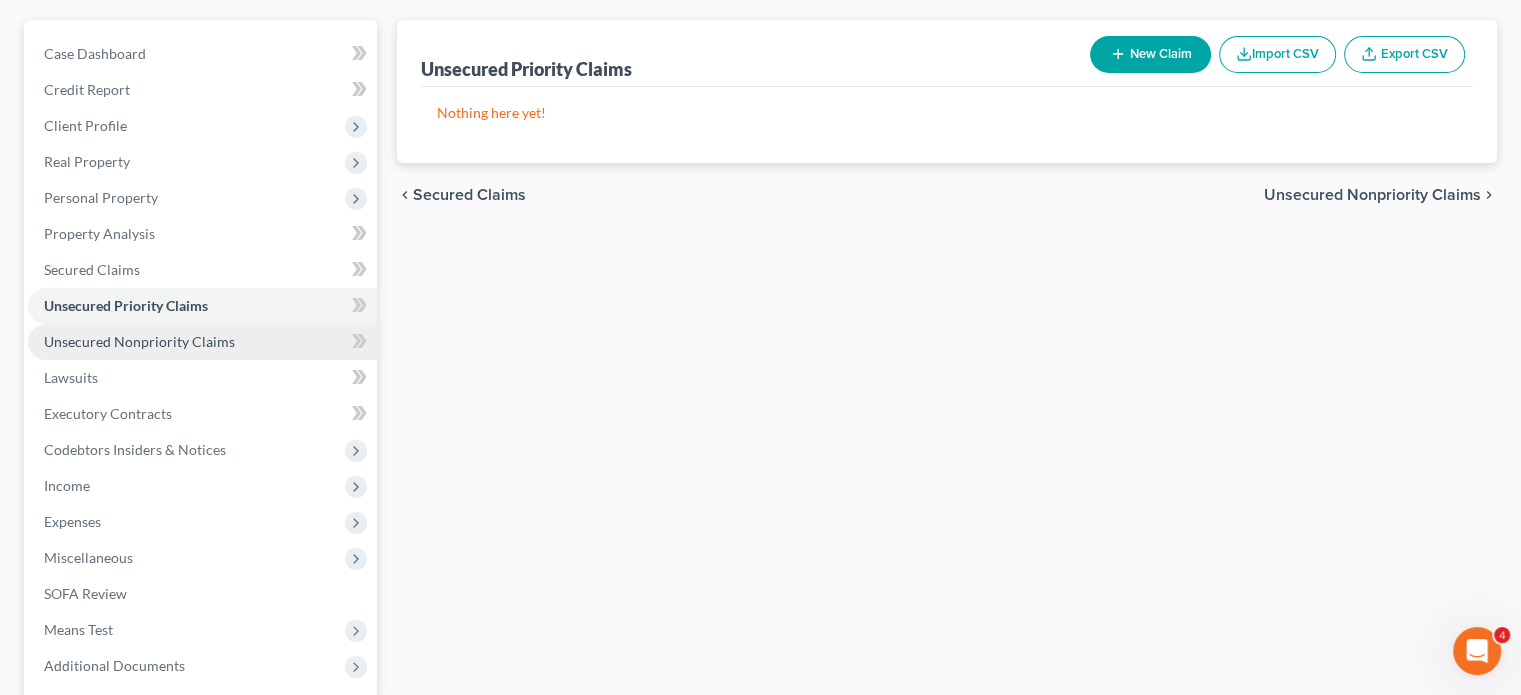 click on "Unsecured Nonpriority Claims" at bounding box center (139, 341) 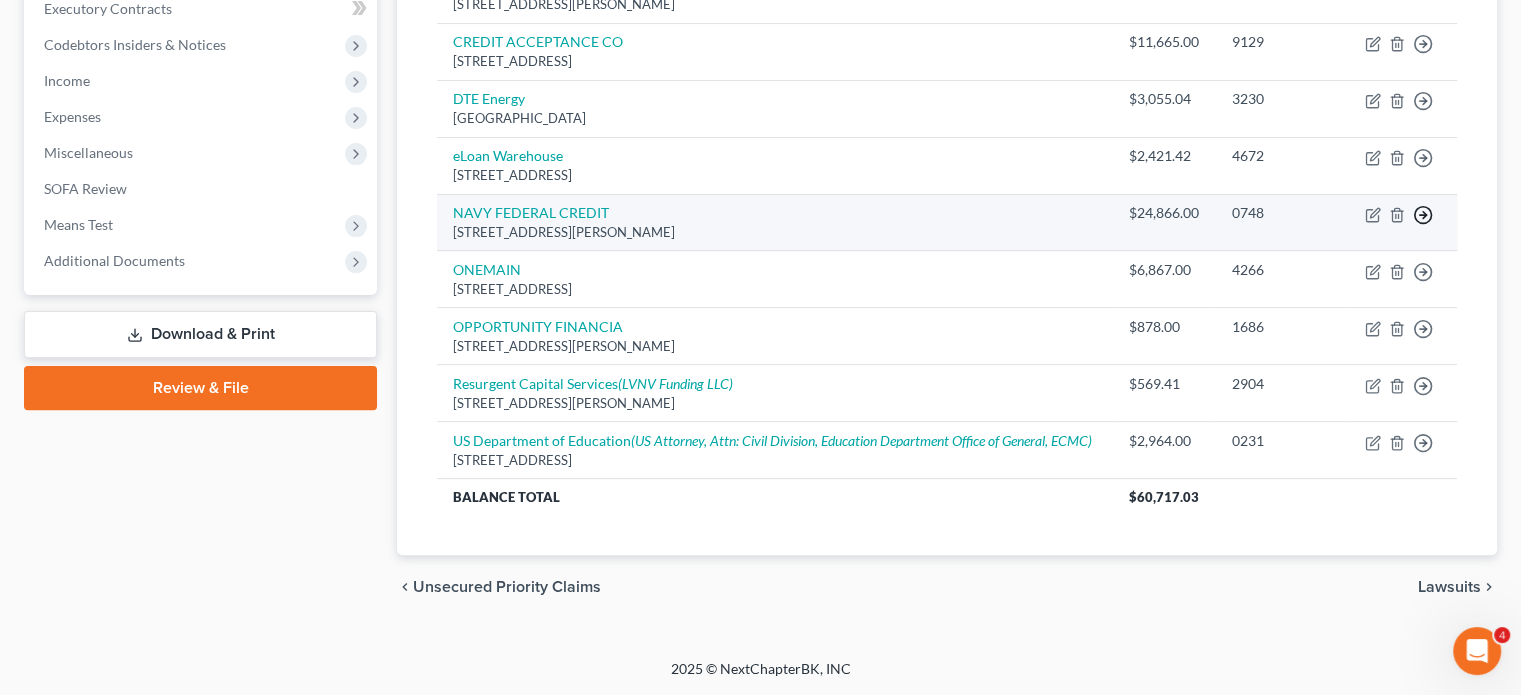 click 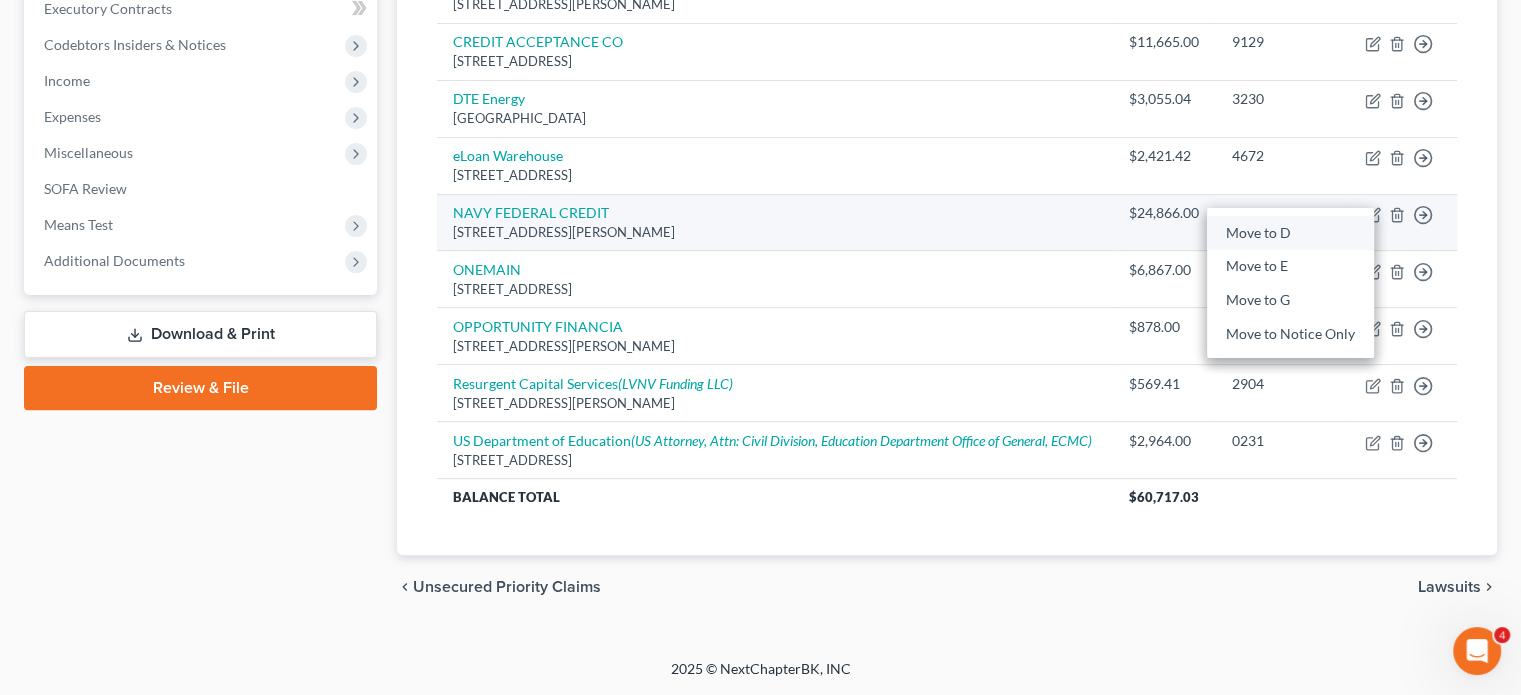 click on "Move to D" at bounding box center [1290, 233] 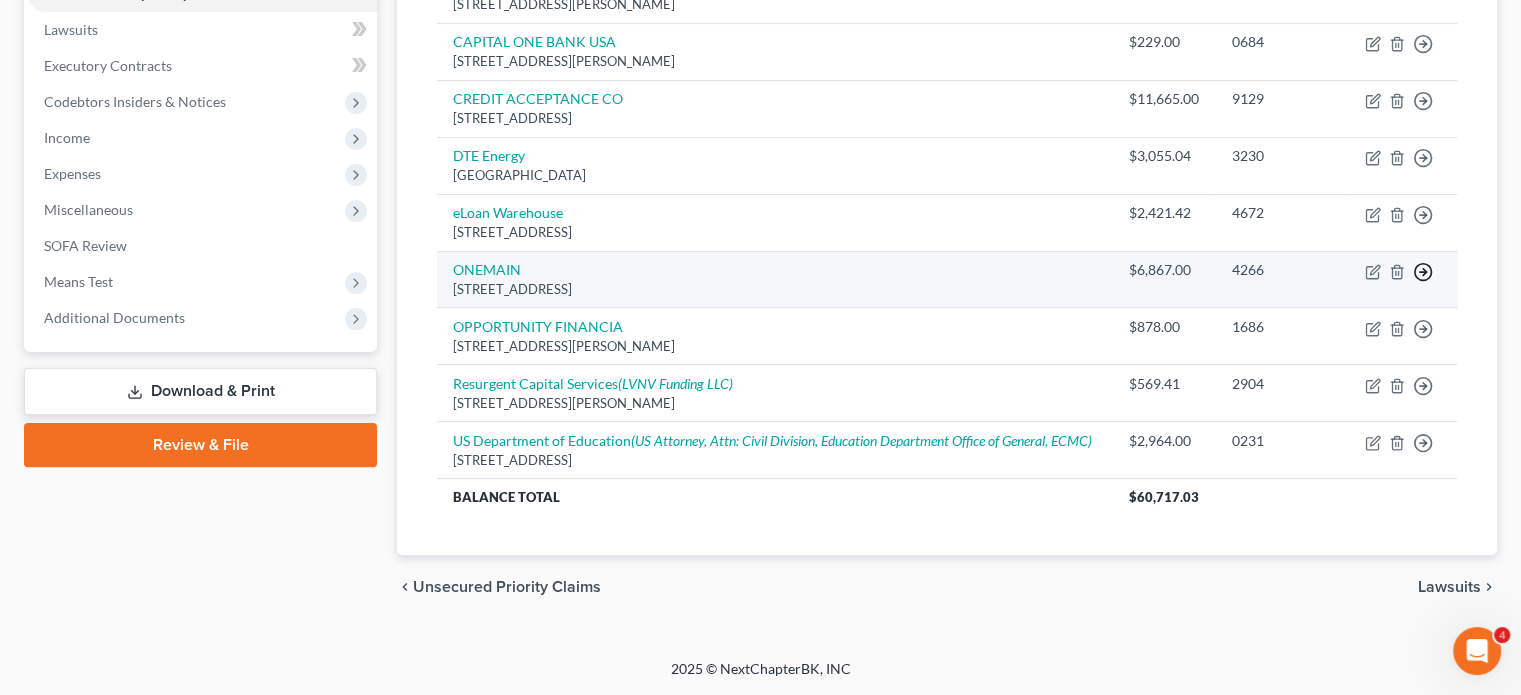 click 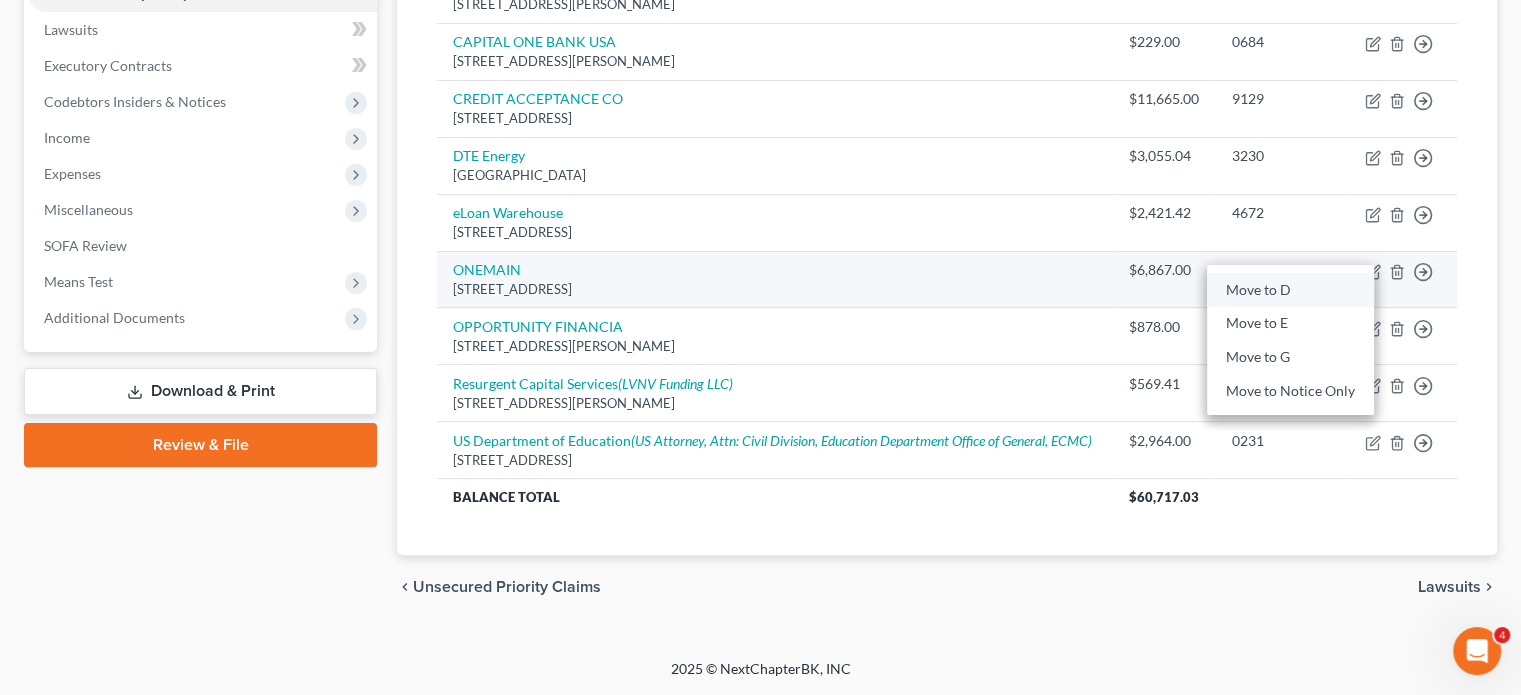 click on "Move to D" at bounding box center [1290, 290] 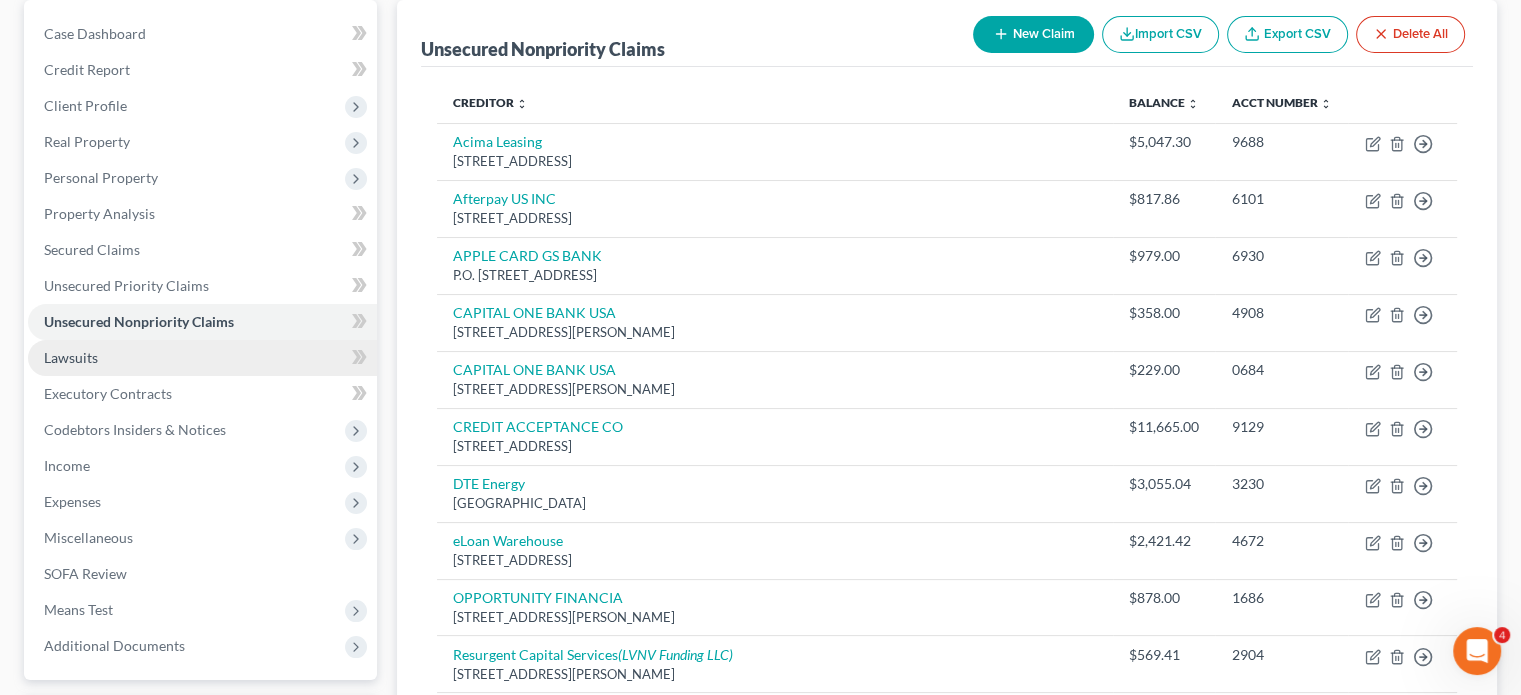 click on "Lawsuits" at bounding box center (202, 358) 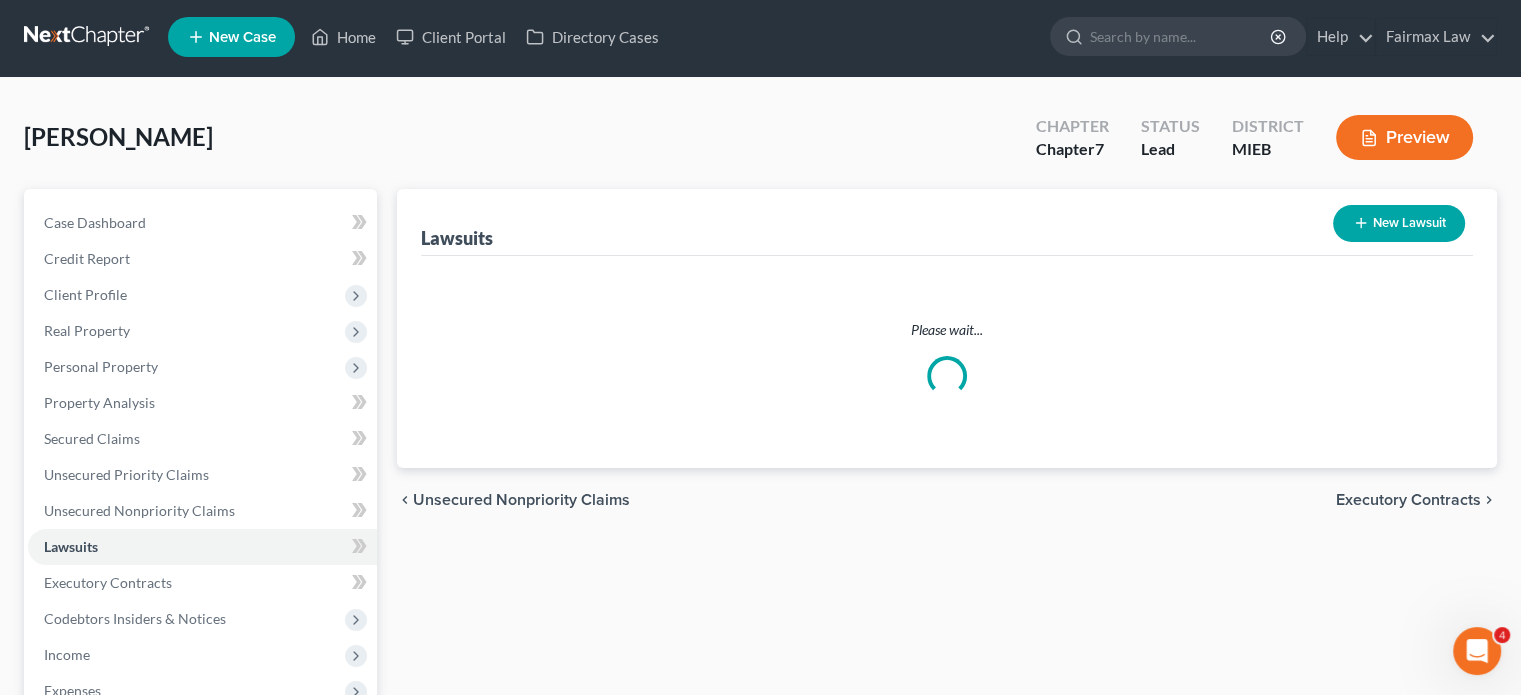 scroll, scrollTop: 0, scrollLeft: 0, axis: both 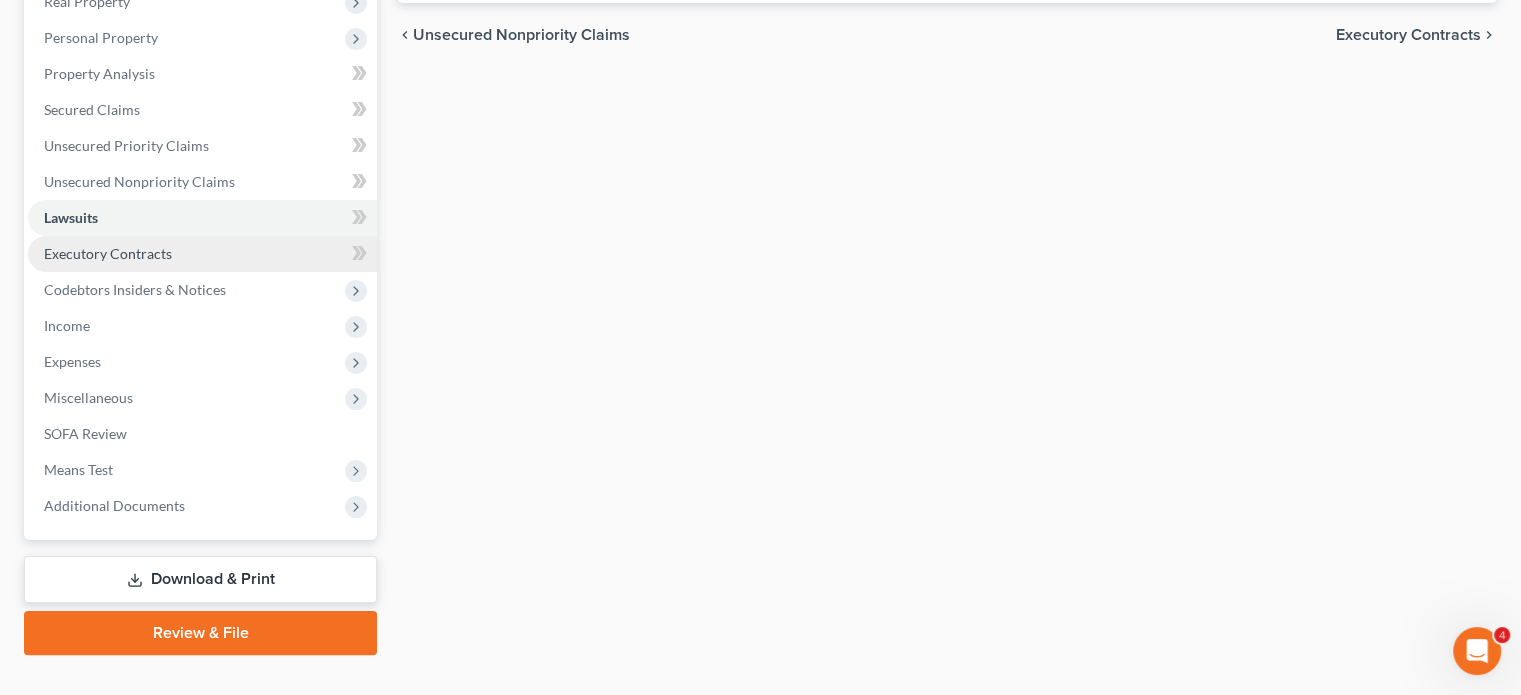 click on "Executory Contracts" at bounding box center [202, 254] 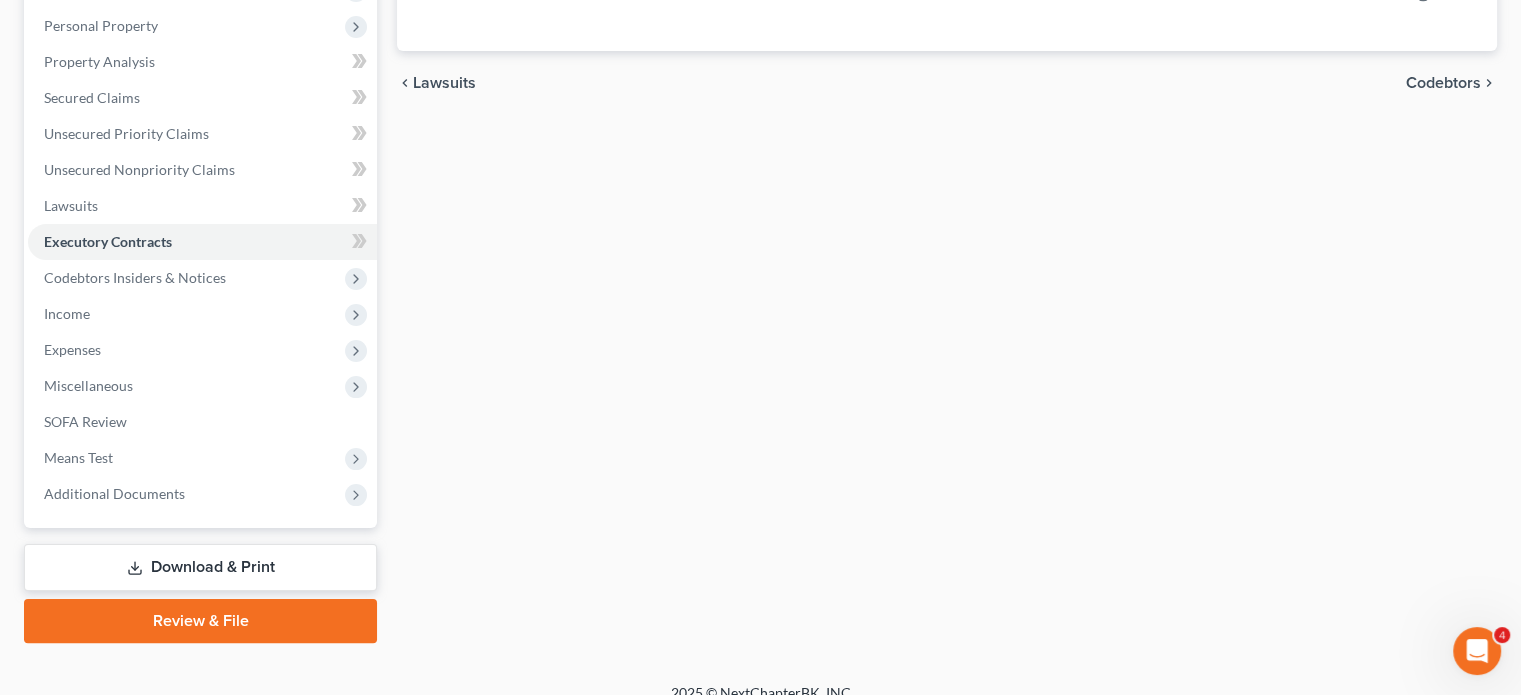 scroll, scrollTop: 348, scrollLeft: 0, axis: vertical 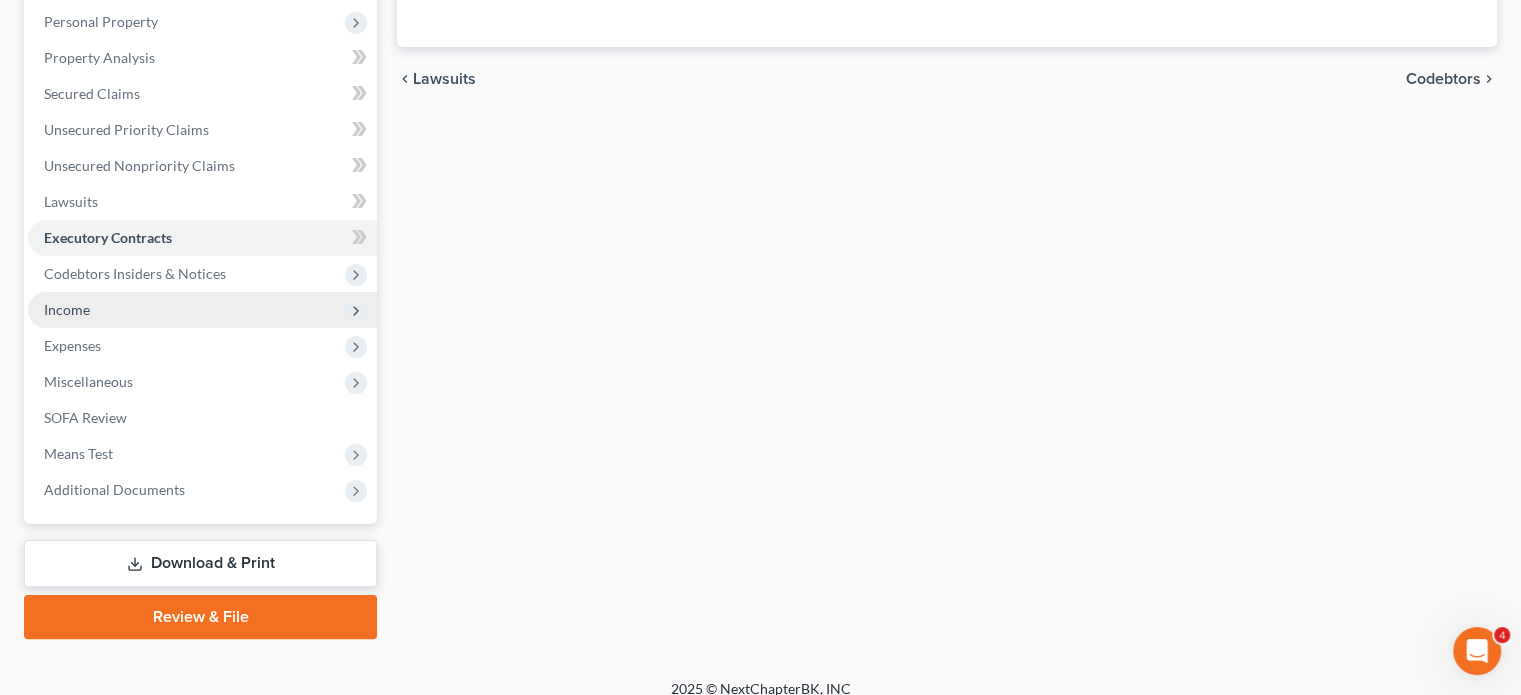 click on "Income" at bounding box center (202, 310) 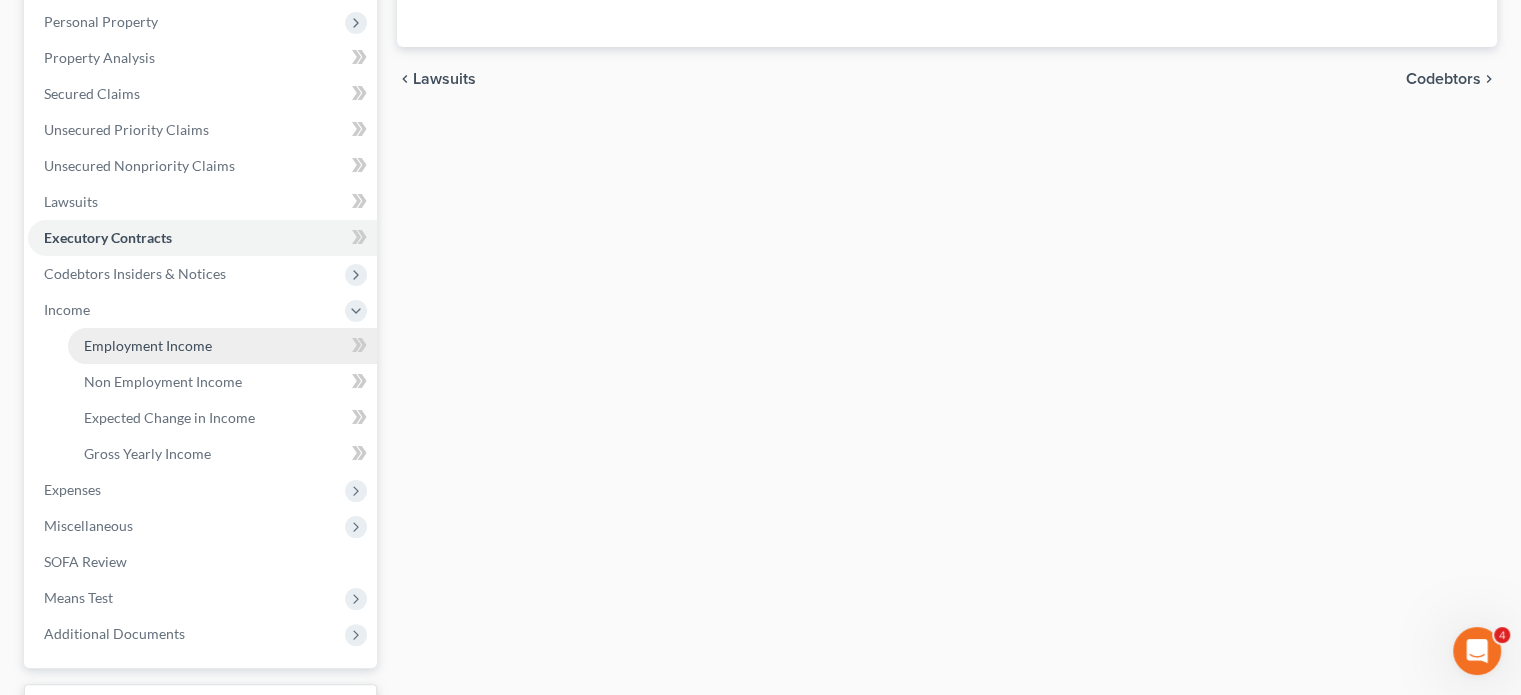 click on "Employment Income" at bounding box center (222, 346) 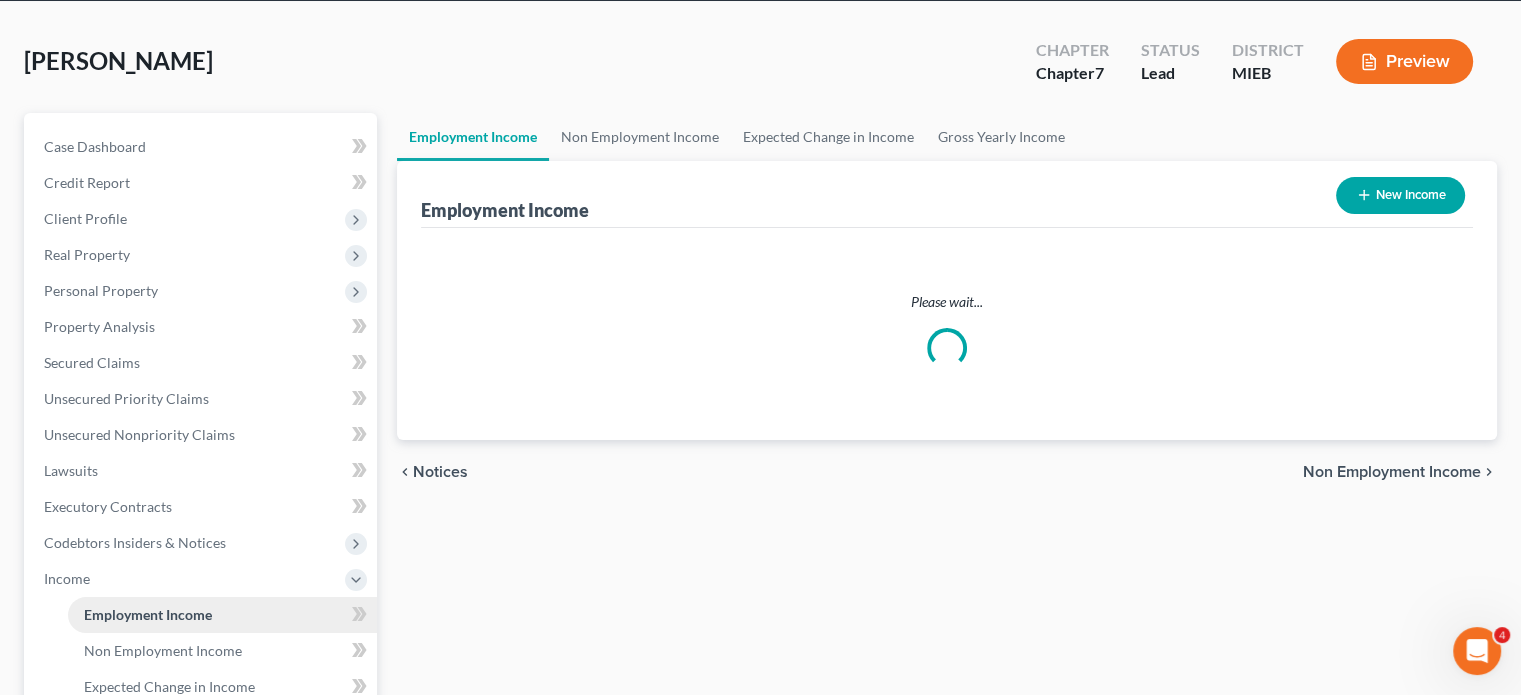 scroll, scrollTop: 0, scrollLeft: 0, axis: both 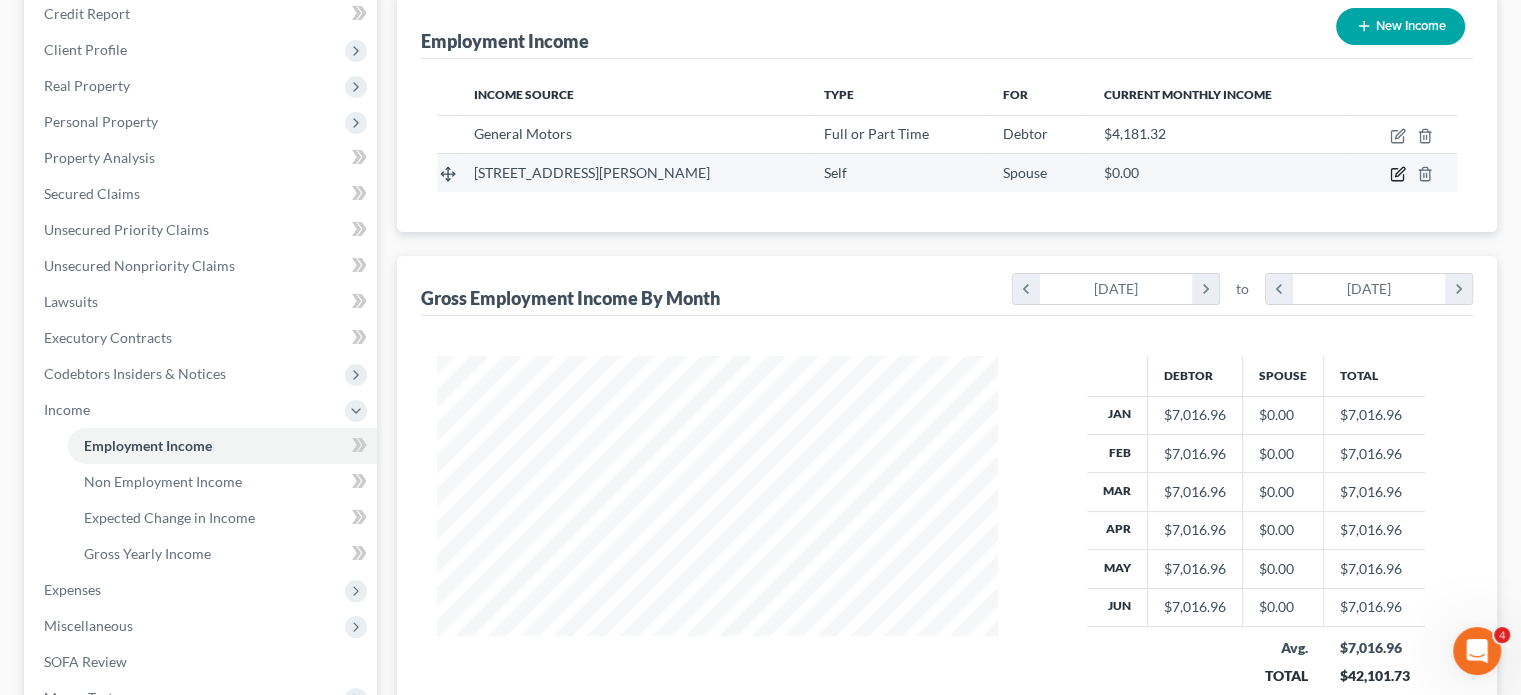 click 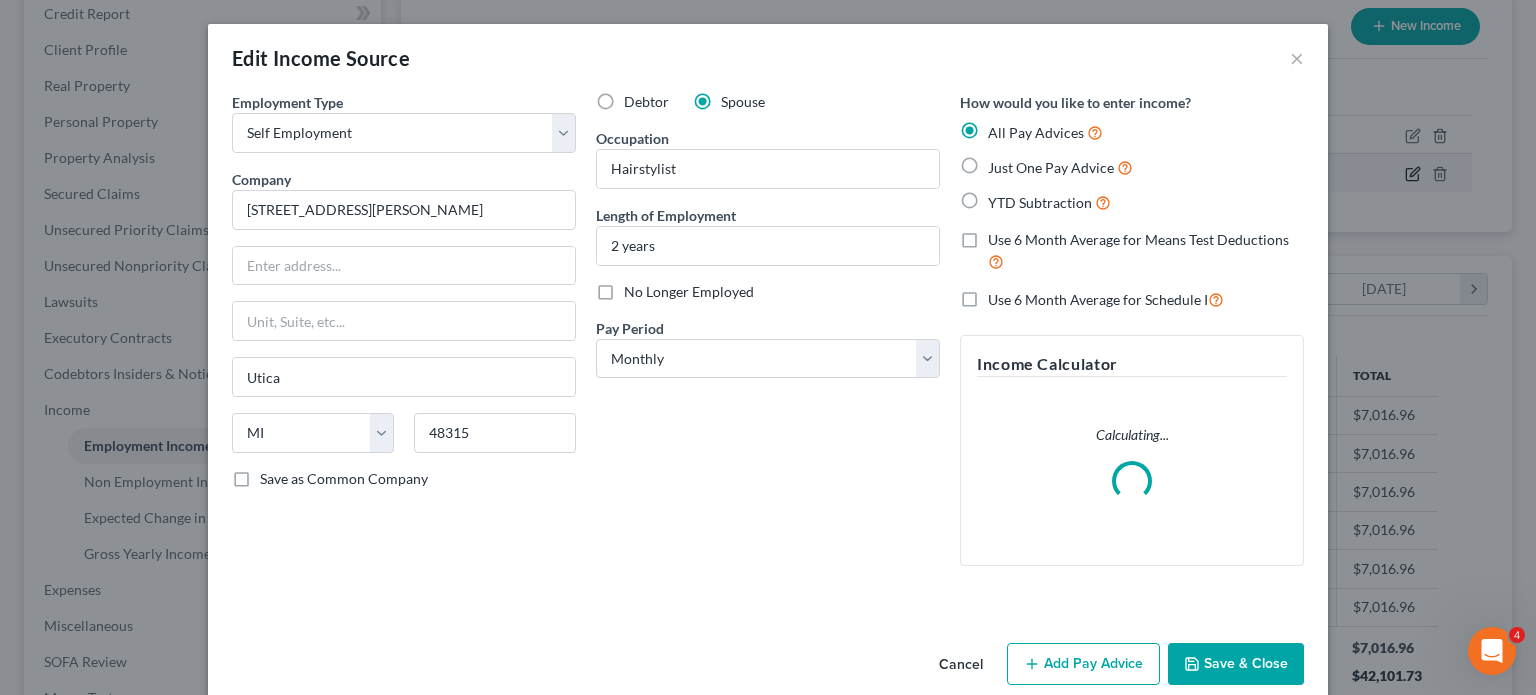 scroll, scrollTop: 999555, scrollLeft: 999392, axis: both 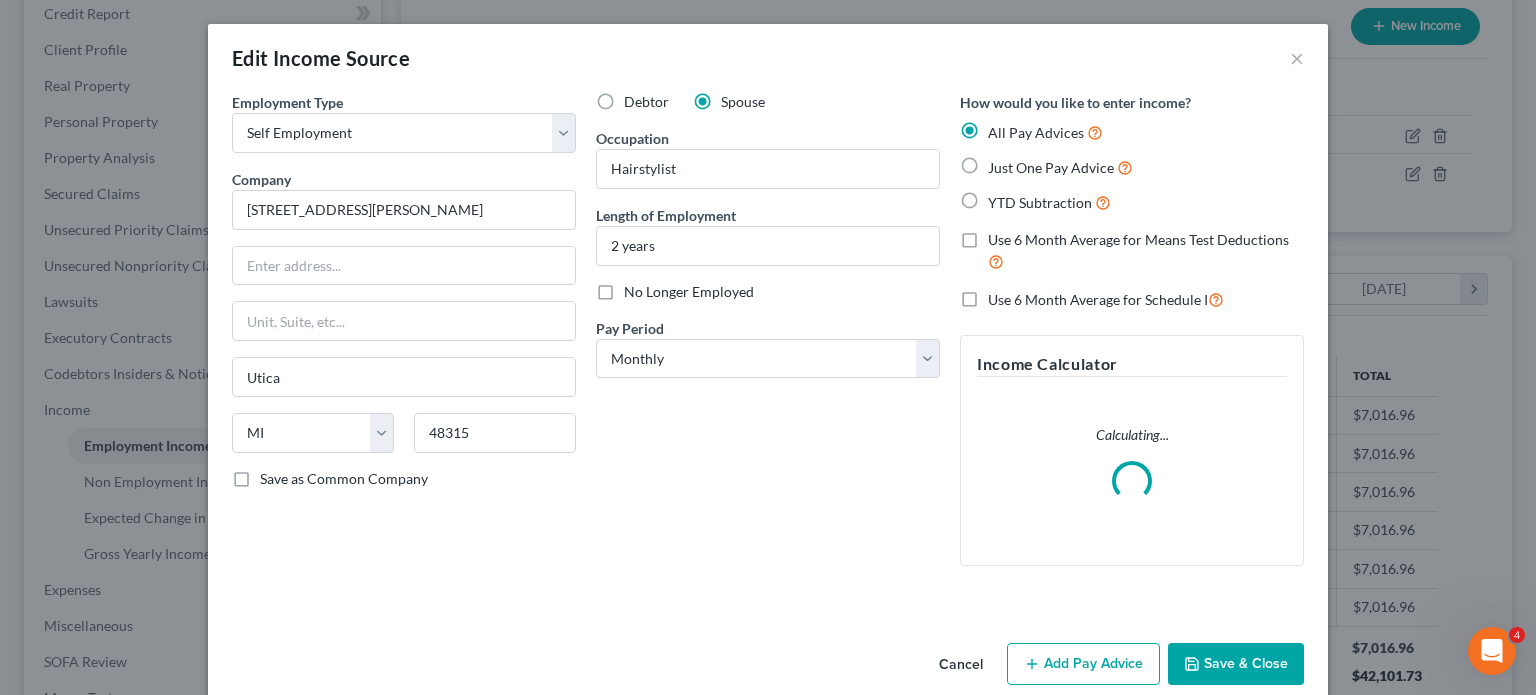 click on "Debtor Spouse Occupation Hairstylist Length of Employment 2 years No Longer Employed
Pay Period
*
Select Monthly Twice Monthly Every Other Week Weekly" at bounding box center (768, 337) 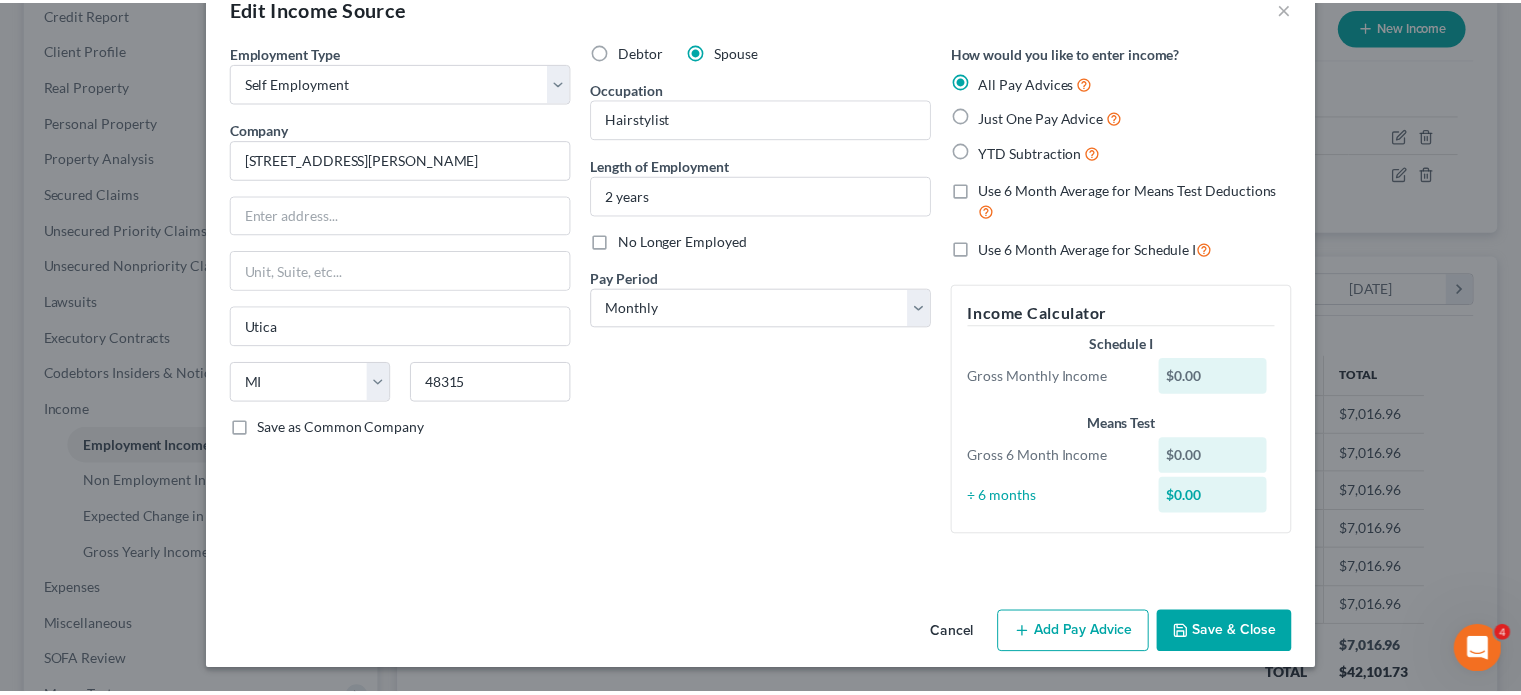 scroll, scrollTop: 186, scrollLeft: 0, axis: vertical 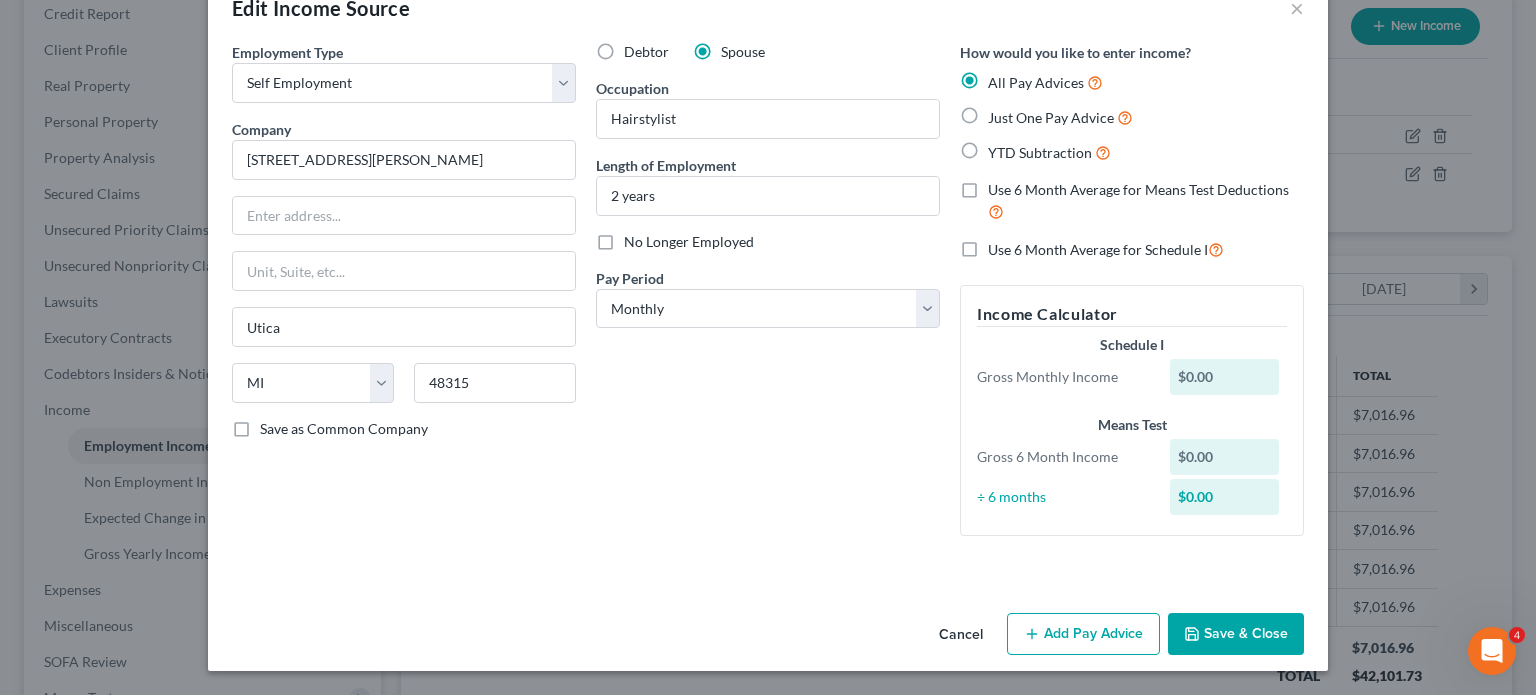 click on "Cancel" at bounding box center [961, 635] 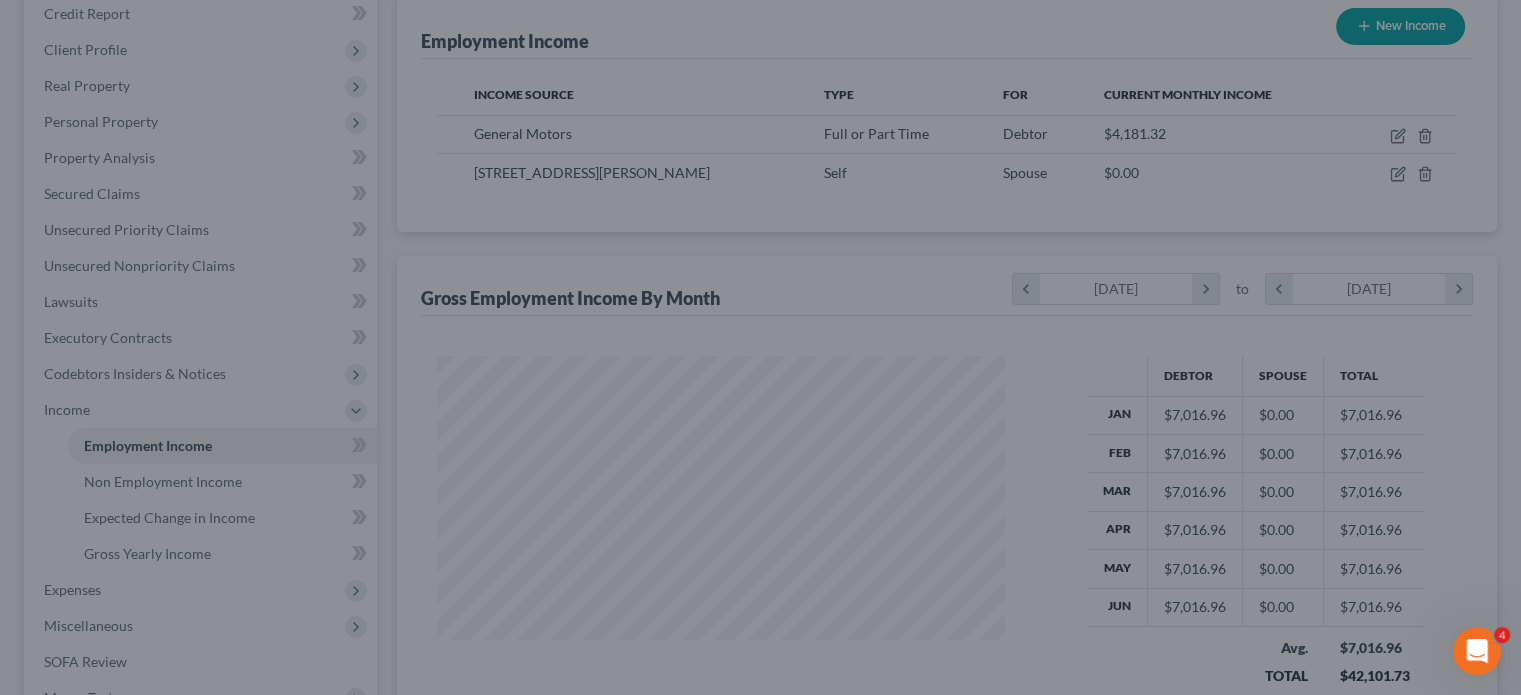 scroll, scrollTop: 444, scrollLeft: 601, axis: both 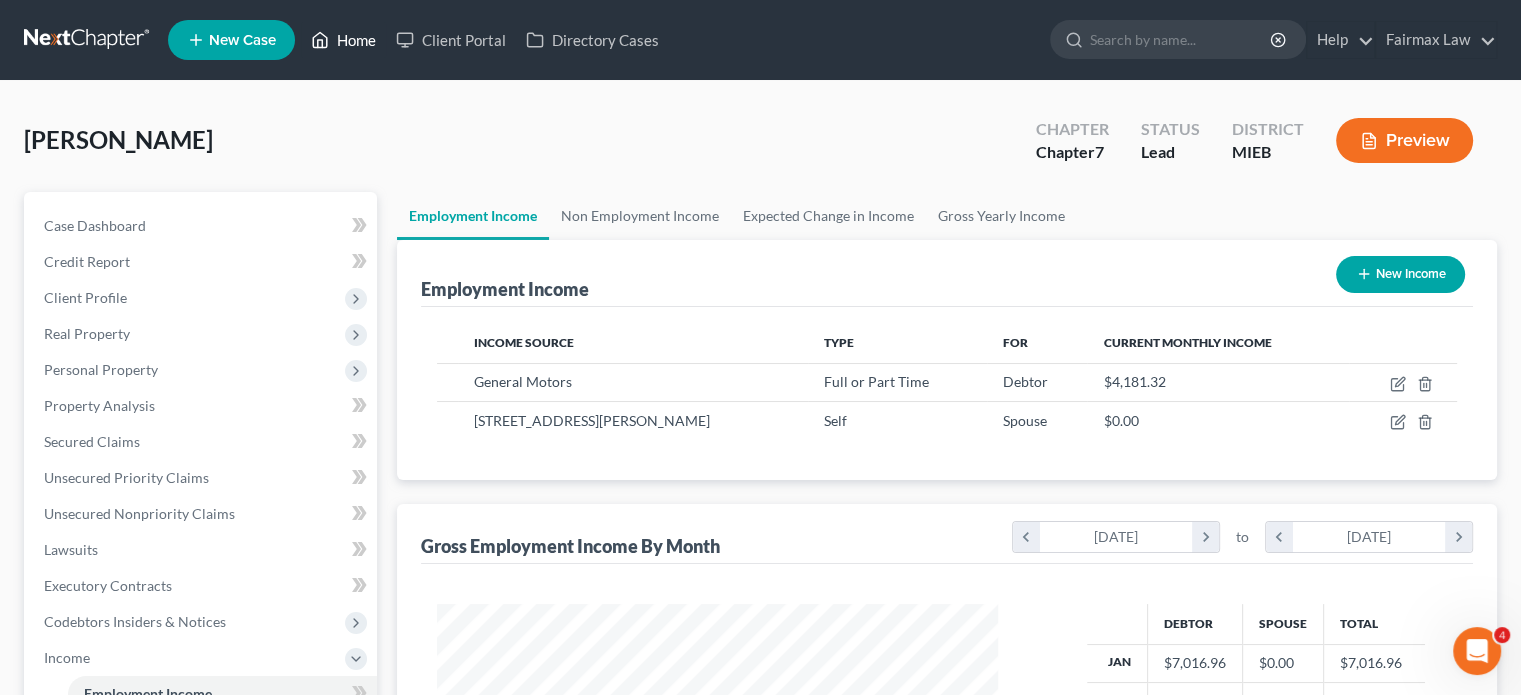 click on "Home" at bounding box center (343, 40) 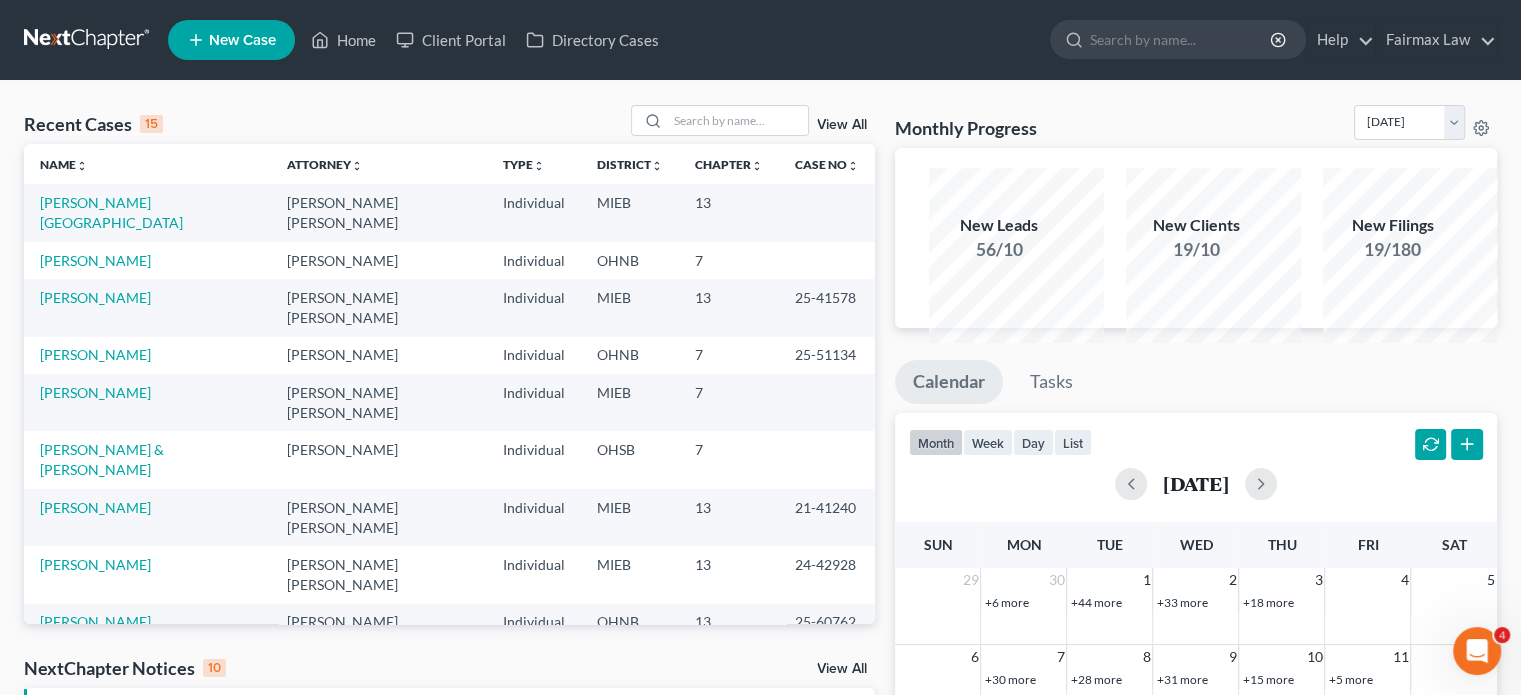 click on "Home New Case Client Portal Directory Cases Fairmax Law [EMAIL_ADDRESS][DOMAIN_NAME] My Account Settings Plan + Billing Account Add-Ons Upgrade to Whoa Help Center Webinars Training Videos What's new Log out New Case Home Client Portal Directory Cases         - No Result - See all results Or Press Enter... Help Help Center Webinars Training Videos What's new Fairmax Law Fairmax Law [EMAIL_ADDRESS][DOMAIN_NAME] My Account Settings Plan + Billing Account Add-Ons Upgrade to Whoa Log out" at bounding box center (760, 40) 